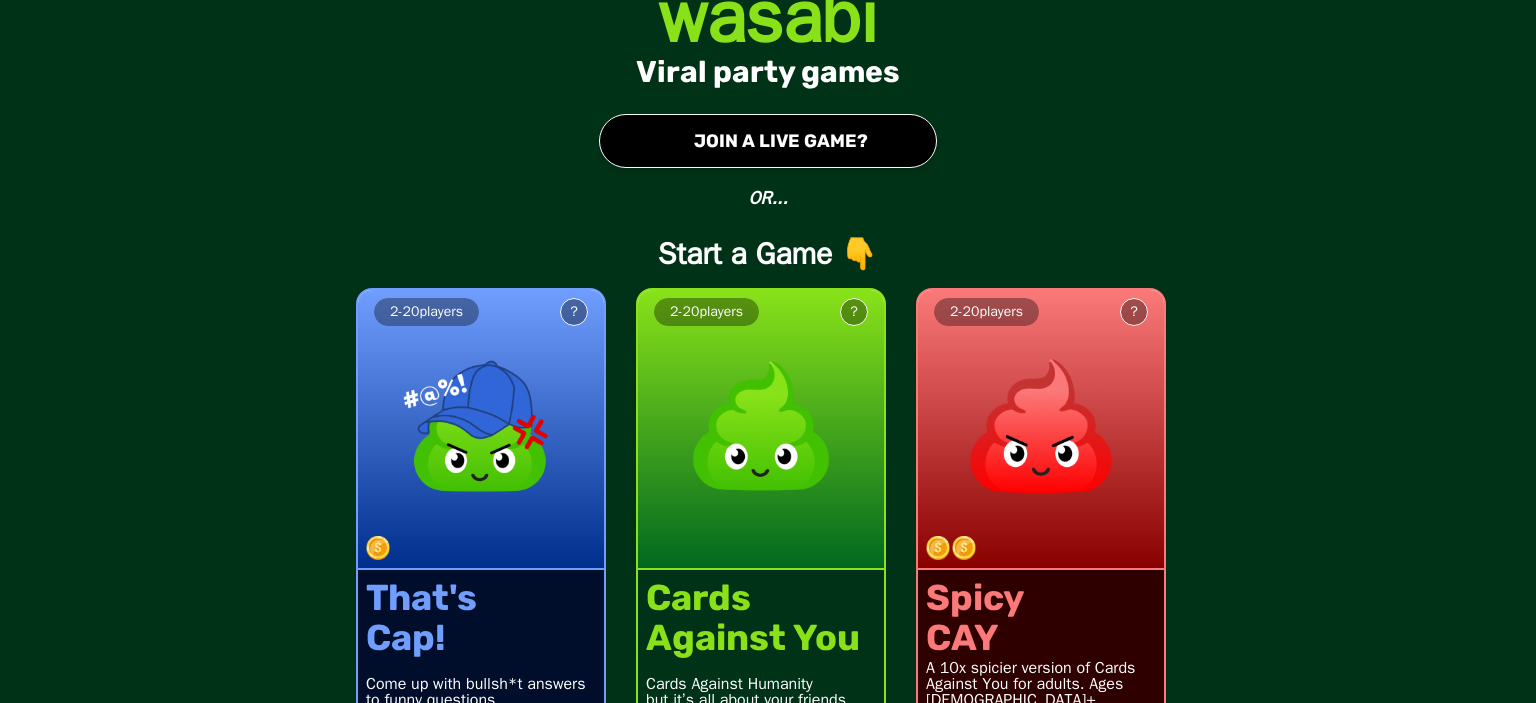 scroll, scrollTop: 0, scrollLeft: 0, axis: both 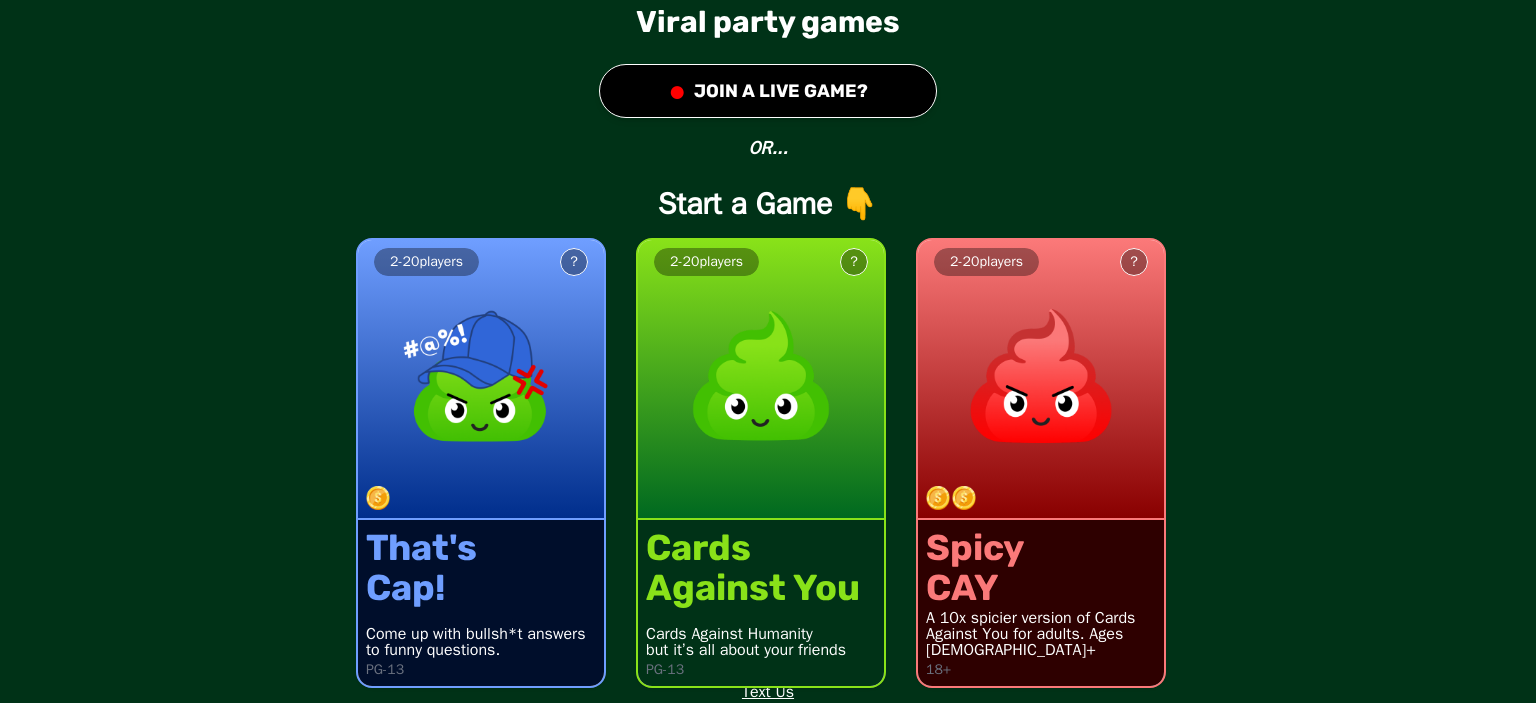 click on "2 - 20  players ? That's Cap! Come up with bullsh*t answers to funny questions. PG-13 2 - 20  players ? Cards Against You Cards Against Humanity but it’s all about your friends PG-13 2 - 20  players ? Spicy CAY A 10x spicier version of Cards Against You for adults. Ages [DEMOGRAPHIC_DATA]+ 18+" at bounding box center (768, 451) 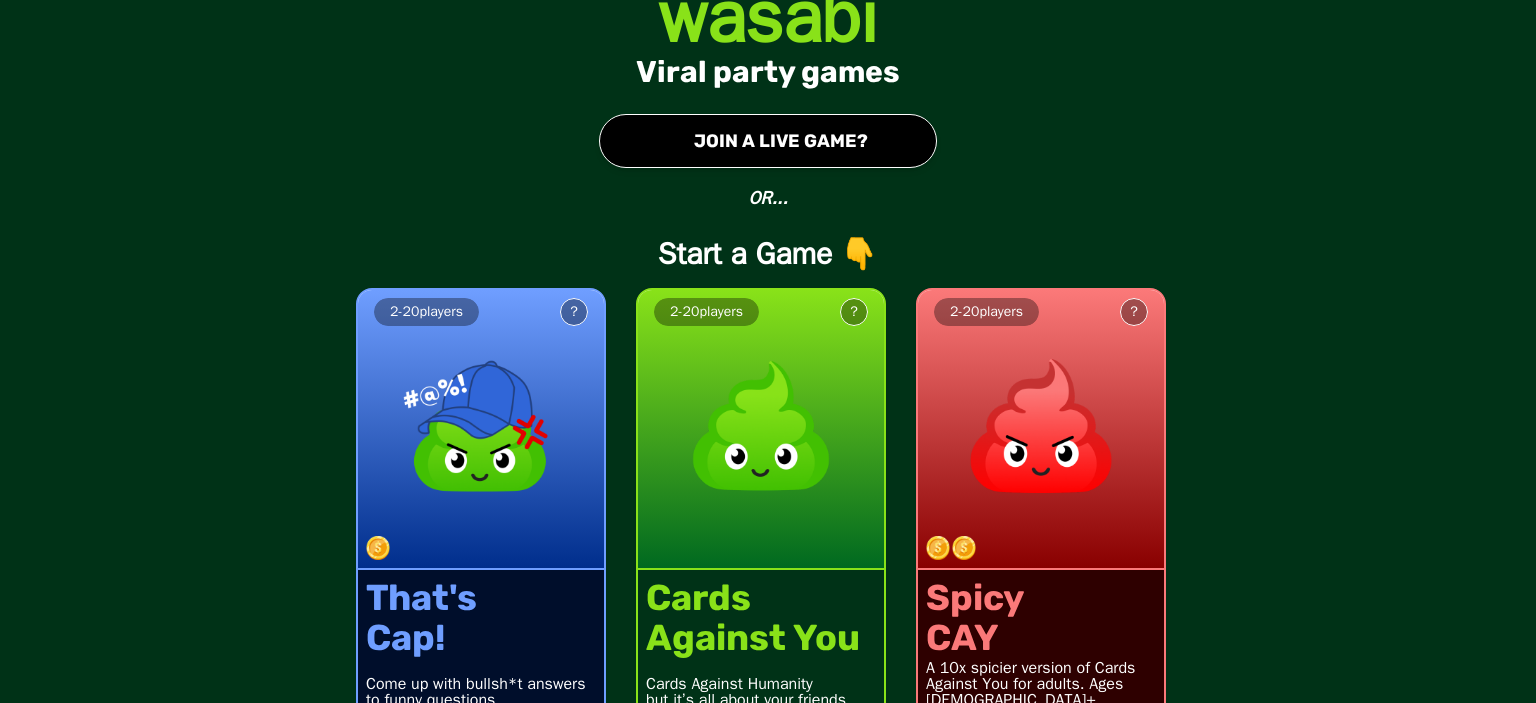 scroll, scrollTop: 50, scrollLeft: 0, axis: vertical 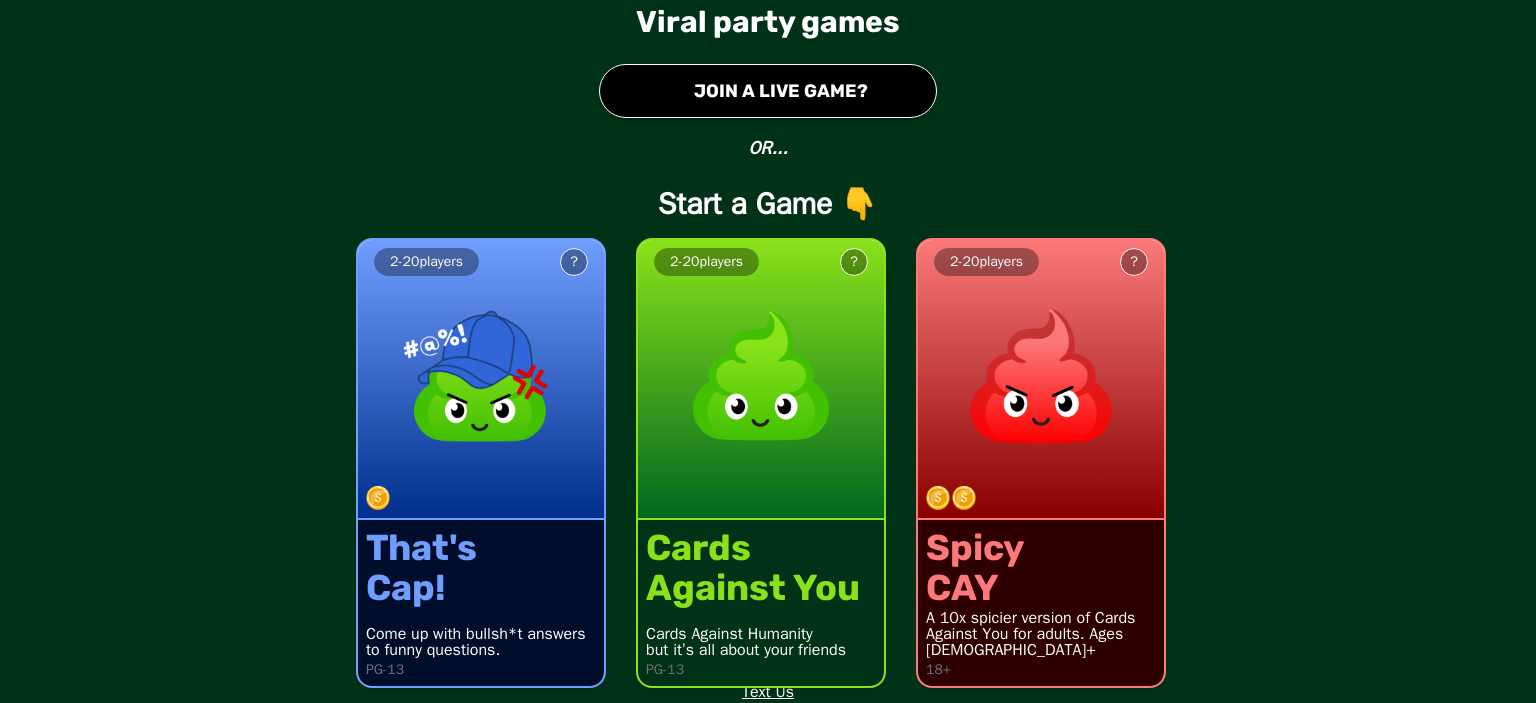 click on "?" at bounding box center (854, 262) 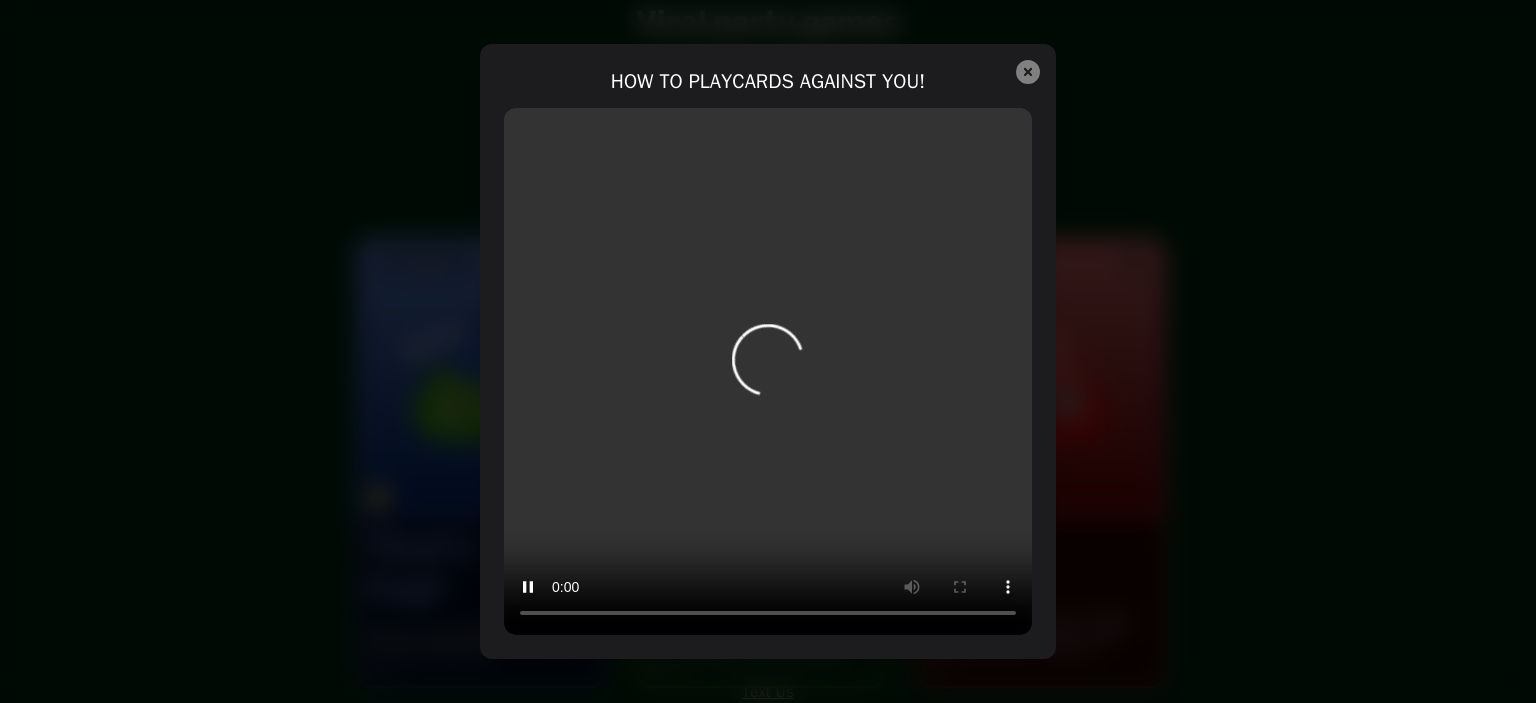 type 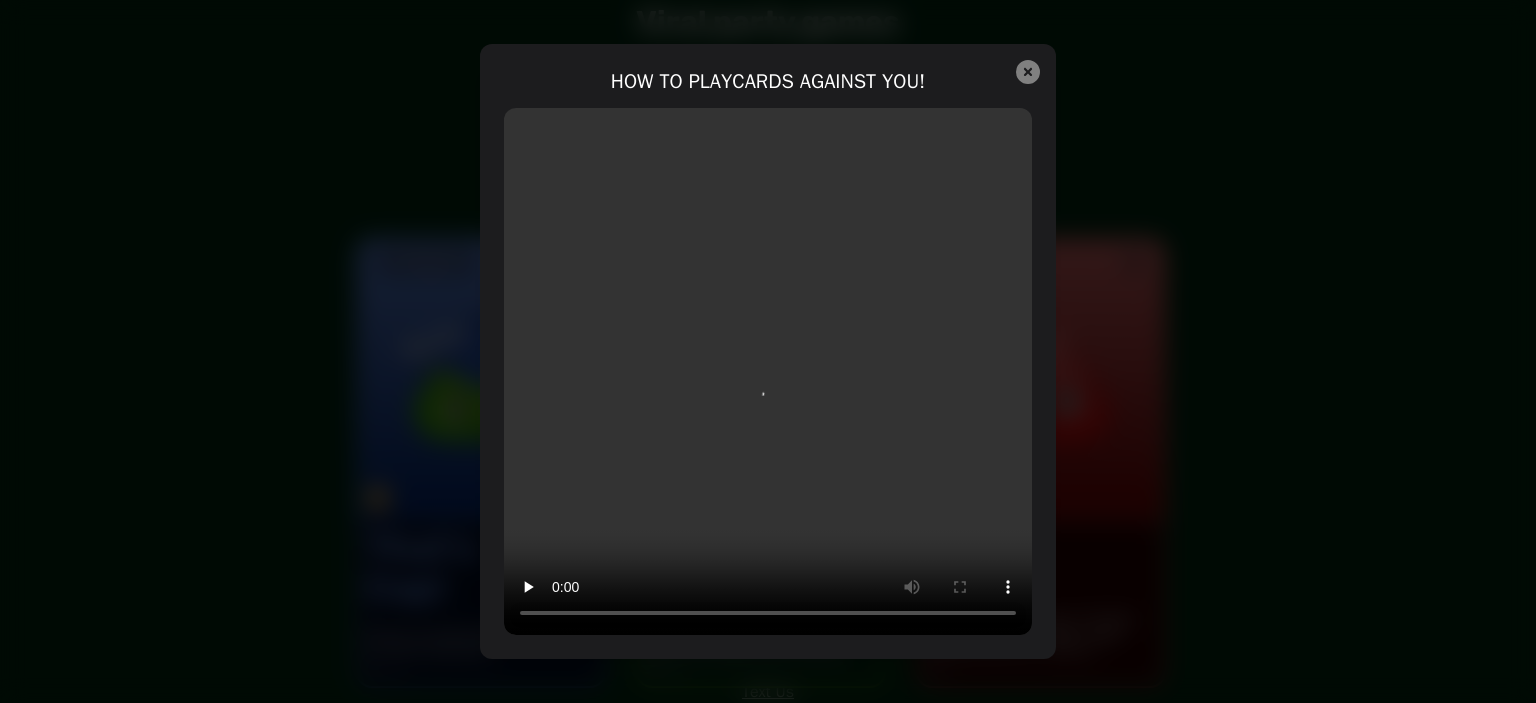 scroll, scrollTop: 0, scrollLeft: 0, axis: both 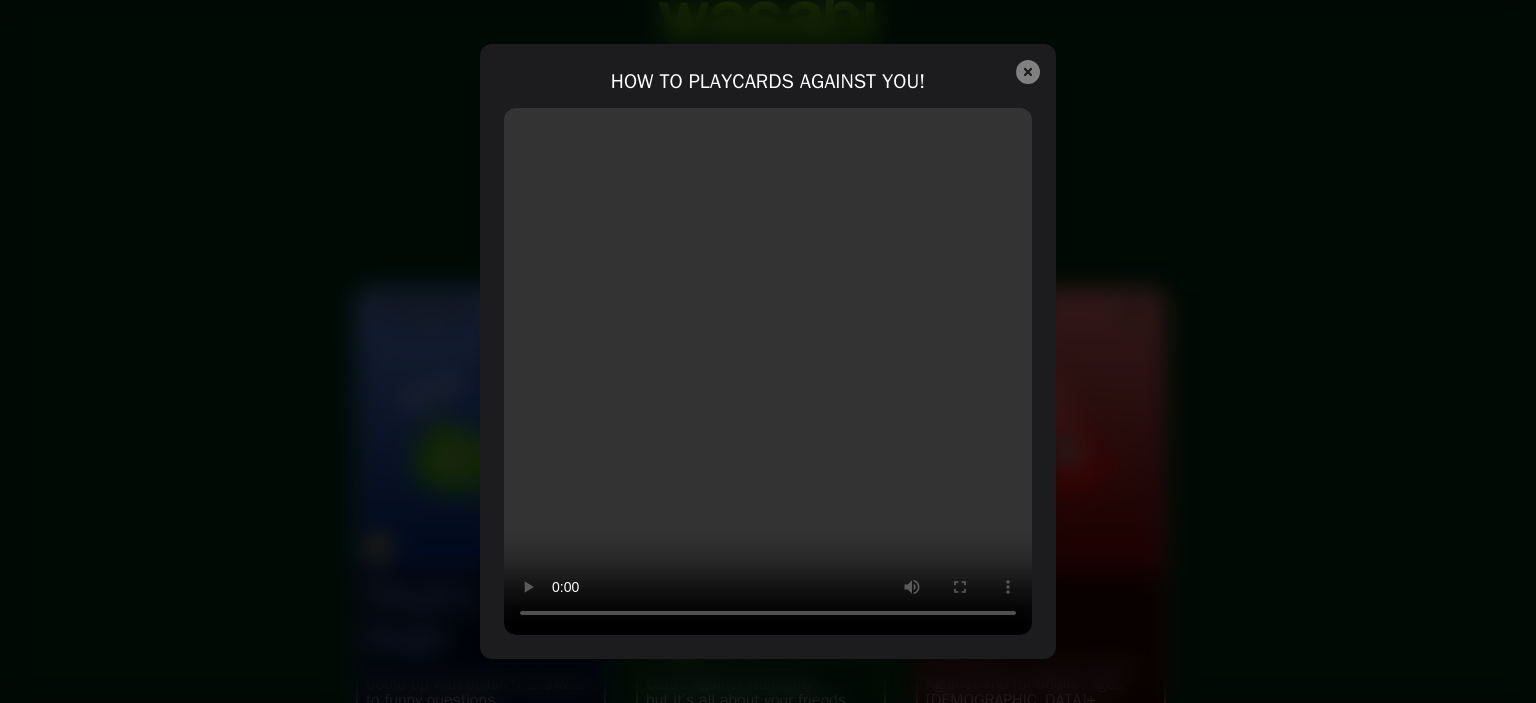 click on "HOW TO PLAY  CARDS AGAINST YOU !" at bounding box center (768, 351) 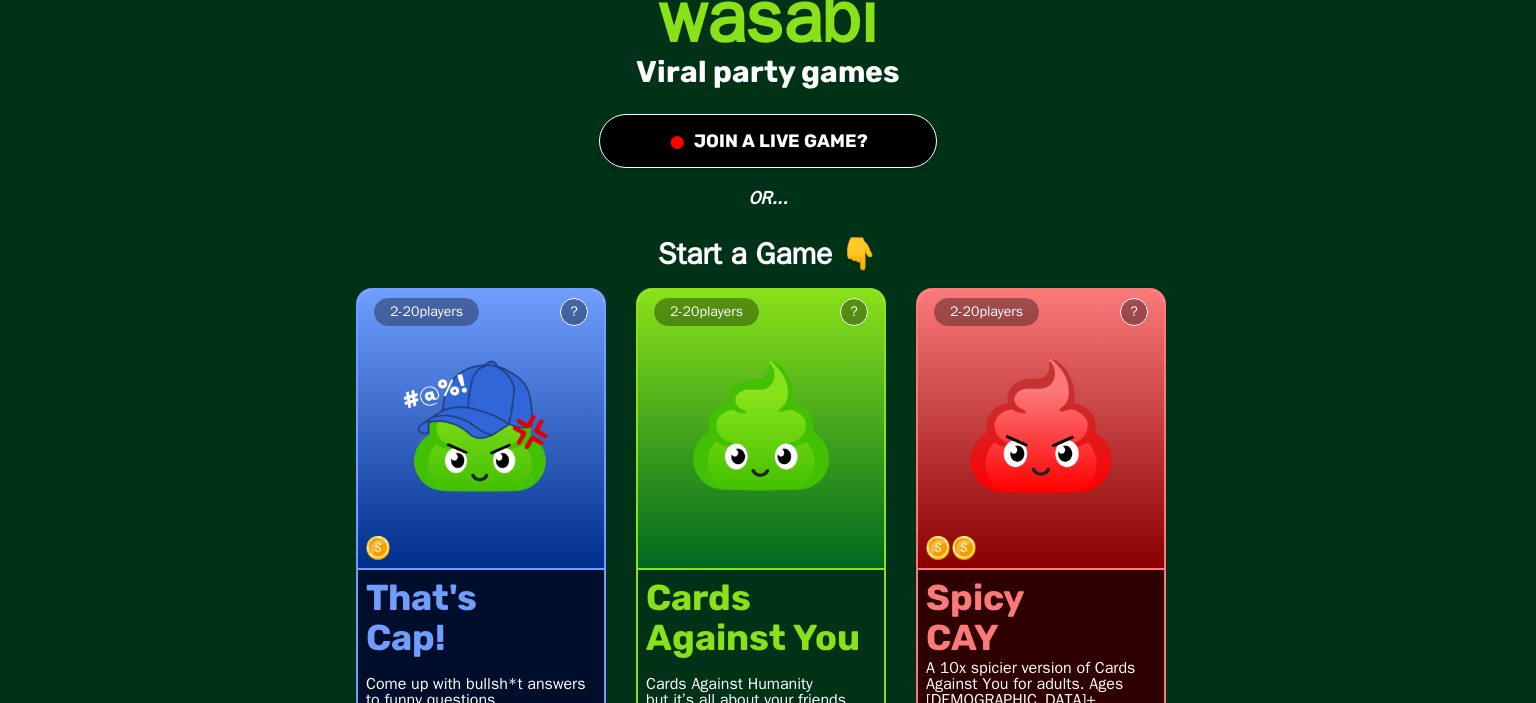 scroll, scrollTop: 50, scrollLeft: 0, axis: vertical 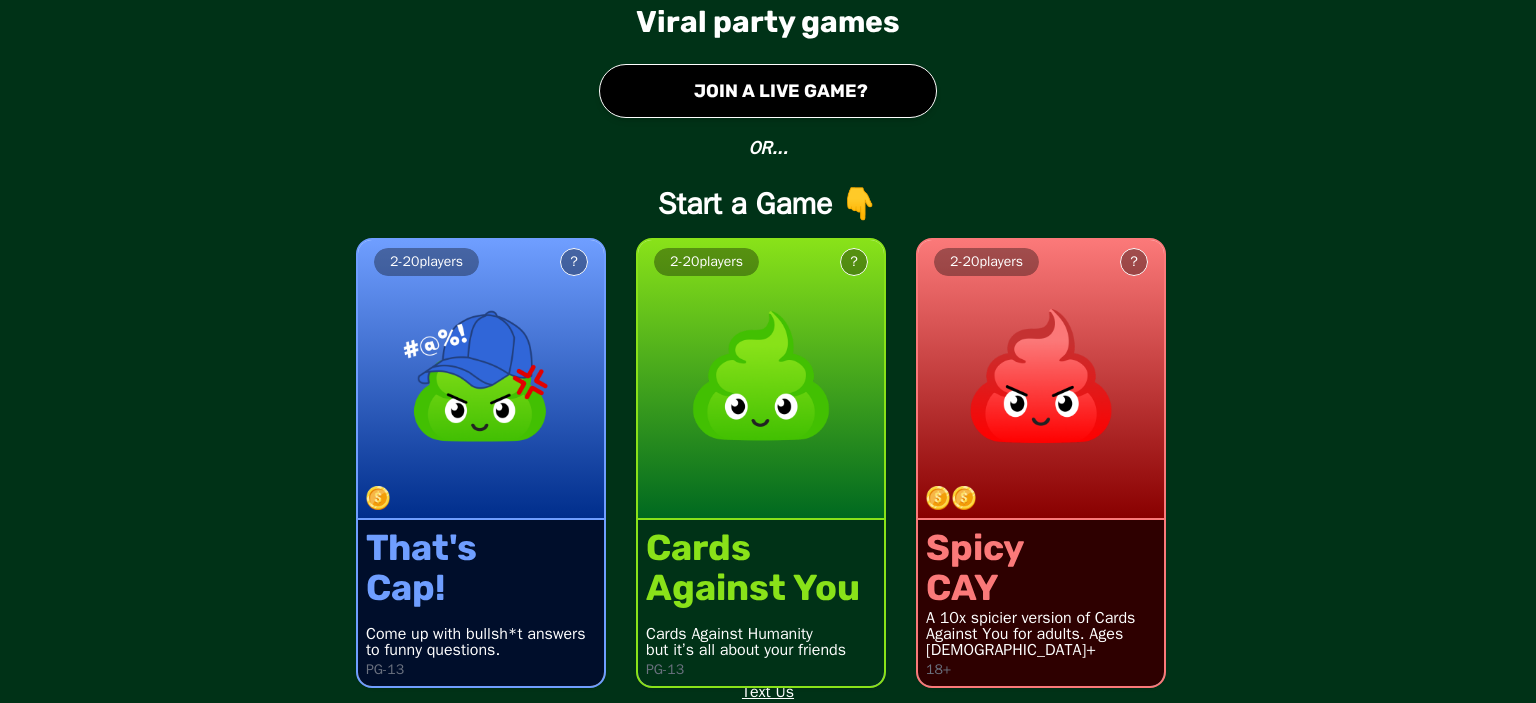 click on "2 - 20  players ? Cards Against You Cards Against Humanity but it’s all about your friends PG-13" at bounding box center (760, 451) 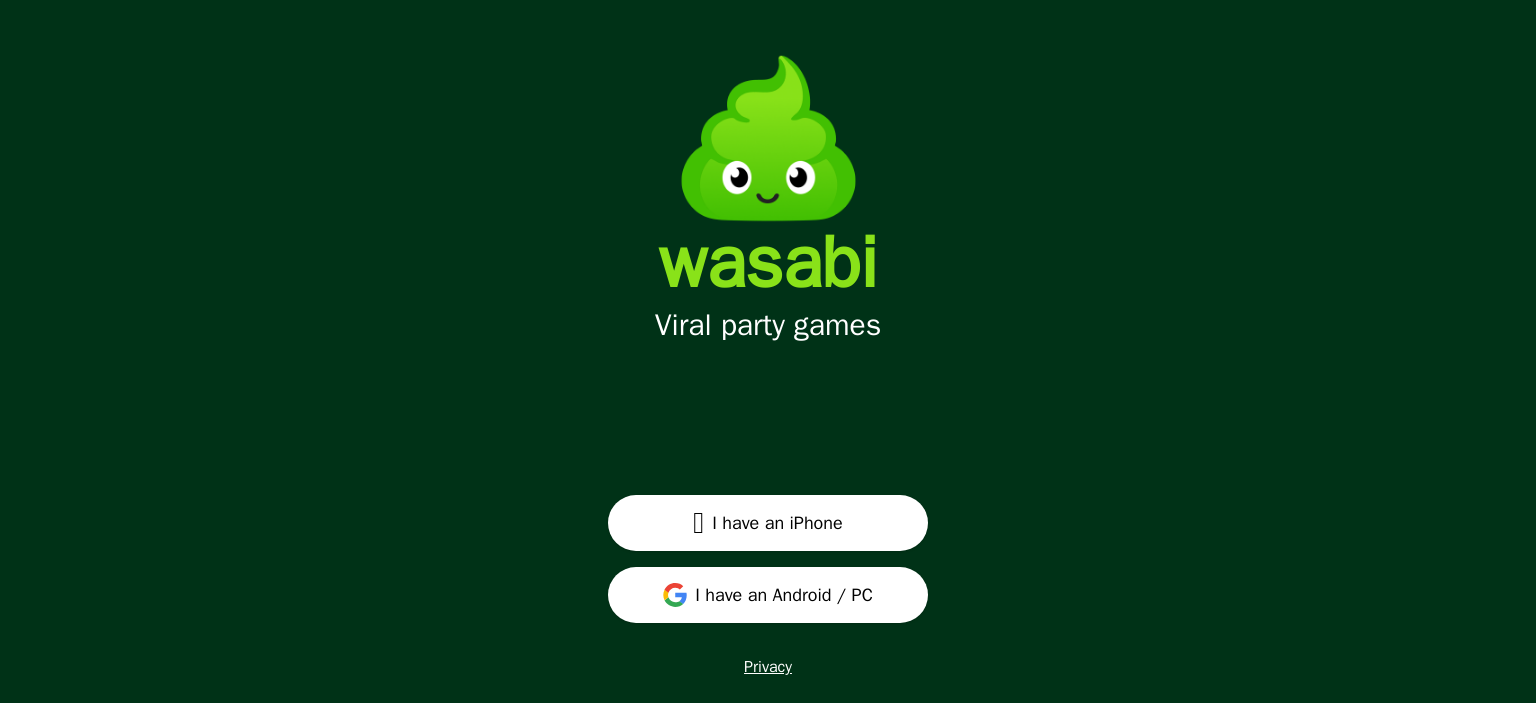 scroll, scrollTop: 26, scrollLeft: 0, axis: vertical 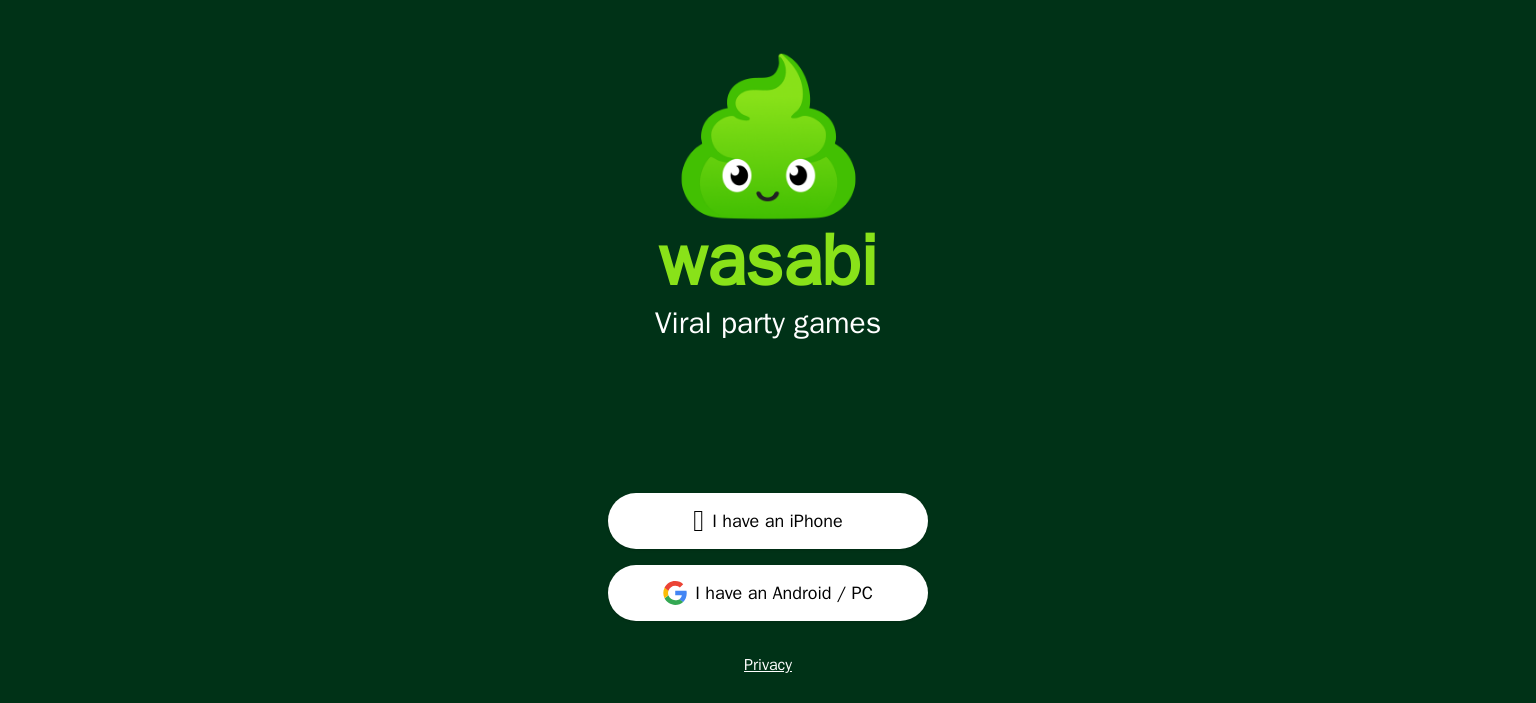 click on "I have an Android / PC" at bounding box center (768, 593) 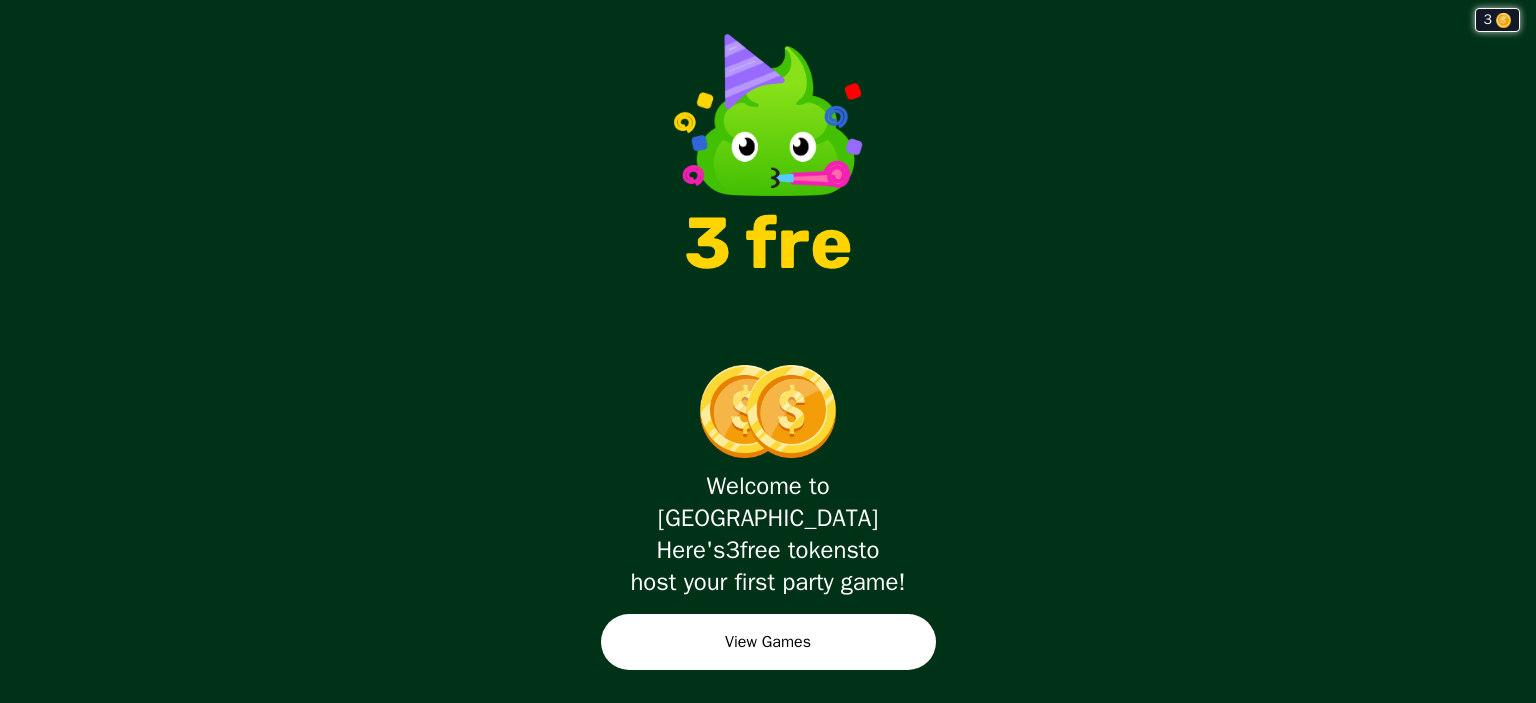 scroll, scrollTop: 0, scrollLeft: 0, axis: both 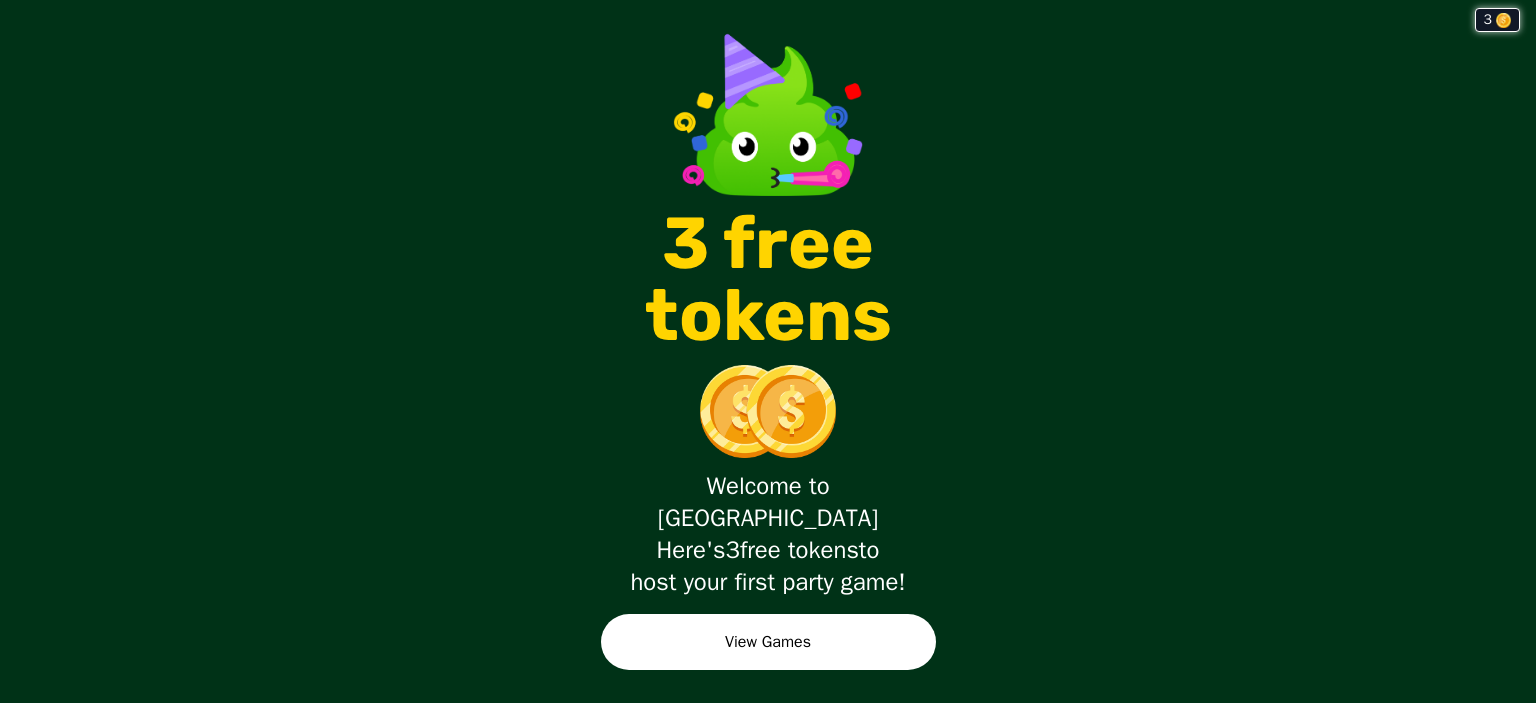 click on "View Games" at bounding box center [768, 642] 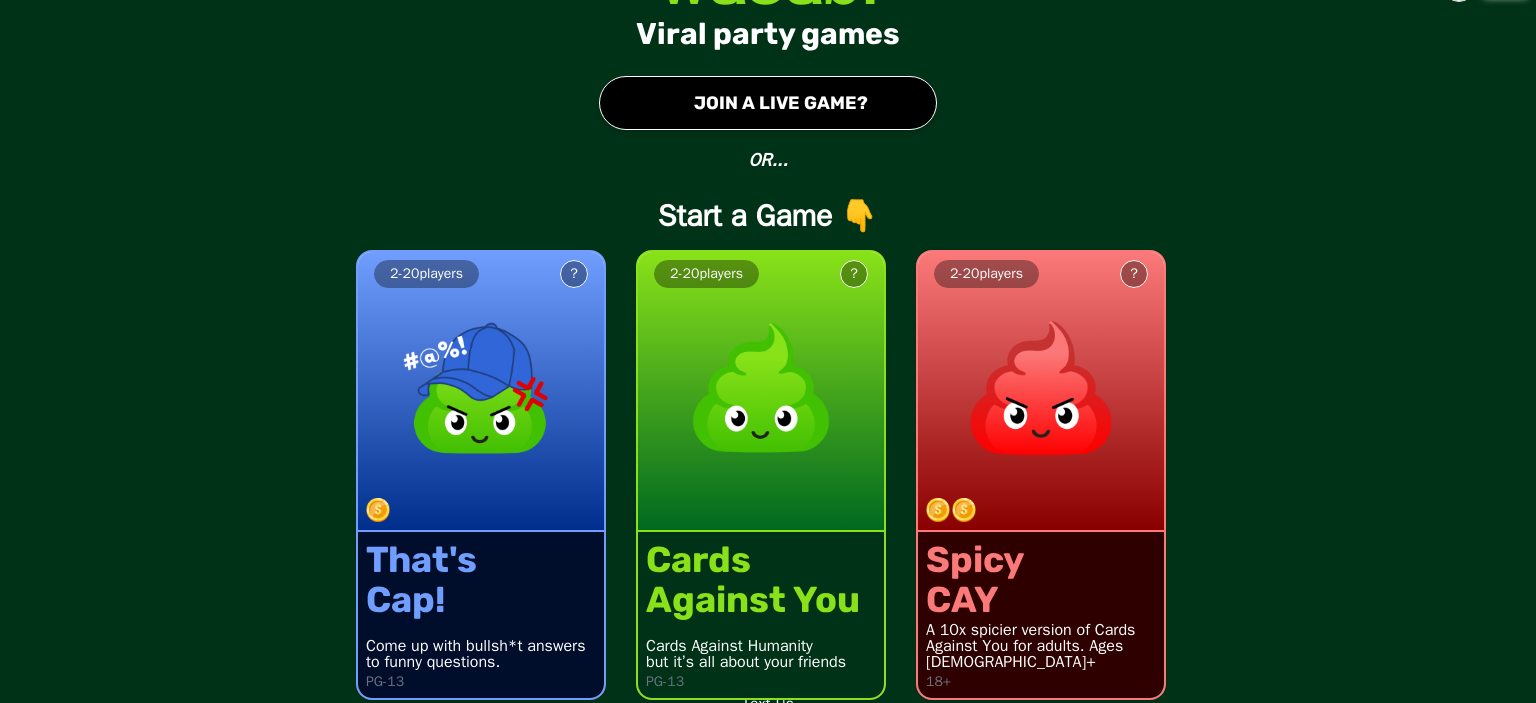 scroll, scrollTop: 50, scrollLeft: 0, axis: vertical 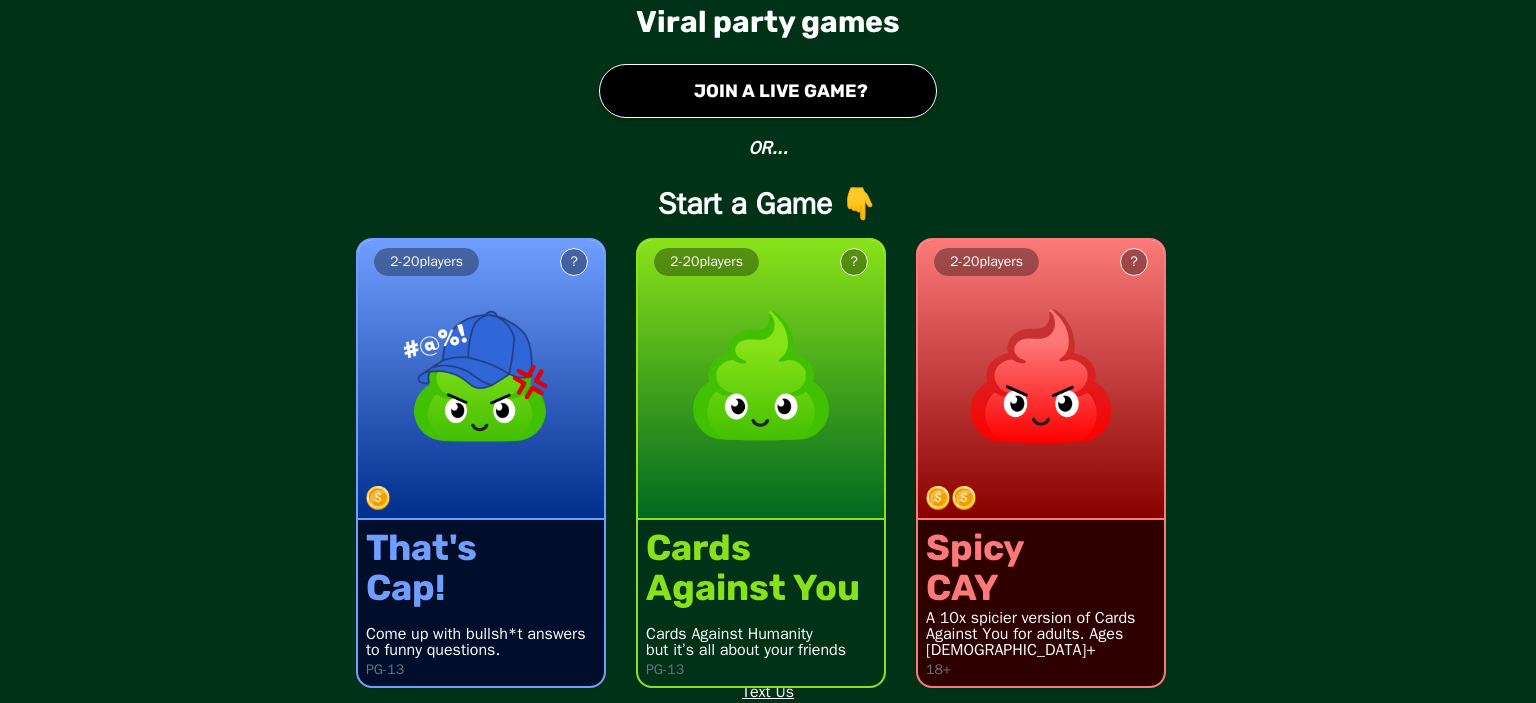 click on "Against You" at bounding box center (753, 588) 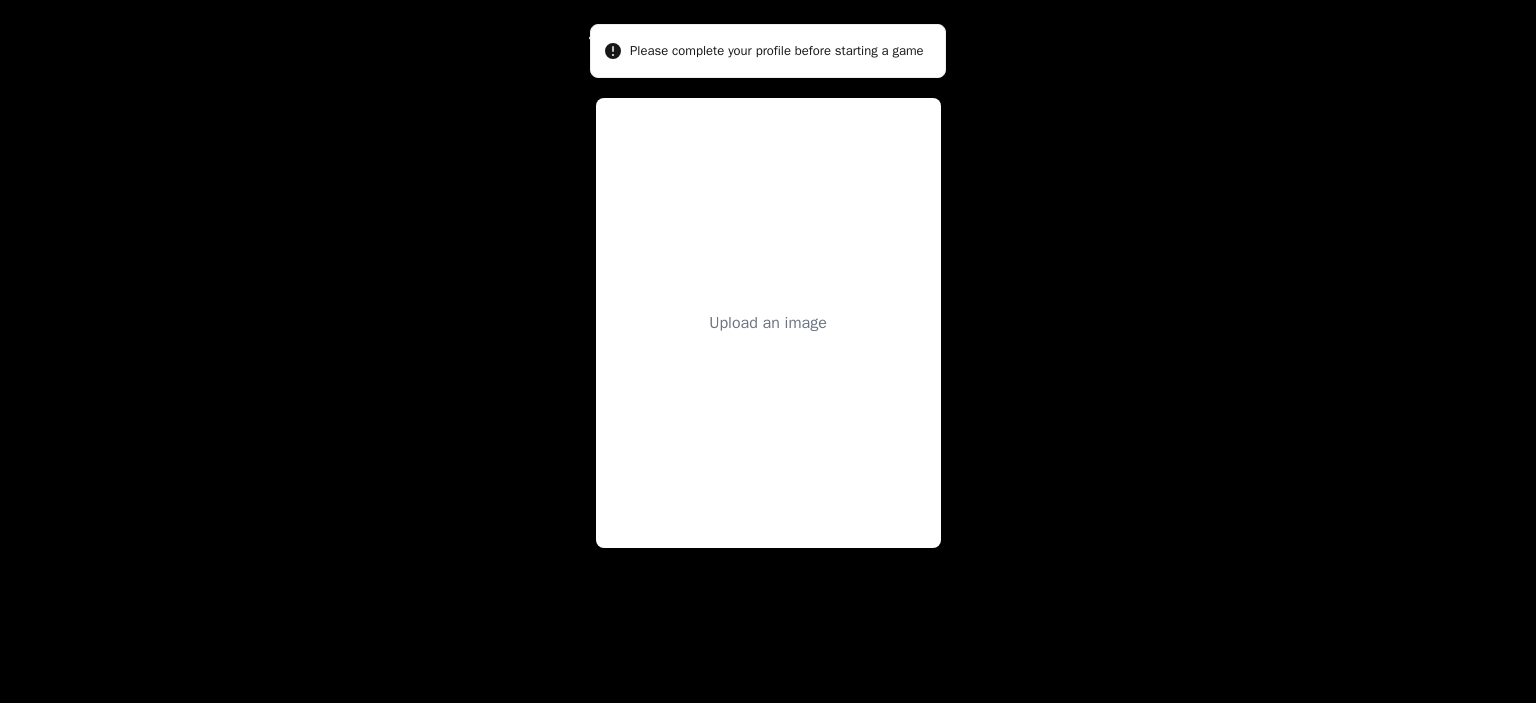 click on "Upload an image" at bounding box center (768, 323) 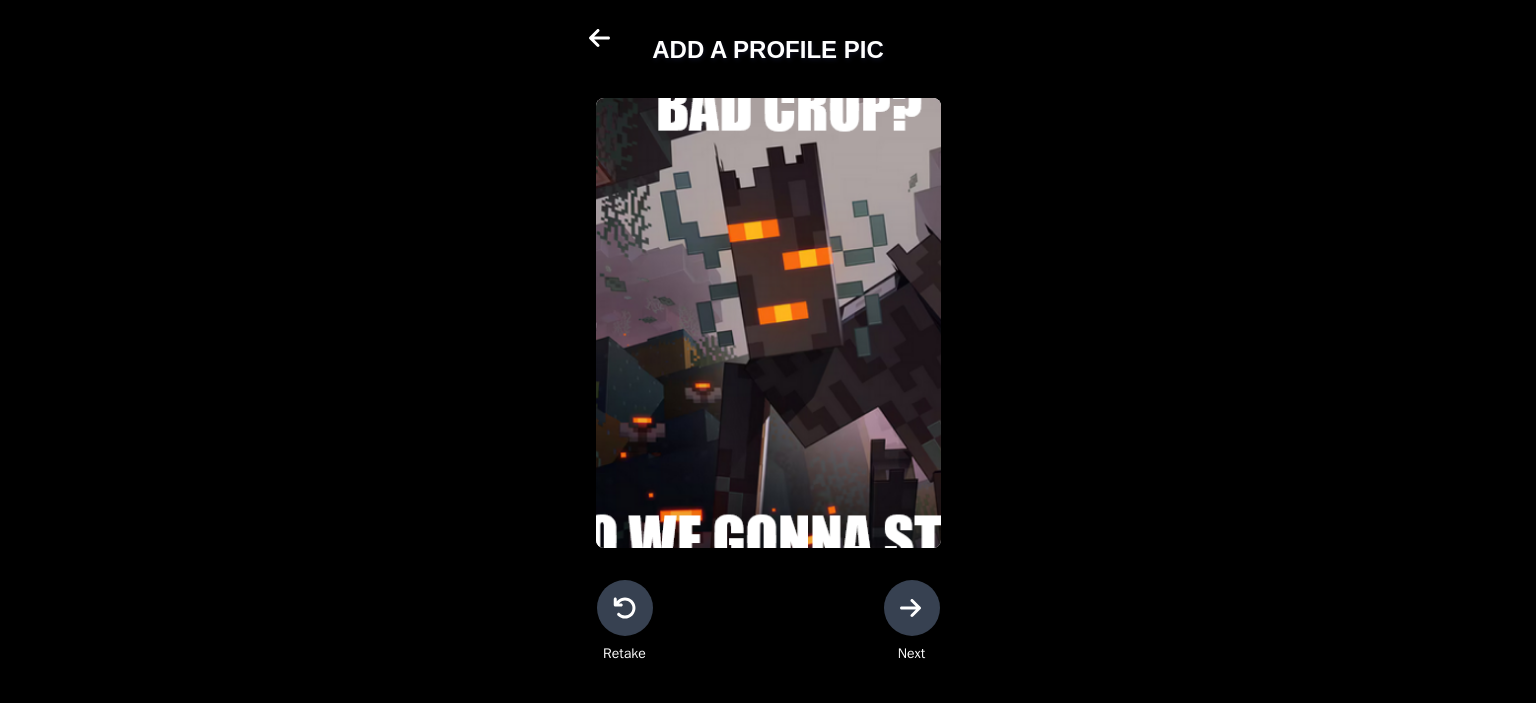 click 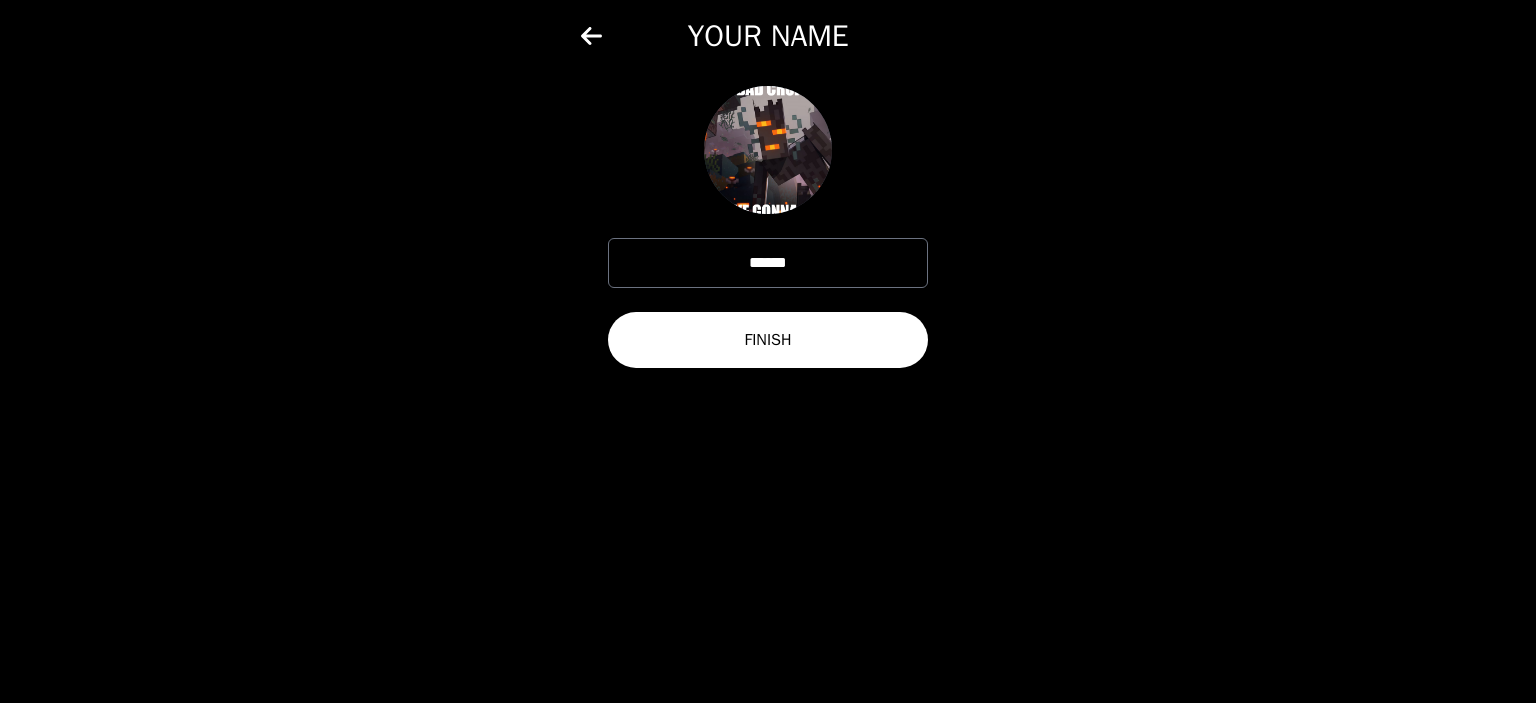 click on "******" at bounding box center (768, 263) 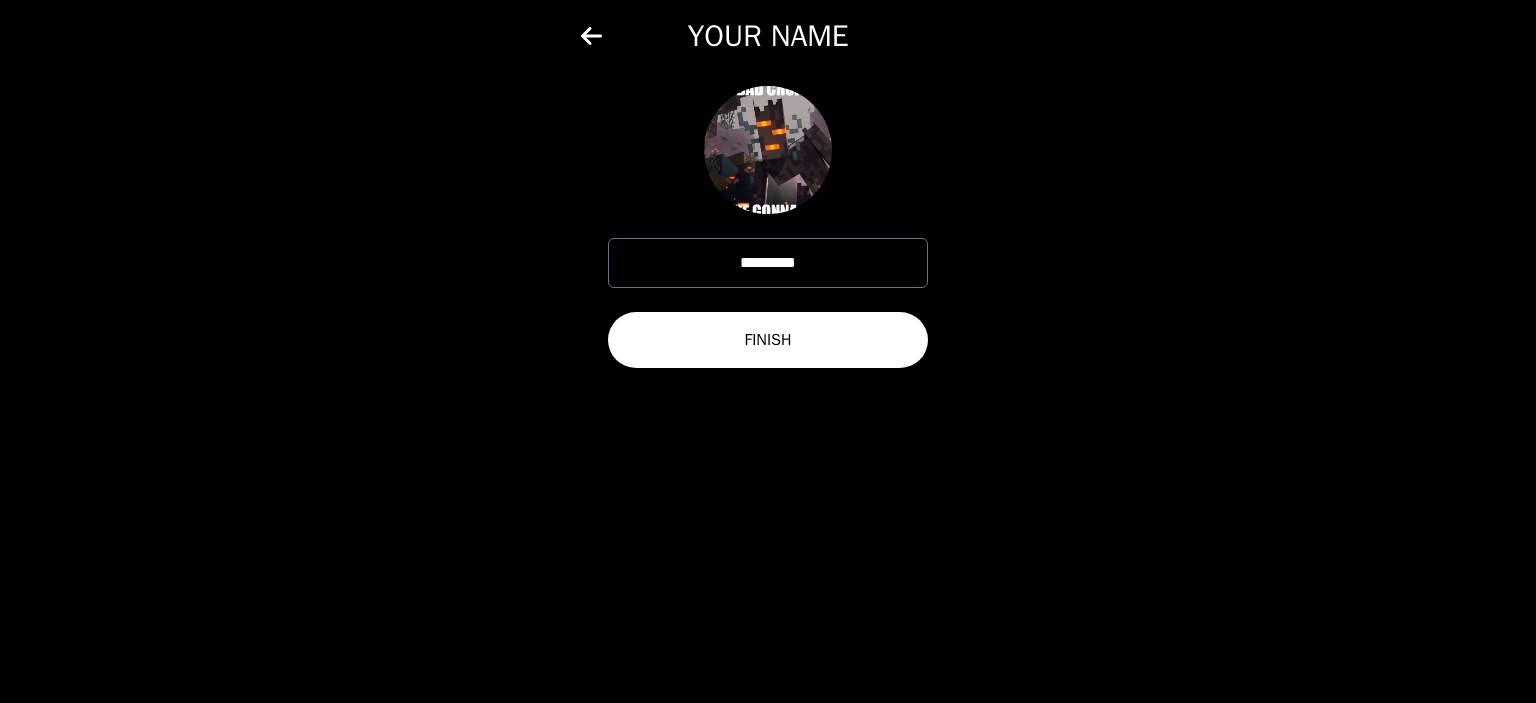 type on "*********" 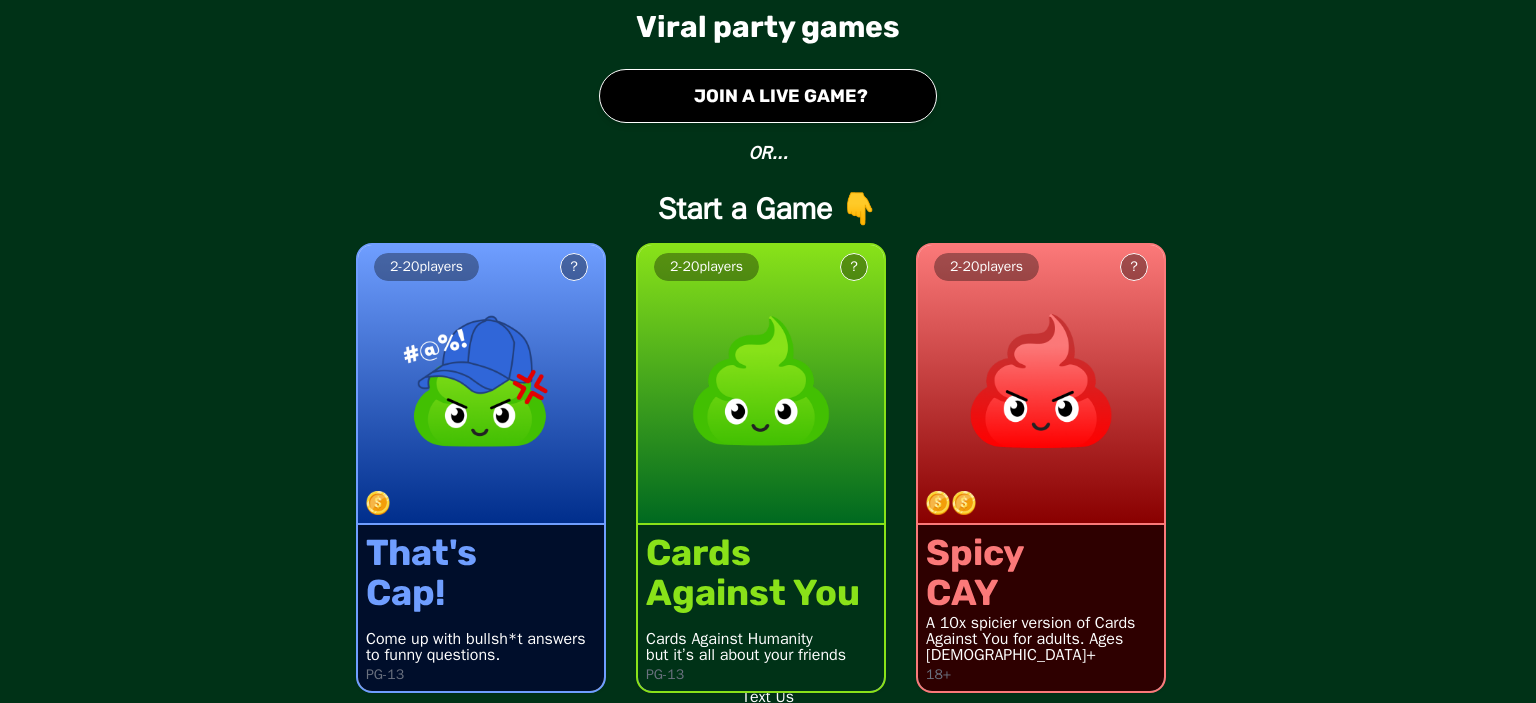 scroll, scrollTop: 50, scrollLeft: 0, axis: vertical 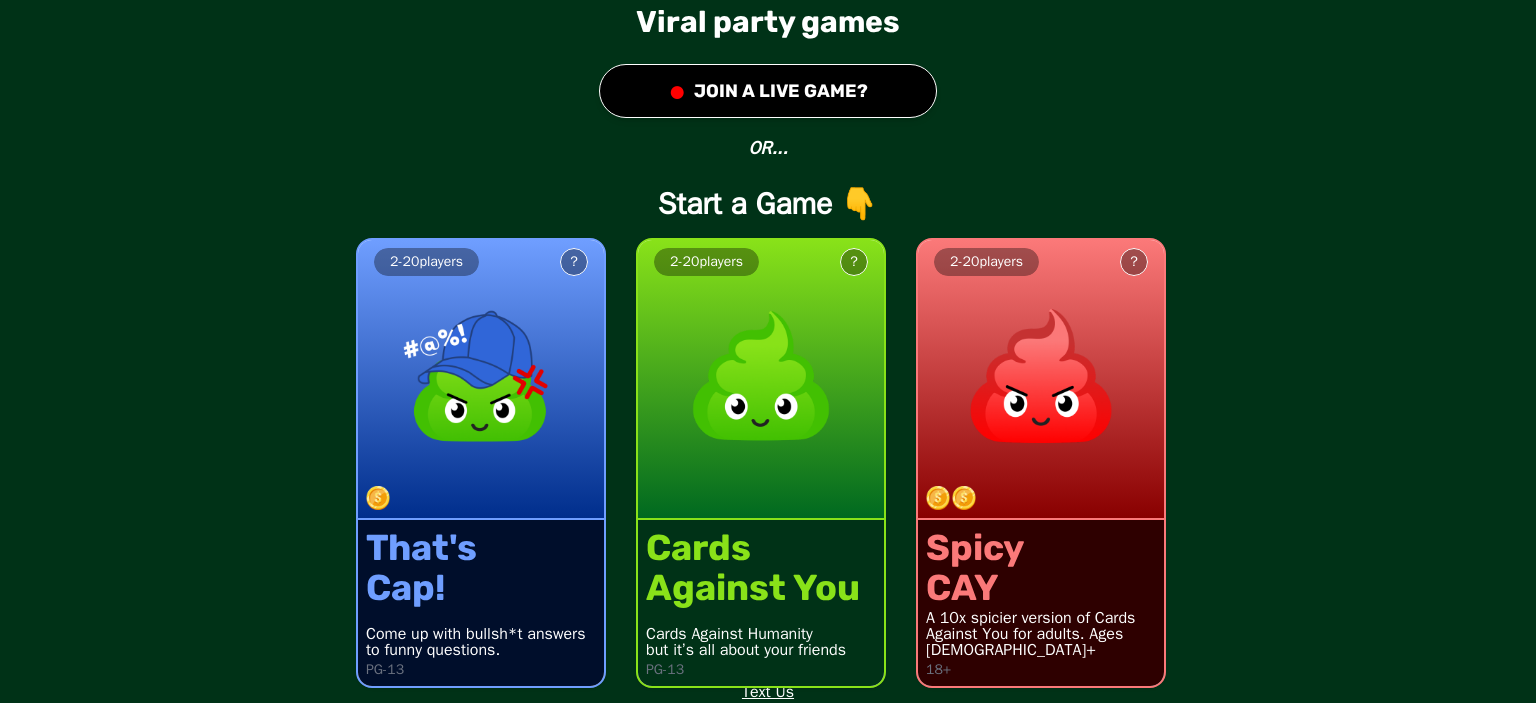 click on "● JOIN A LIVE GAME?" at bounding box center (768, 91) 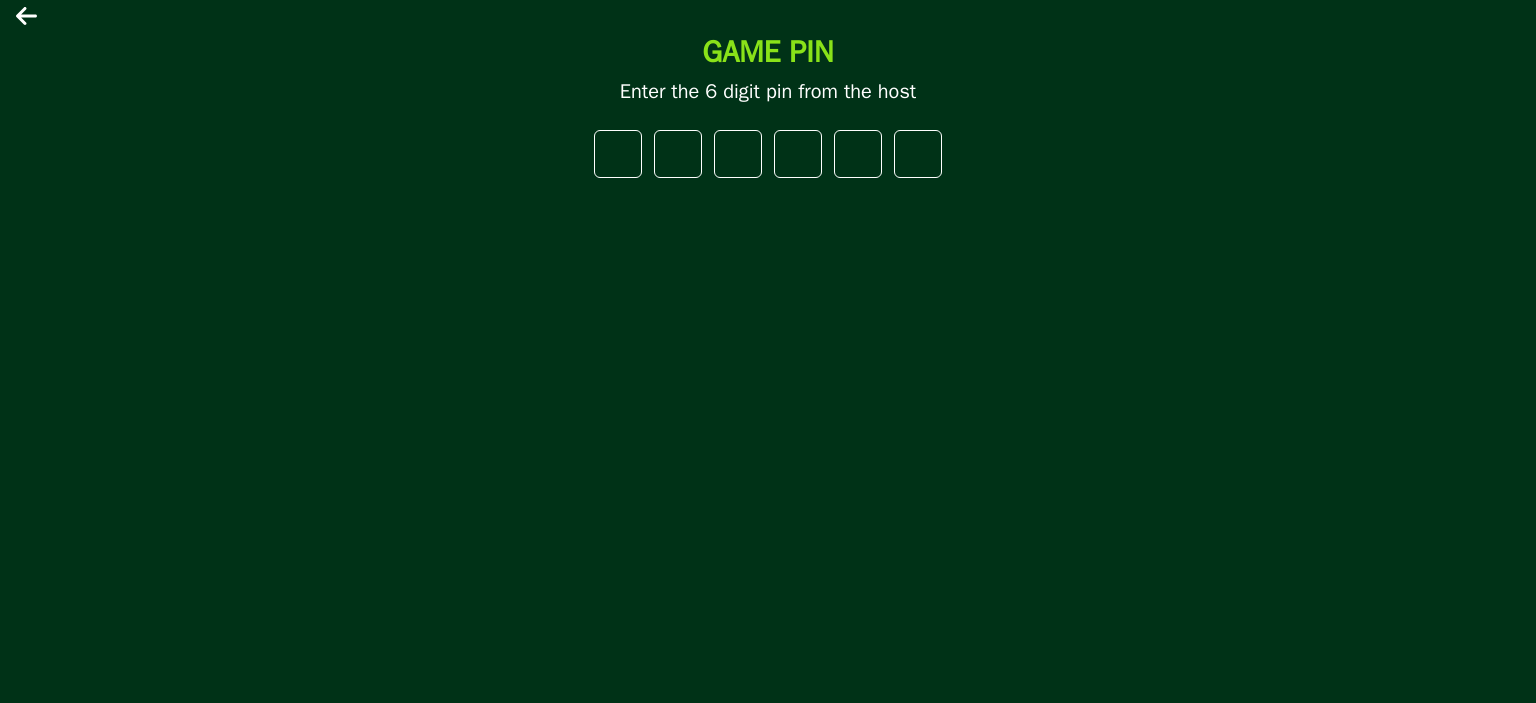 type on "*" 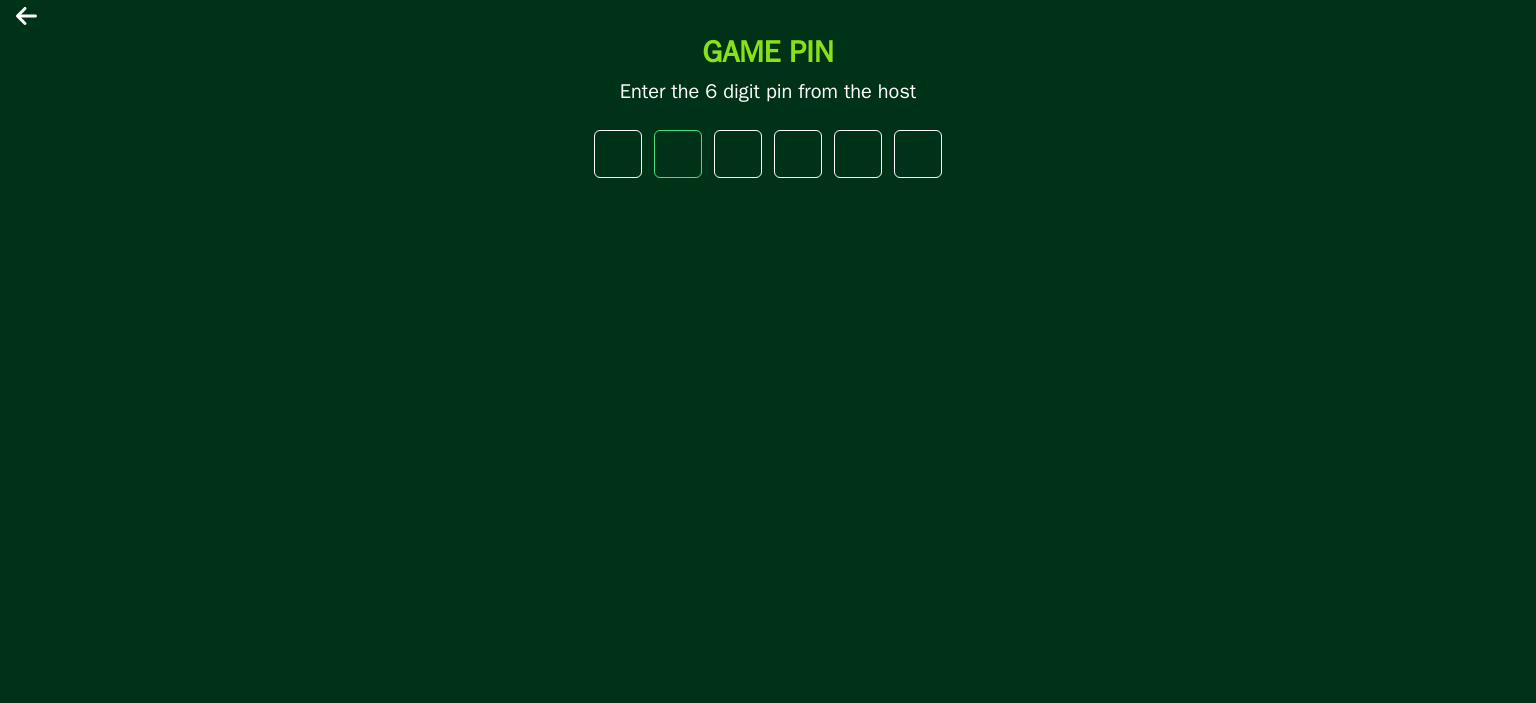type on "*" 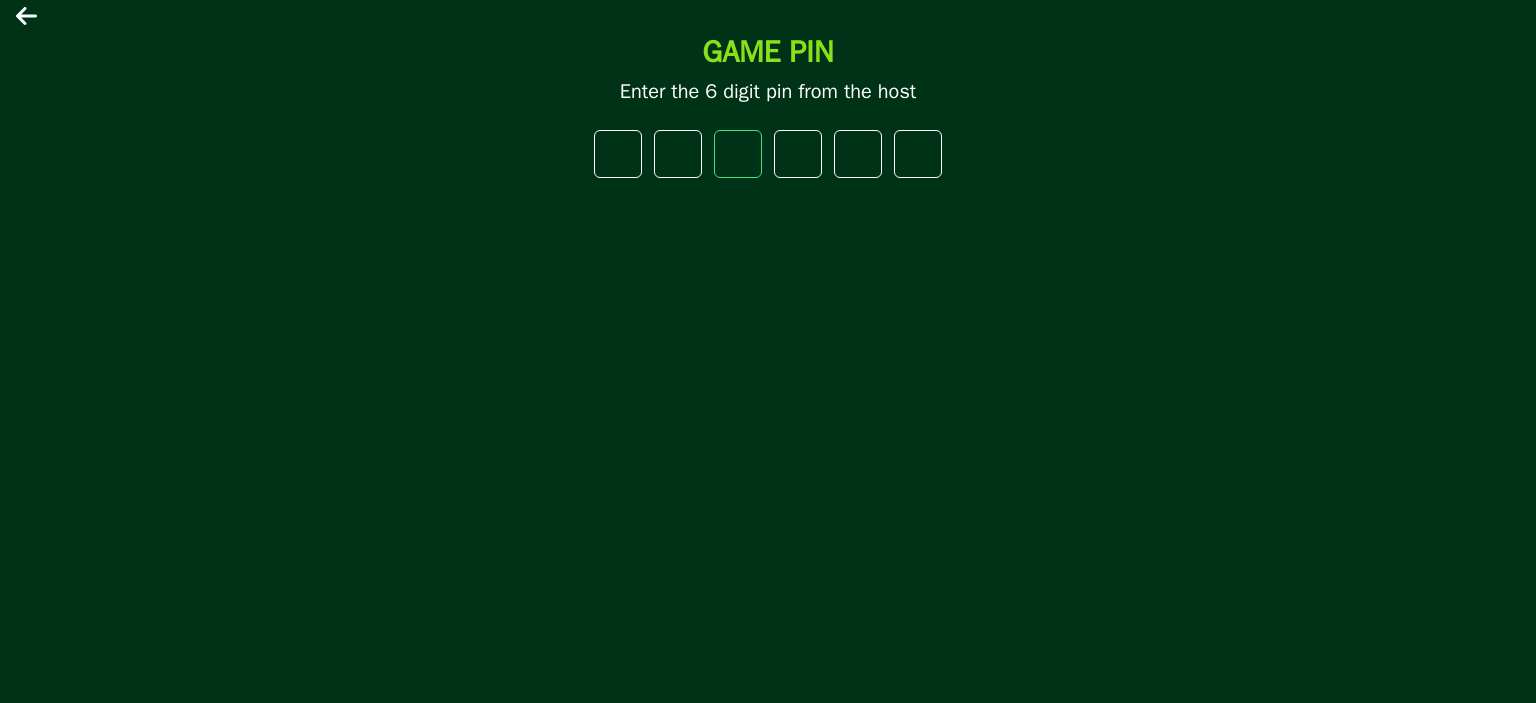 type on "*" 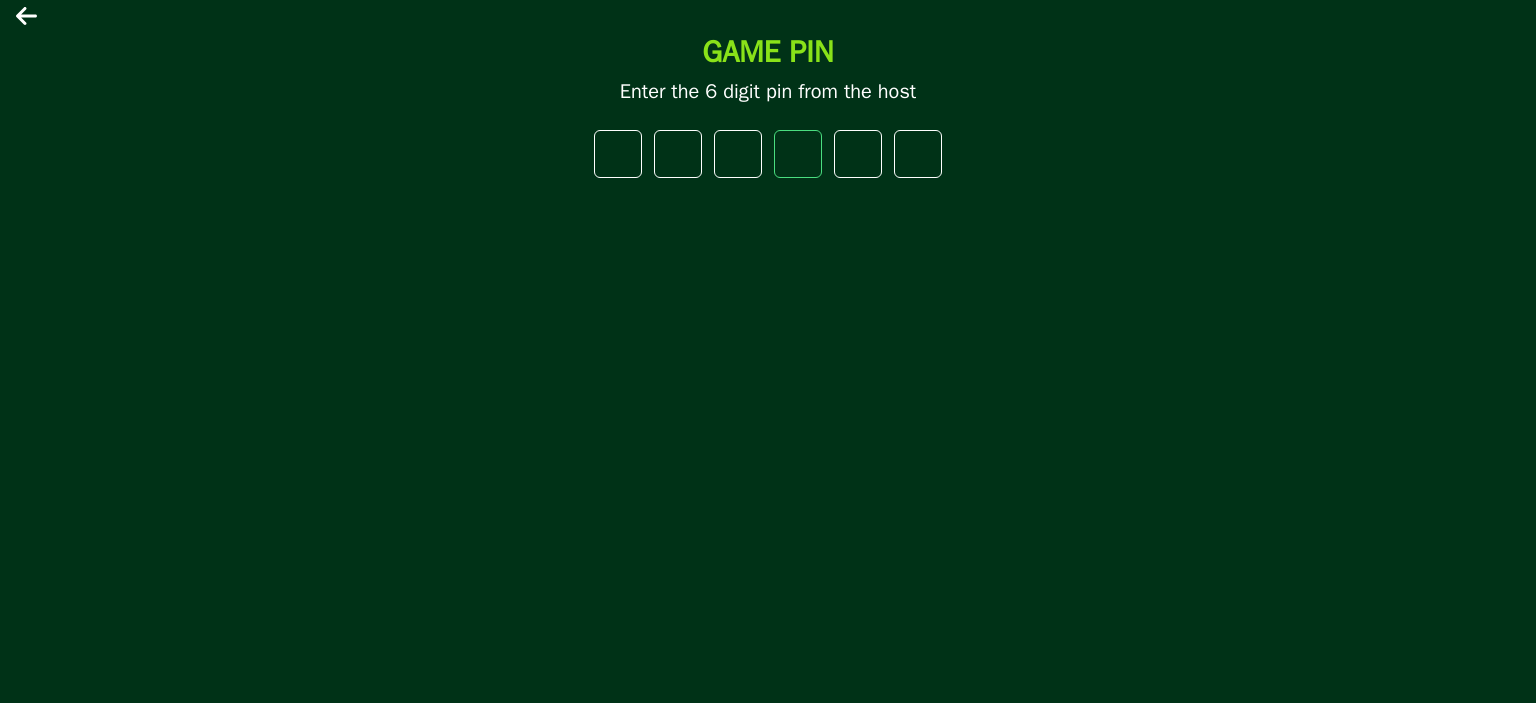 type on "*" 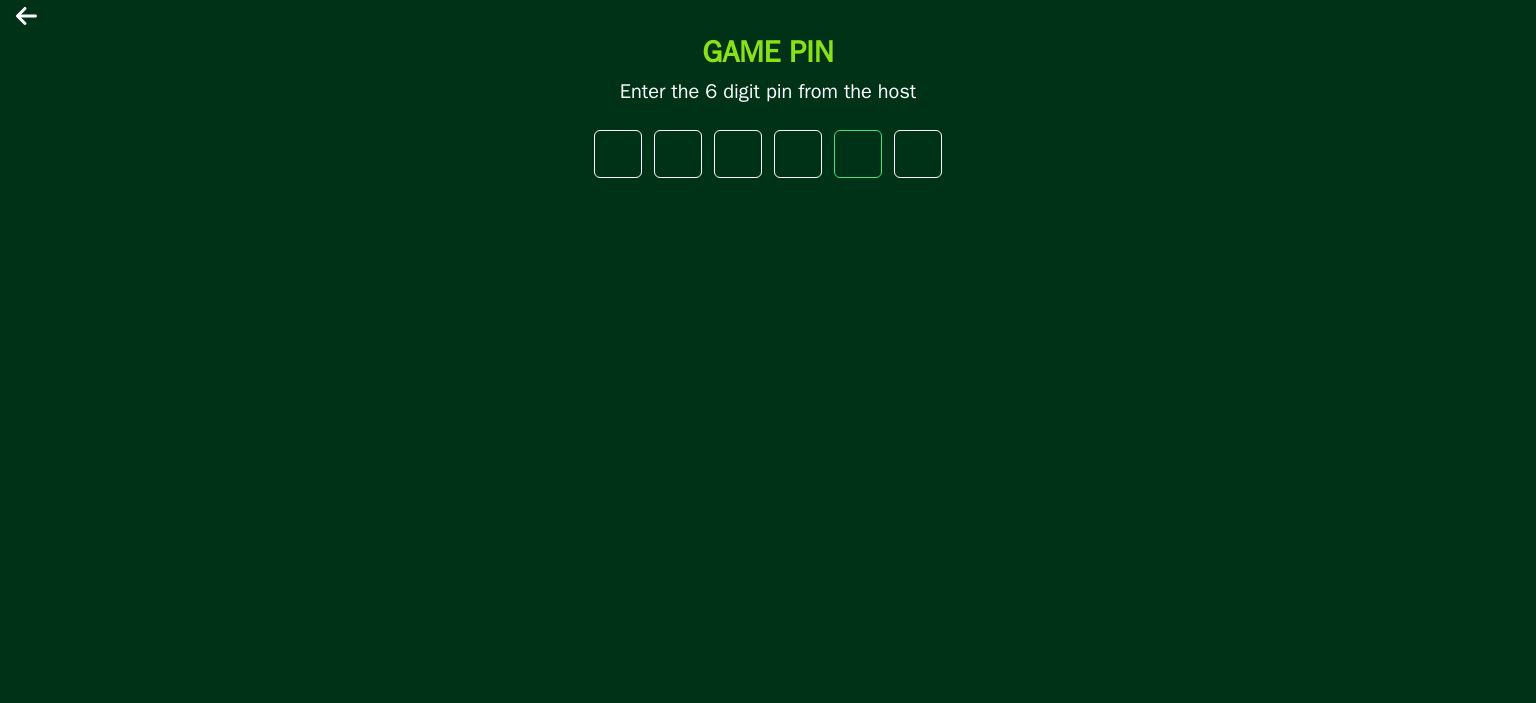 type on "*" 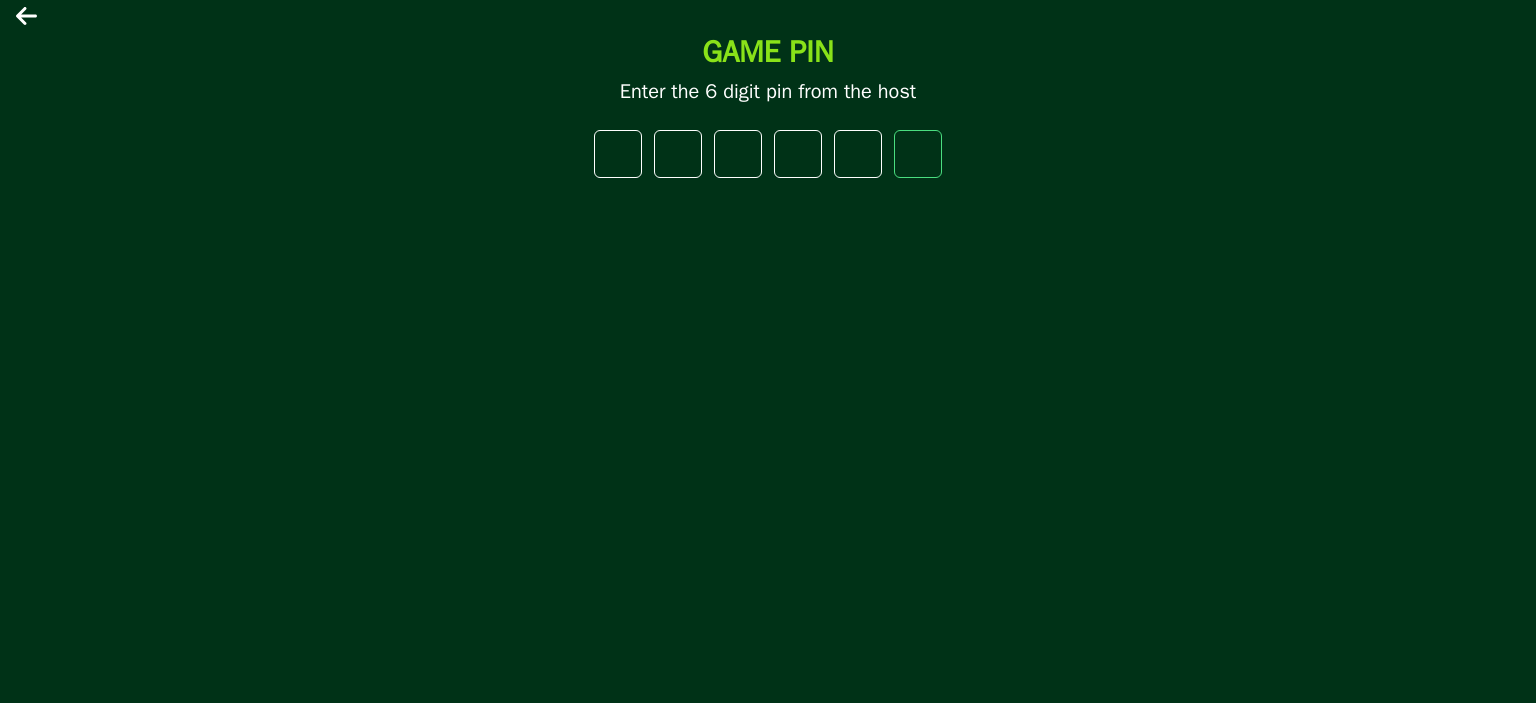type on "*" 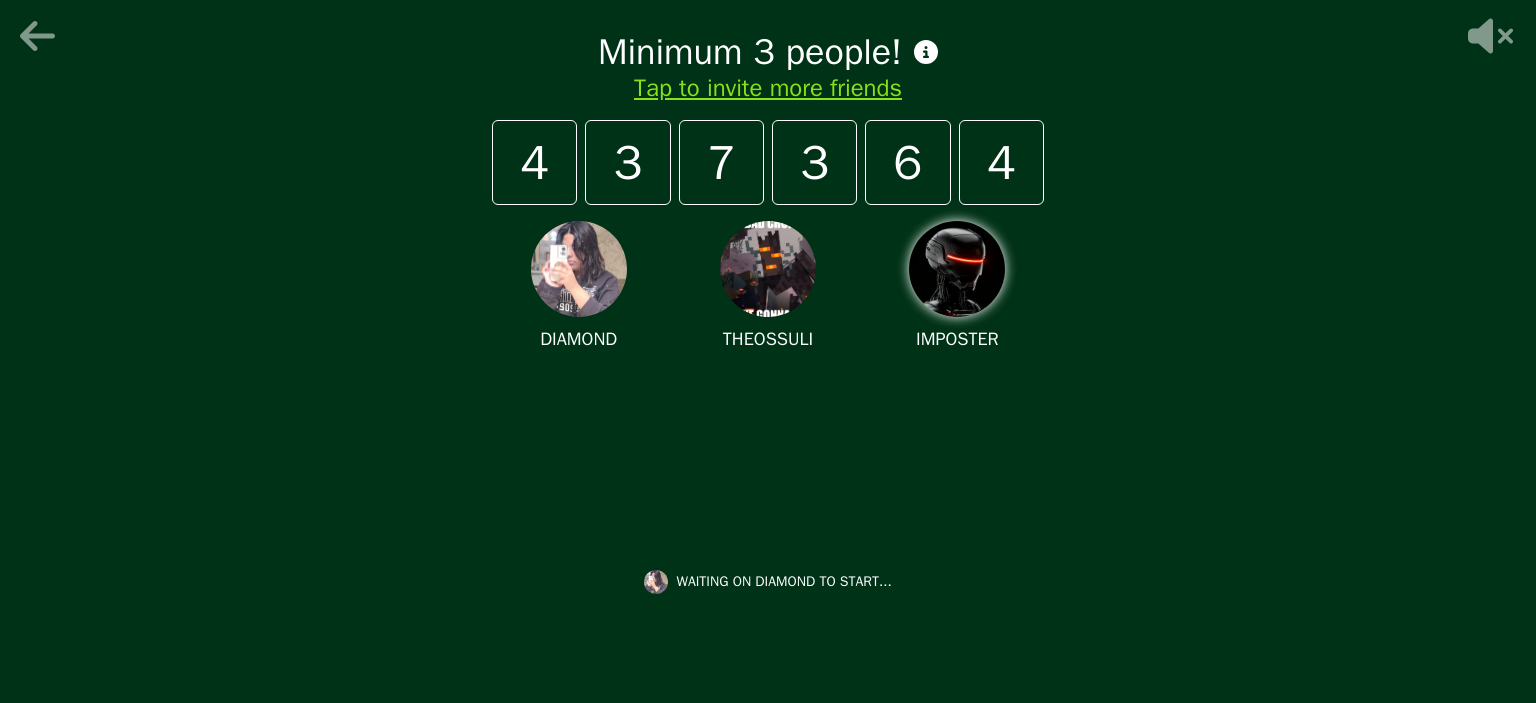 click at bounding box center (957, 269) 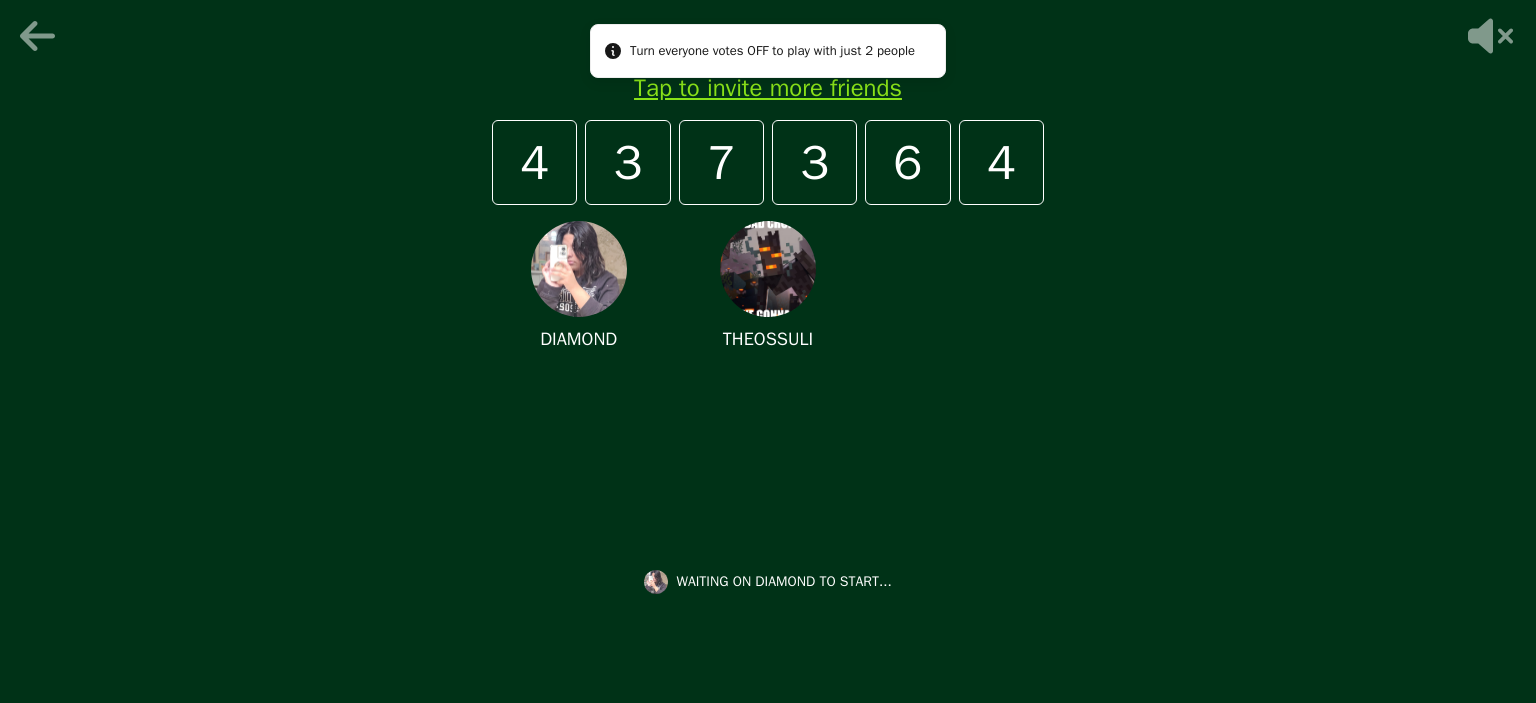 click on "Minimum 3 people!" at bounding box center [768, 52] 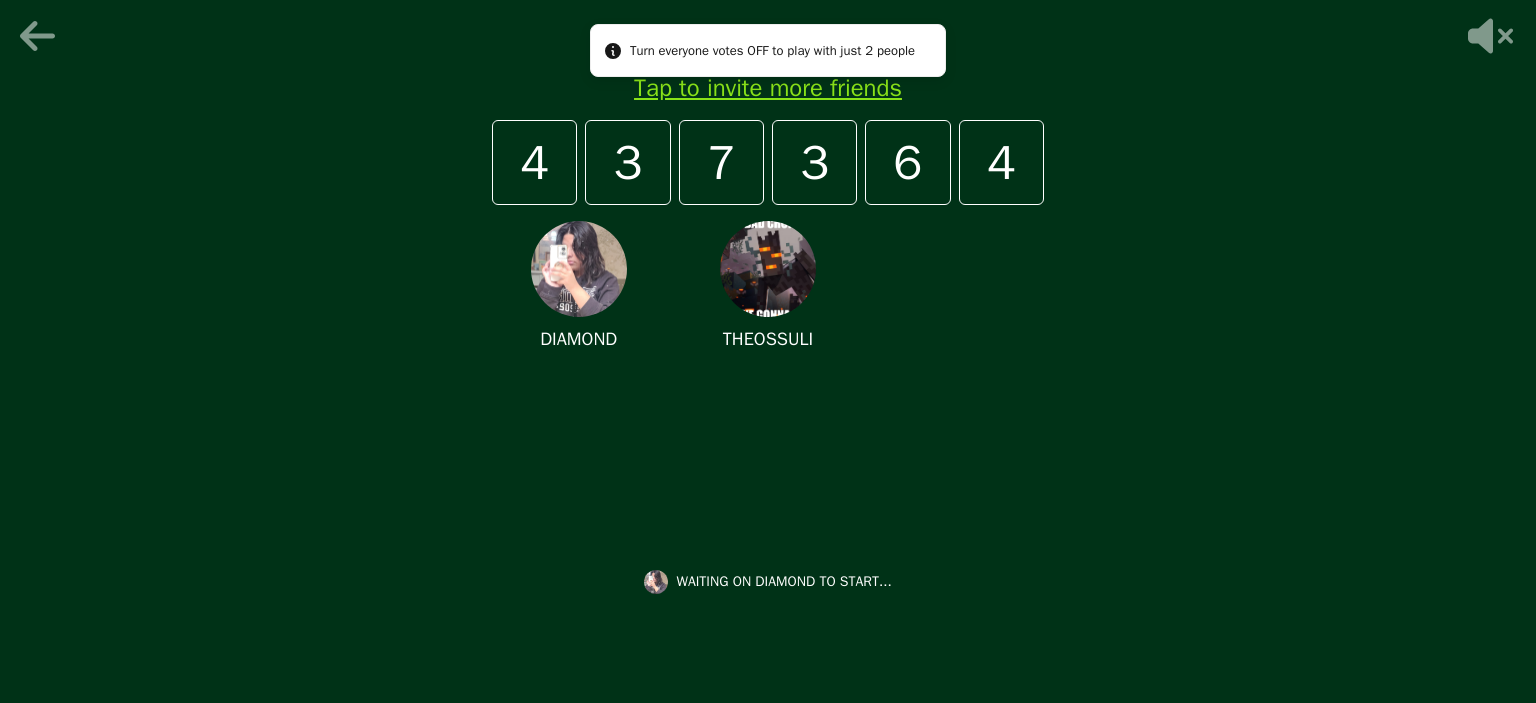 click on "Turn everyone votes OFF to play with just 2 people" at bounding box center [768, 50] 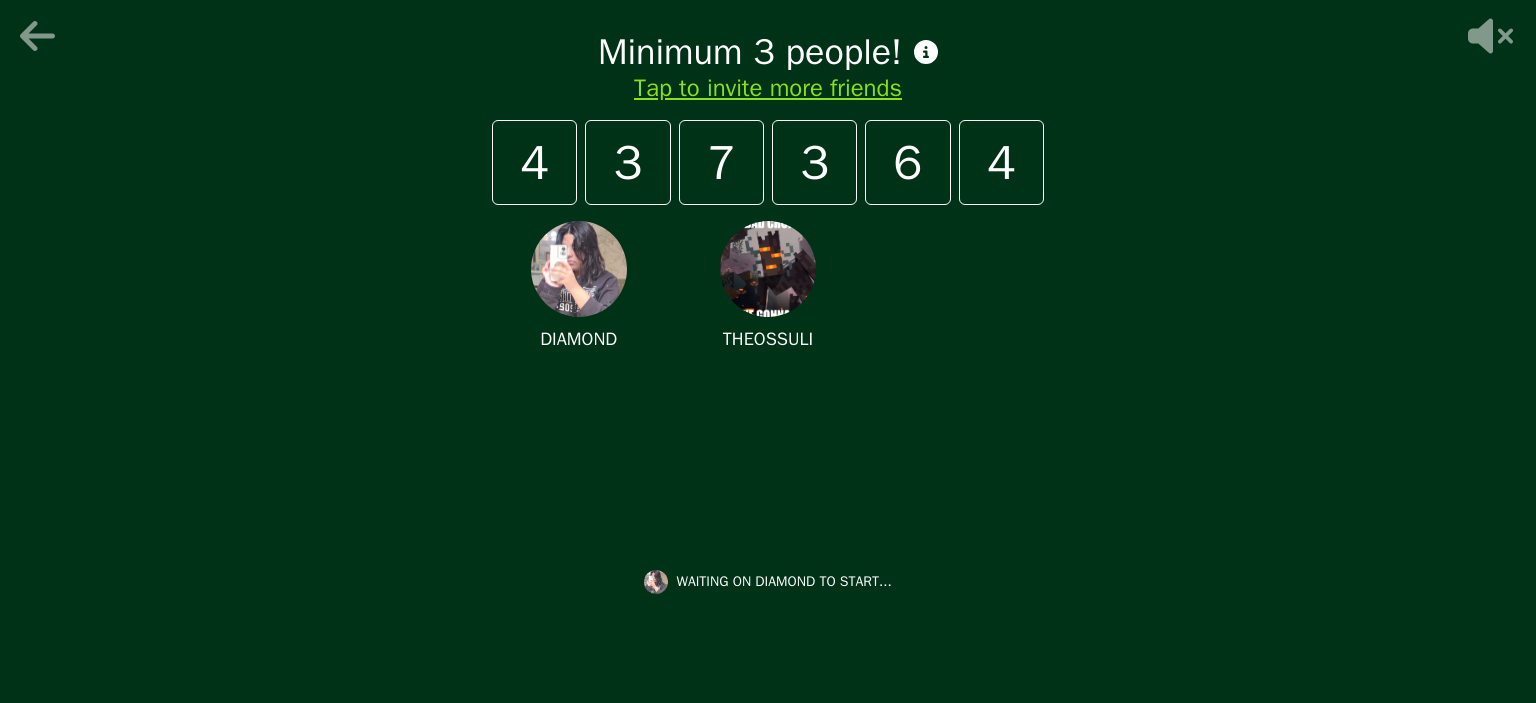 click 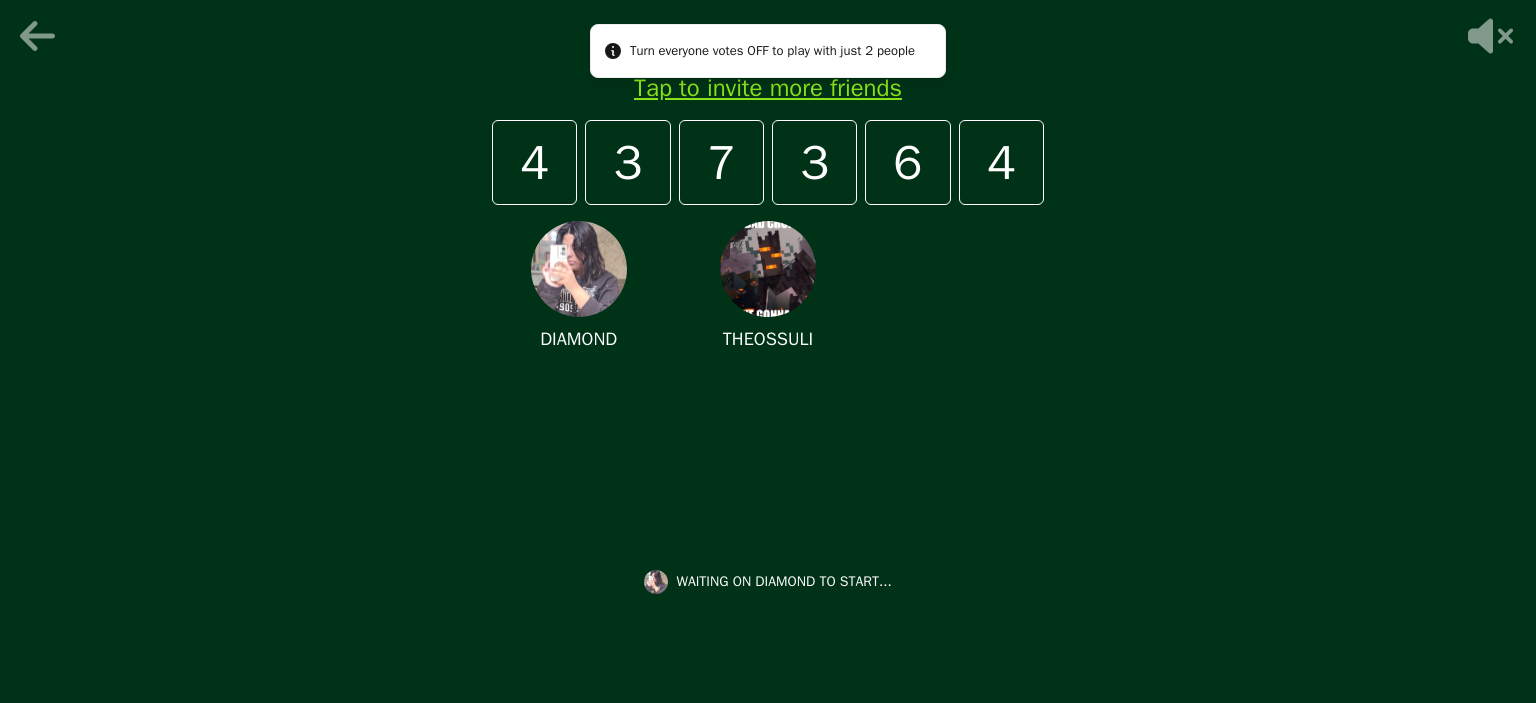 click on "Minimum 3 people!" at bounding box center (768, 52) 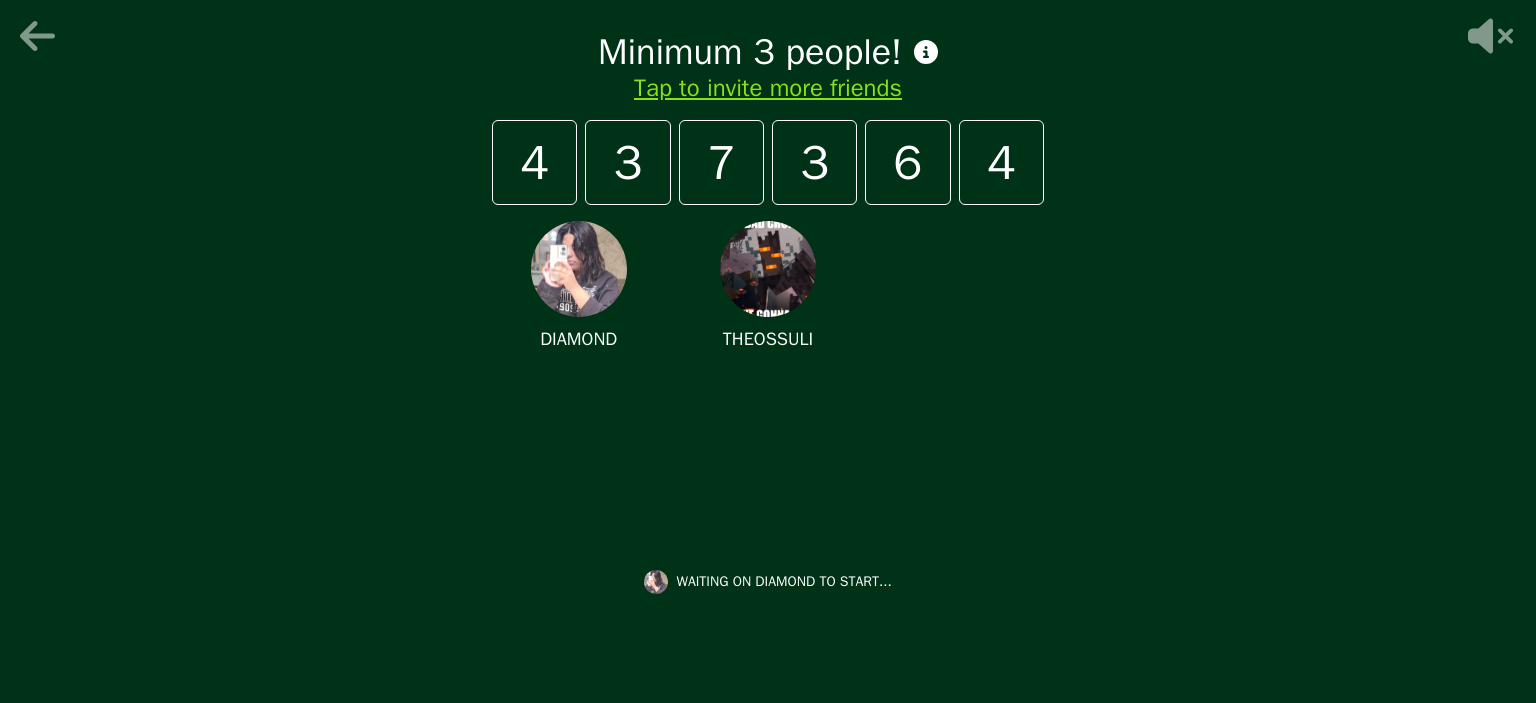 click at bounding box center [579, 269] 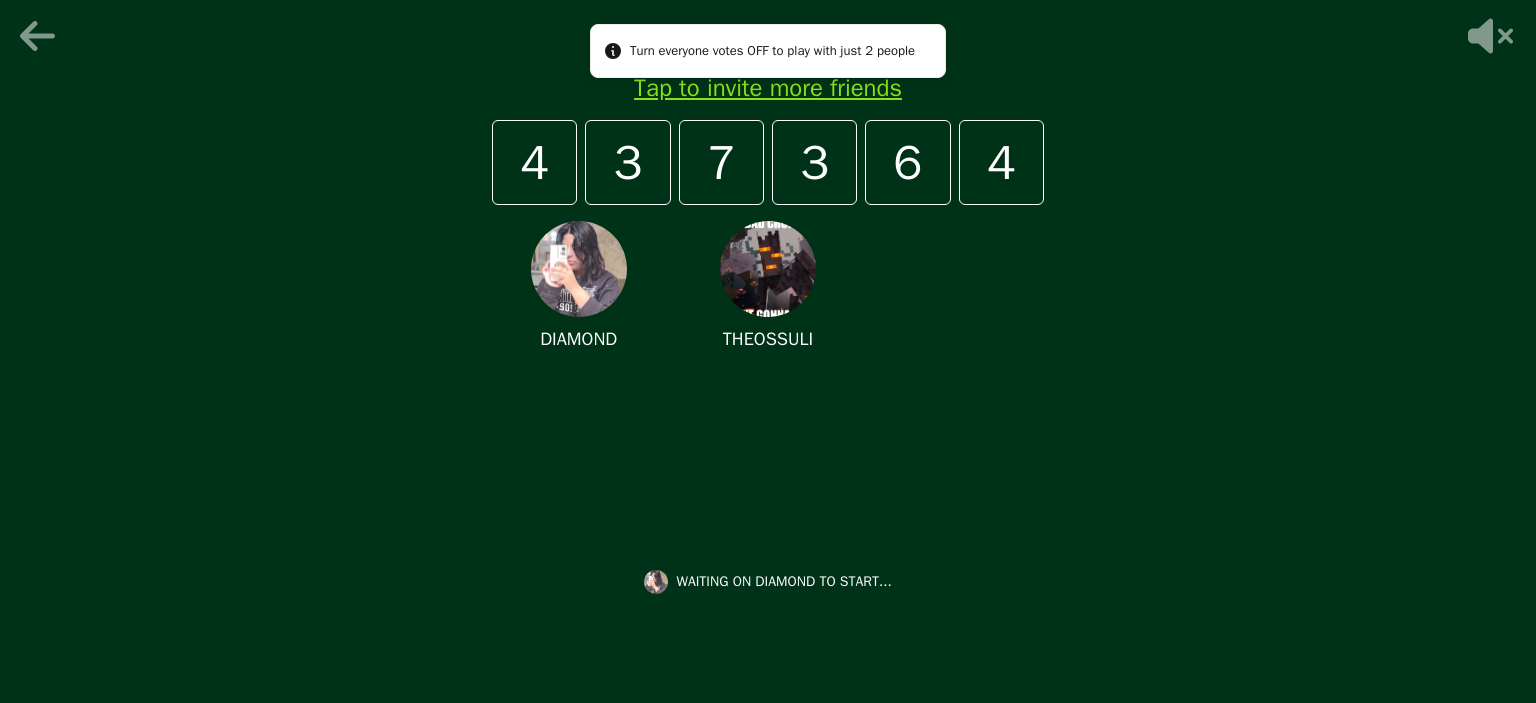 click on "DIAMOND" at bounding box center [785, 581] 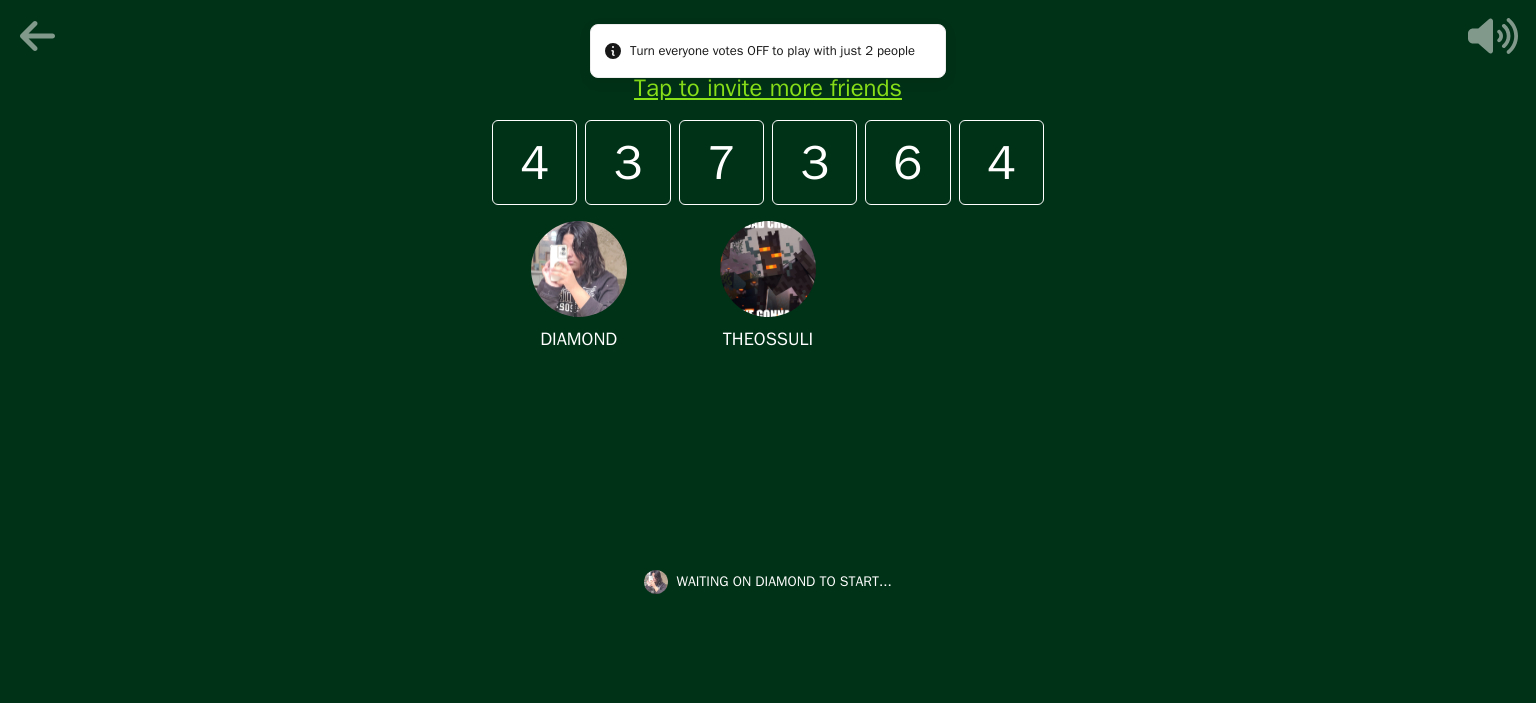 click 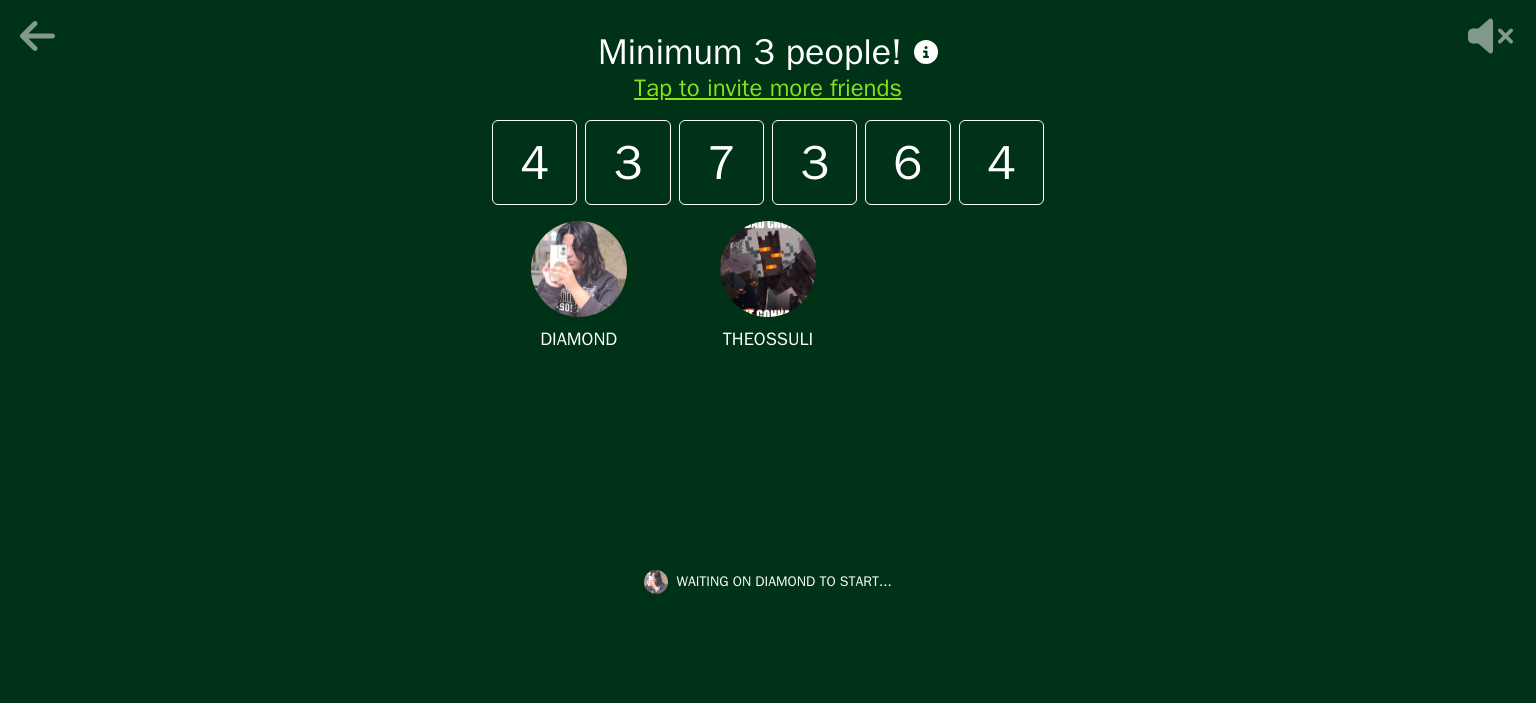 click 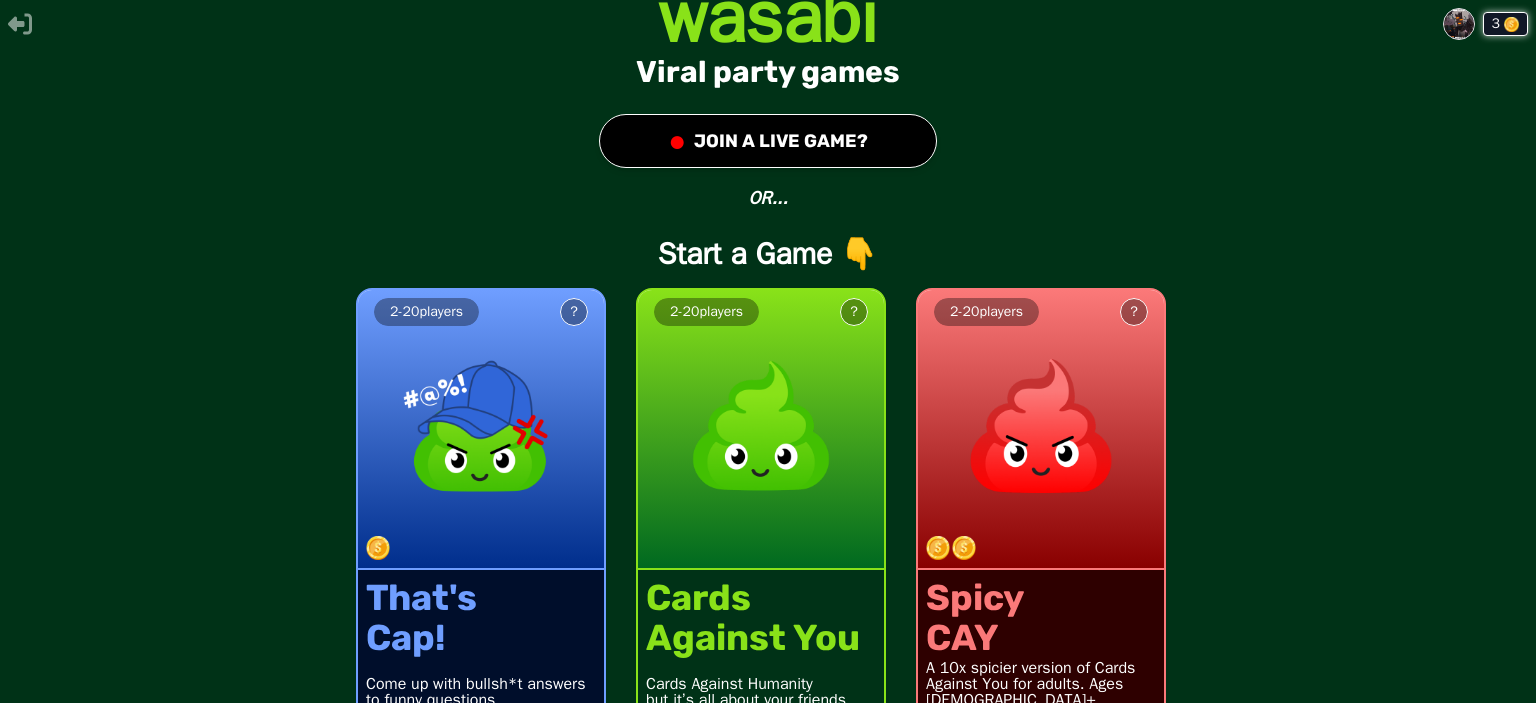 click on "● JOIN A LIVE GAME?" at bounding box center [768, 141] 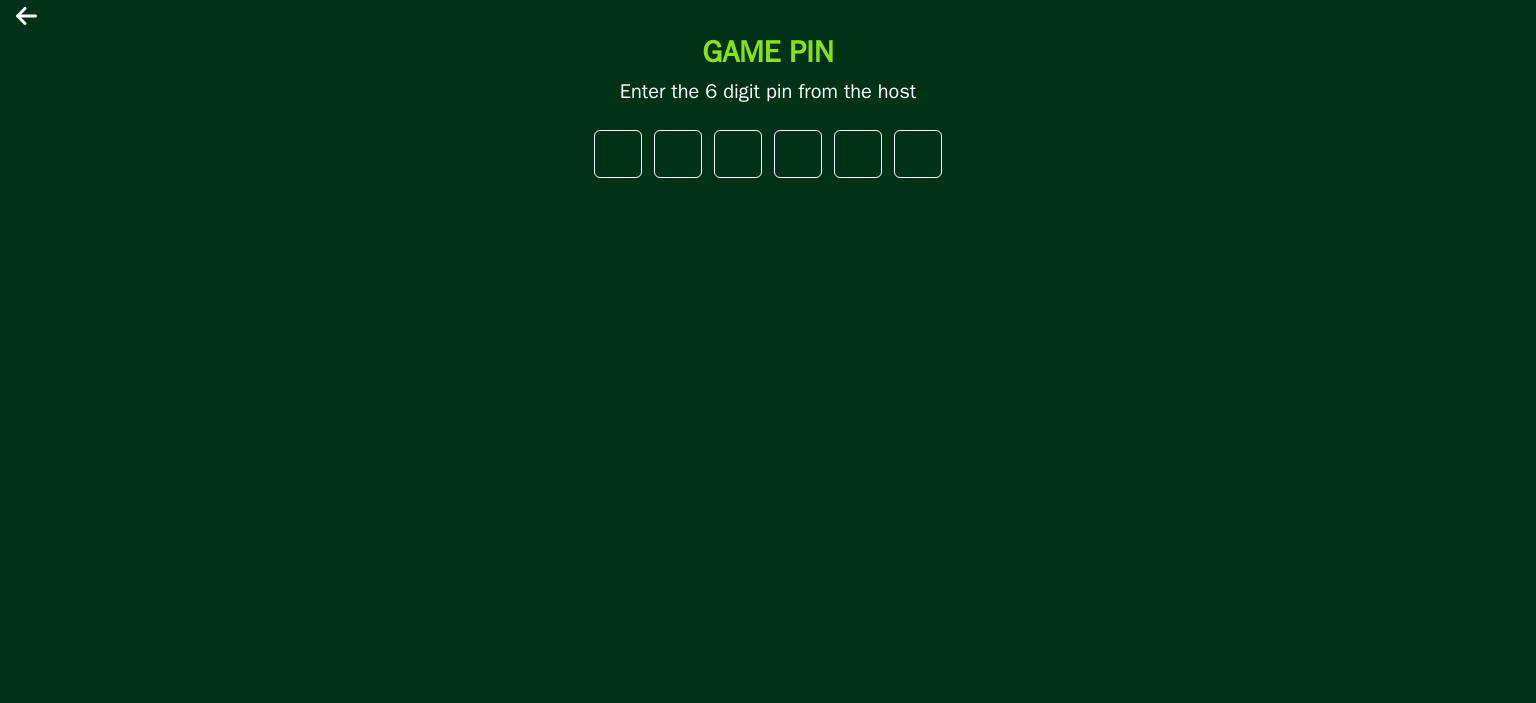 click 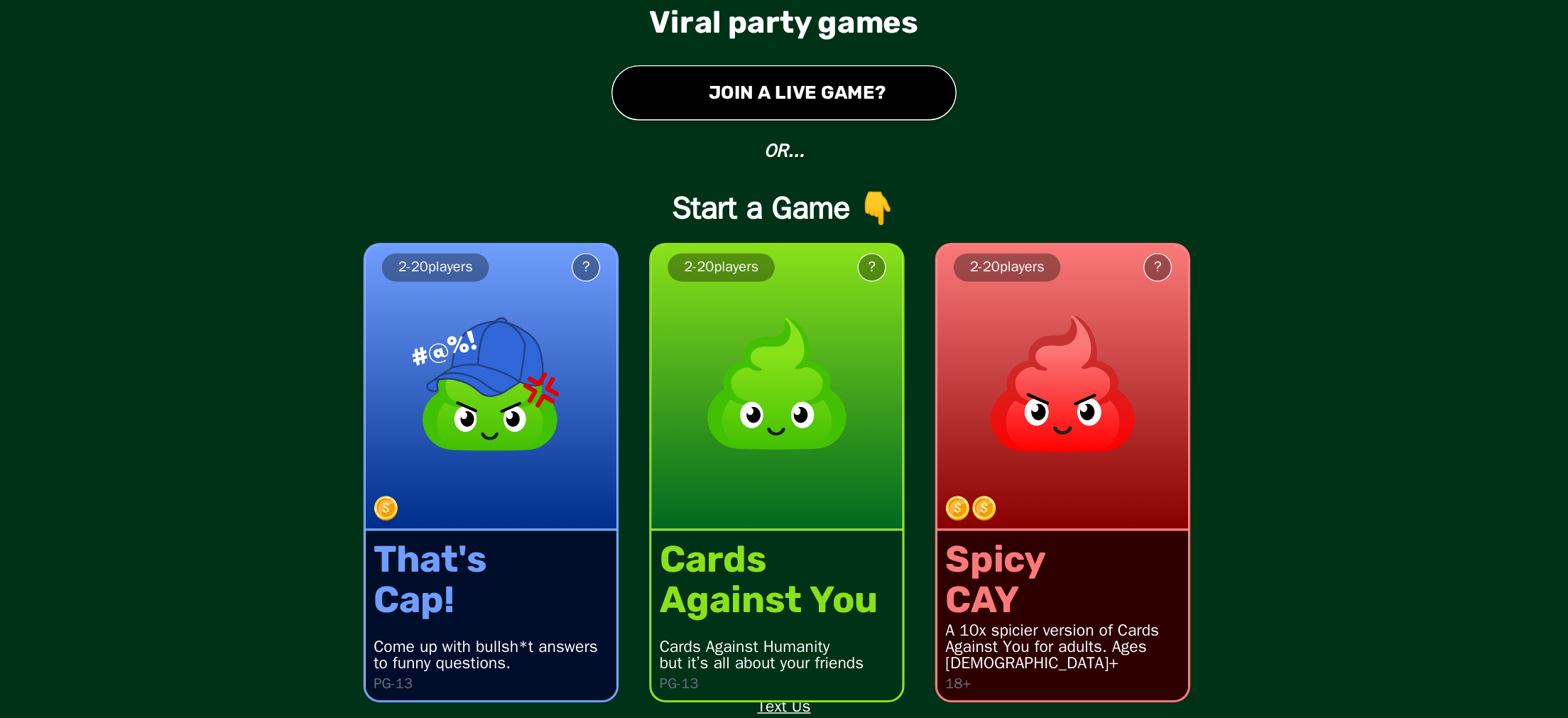scroll, scrollTop: 0, scrollLeft: 0, axis: both 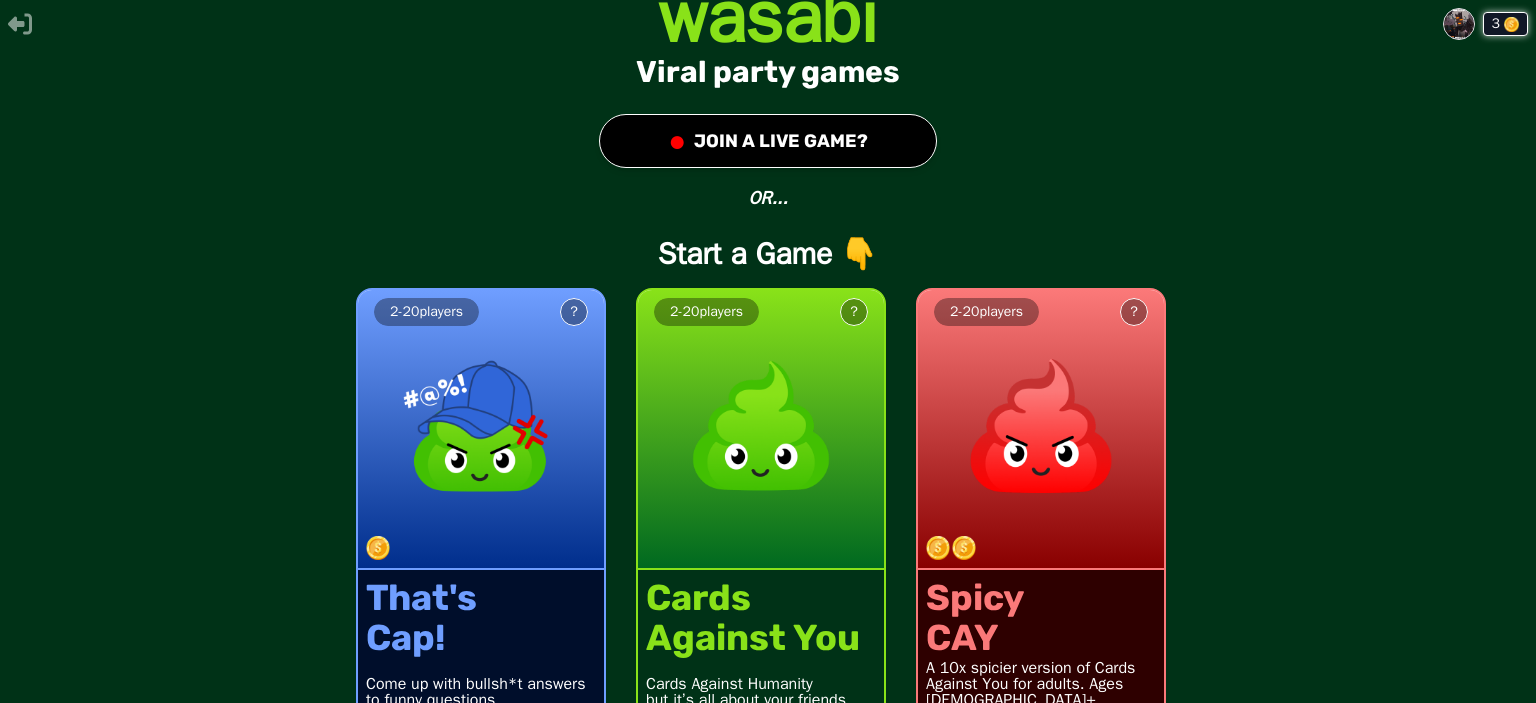 click on "● JOIN A LIVE GAME?" at bounding box center [768, 141] 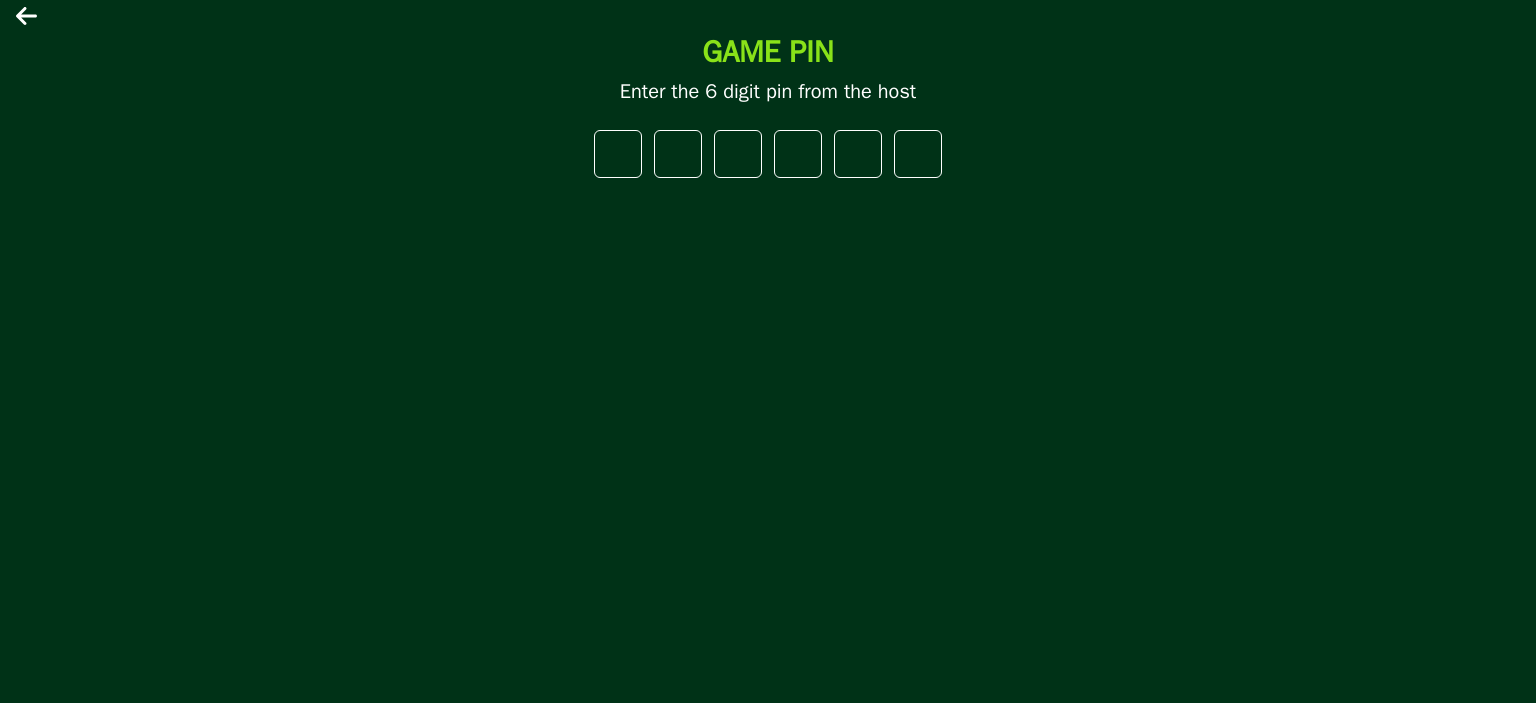 type on "*" 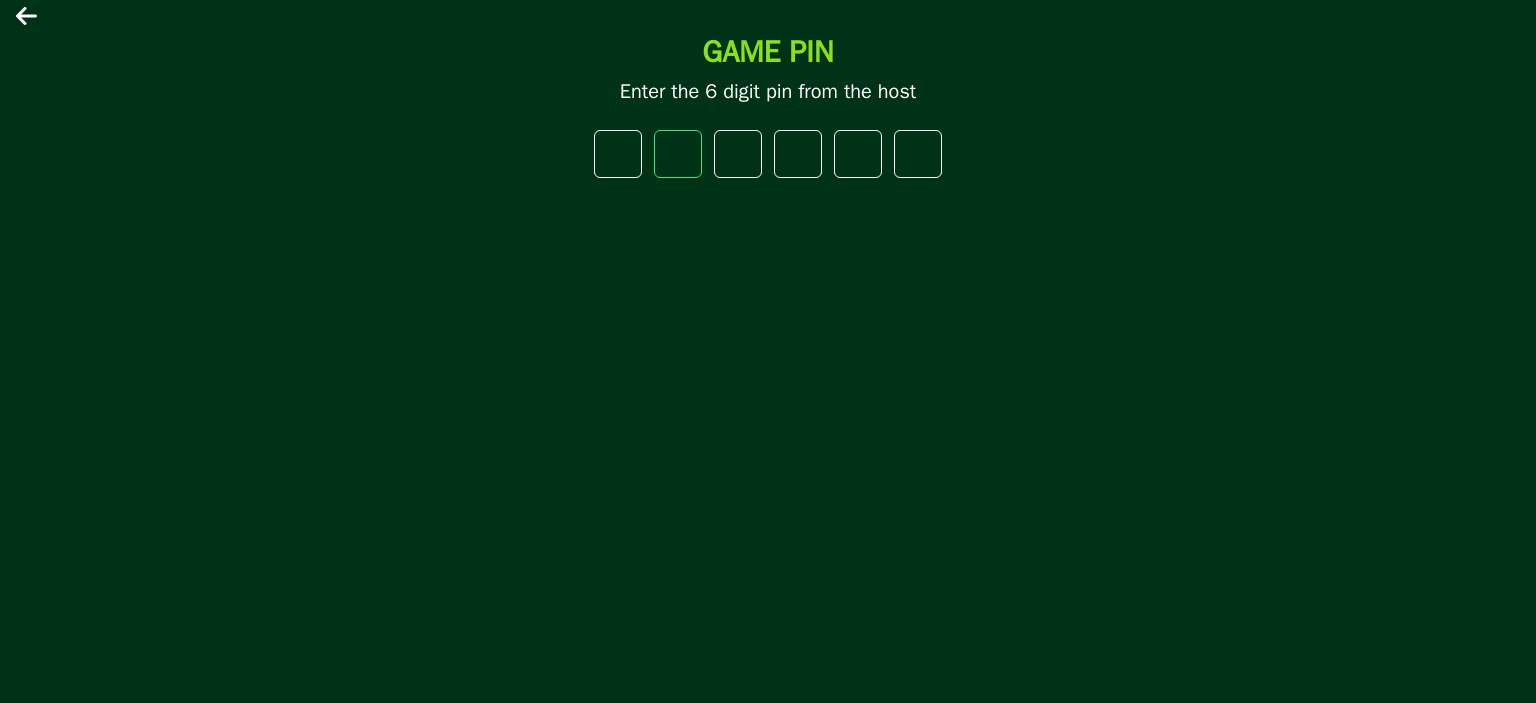 type on "*" 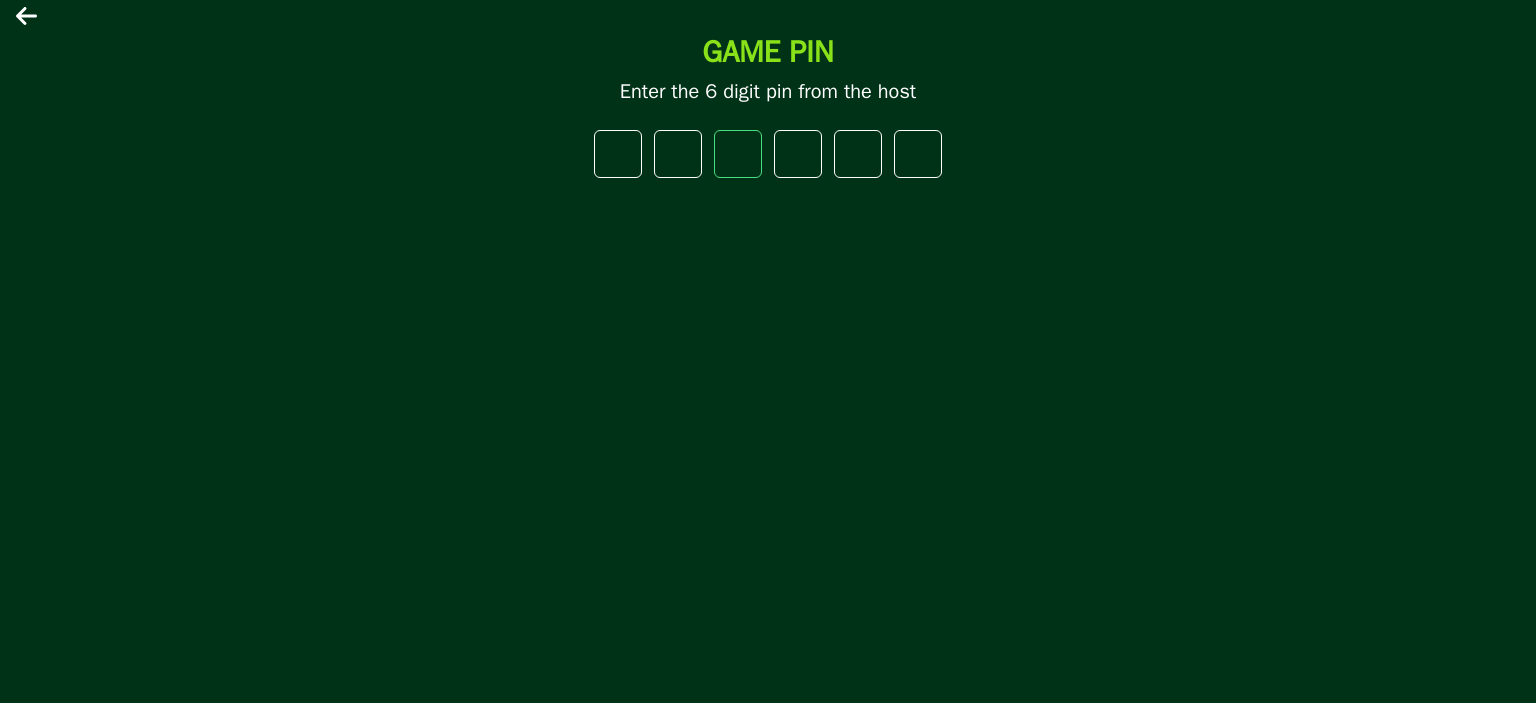 type on "*" 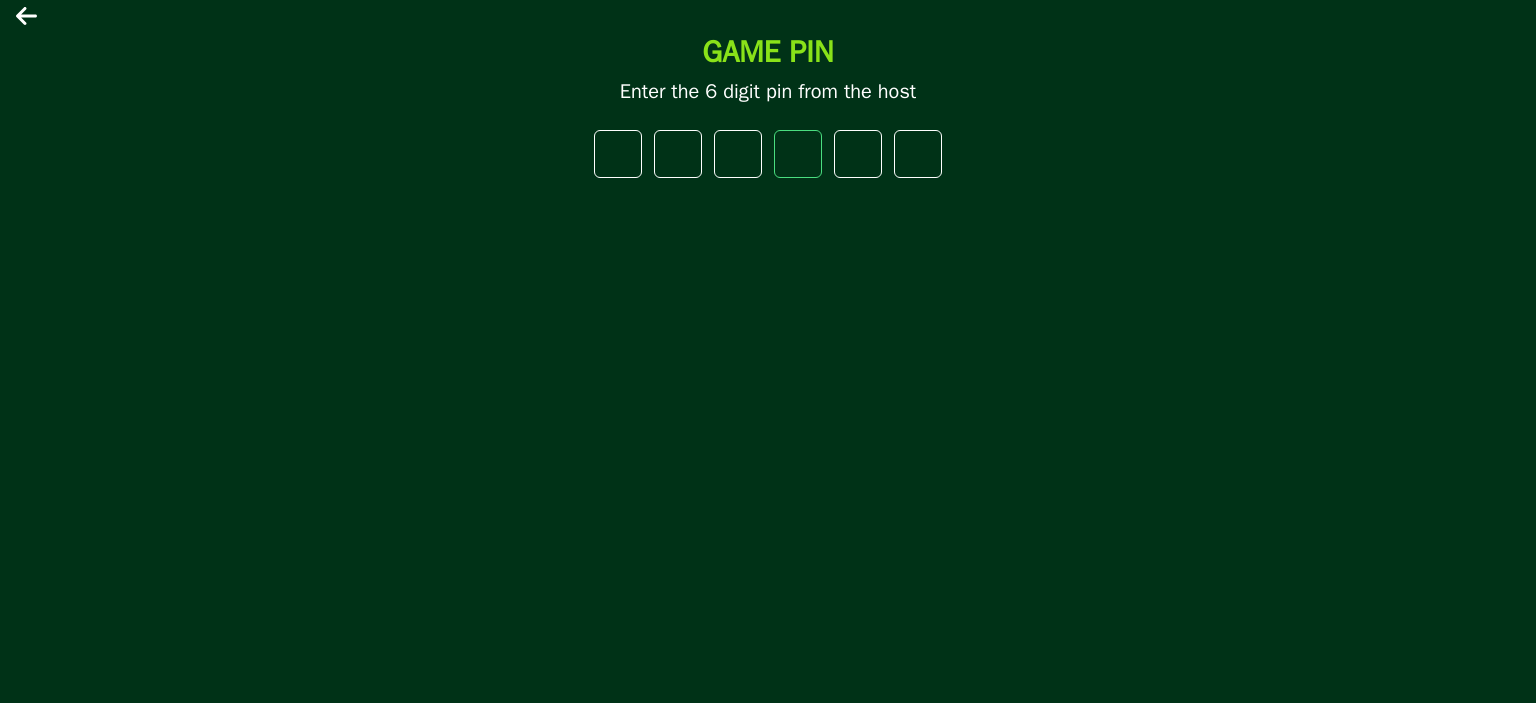 type on "*" 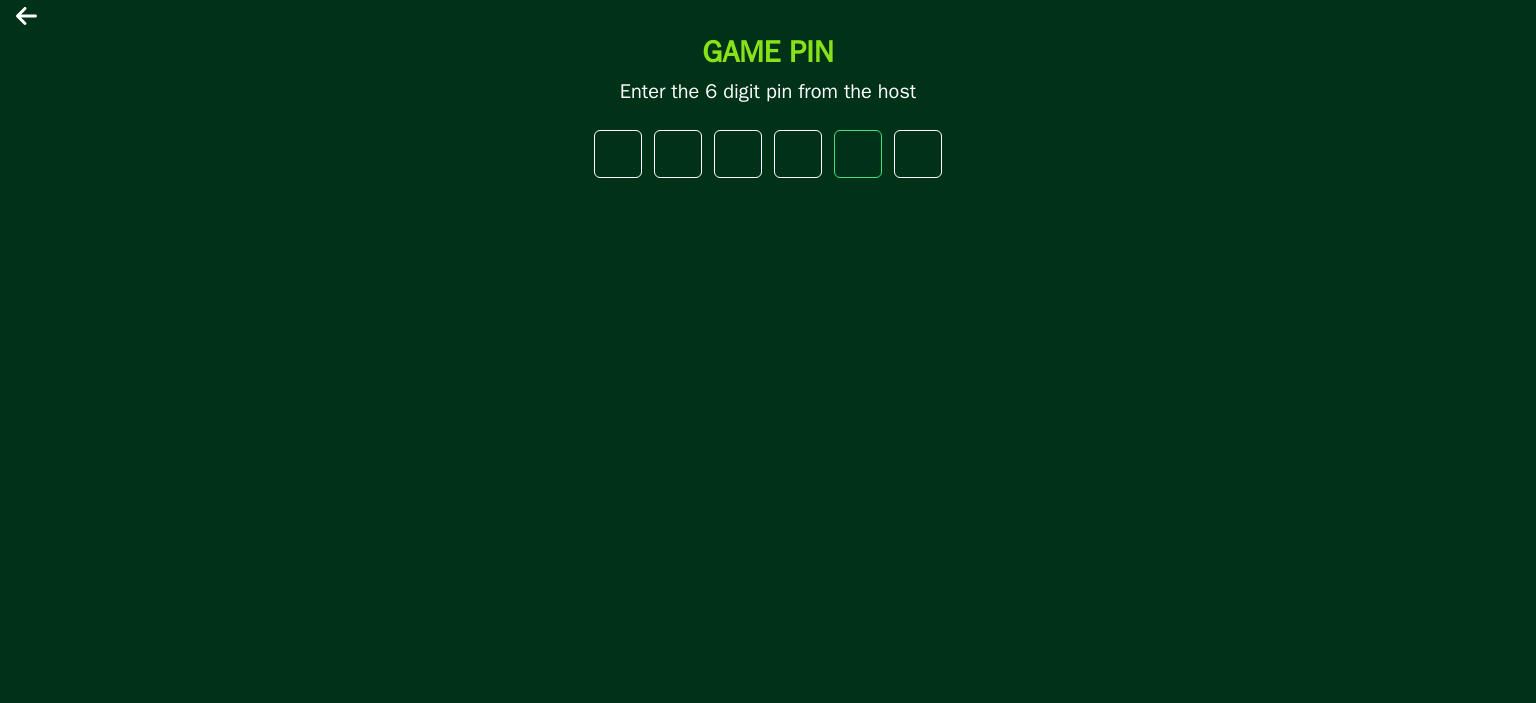 type on "*" 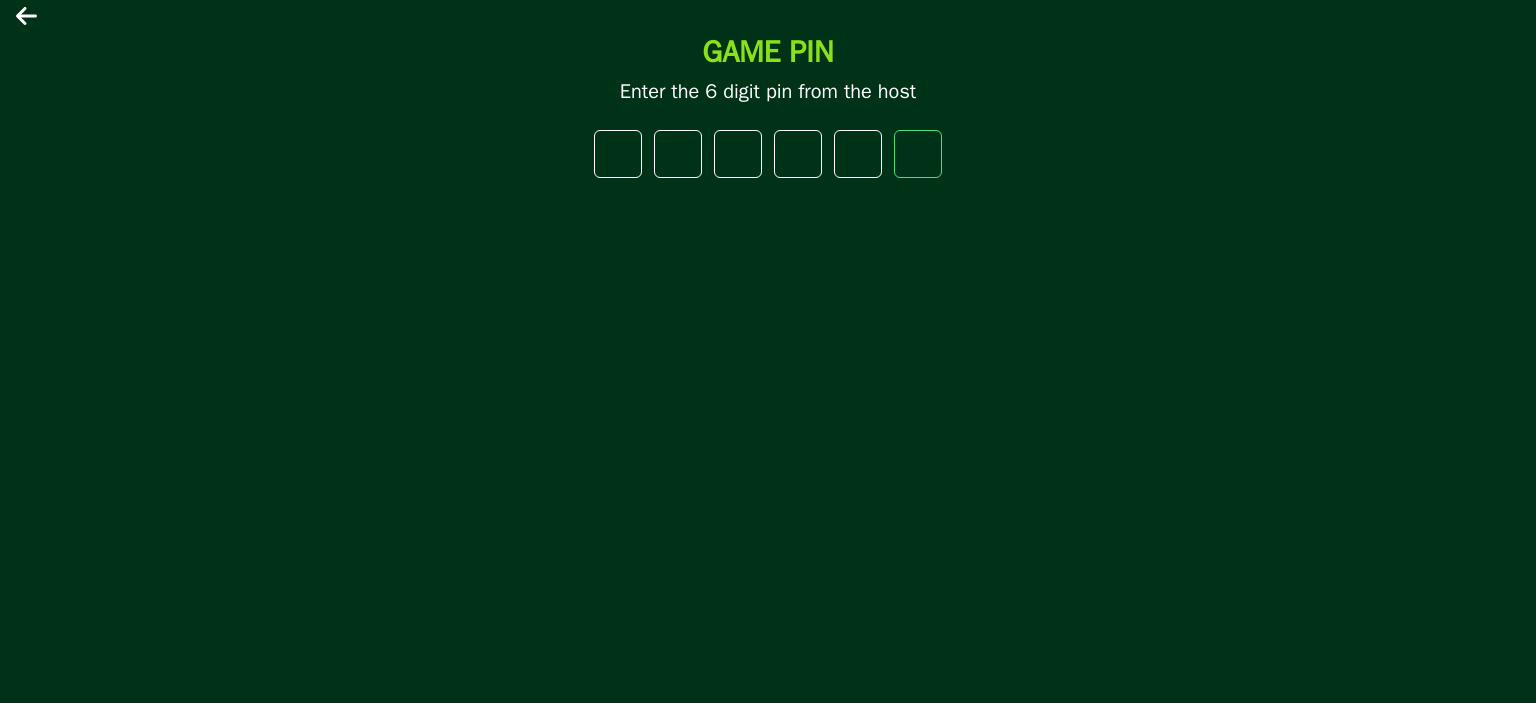 type on "*" 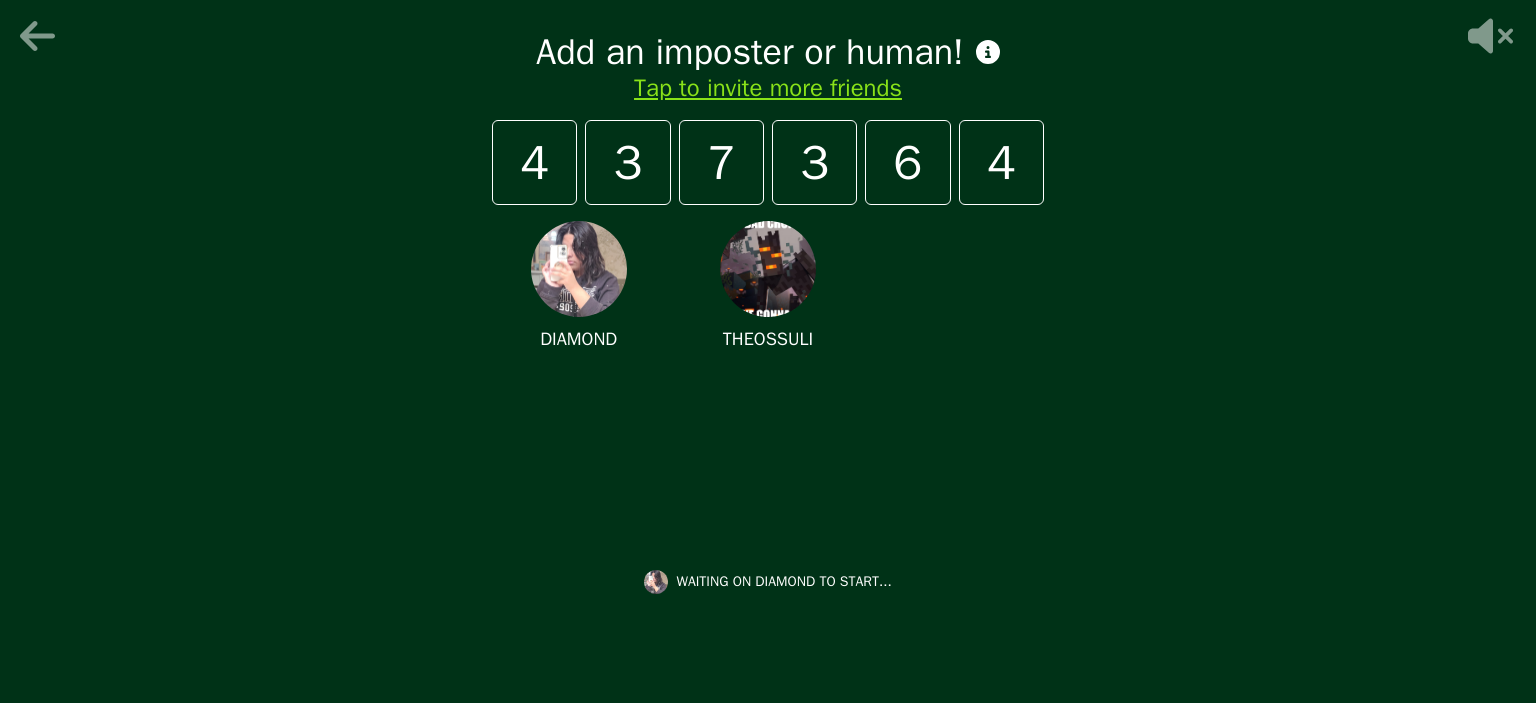 click at bounding box center [768, 269] 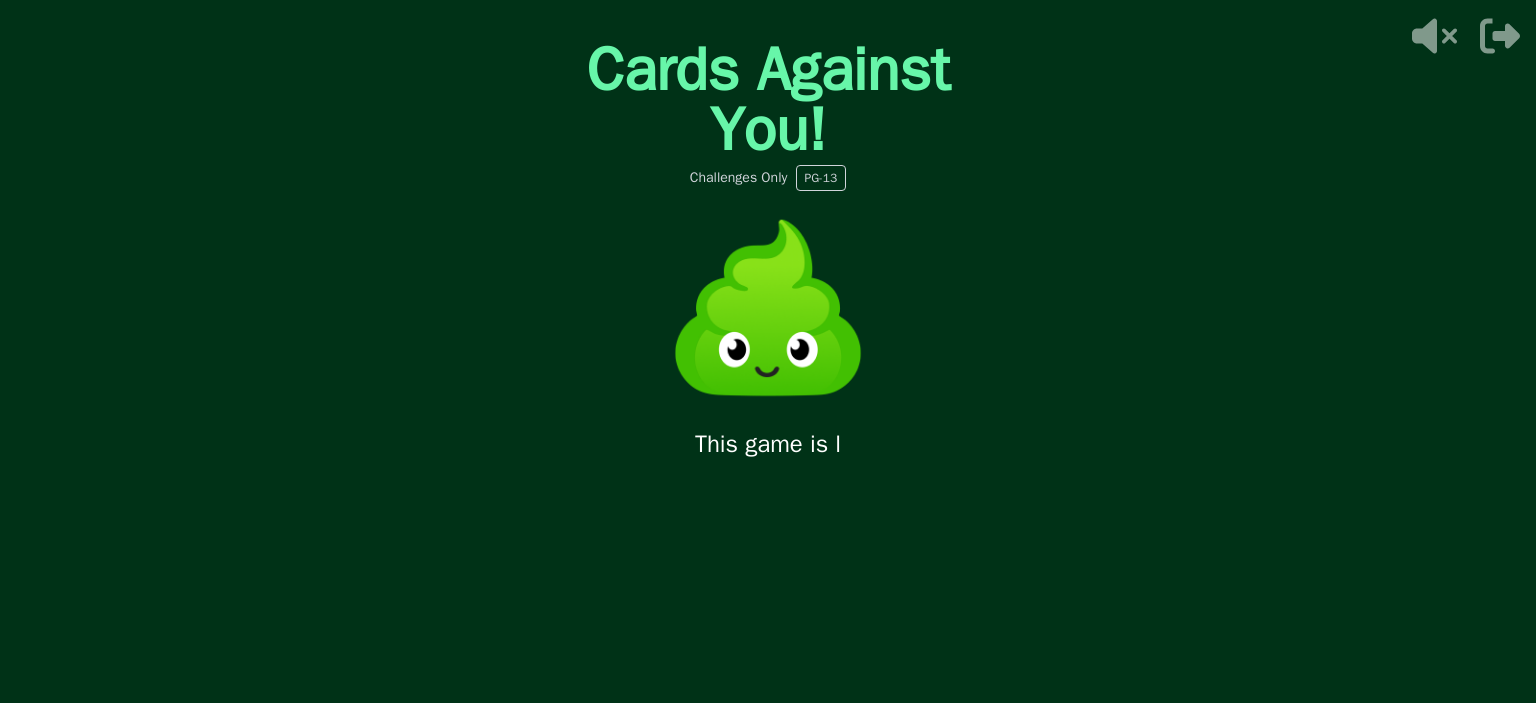 click on "Cards Against You! Challenges Only   PG-13 This game is l" at bounding box center [768, 351] 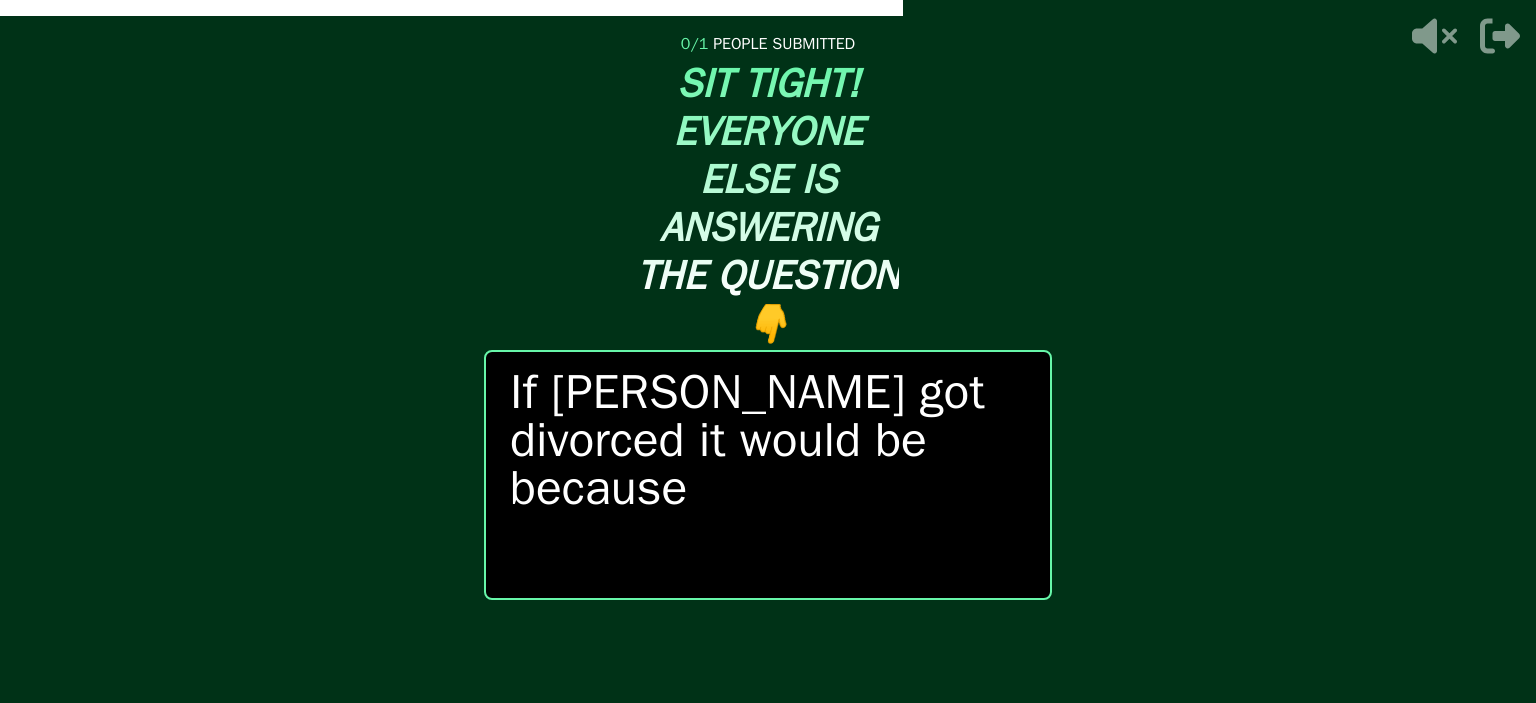 click at bounding box center [768, 351] 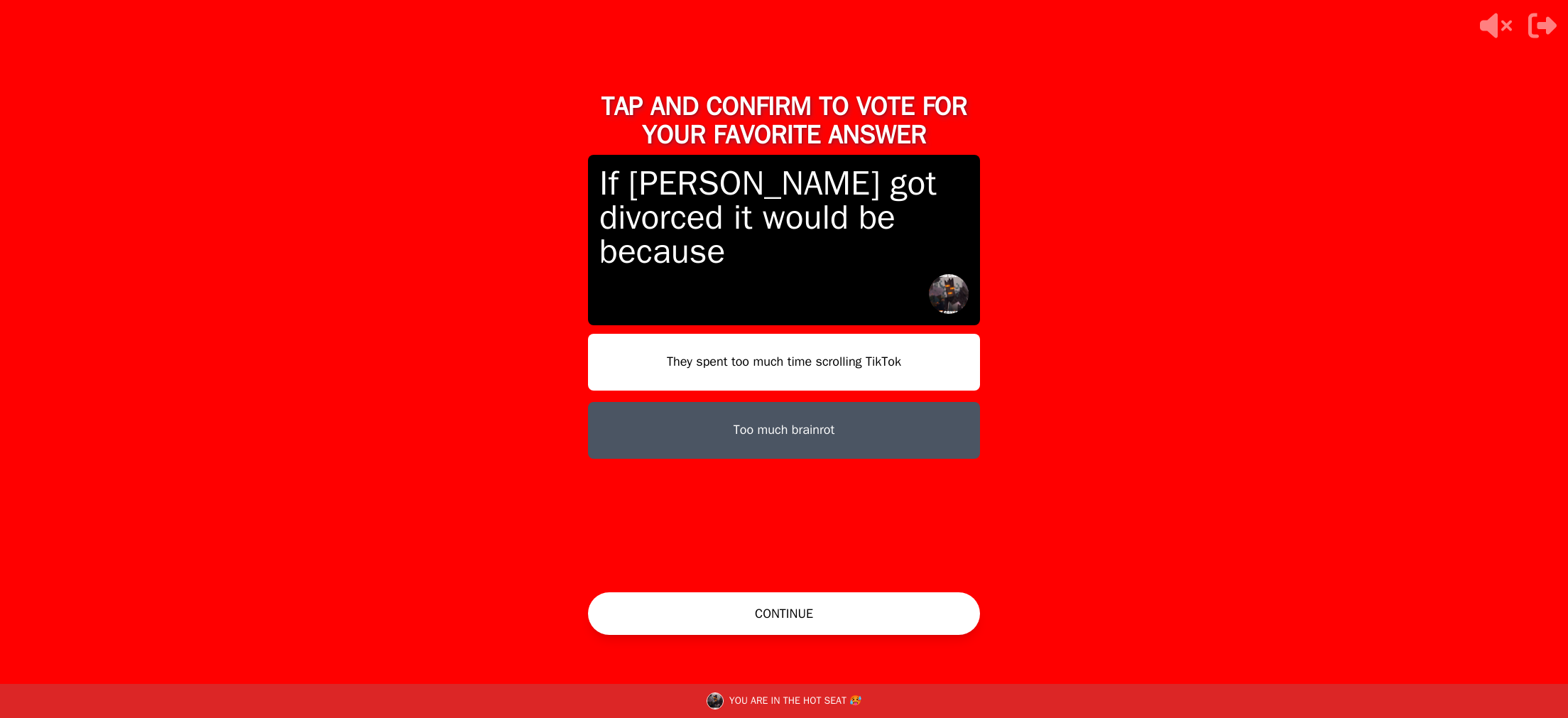 click on "TAP AND CONFIRM TO VOTE FOR YOUR FAVORITE ANSWER If [PERSON_NAME] got divorced it would be because They spent too much time scrolling TikTok Too much brainrot CONTINUE YOU ARE IN THE HOT SEAT 🥵" at bounding box center (784, 359) 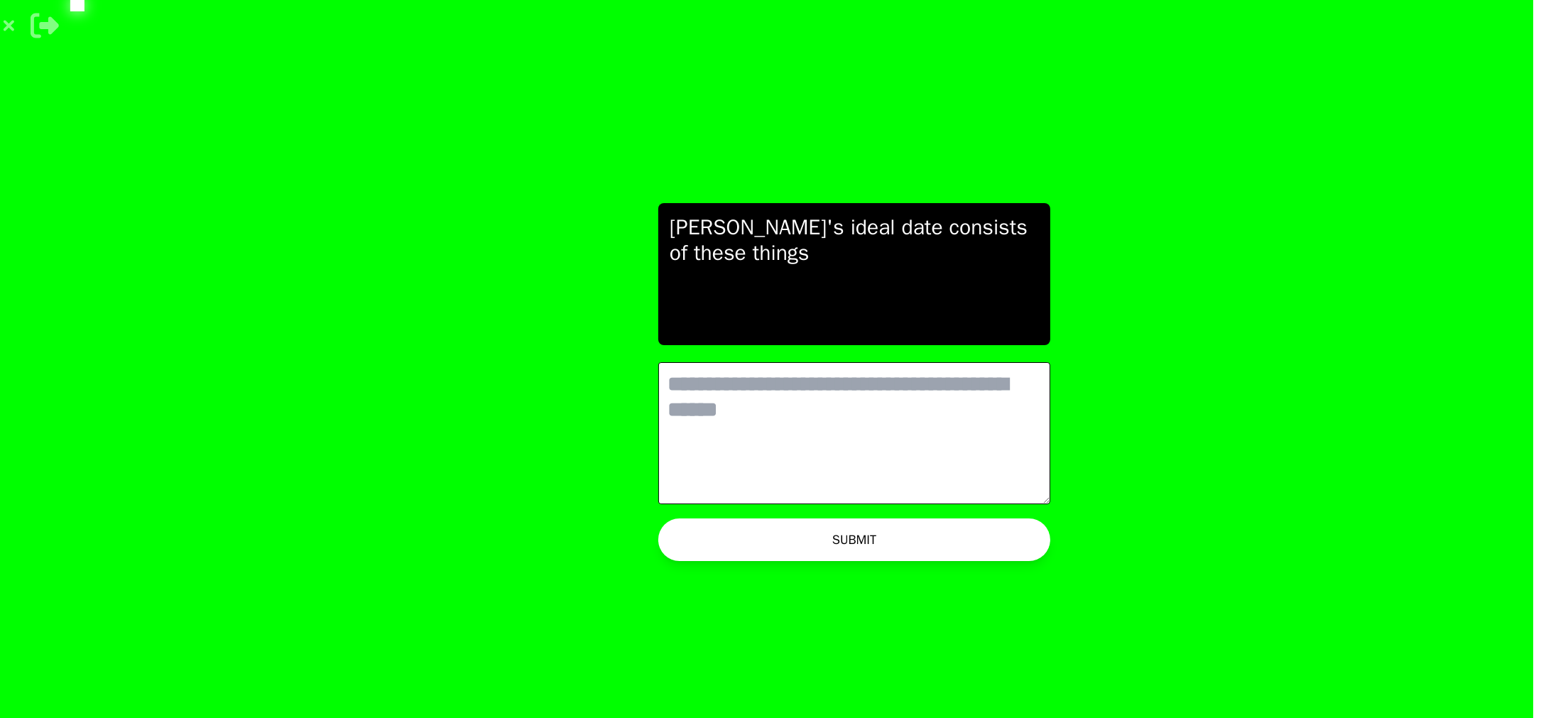 scroll, scrollTop: 0, scrollLeft: 0, axis: both 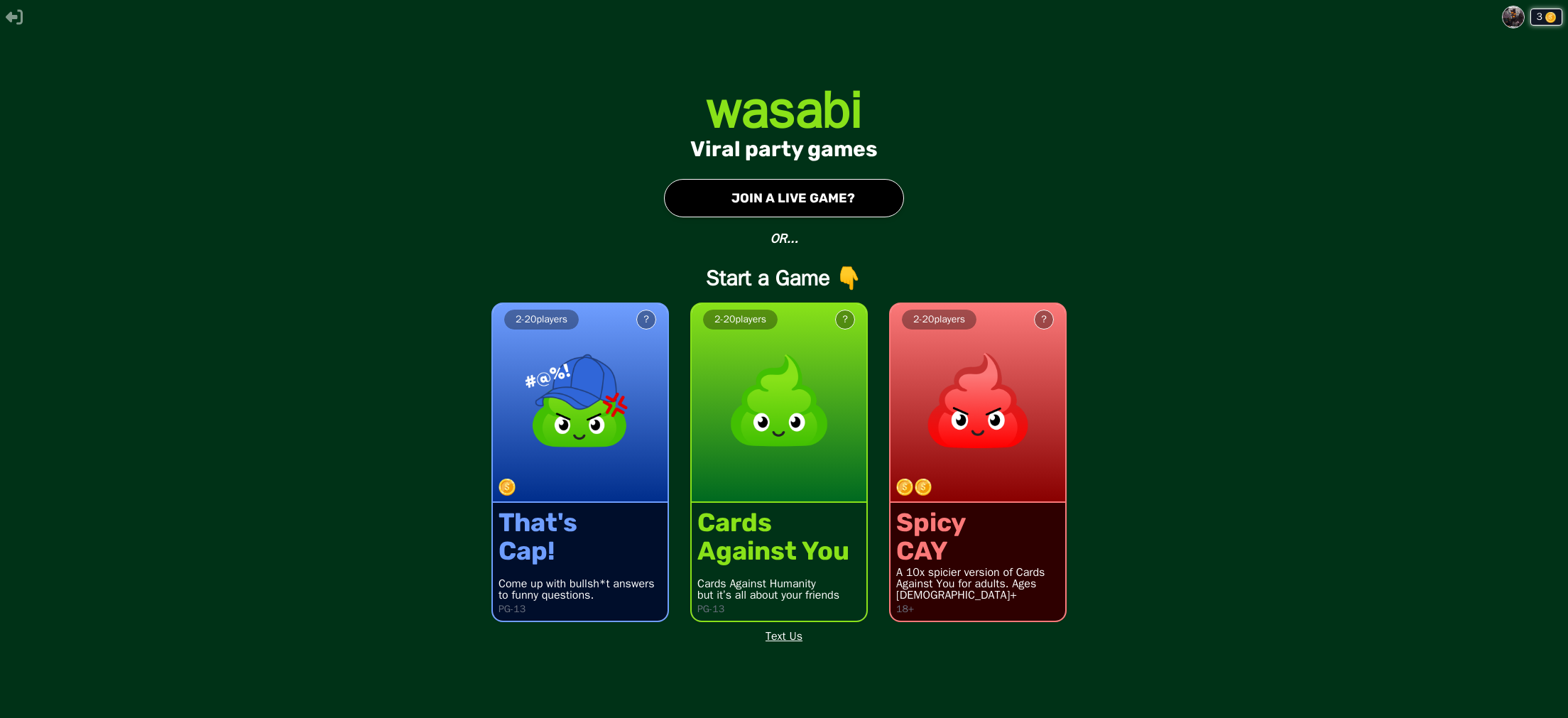 click on "3 wasabi Viral party games ● JOIN A LIVE GAME? OR... Start a Game 👇 2 - 20  players ? That's Cap! Come up with bullsh*t answers to funny questions. PG-13 2 - 20  players ? Cards Against You Cards Against Humanity but it’s all about your friends PG-13 2 - 20  players ? Spicy CAY A 10x spicier version of Cards Against You for adults. Ages [DEMOGRAPHIC_DATA]+ 18+ Text Us" at bounding box center (784, 359) 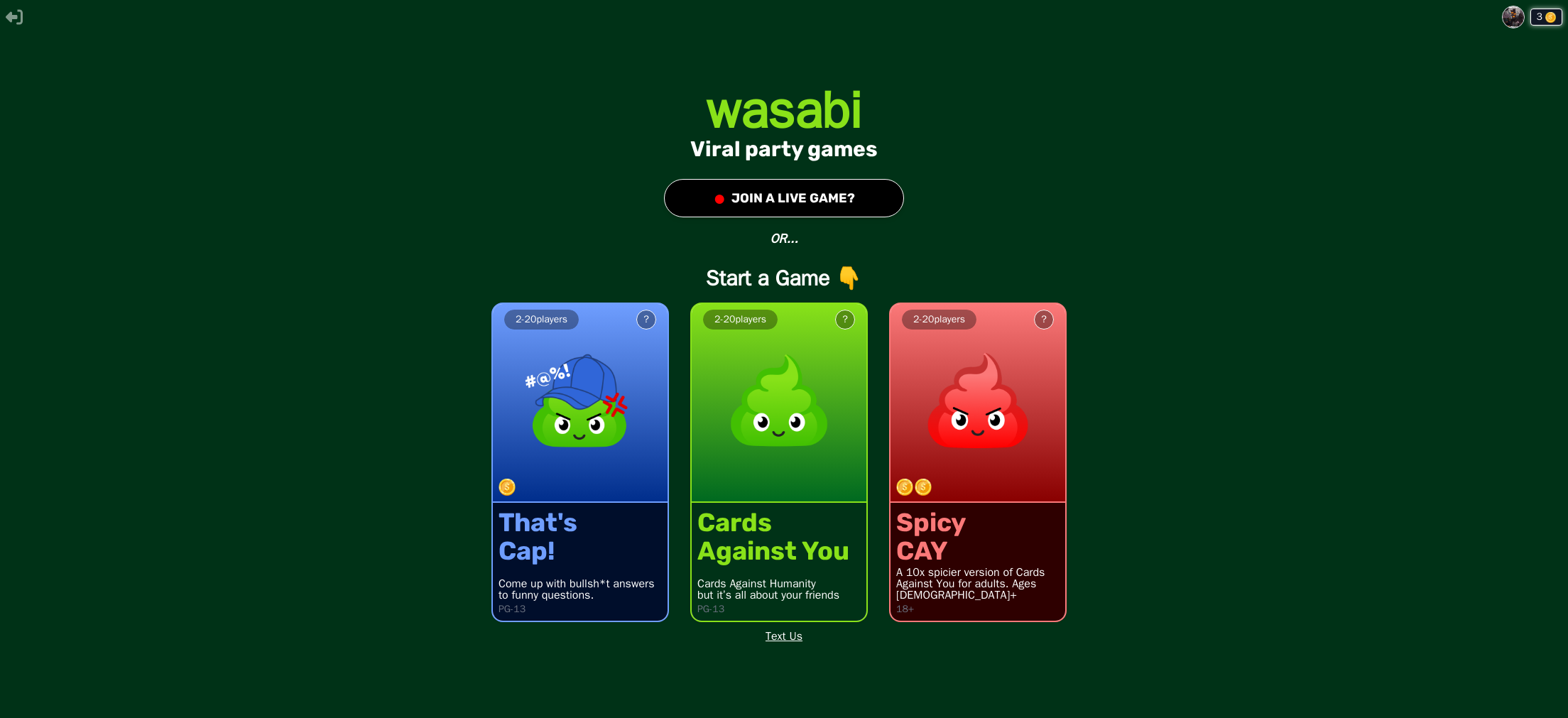 click on "● JOIN A LIVE GAME?" at bounding box center [784, 198] 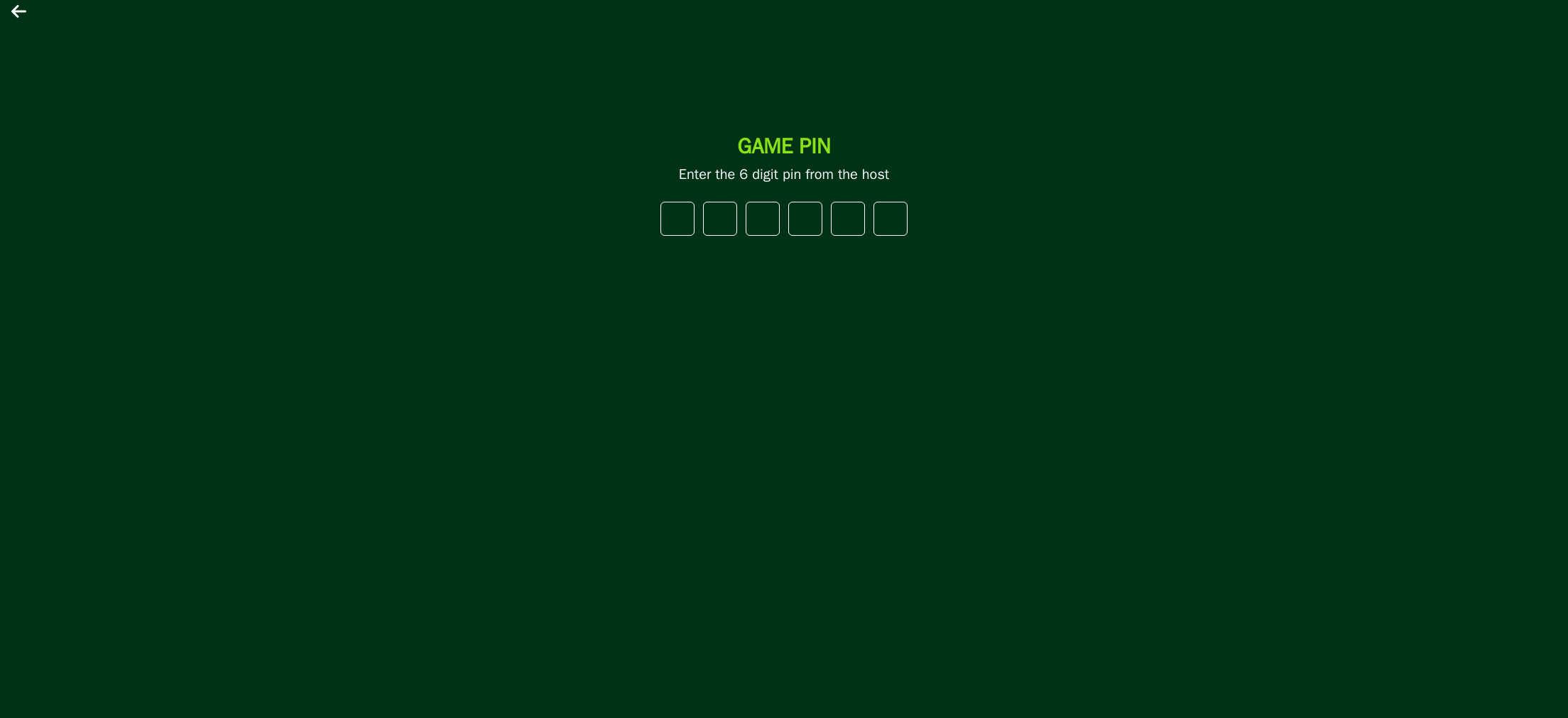 drag, startPoint x: 261, startPoint y: 353, endPoint x: 246, endPoint y: 360, distance: 16.552945 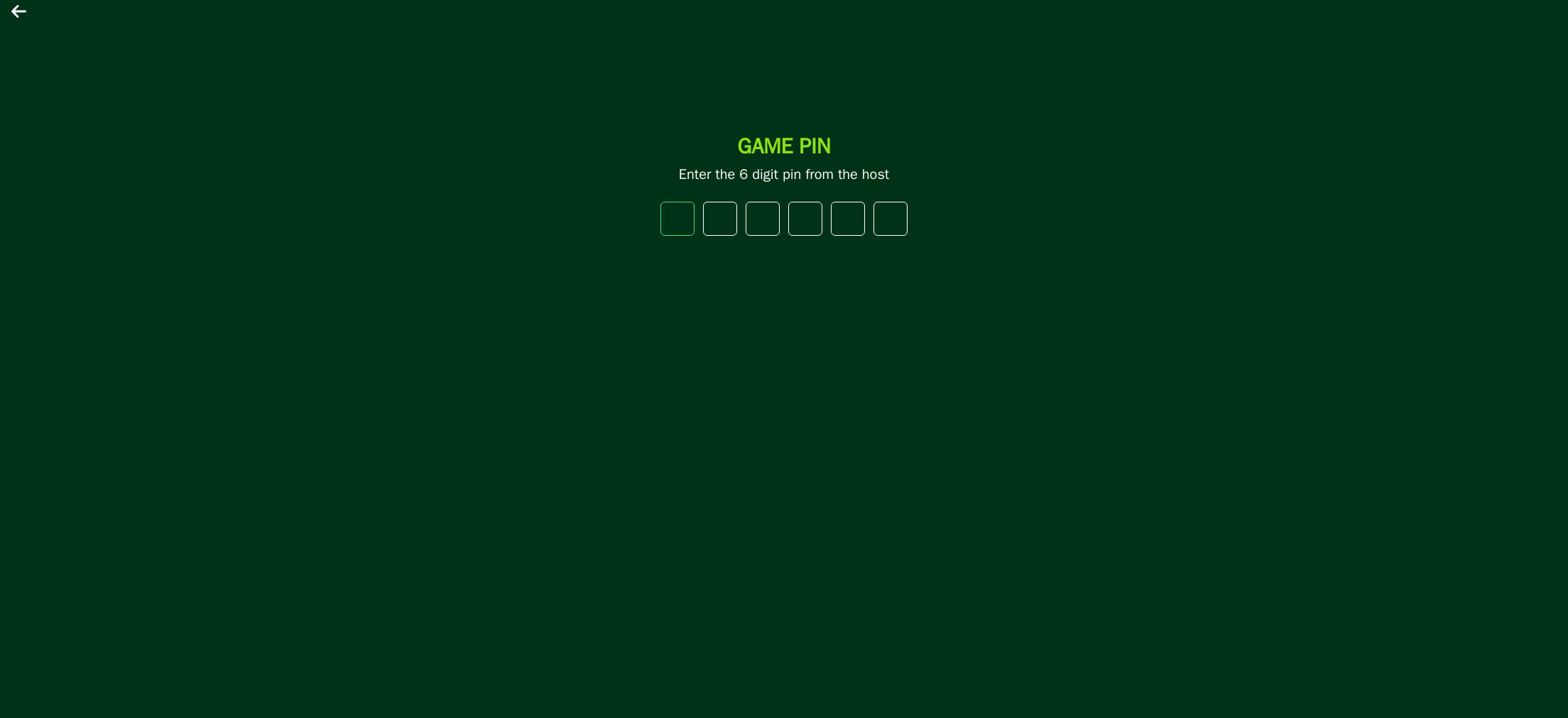 click at bounding box center (677, 219) 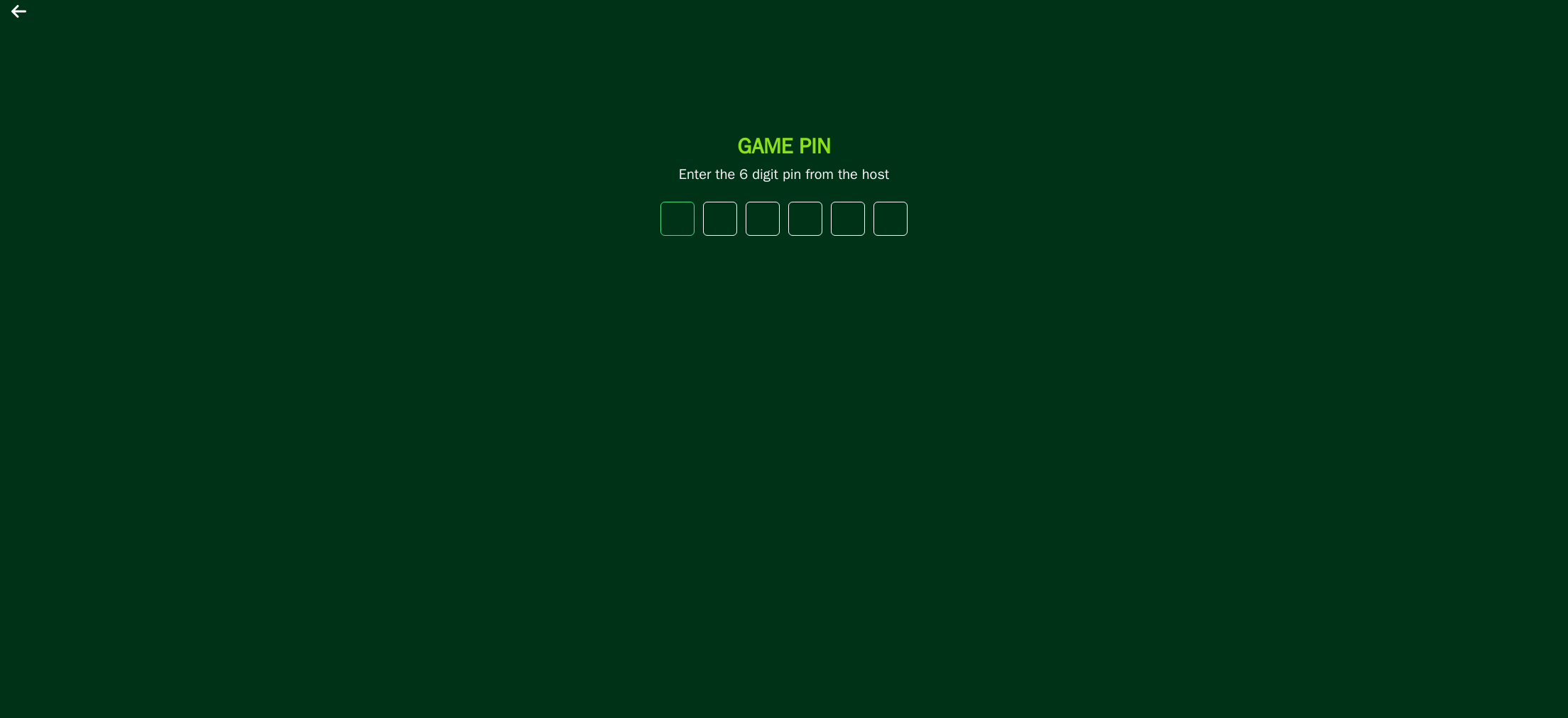 type on "*" 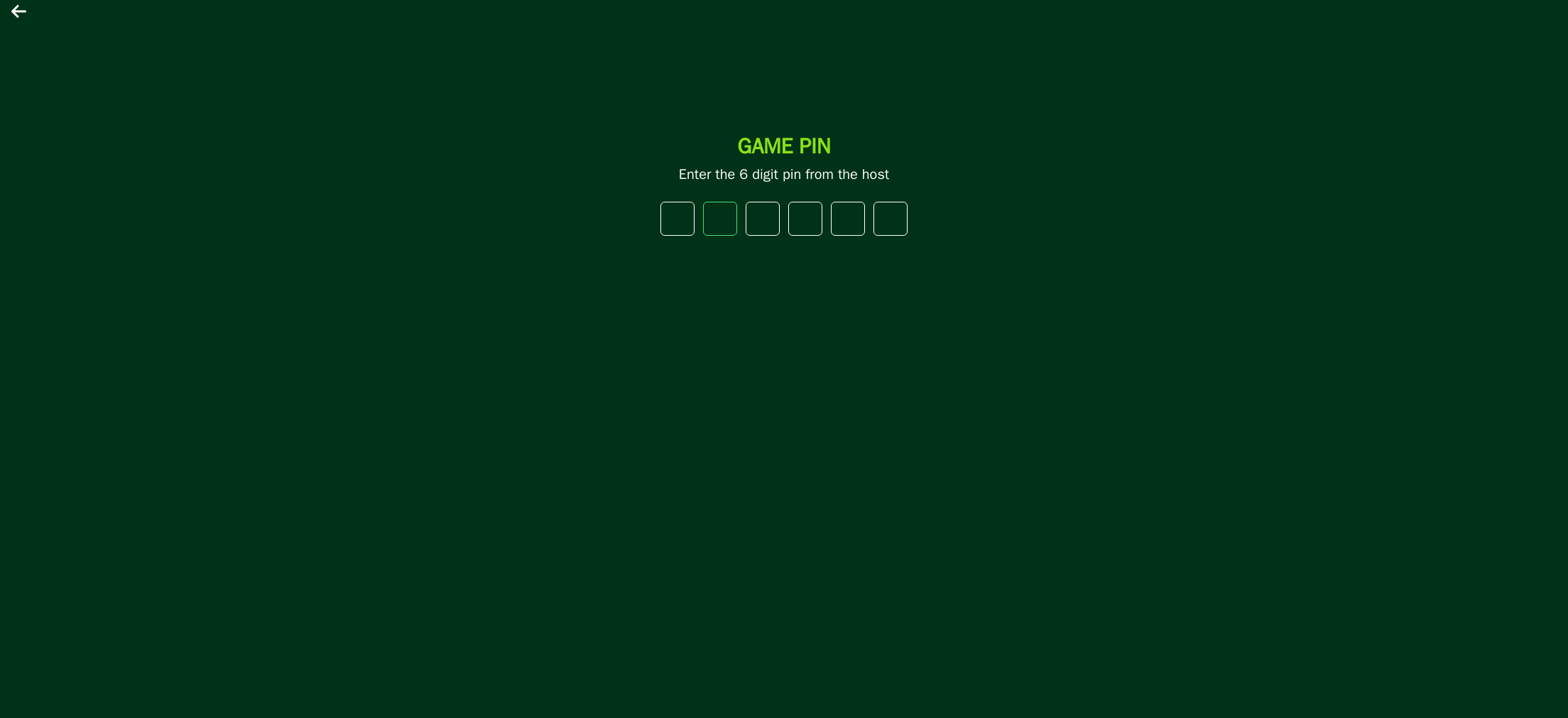 type on "*" 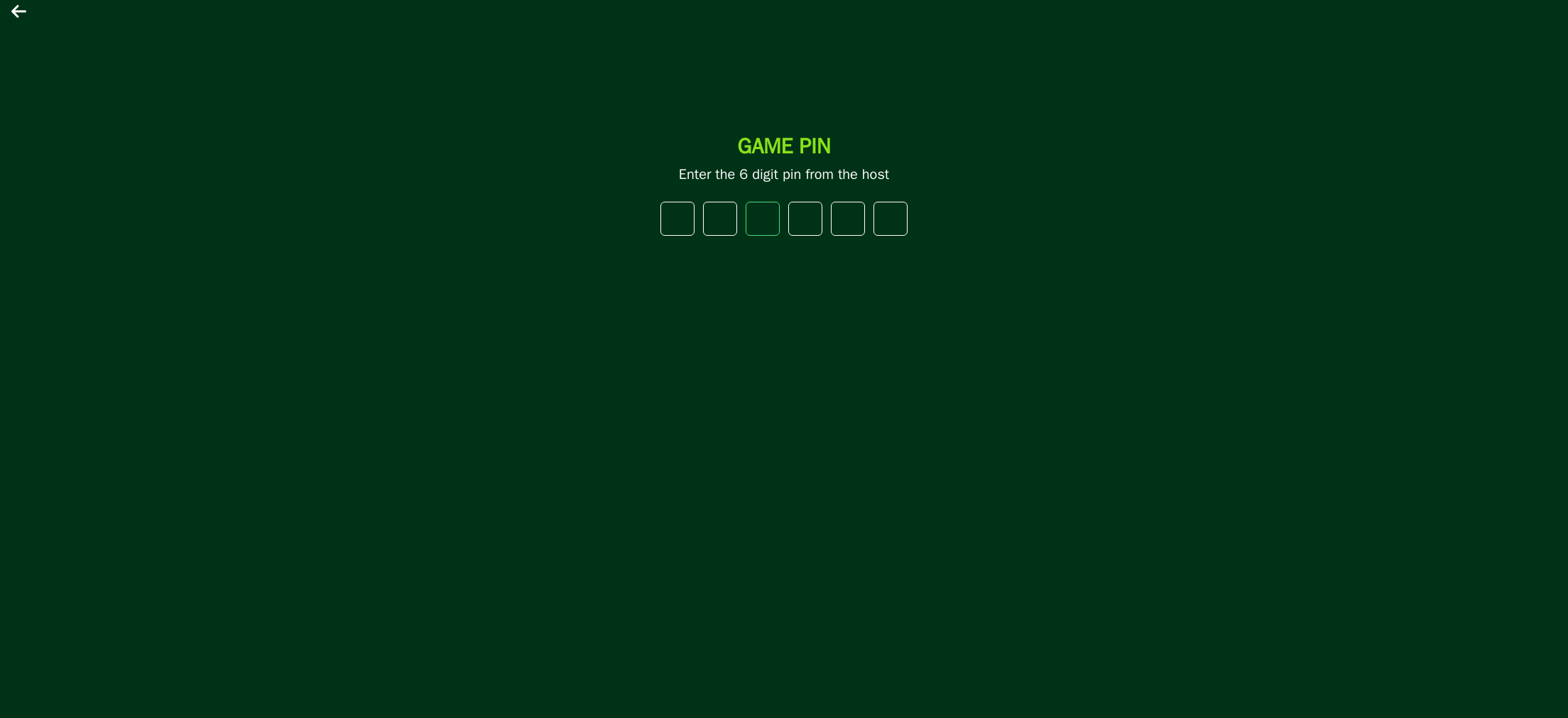 type on "*" 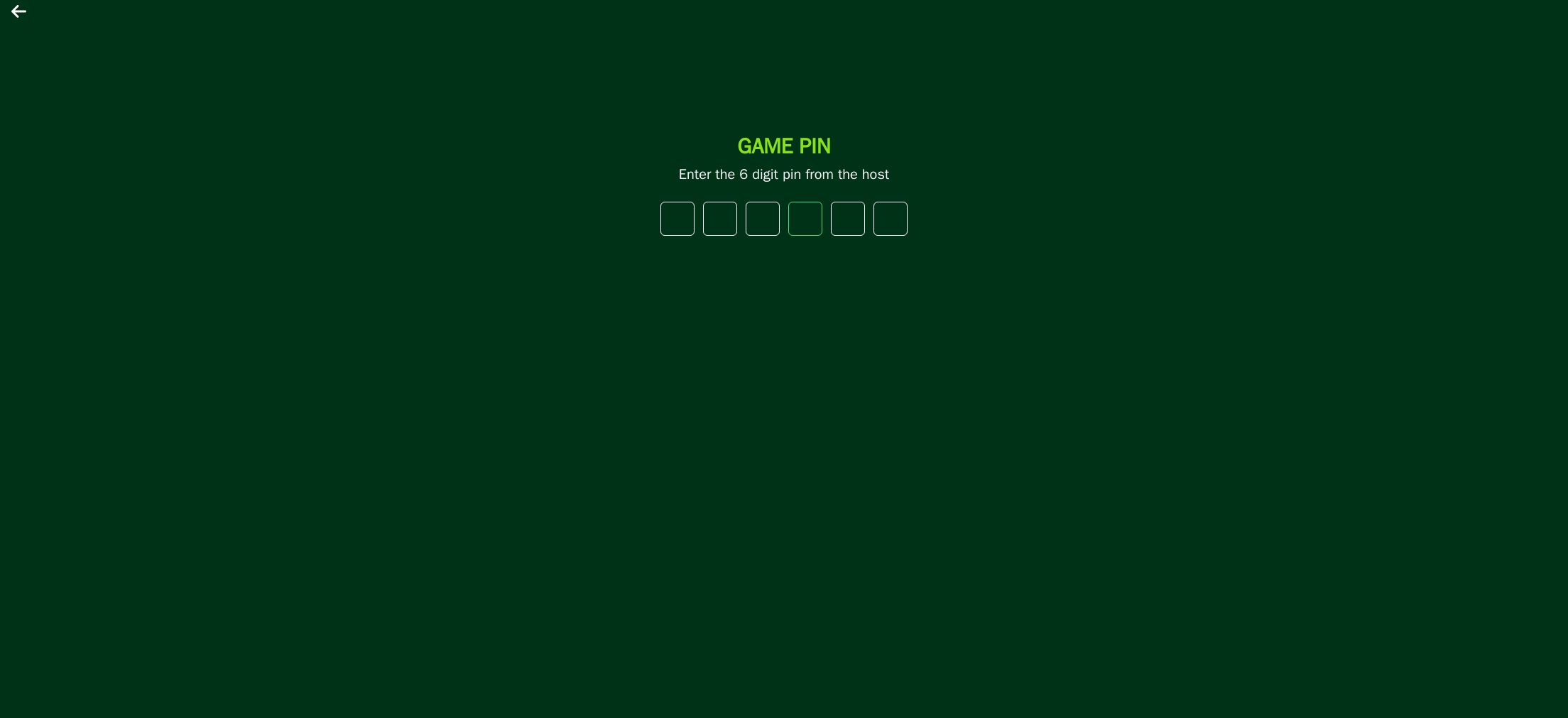 type on "*" 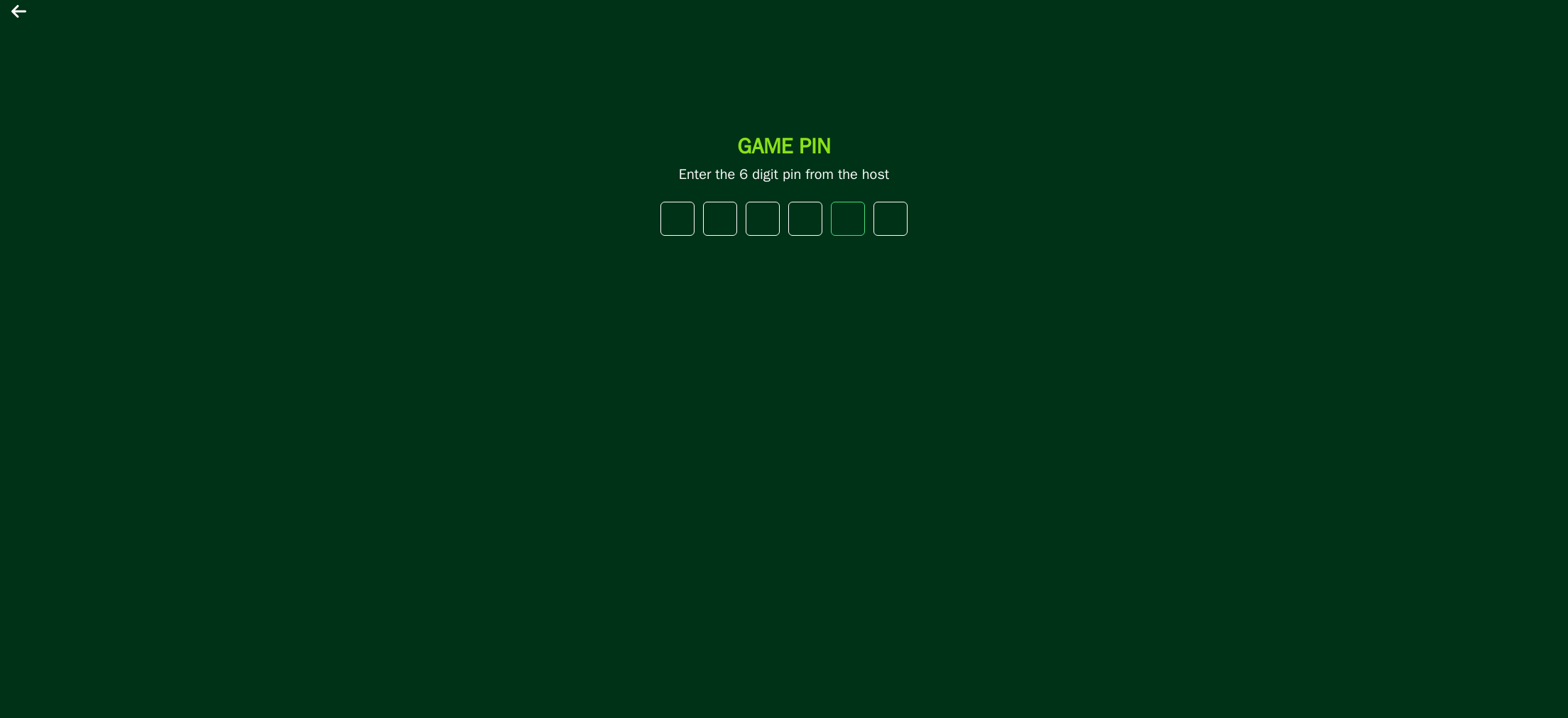 type on "*" 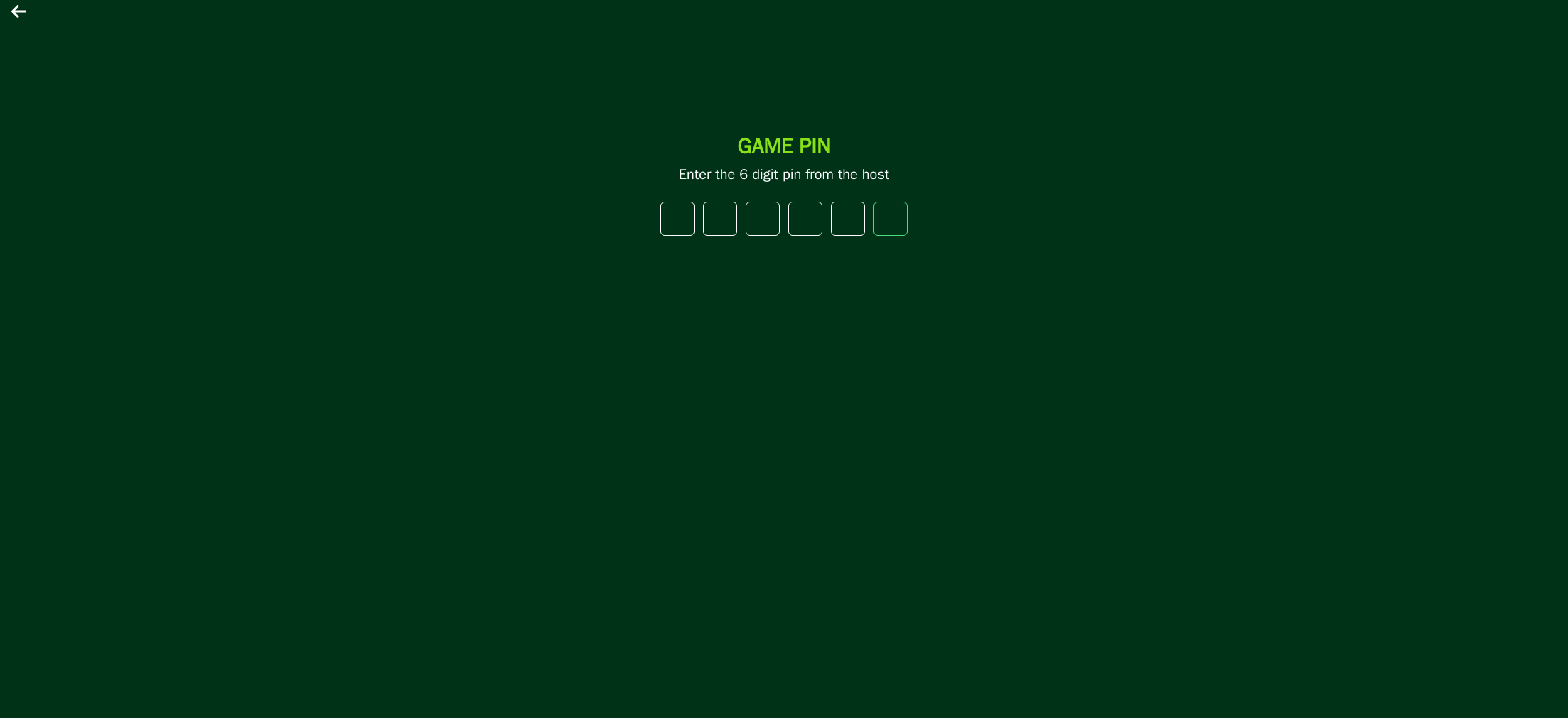 type on "*" 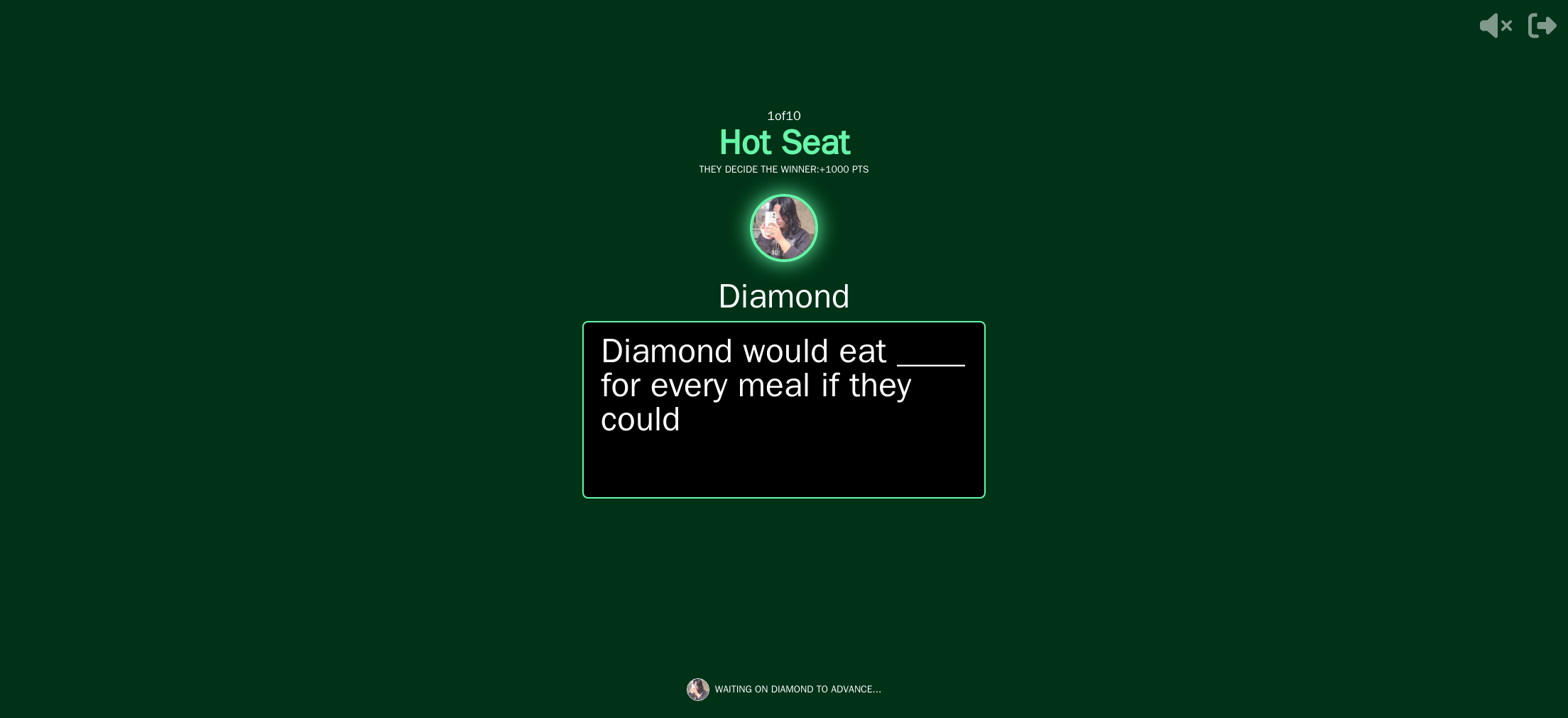 click on "0 / 0   PEOPLE SUBMITTED 1  of  10 Hot Seat THEY DECIDE THE WINNER:  +1000 PTS [PERSON_NAME] would eat ____ for every meal if they could" at bounding box center (784, 359) 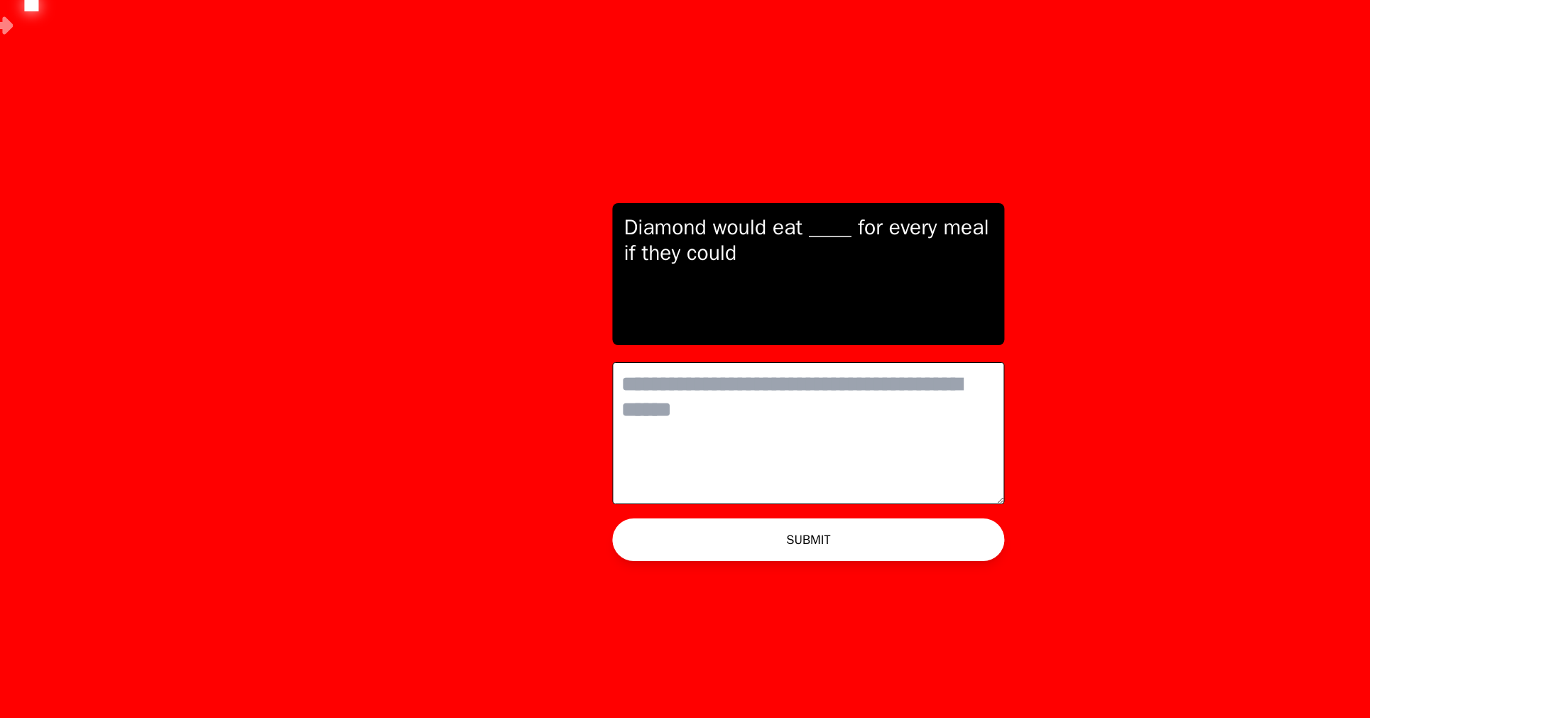 scroll, scrollTop: 0, scrollLeft: 0, axis: both 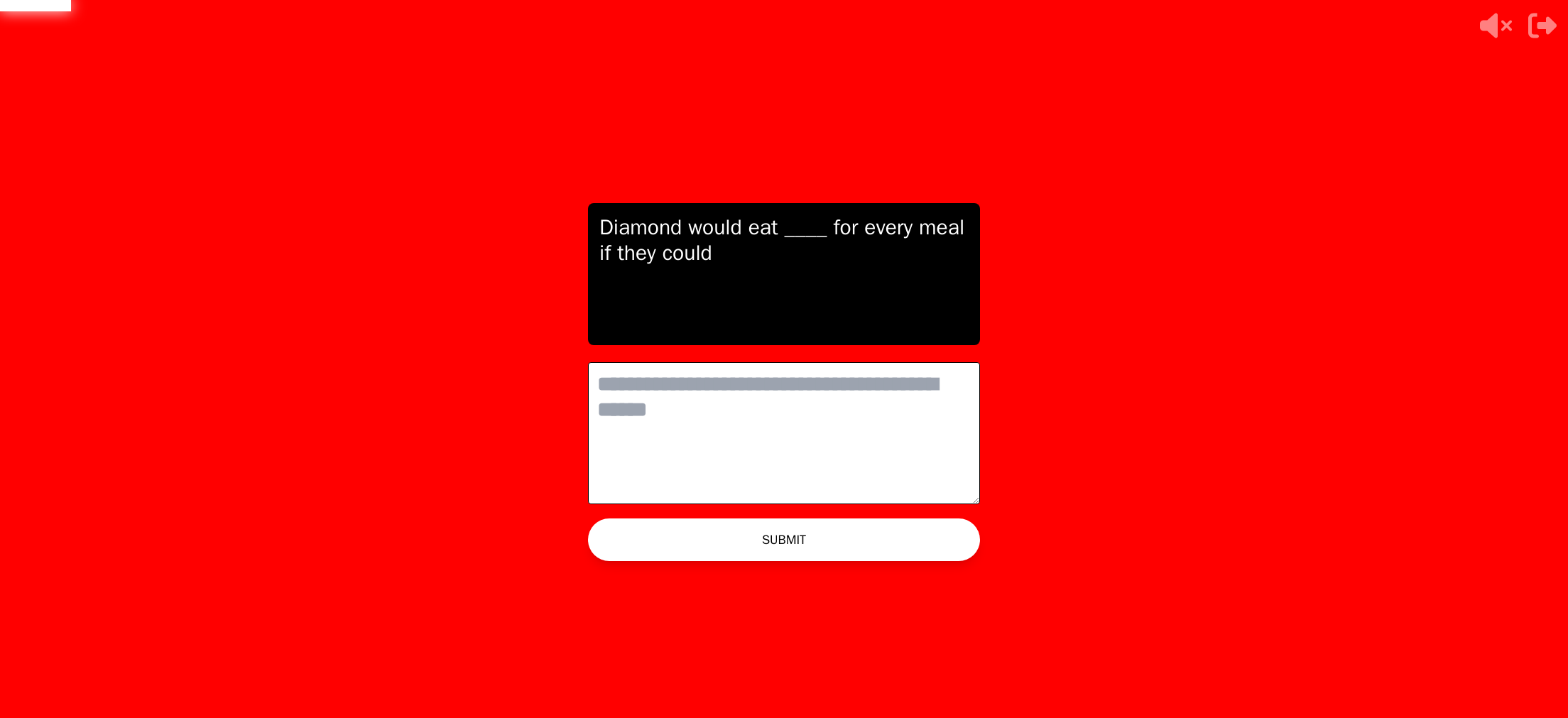 drag, startPoint x: 798, startPoint y: 421, endPoint x: 794, endPoint y: 435, distance: 14.56022 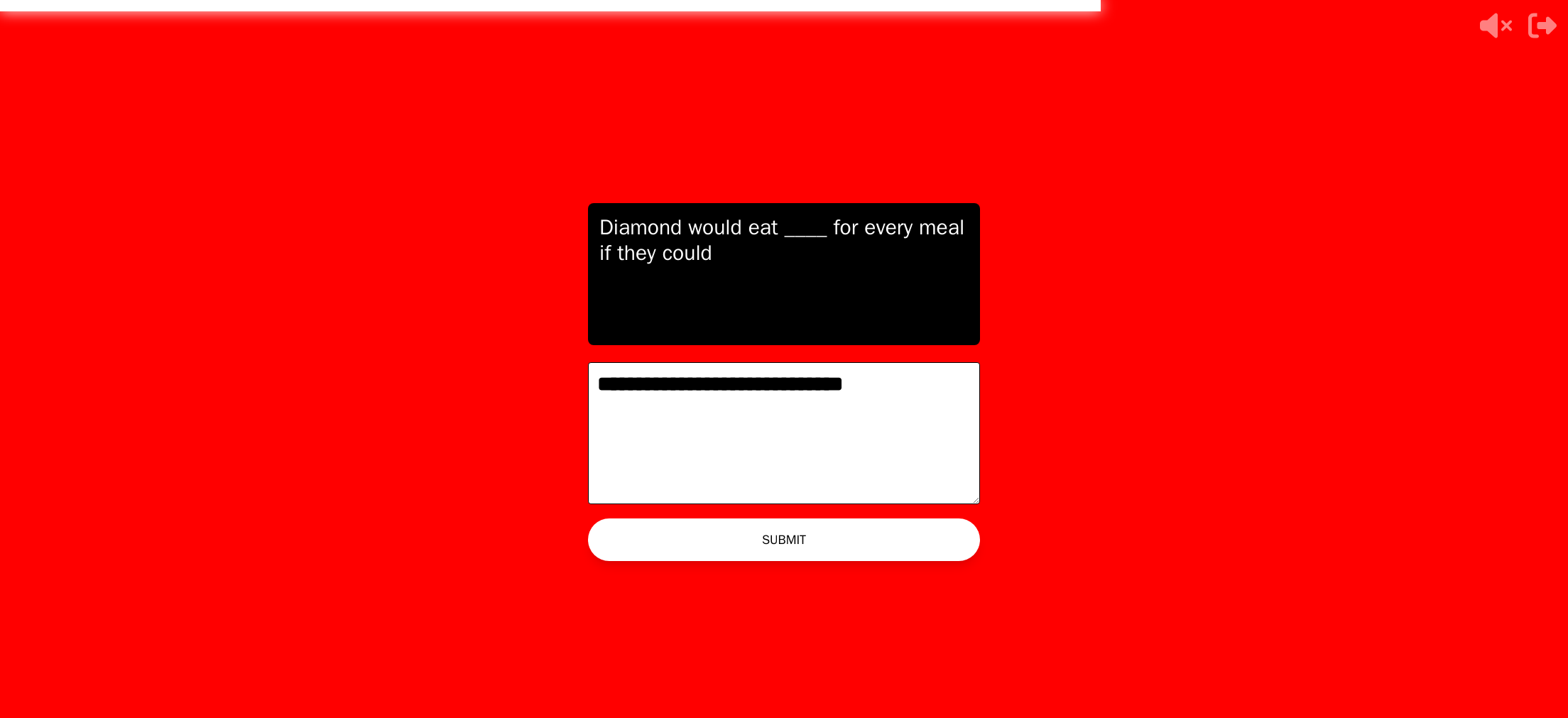 type on "**********" 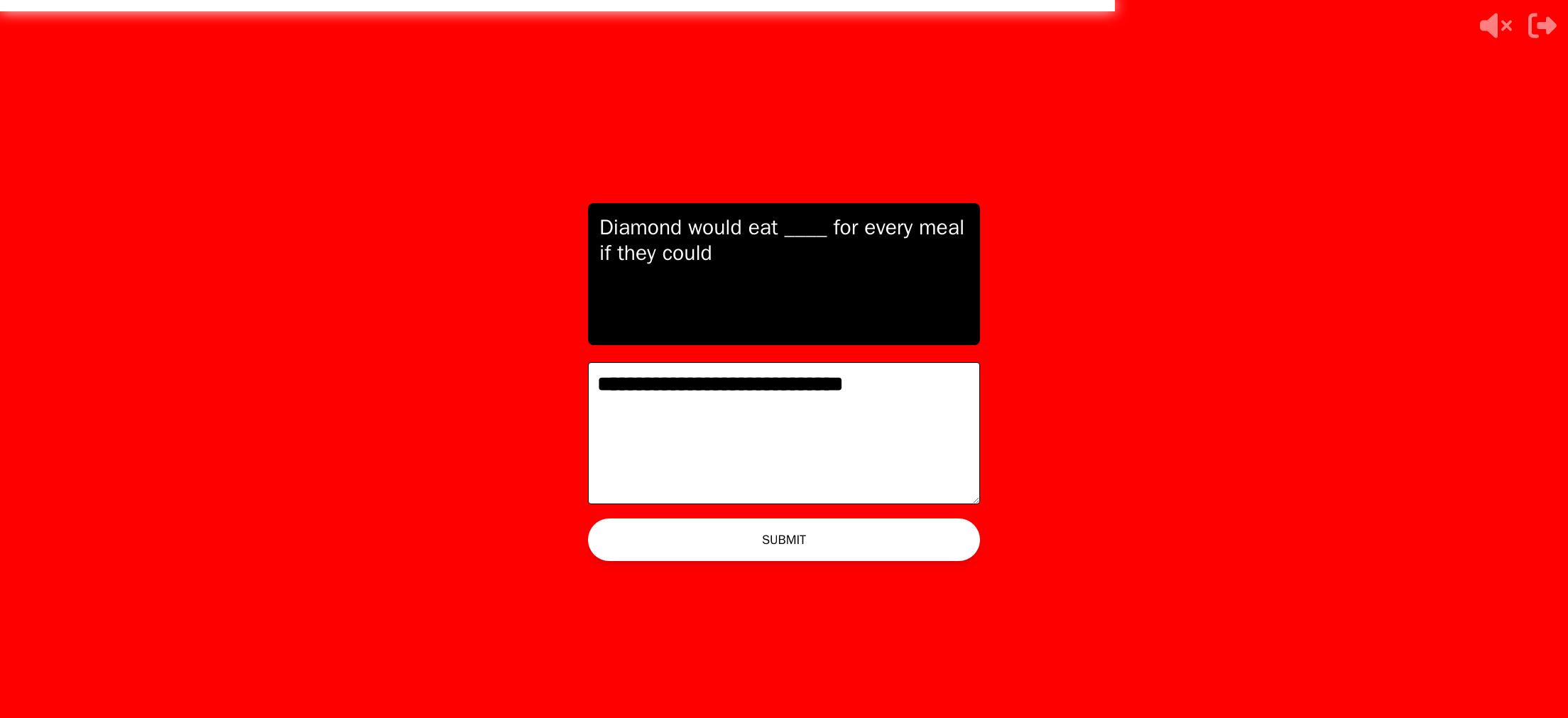 click on "SUBMIT" at bounding box center [784, 540] 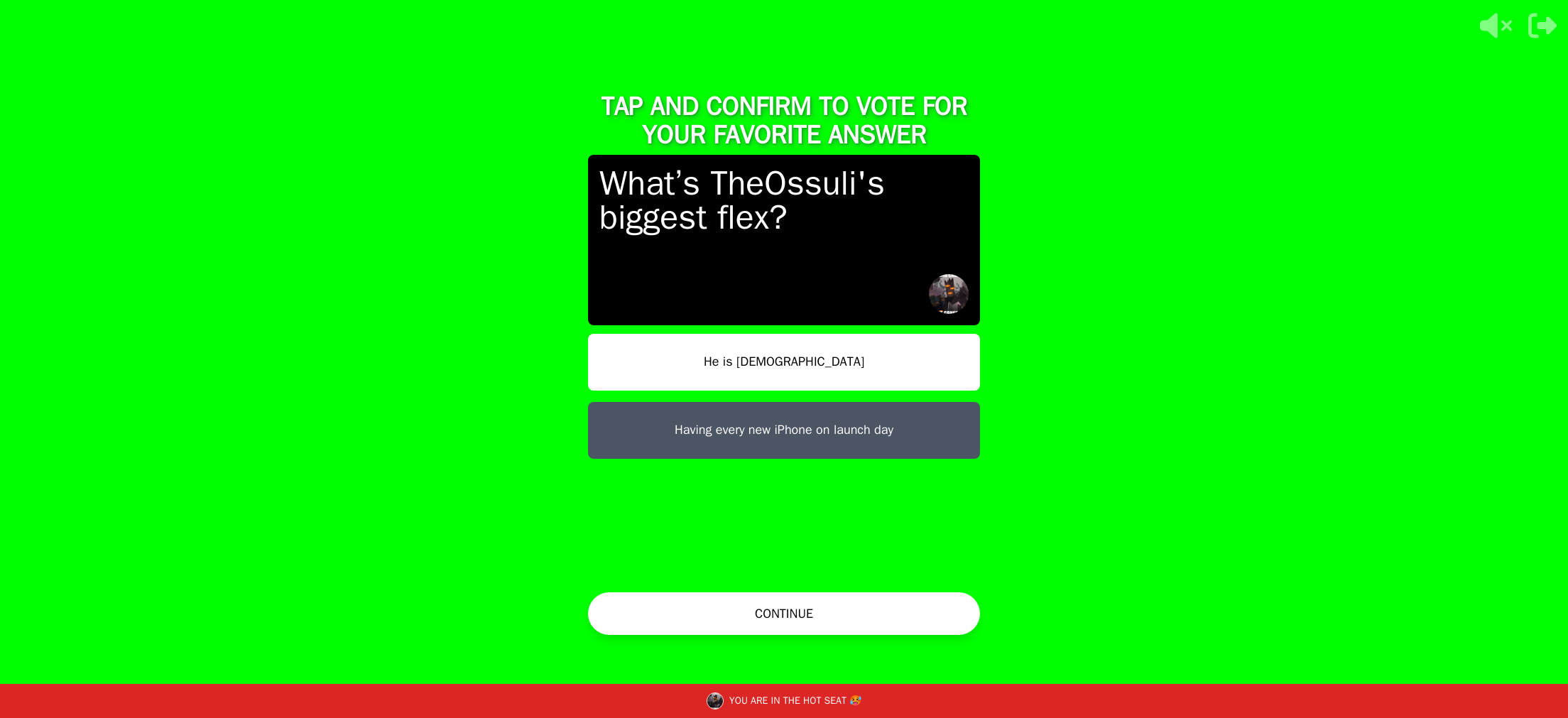 click on "He is [DEMOGRAPHIC_DATA]" at bounding box center [784, 362] 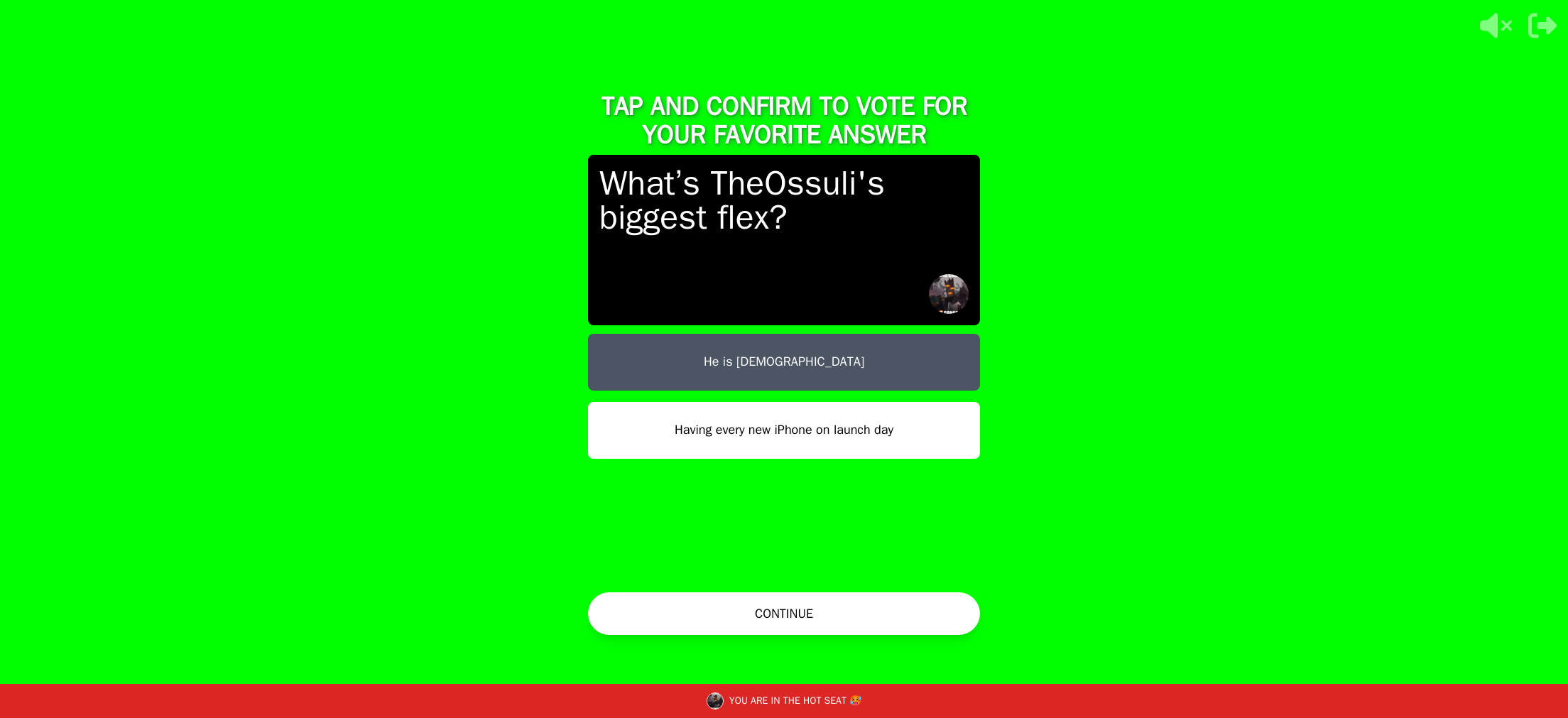 click on "He is [DEMOGRAPHIC_DATA]" at bounding box center [784, 362] 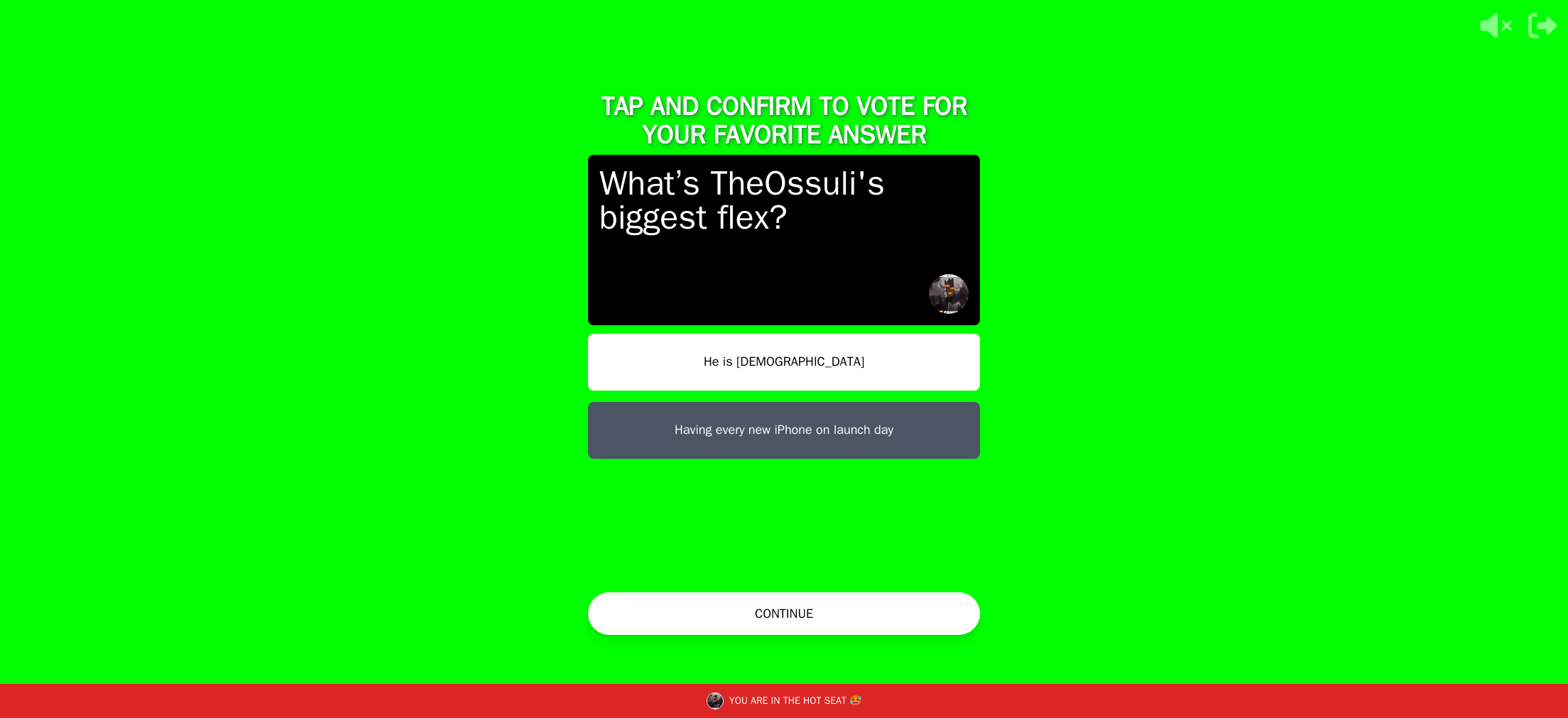 click on "CONTINUE" at bounding box center (784, 614) 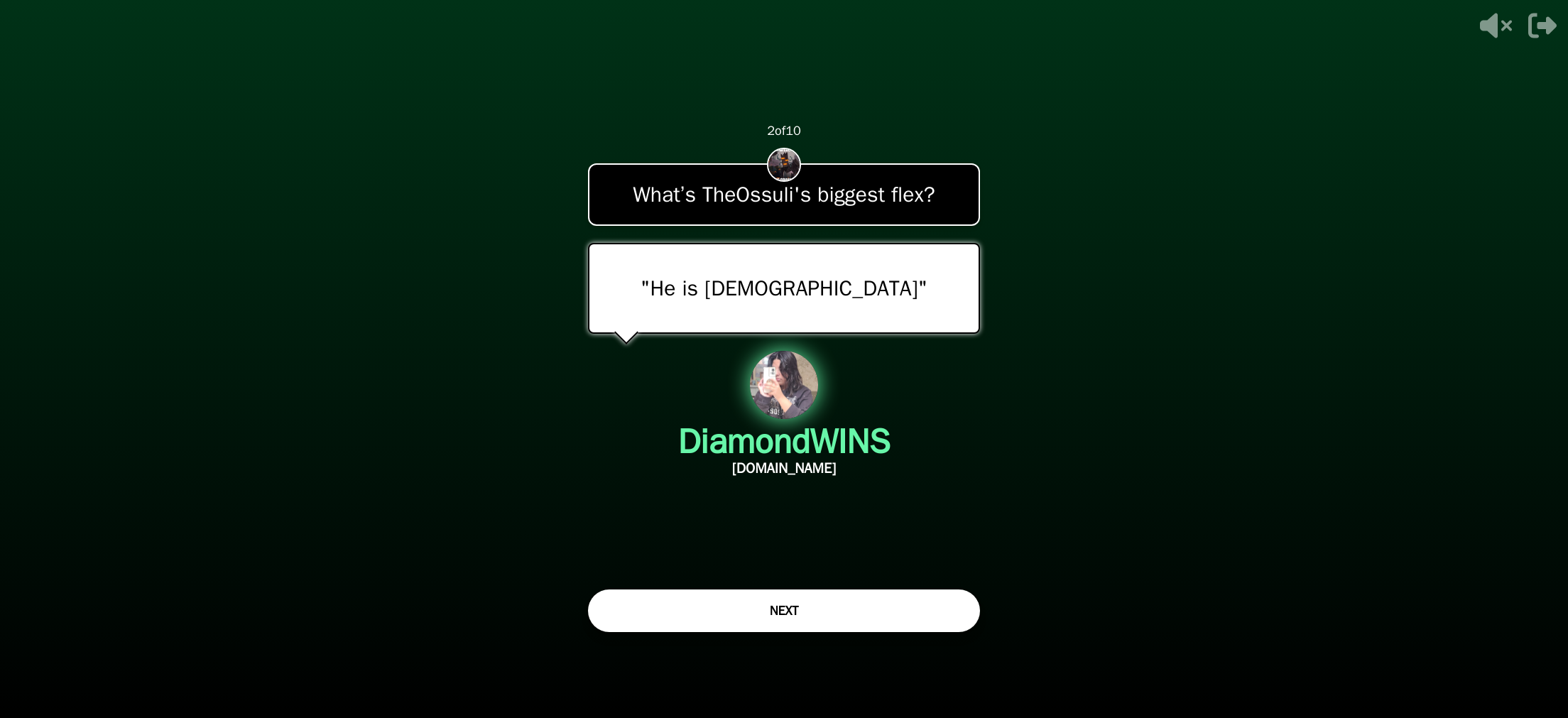 click on "NEXT" at bounding box center [784, 611] 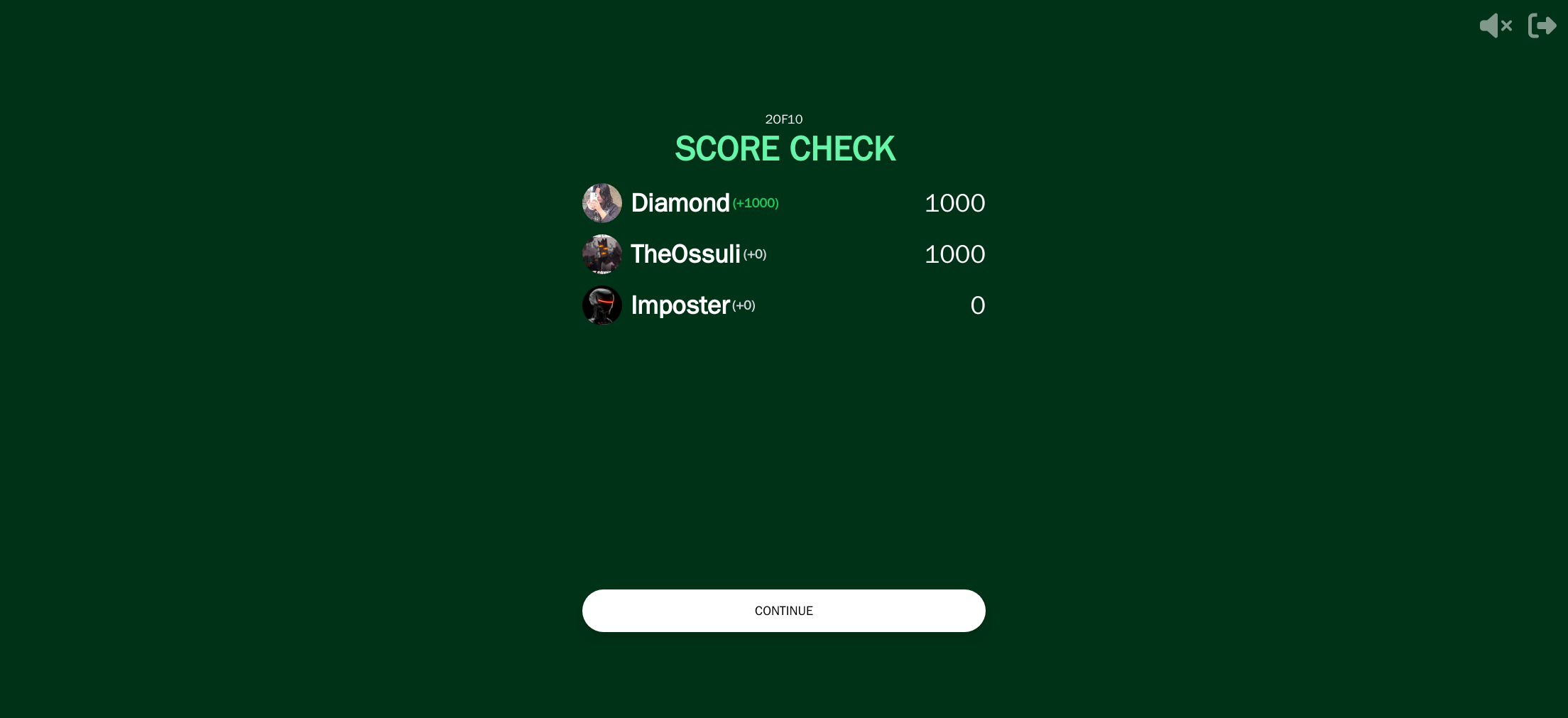 click on "CONTINUE" at bounding box center [784, 611] 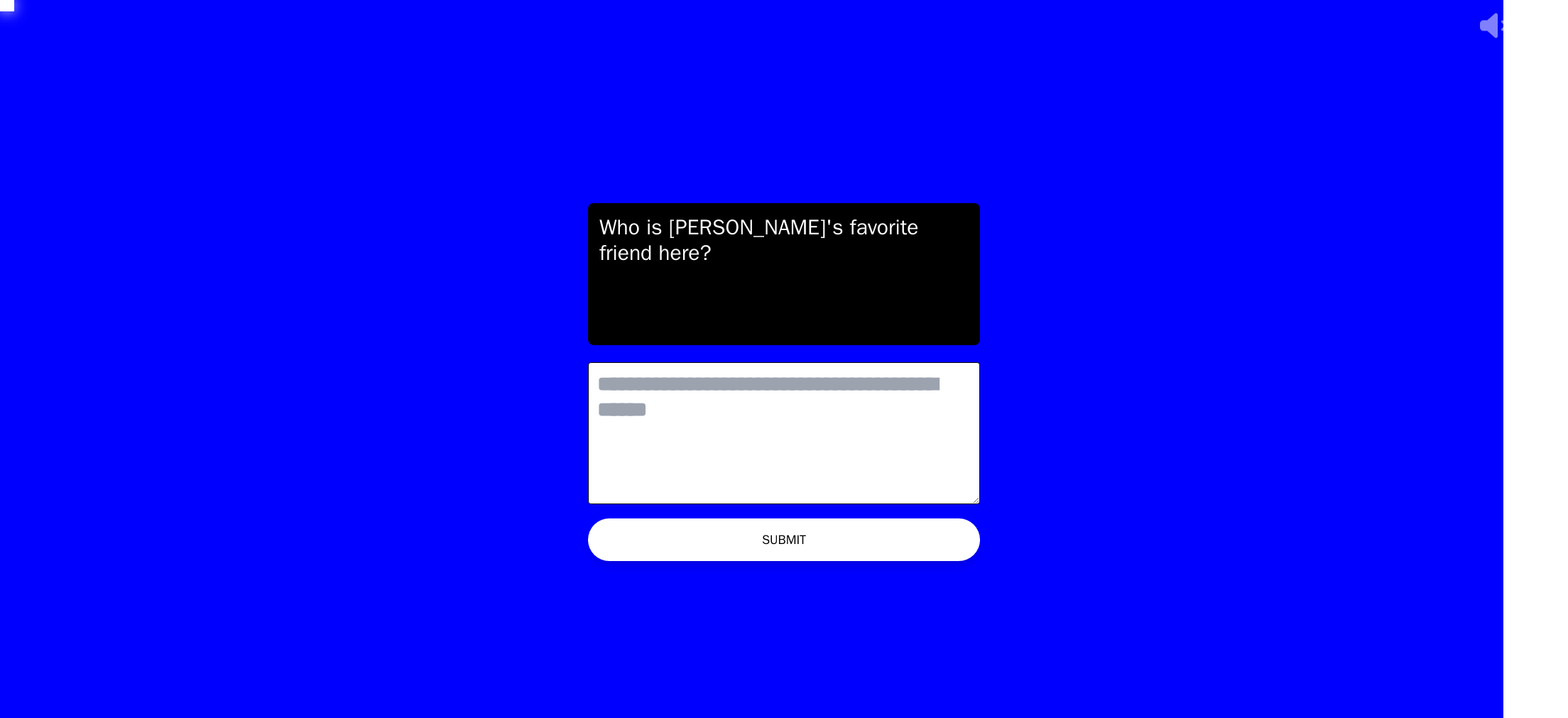 scroll, scrollTop: 0, scrollLeft: 0, axis: both 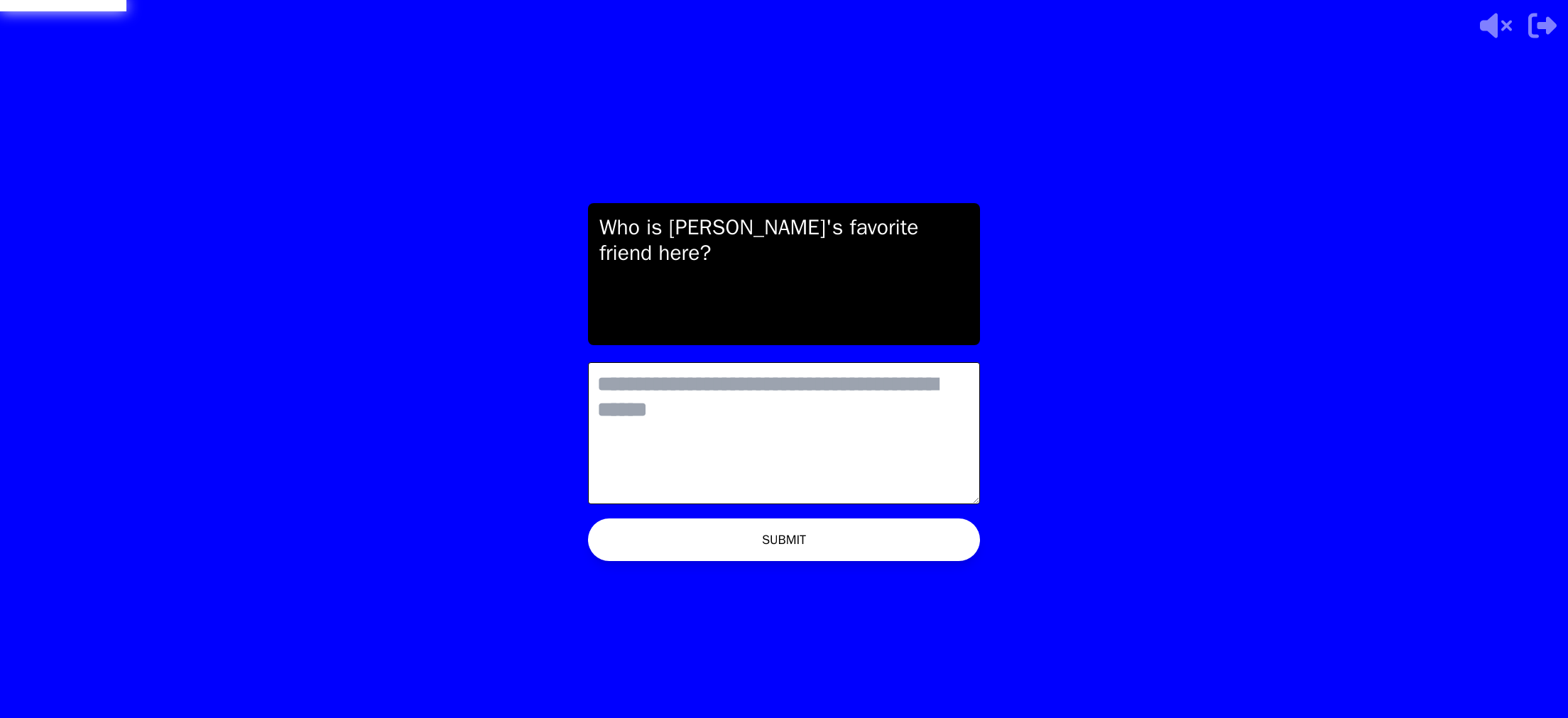 click at bounding box center [784, 433] 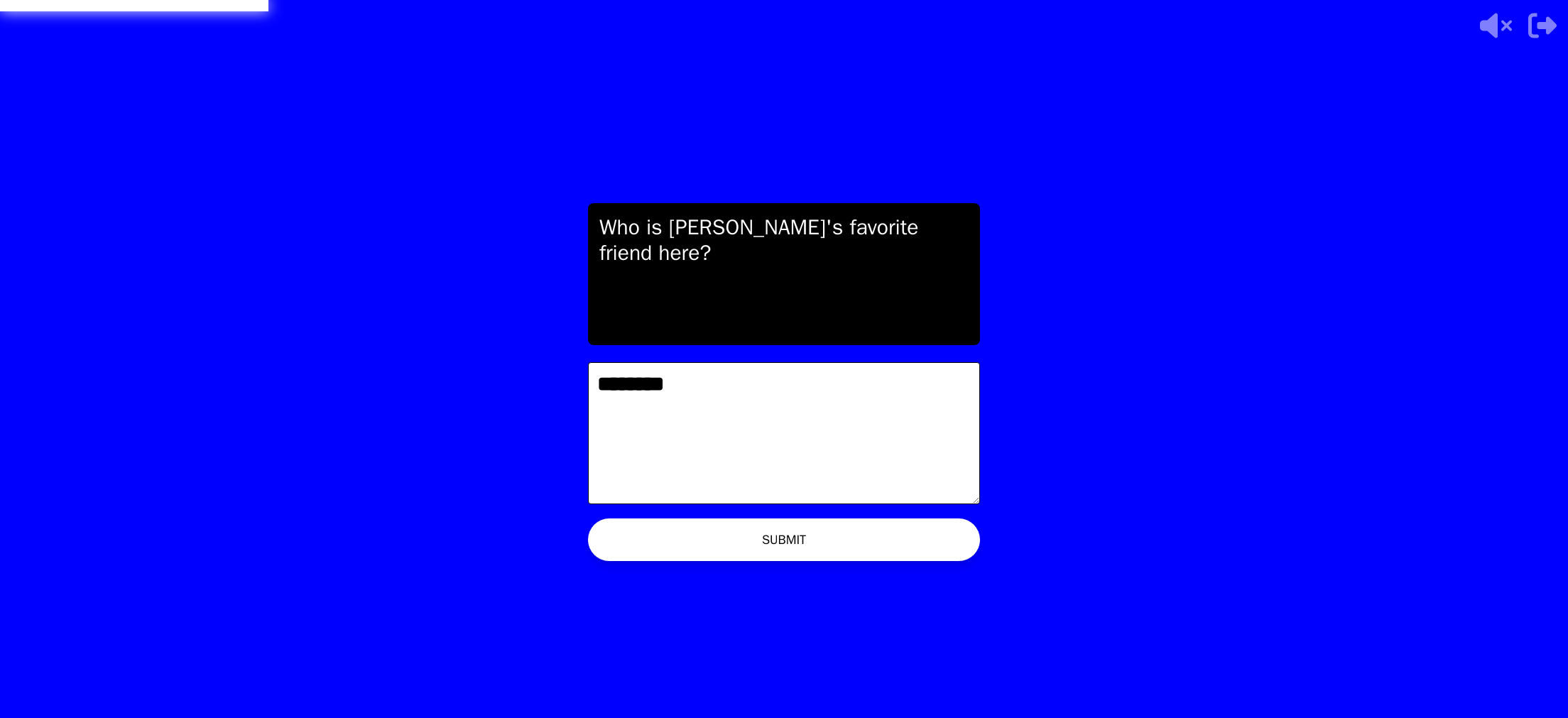 type on "********" 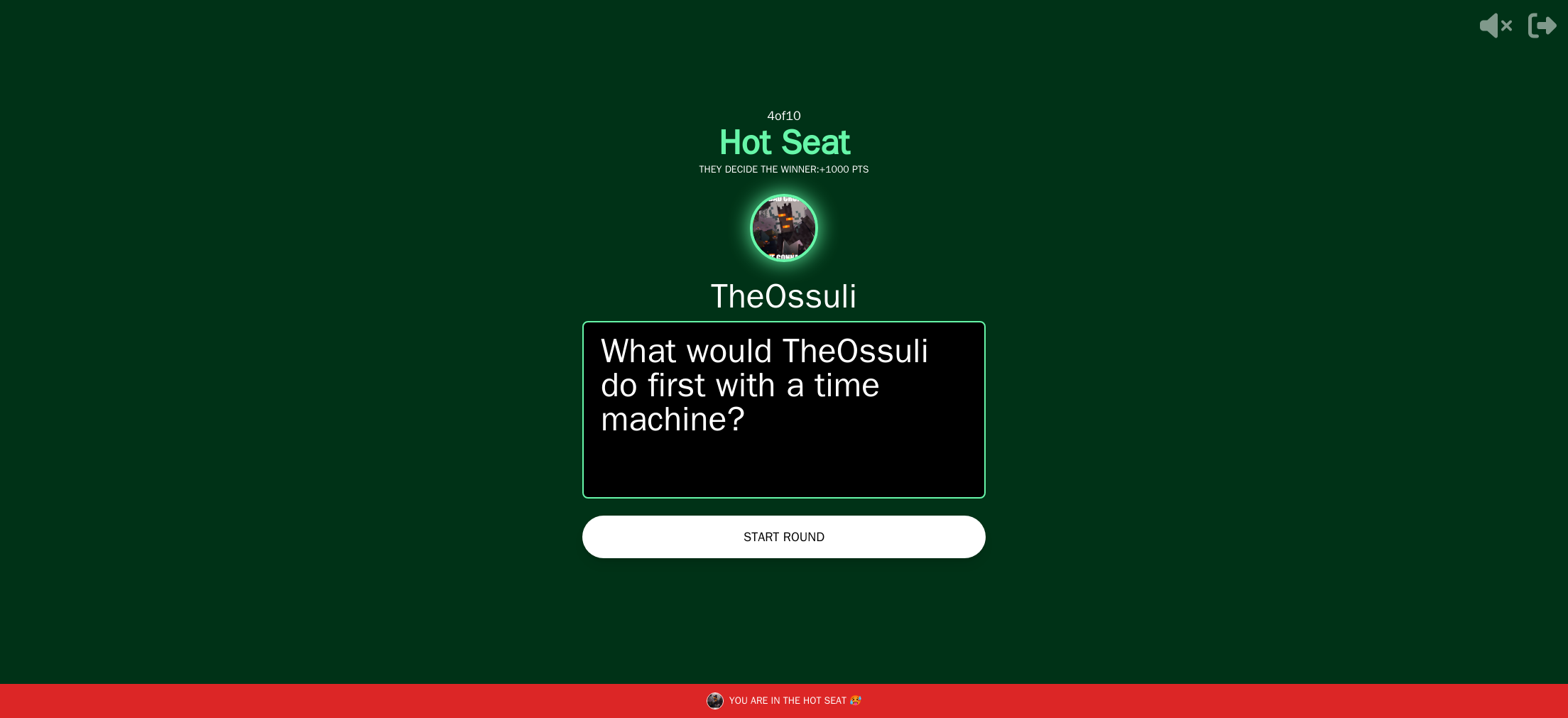 click on "START ROUND" at bounding box center (784, 537) 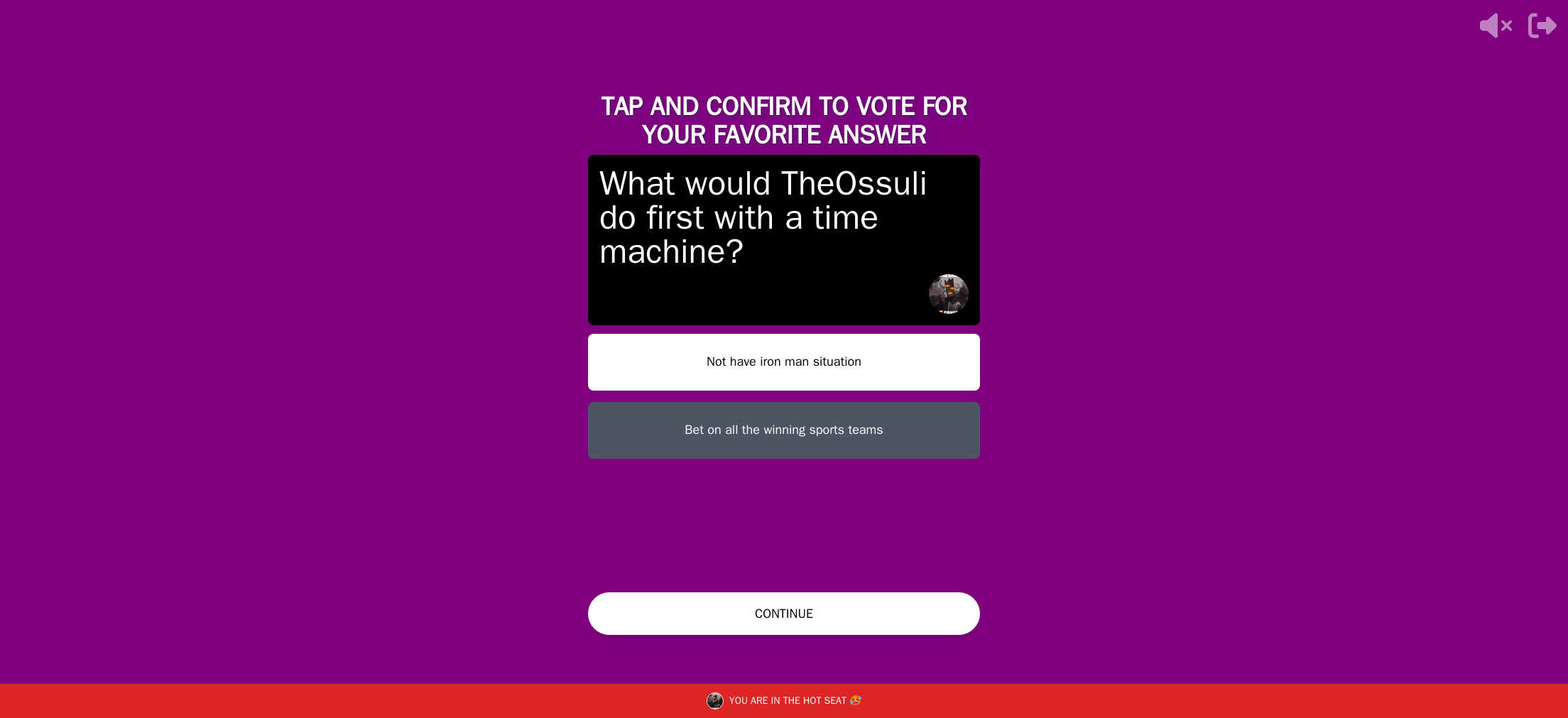 click on "CONTINUE" at bounding box center [784, 614] 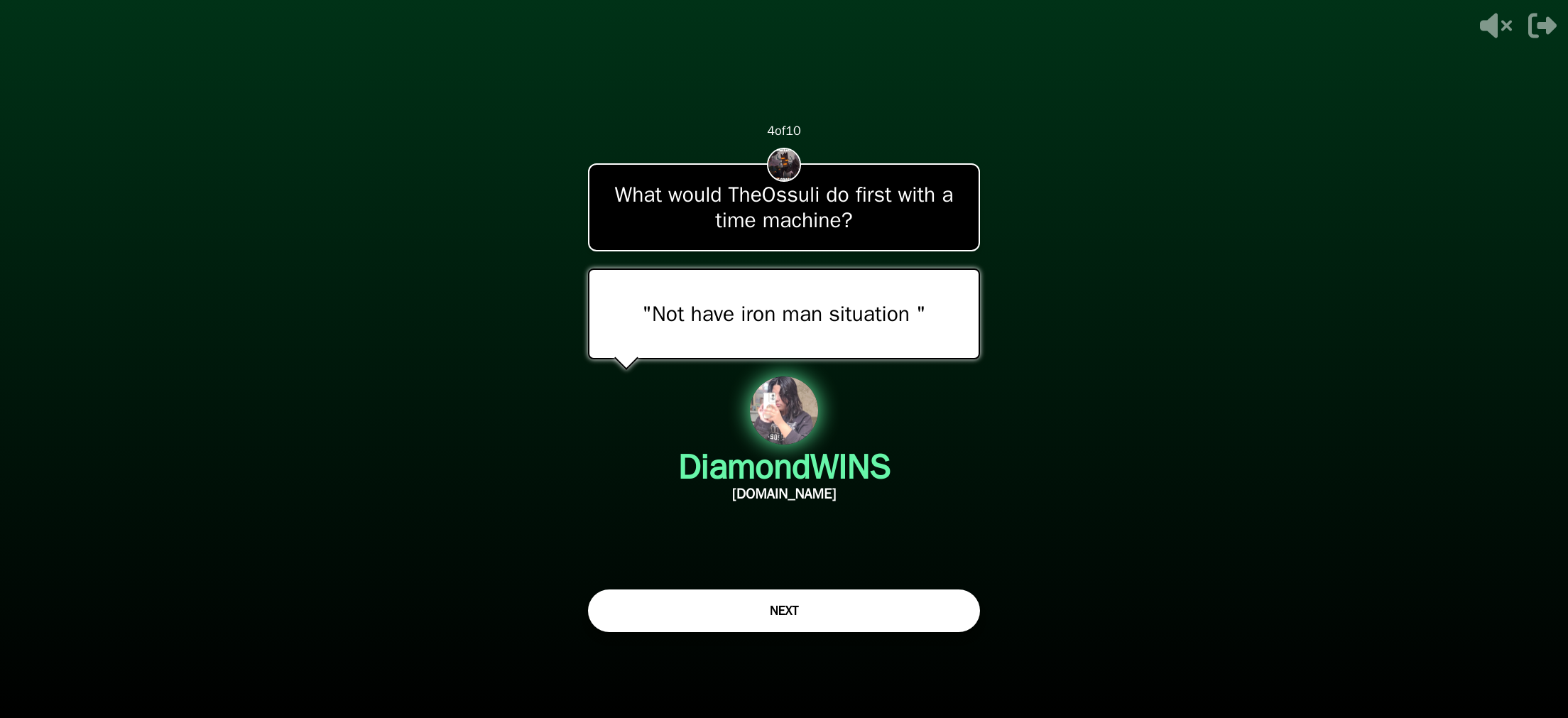 click on "NEXT" at bounding box center (784, 611) 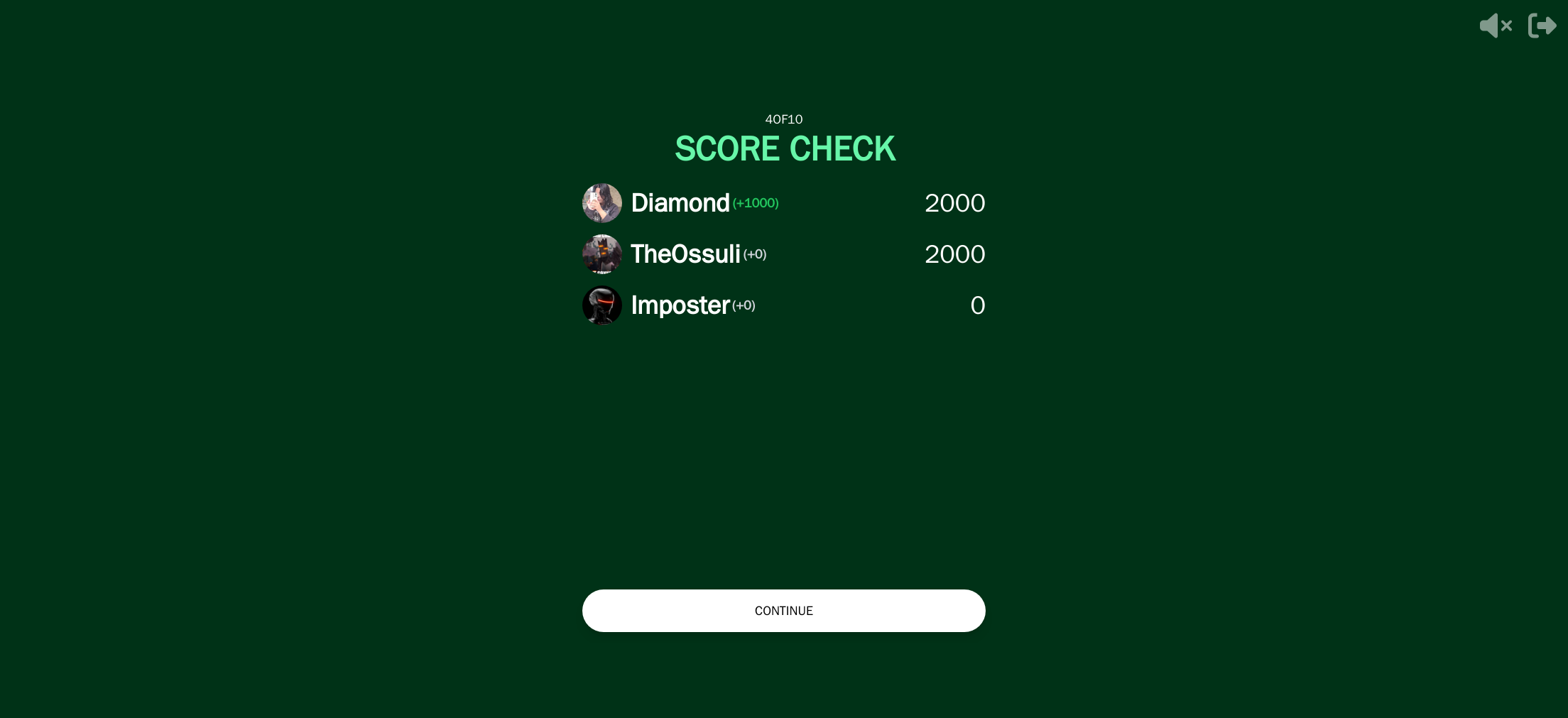 click on "CONTINUE" at bounding box center (784, 611) 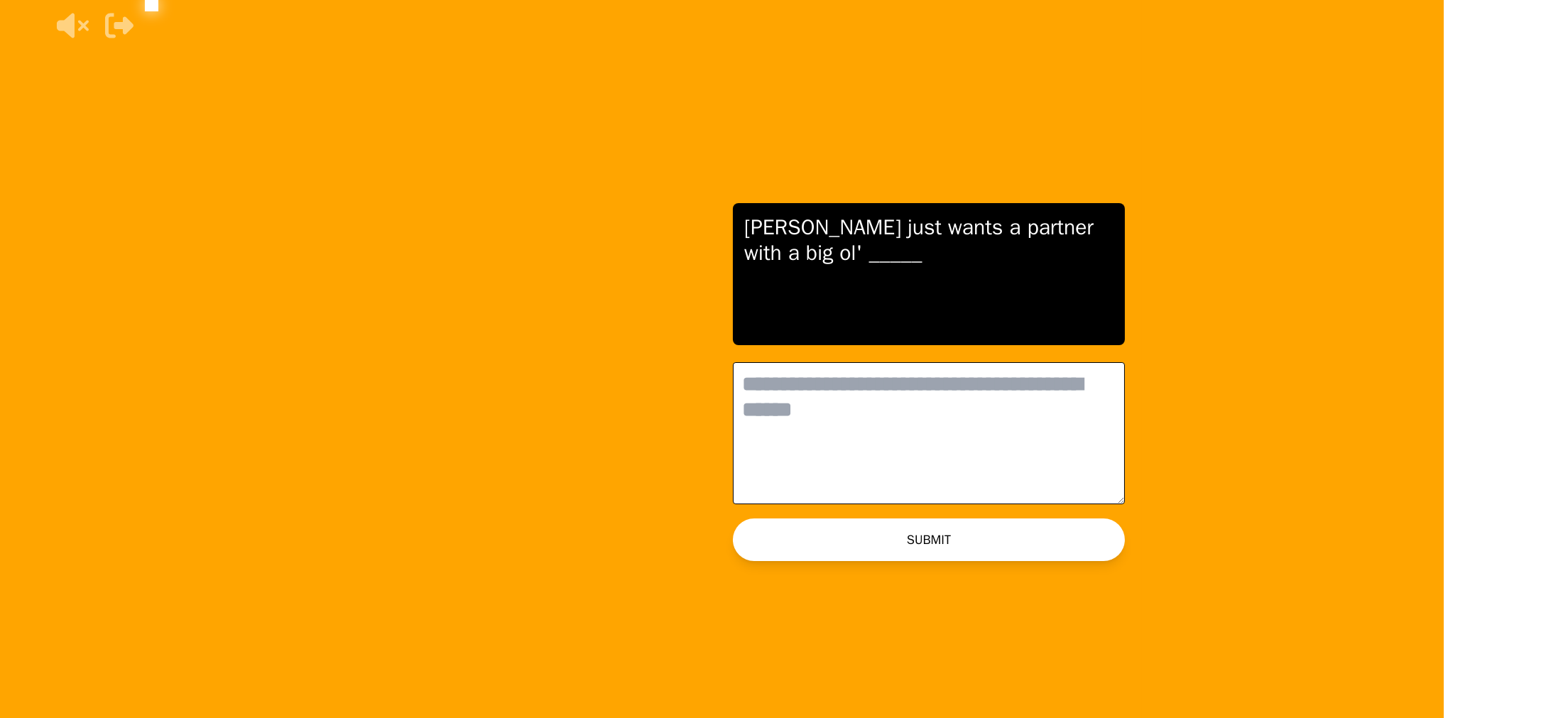 scroll, scrollTop: 0, scrollLeft: 0, axis: both 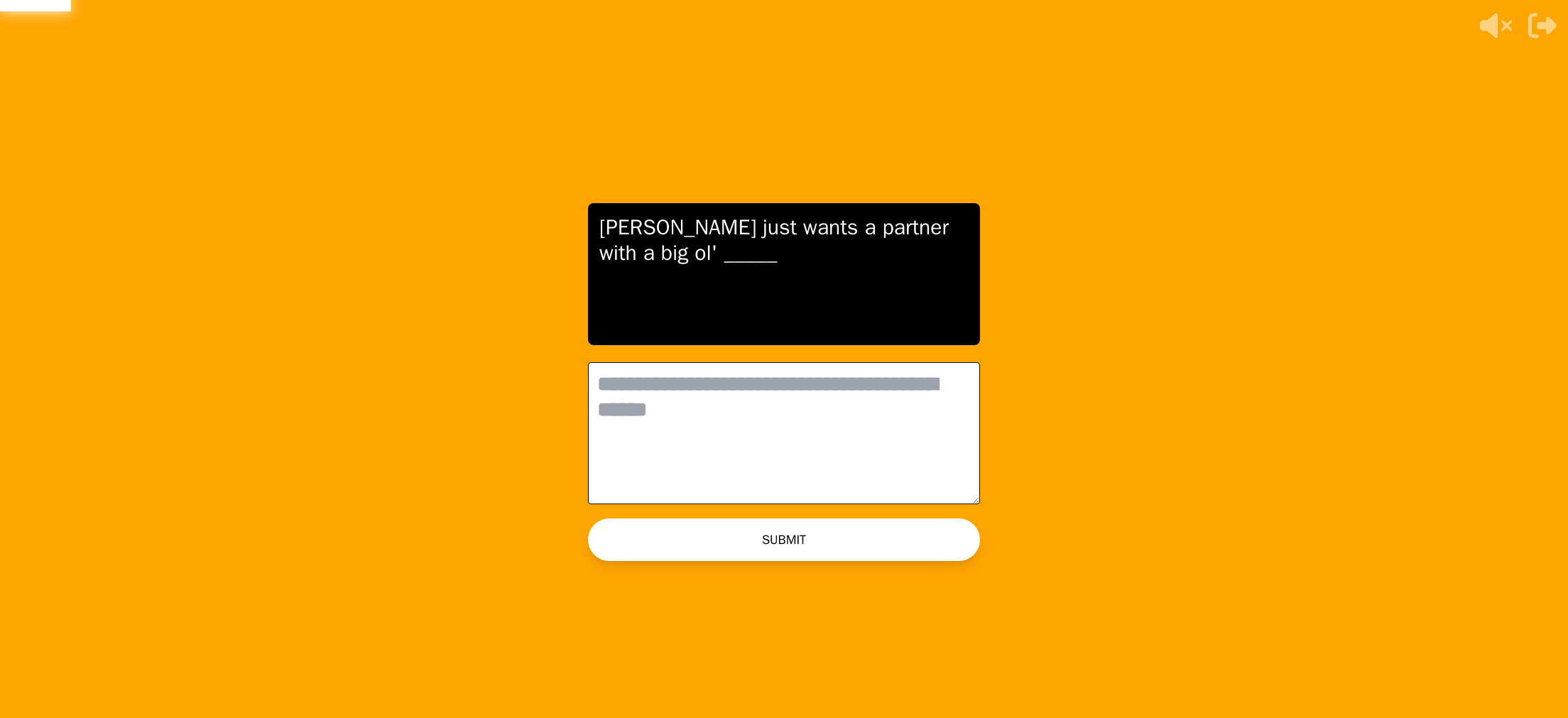 click at bounding box center [784, 433] 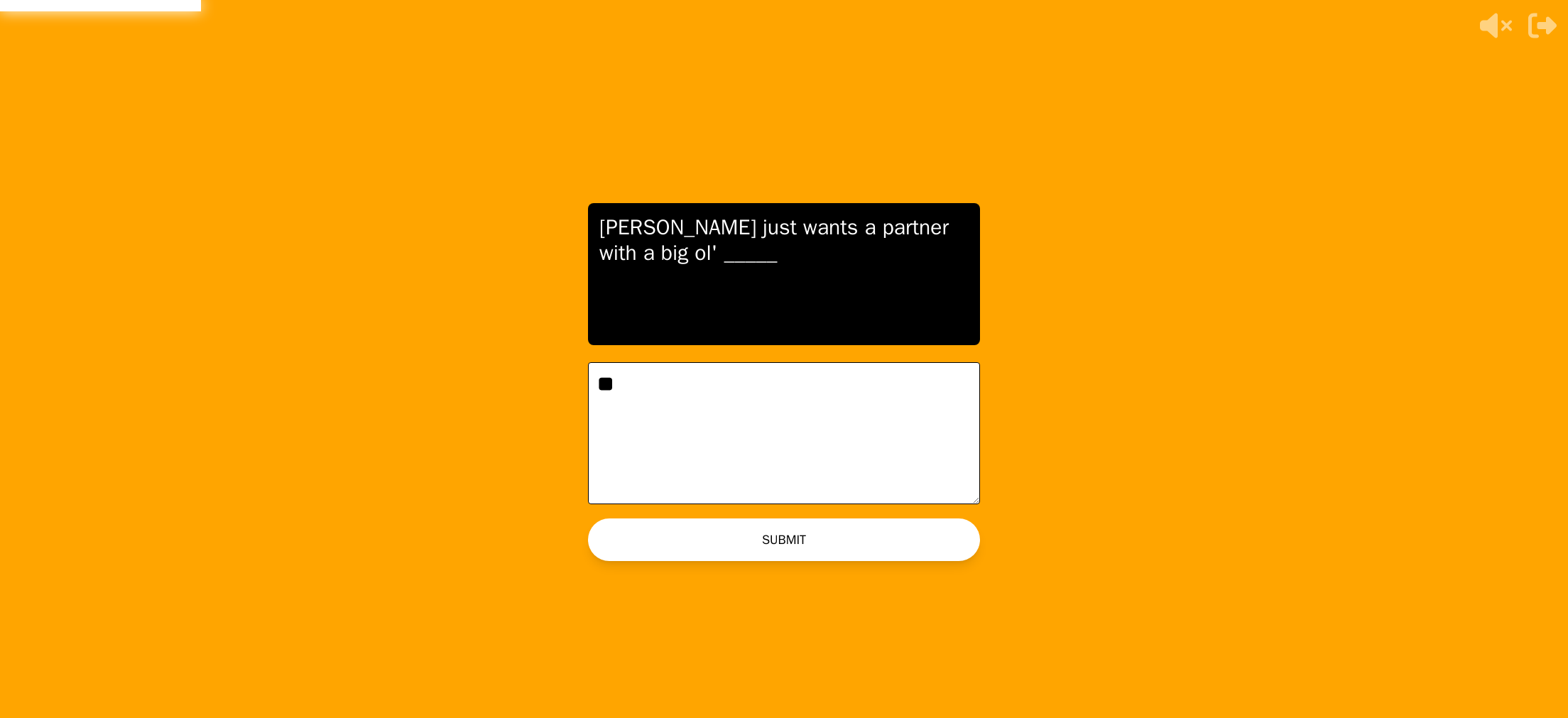 type on "***" 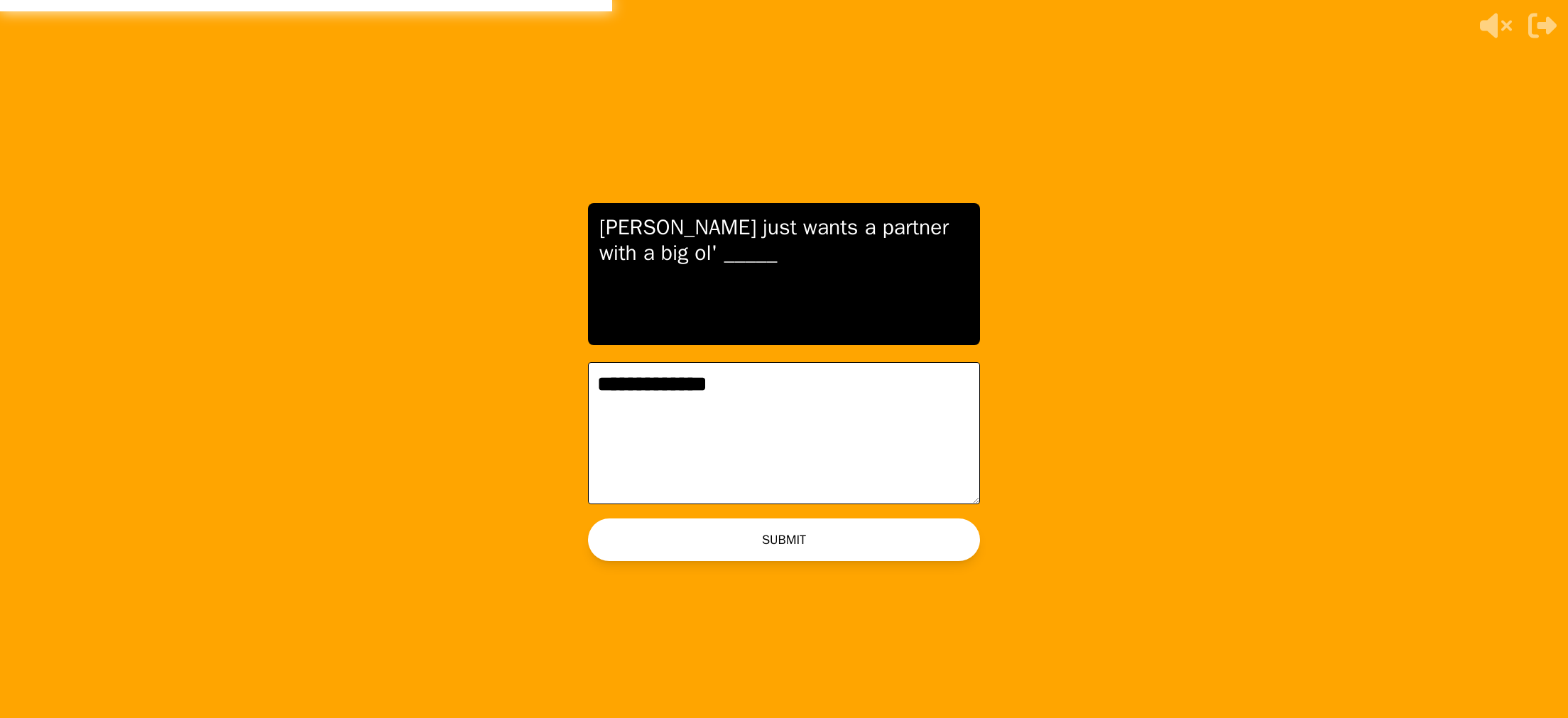 type on "**********" 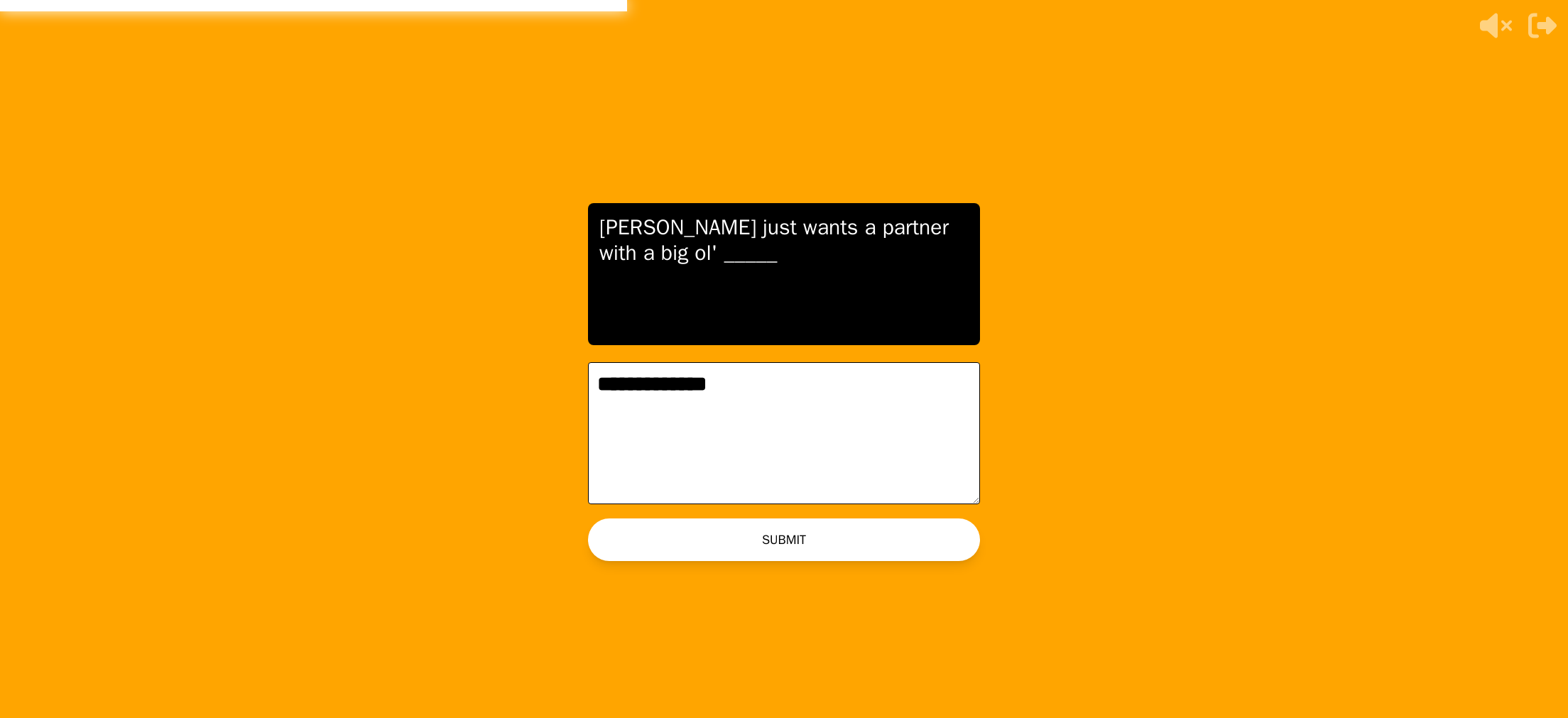 click on "SUBMIT" at bounding box center (784, 540) 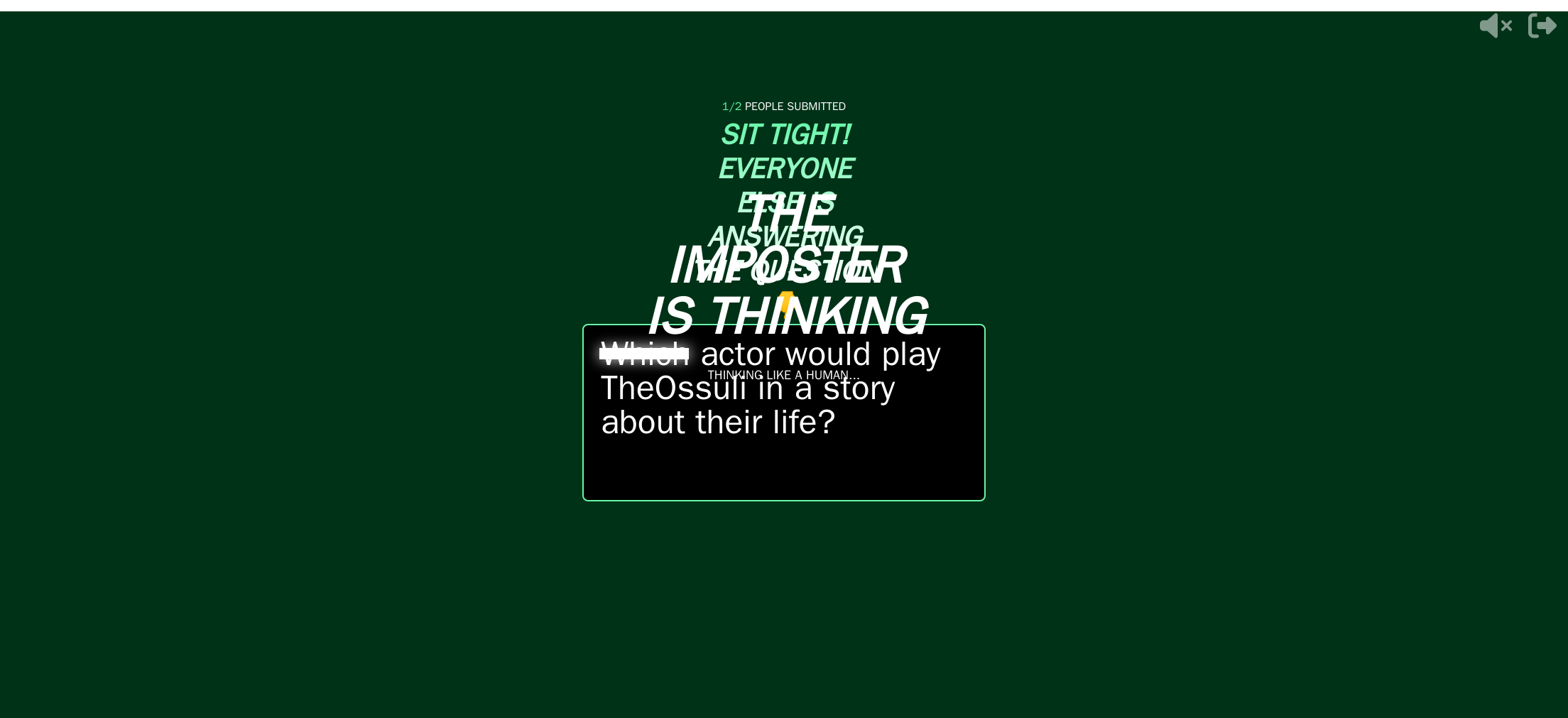 click at bounding box center (784, 359) 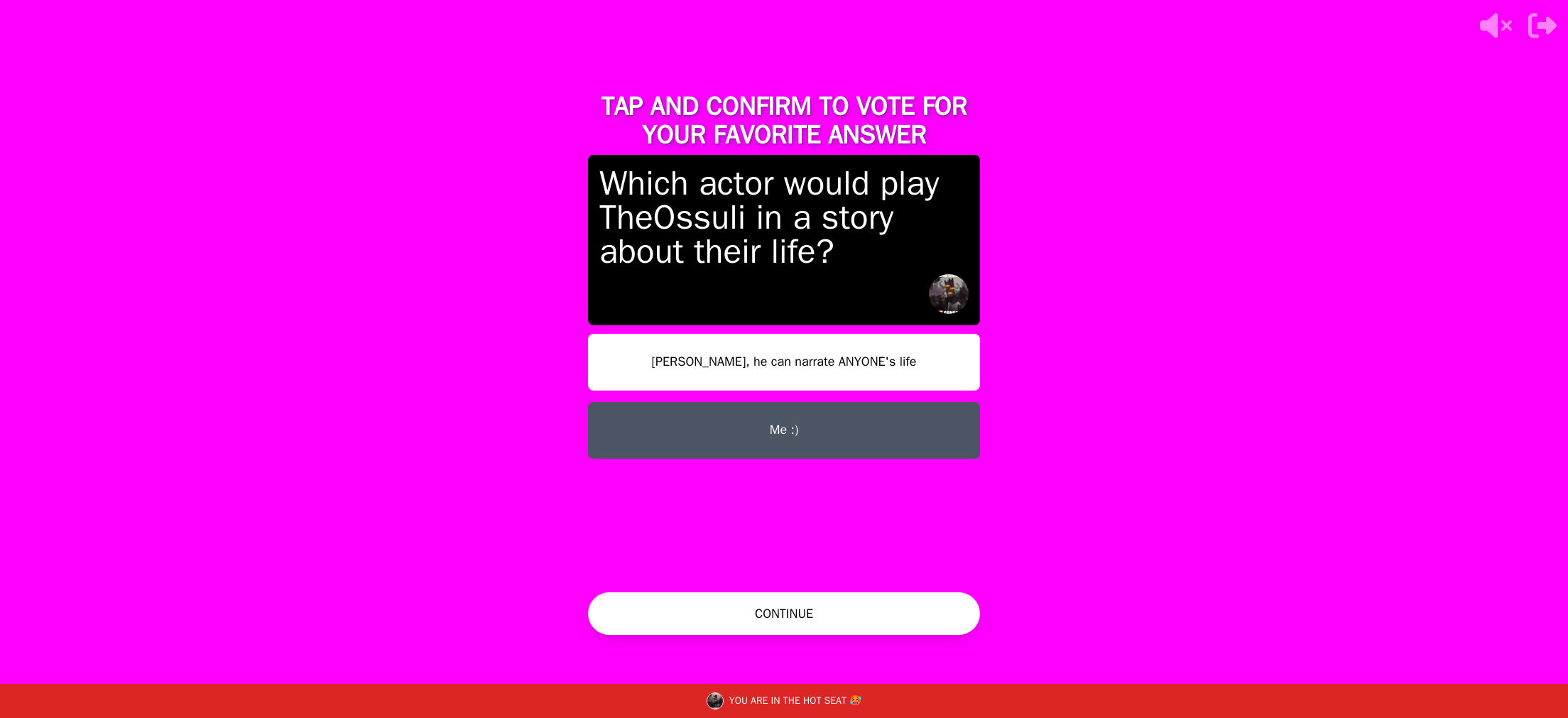 click on "CONTINUE" at bounding box center (784, 614) 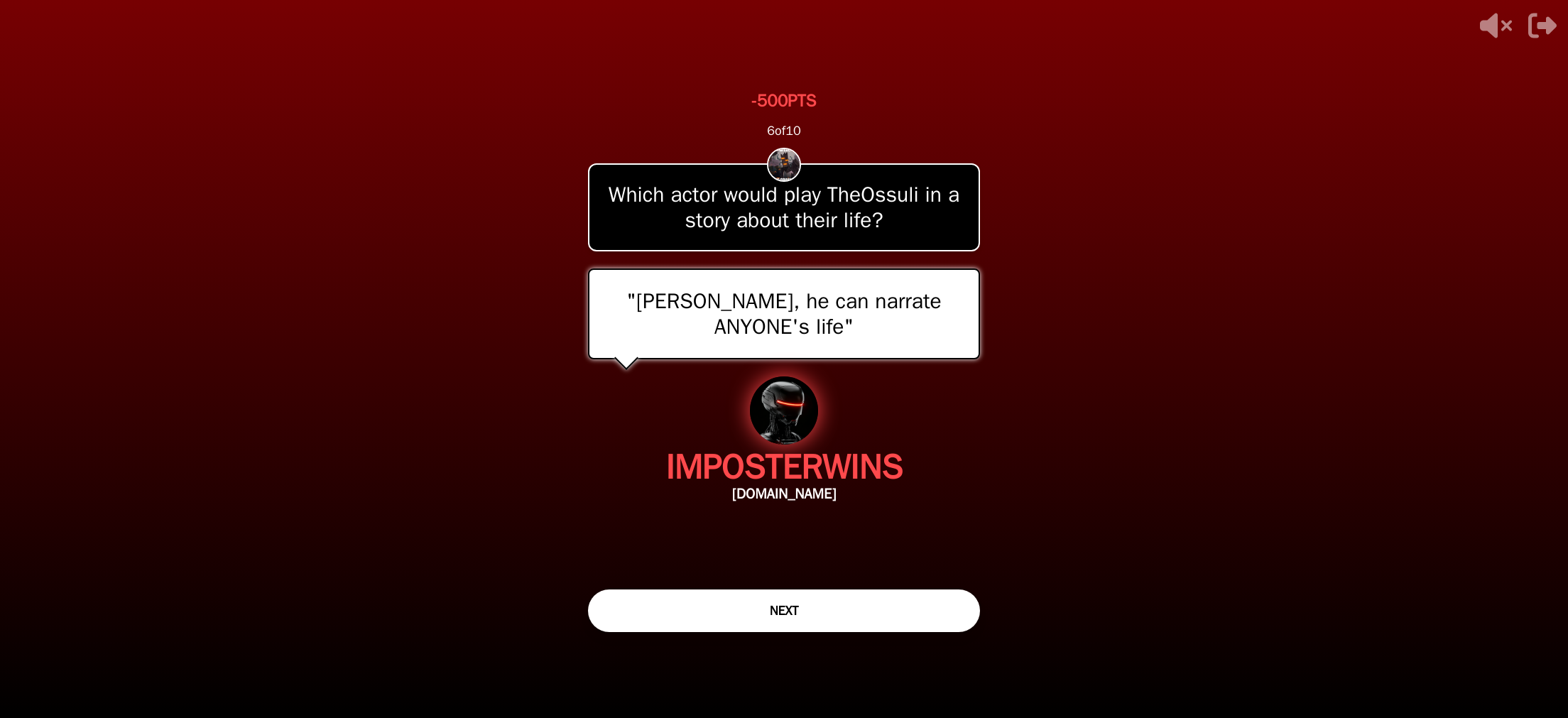 click on "NEXT" at bounding box center [784, 611] 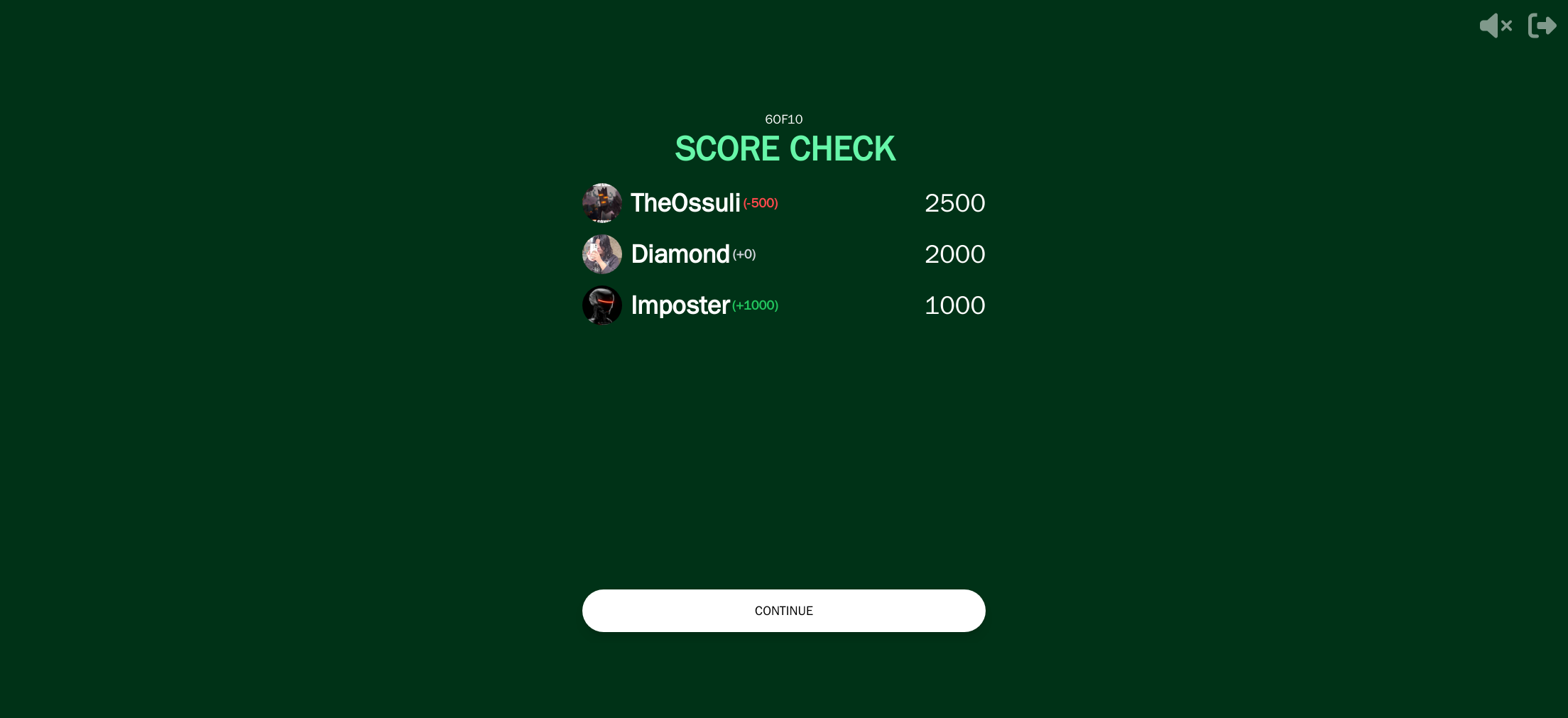 click on "CONTINUE" at bounding box center (784, 611) 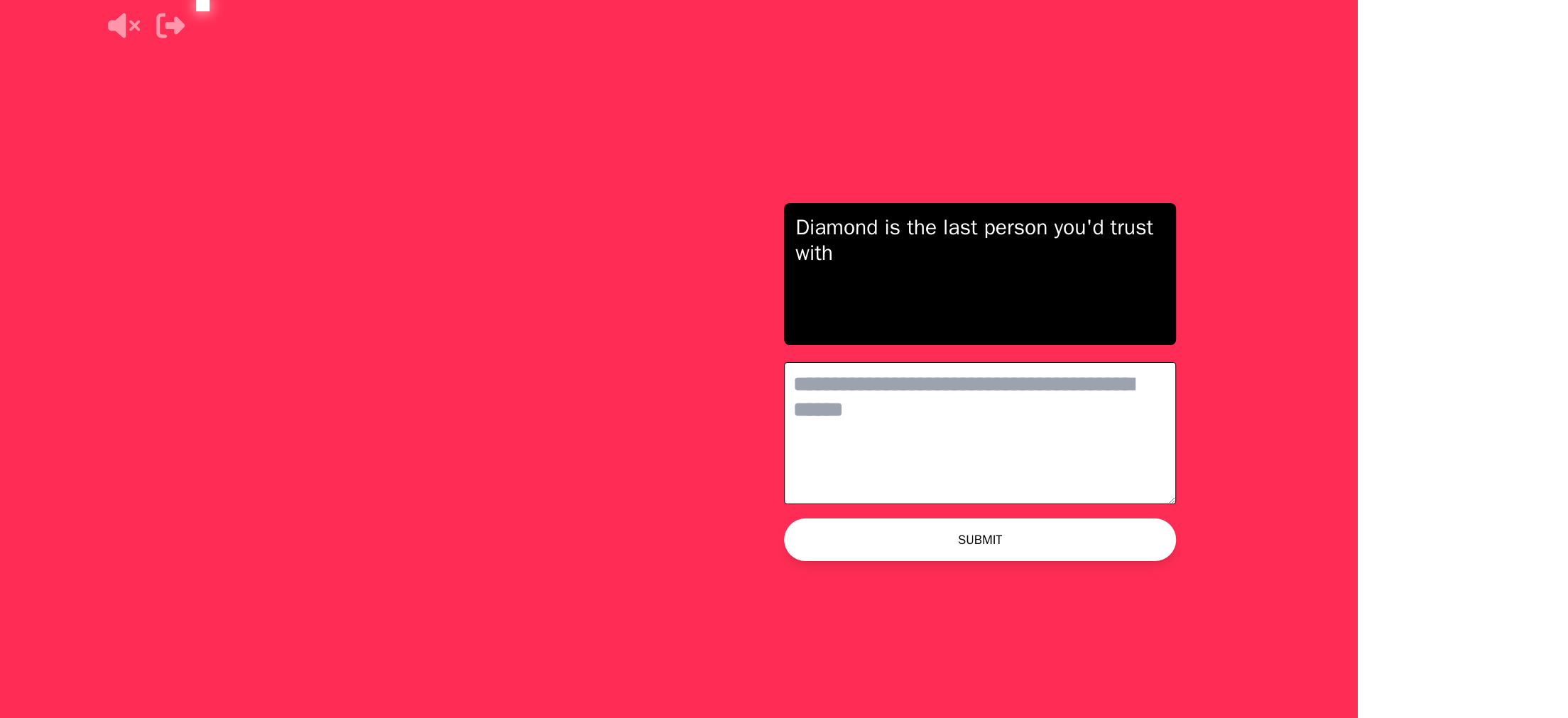 scroll, scrollTop: 0, scrollLeft: 0, axis: both 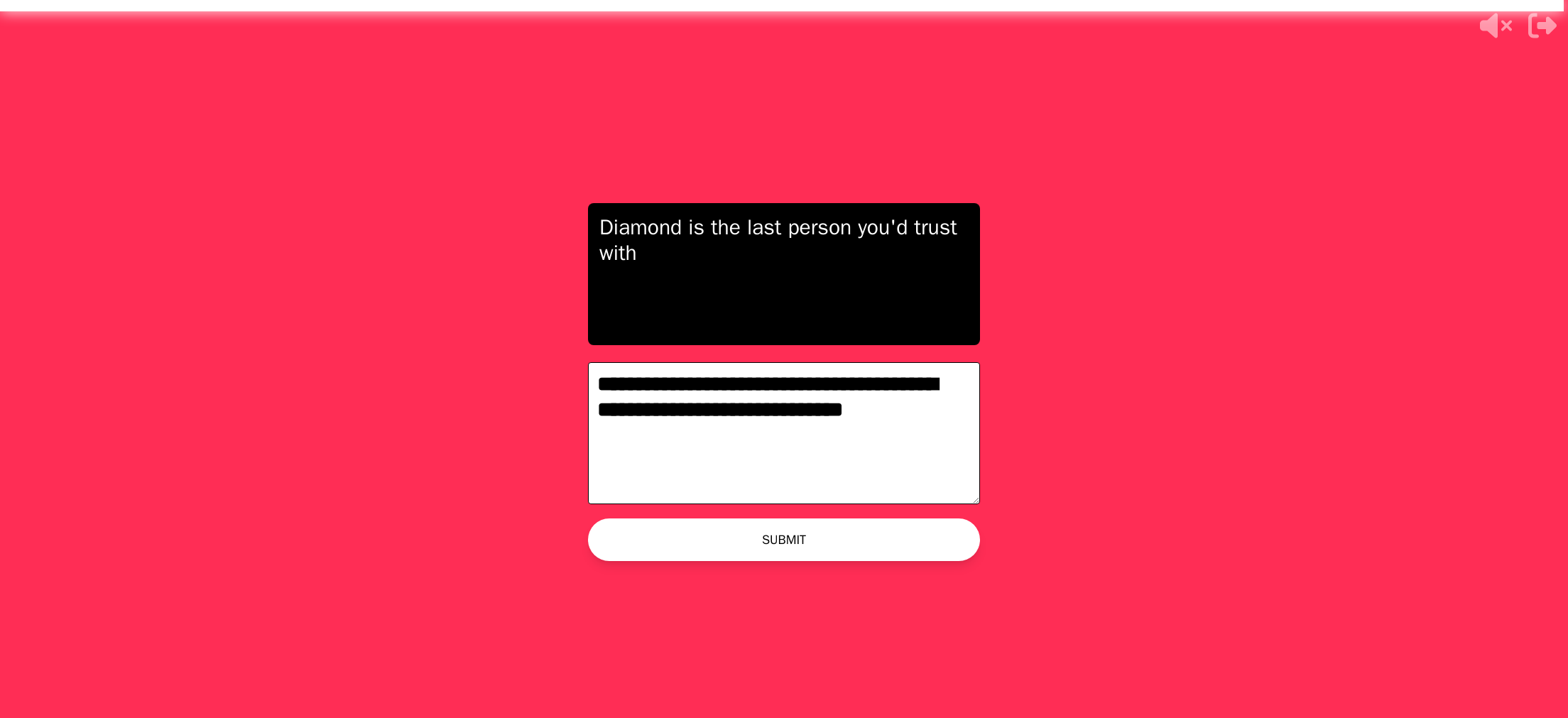 type on "**********" 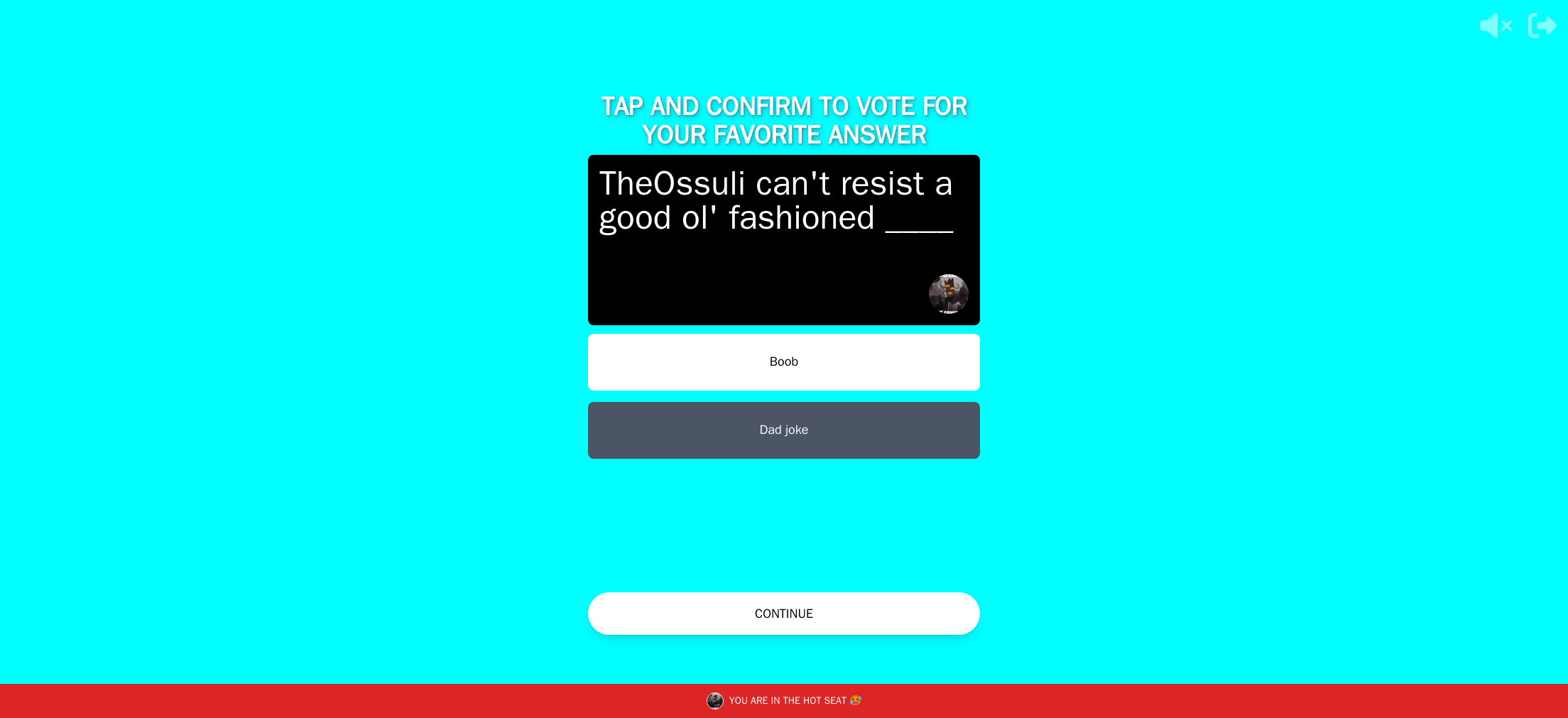 click on "CONTINUE" at bounding box center [784, 614] 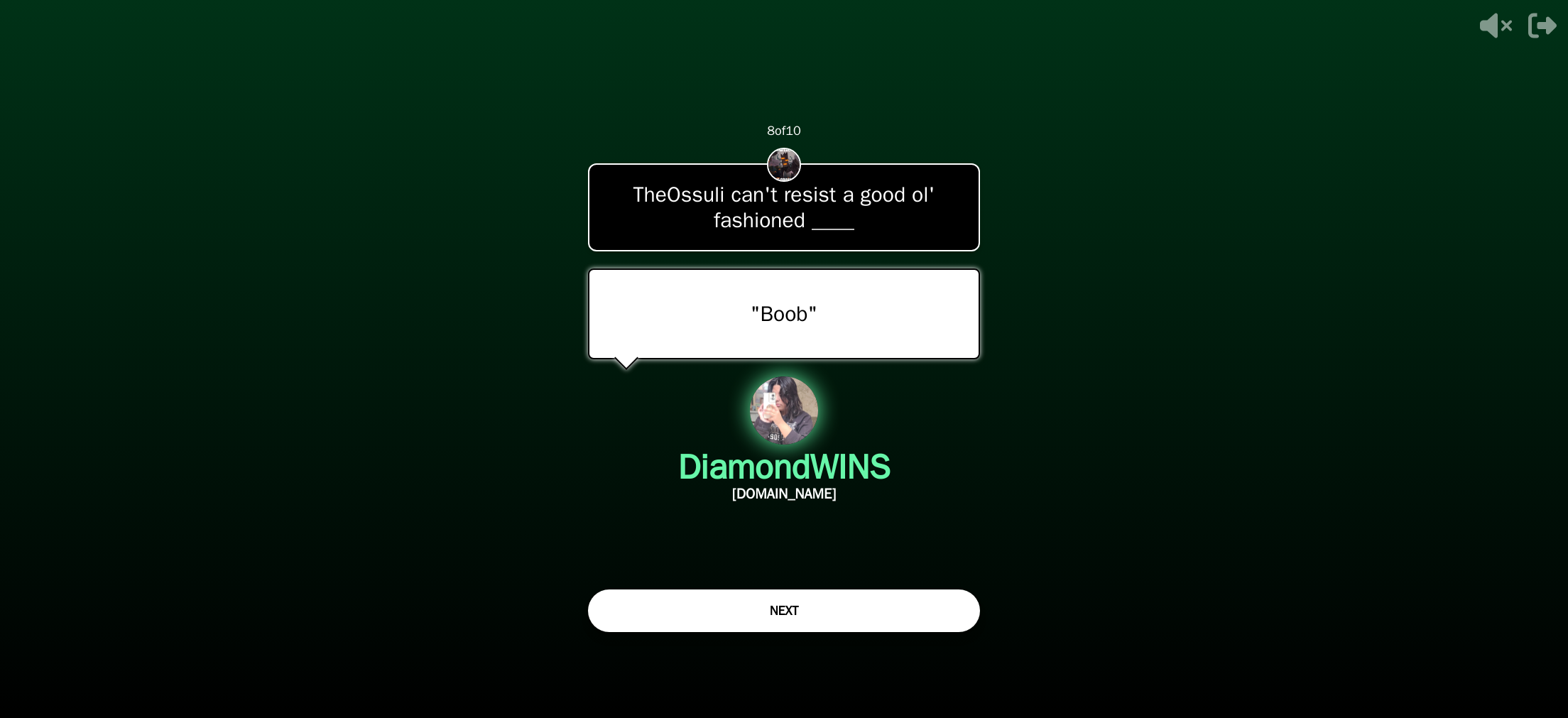 click on "NEXT" at bounding box center (784, 611) 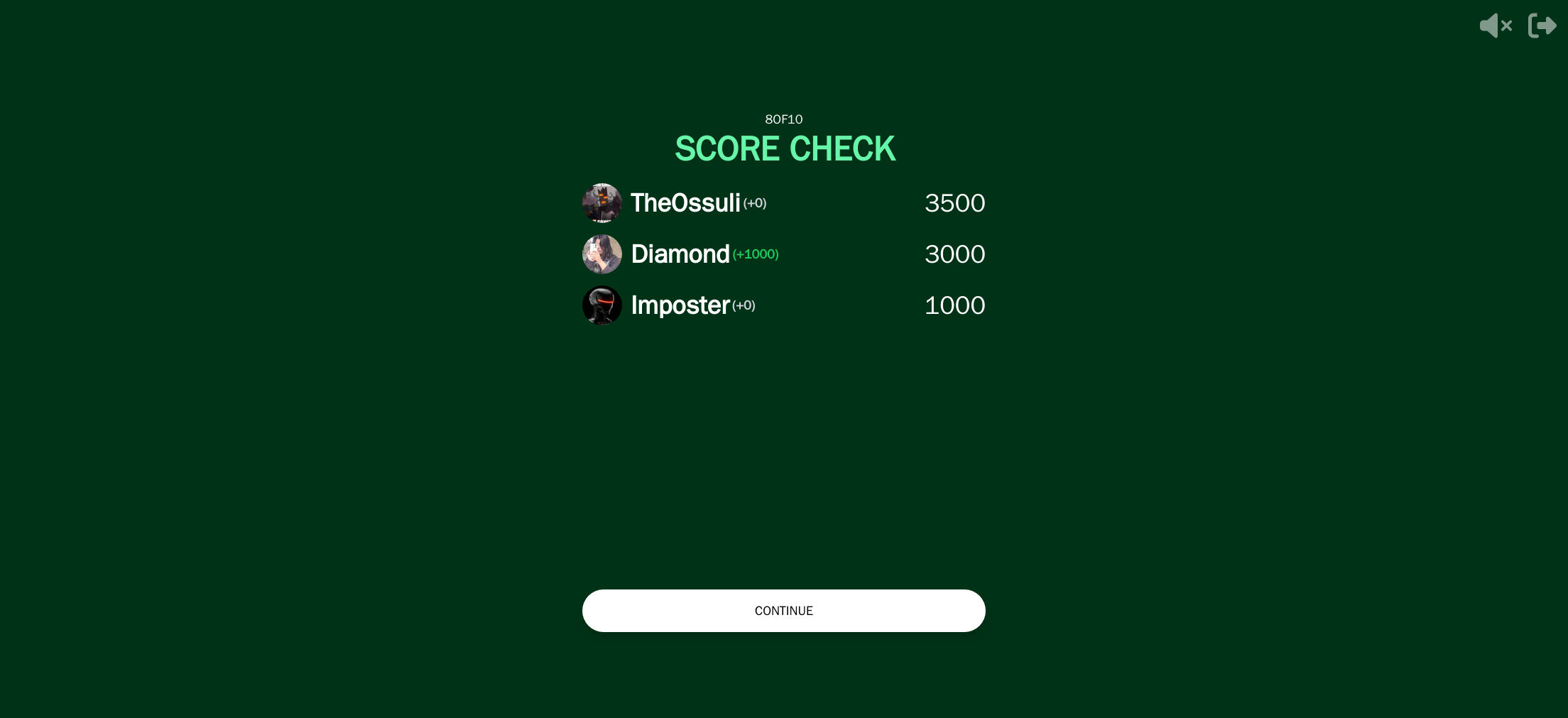 click on "CONTINUE" at bounding box center [784, 611] 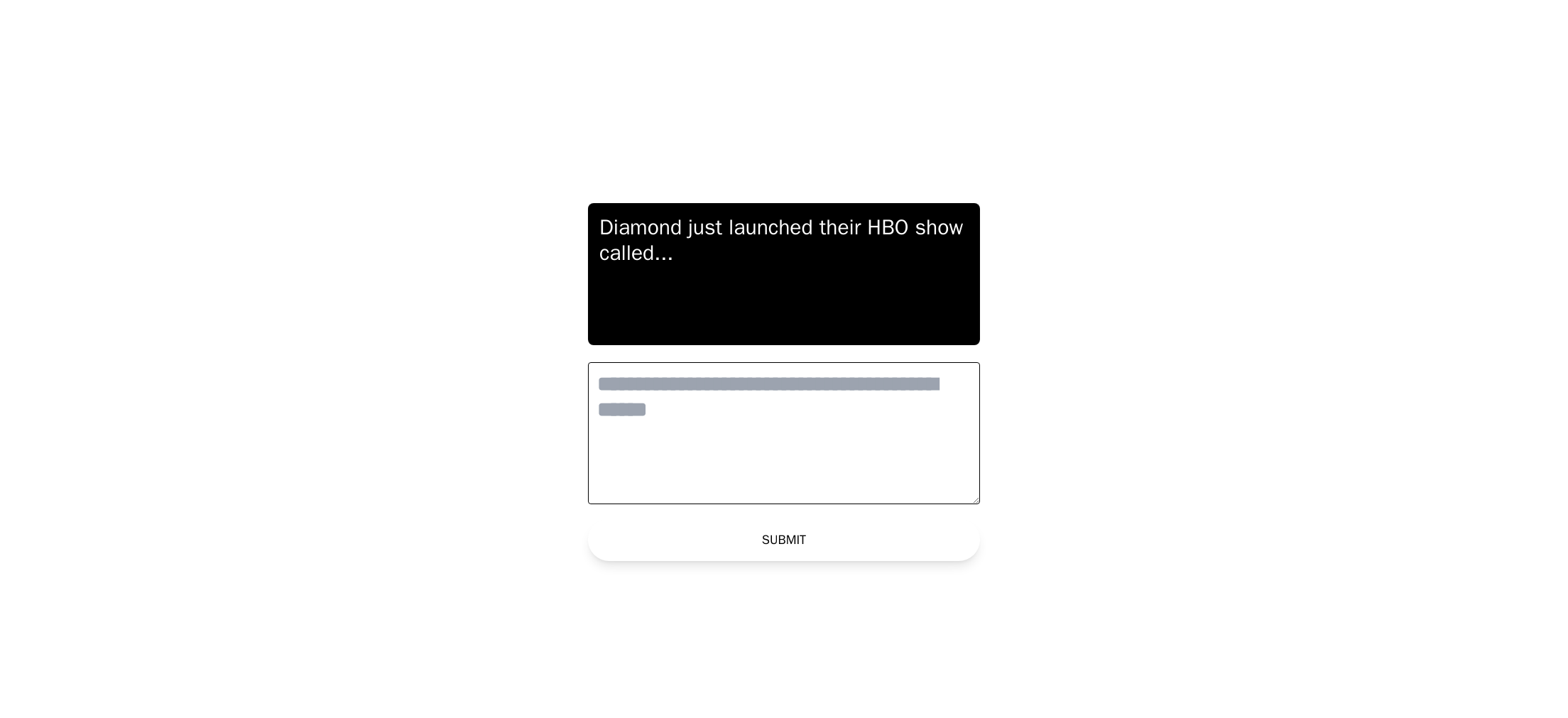 scroll, scrollTop: 0, scrollLeft: 0, axis: both 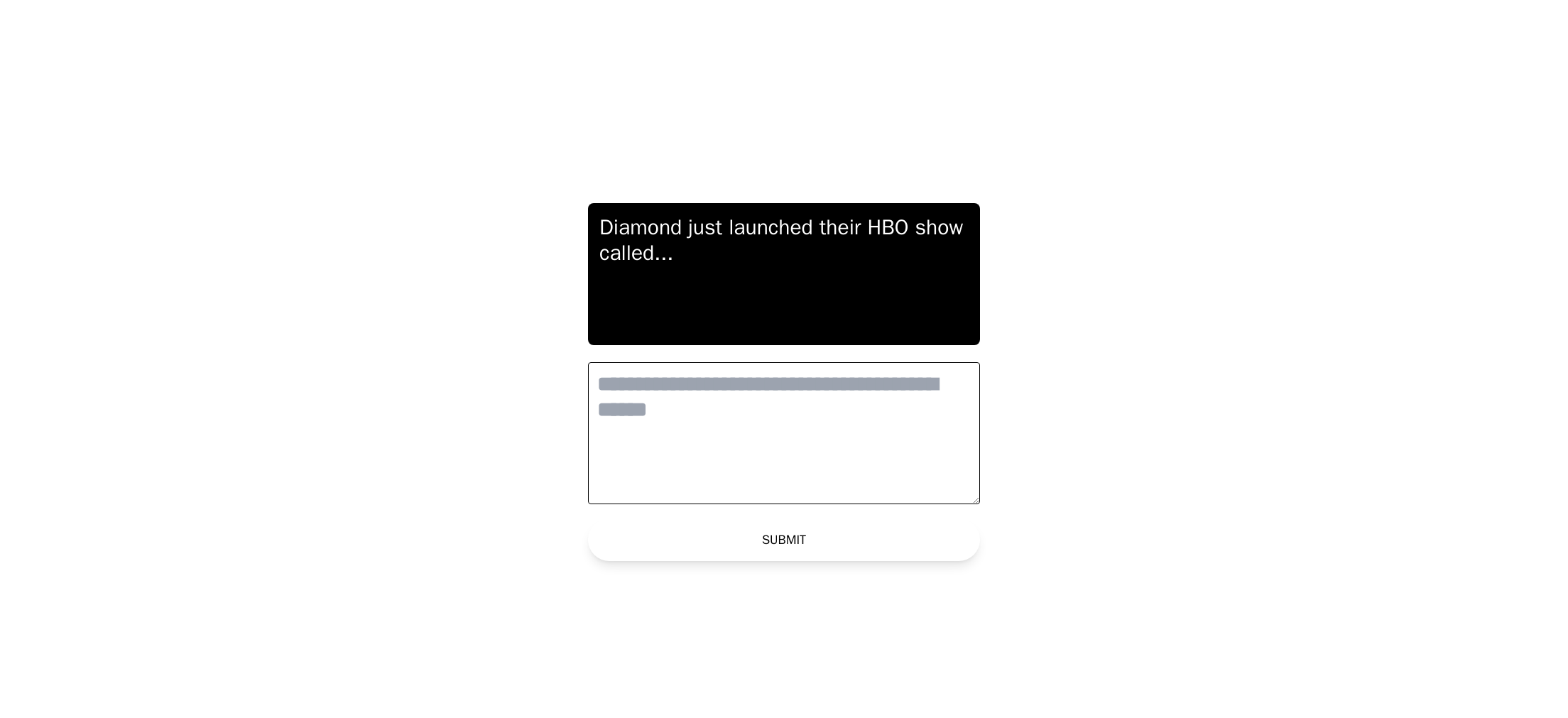 click on "Diamond just launched their HBO show called..." at bounding box center [784, 274] 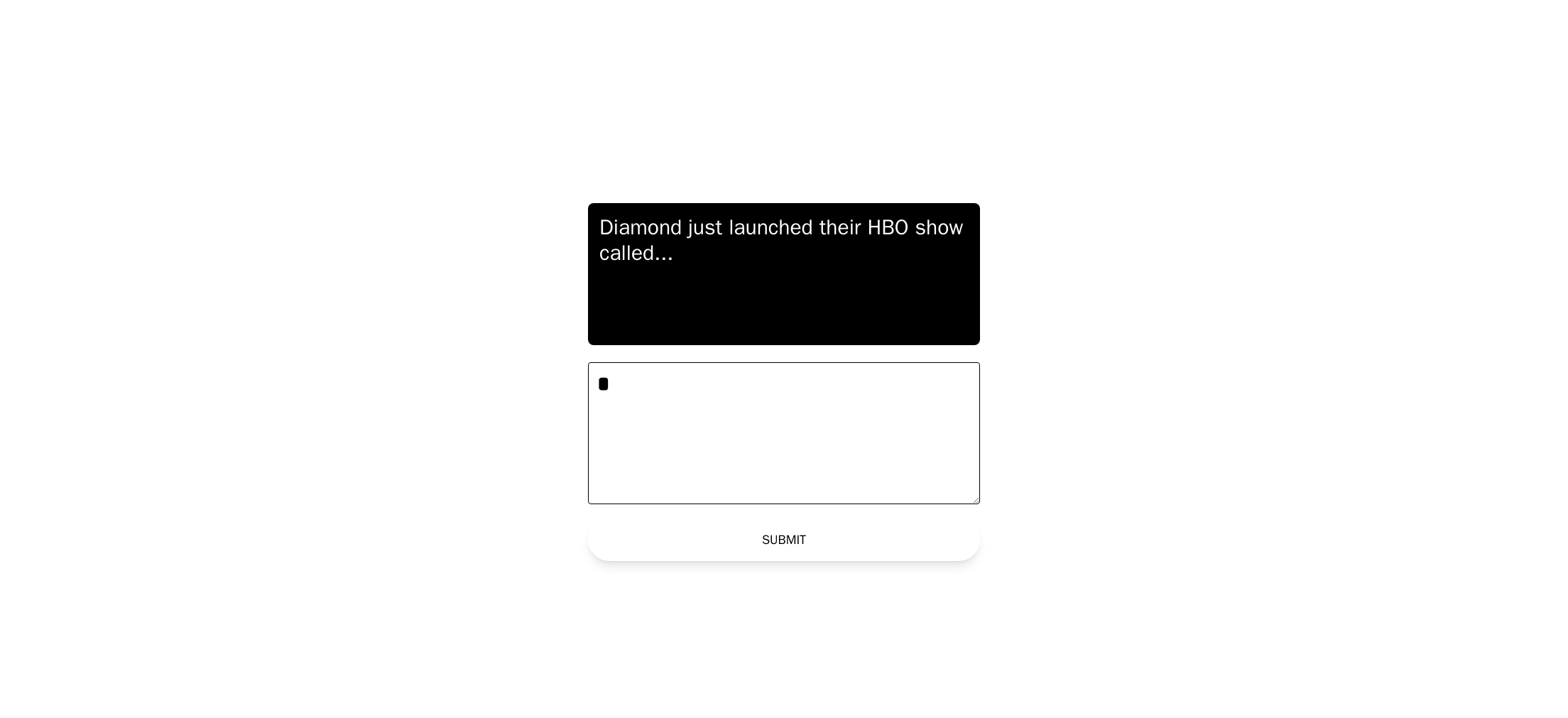 type on "*" 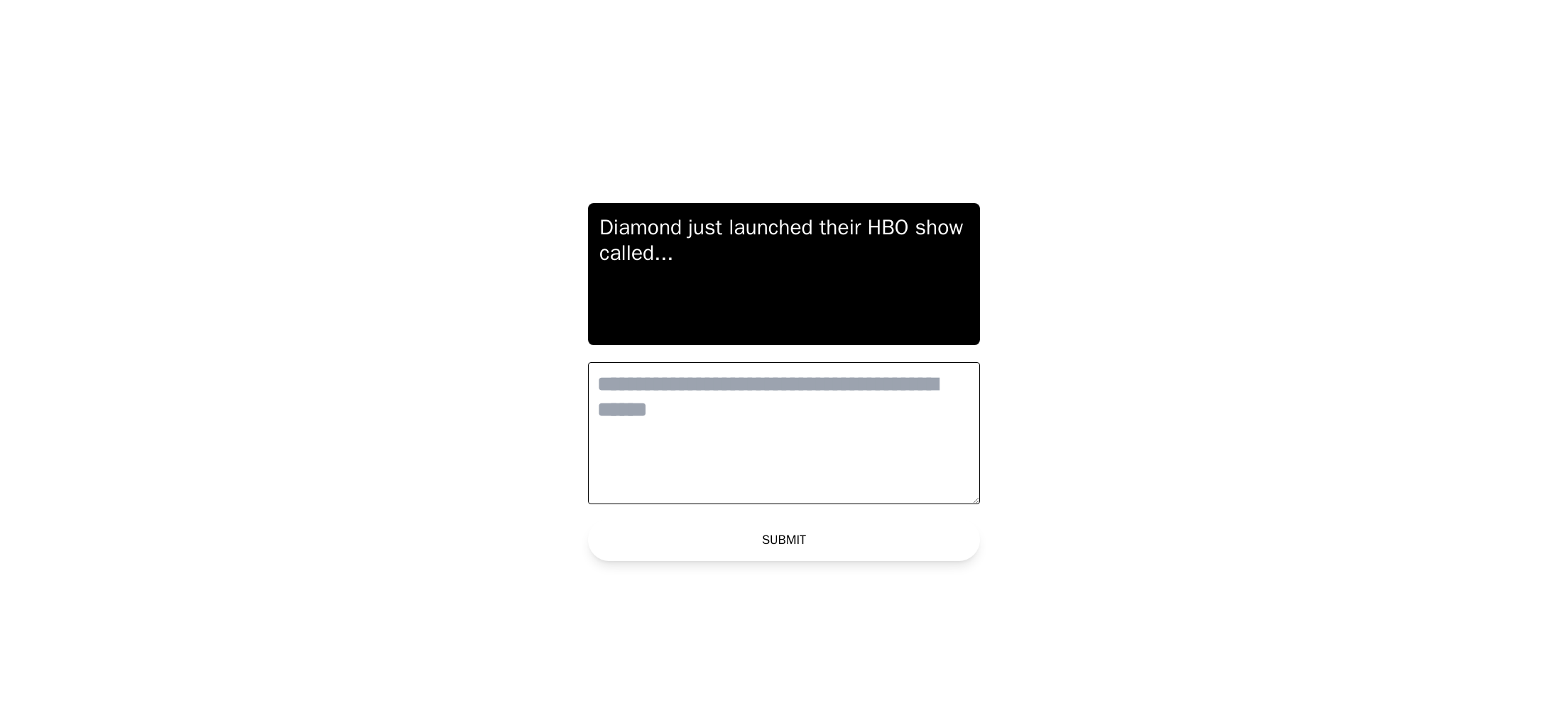type on "*" 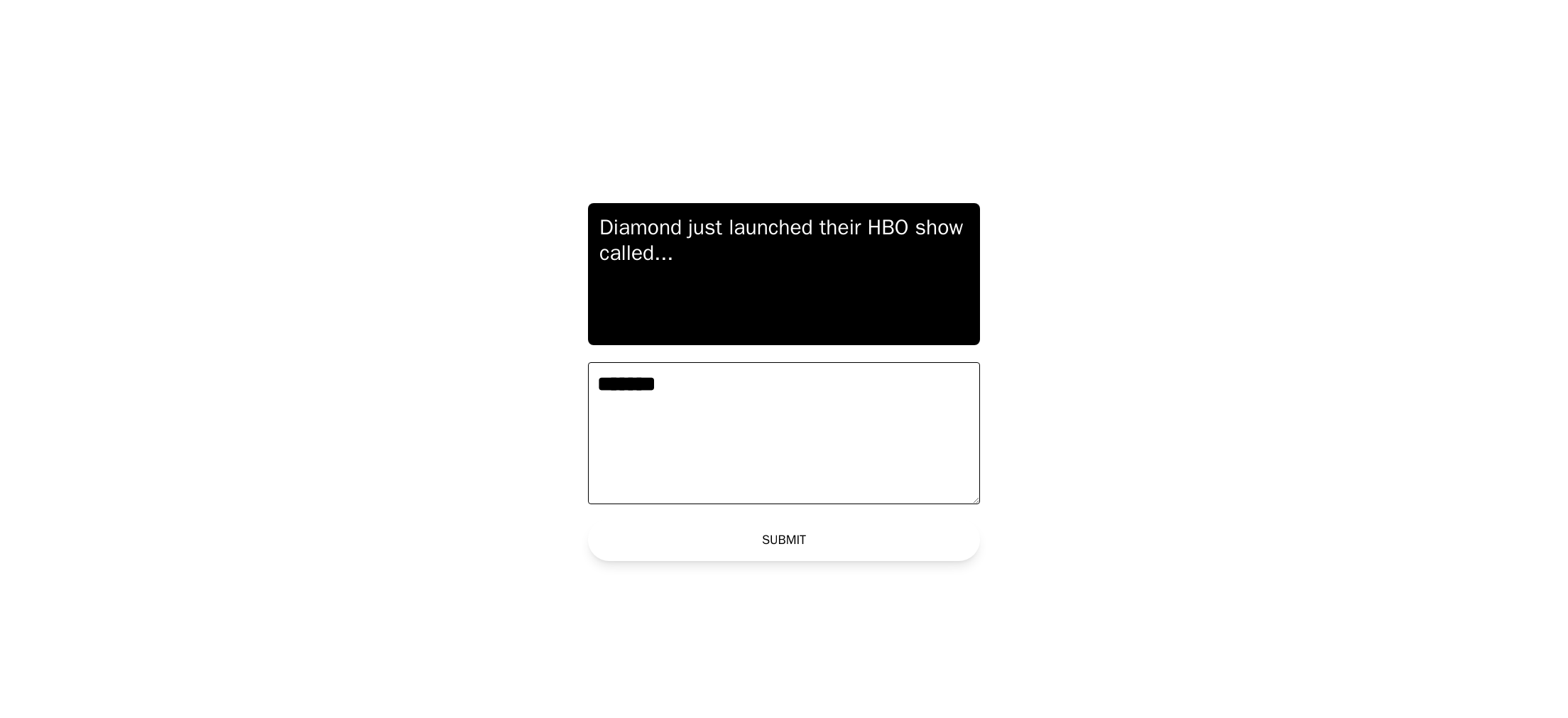 type on "*******" 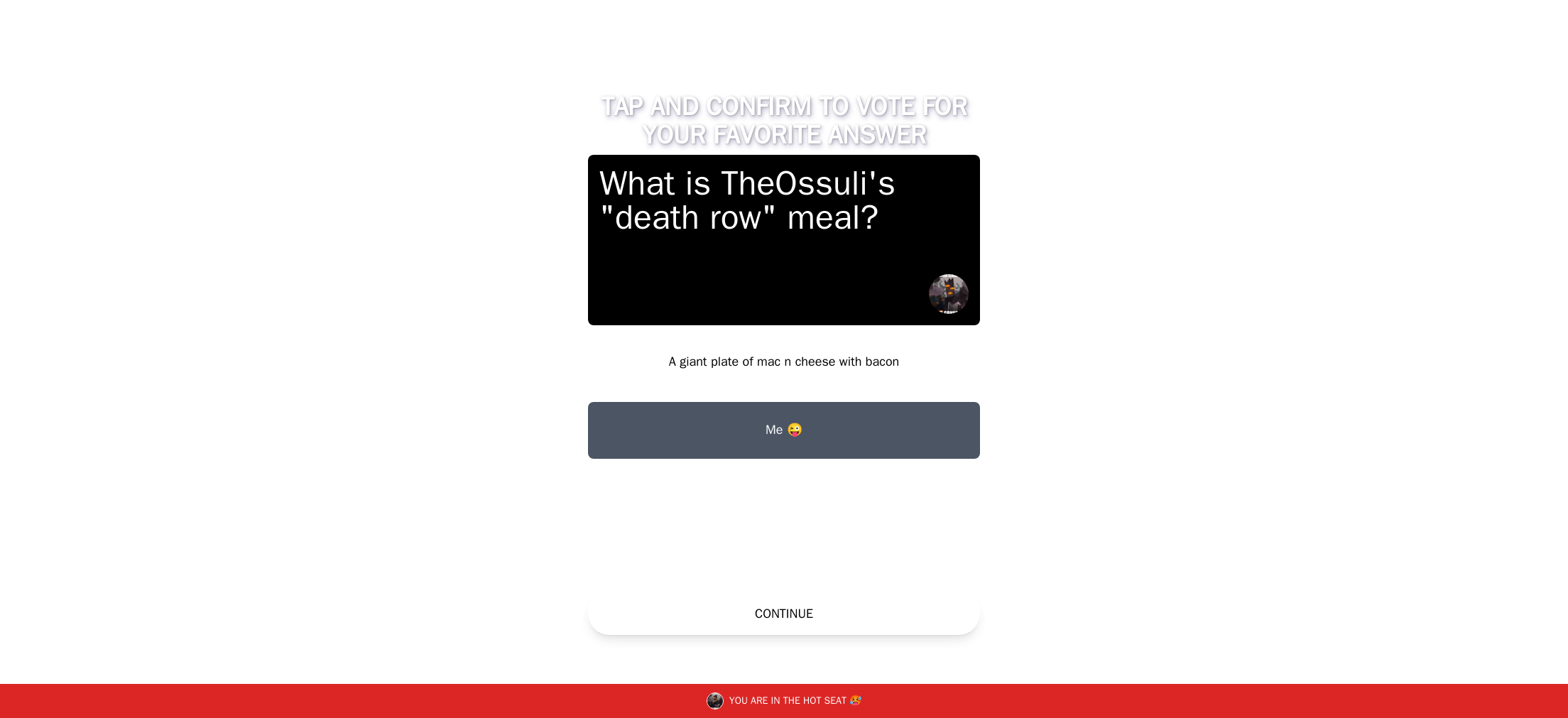 click on "Me 😜" at bounding box center [784, 430] 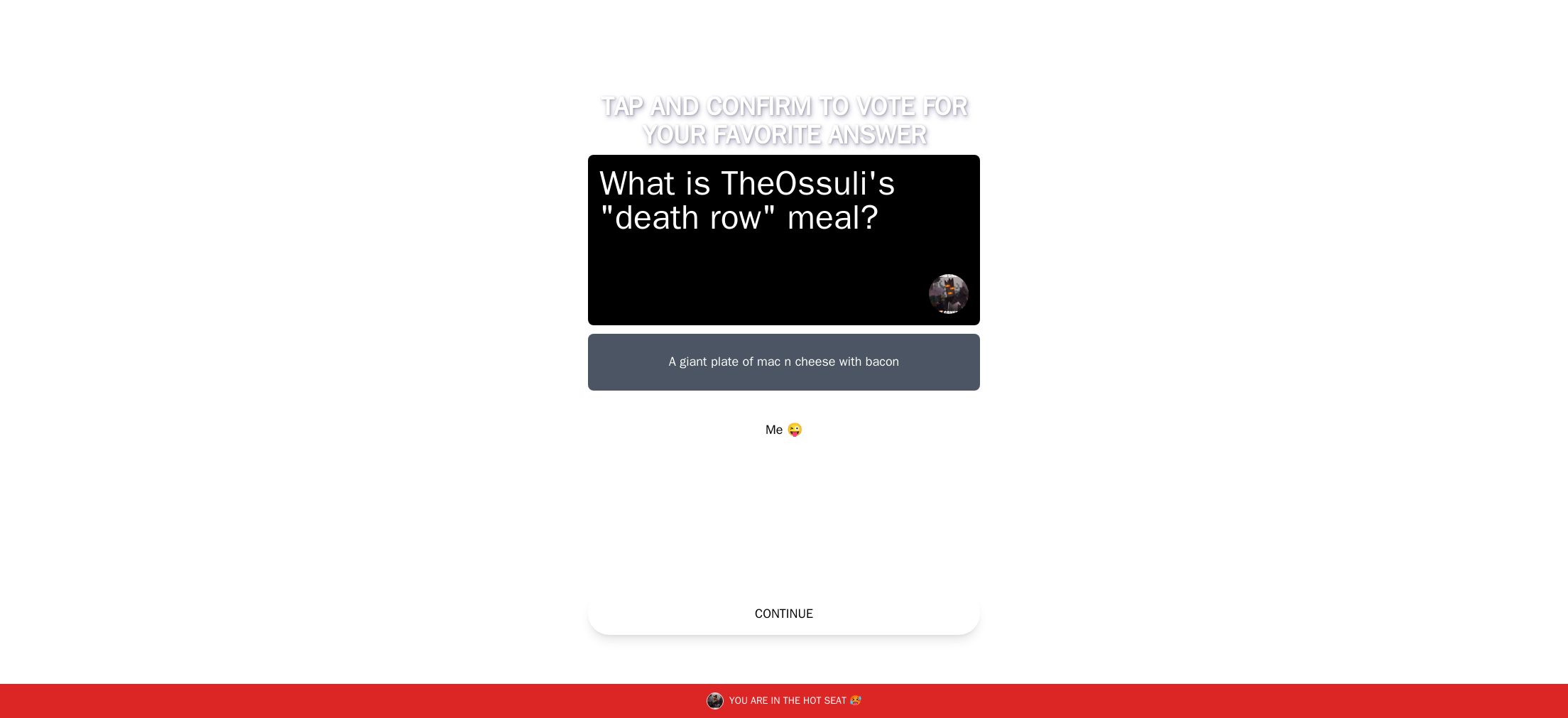 click on "Me 😜" at bounding box center (784, 430) 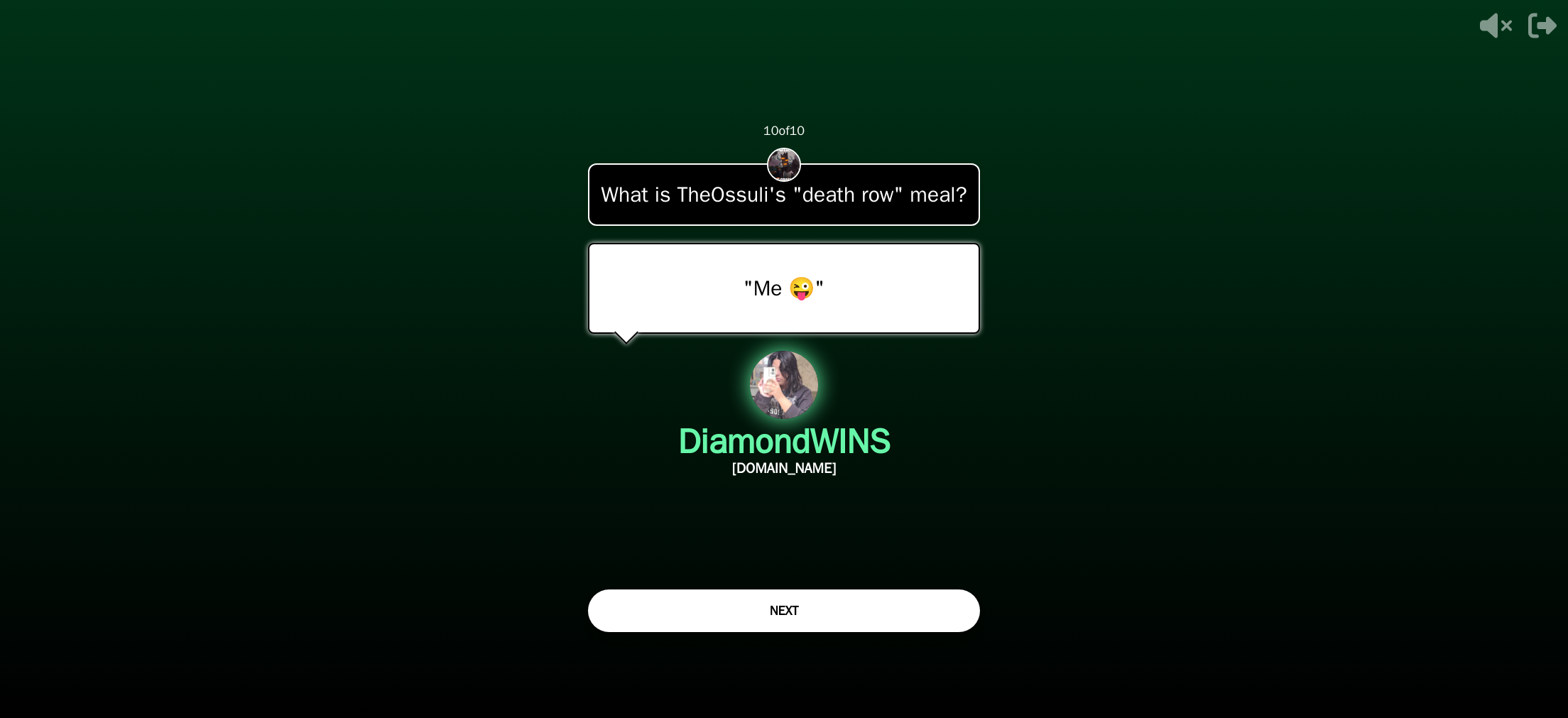 click at bounding box center (784, 359) 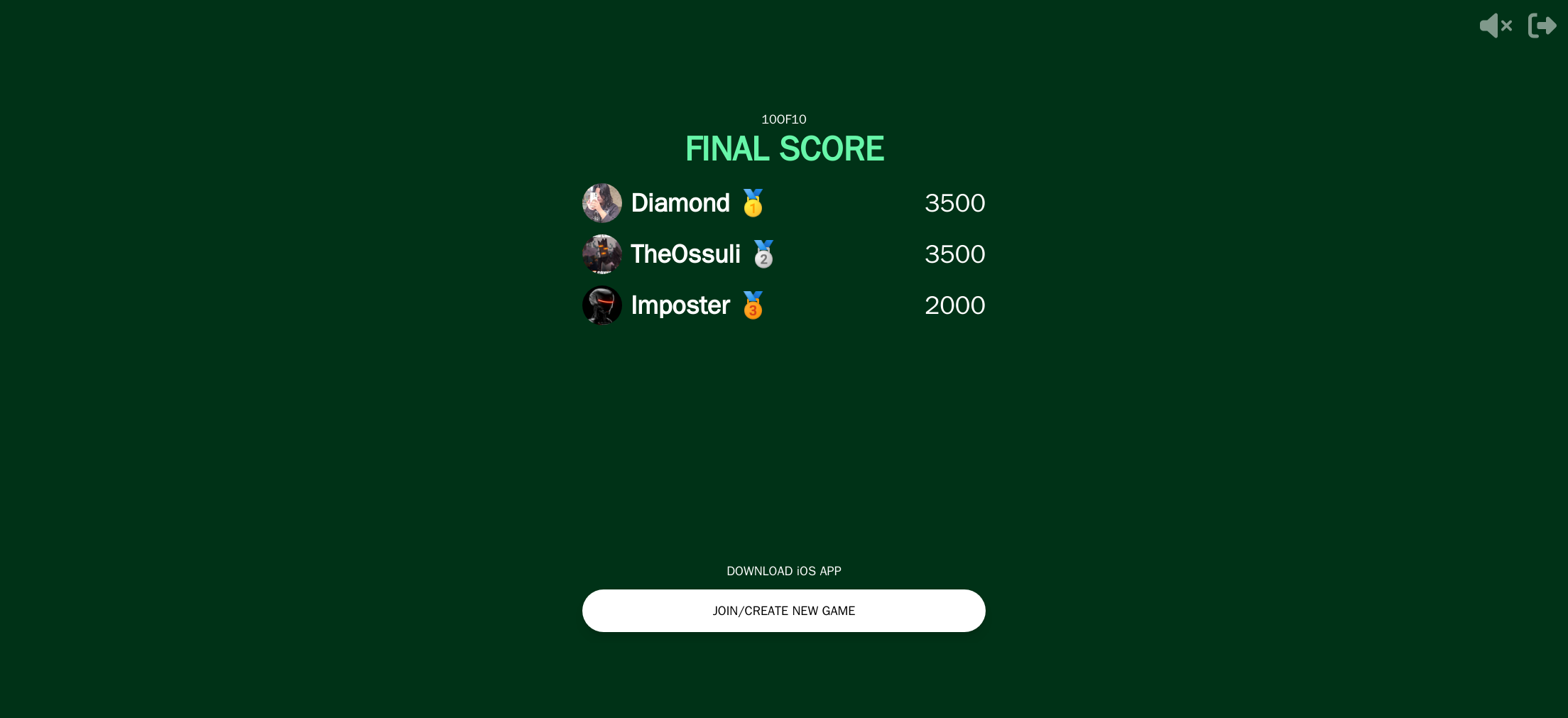 drag, startPoint x: 930, startPoint y: 254, endPoint x: 986, endPoint y: 251, distance: 56.0803 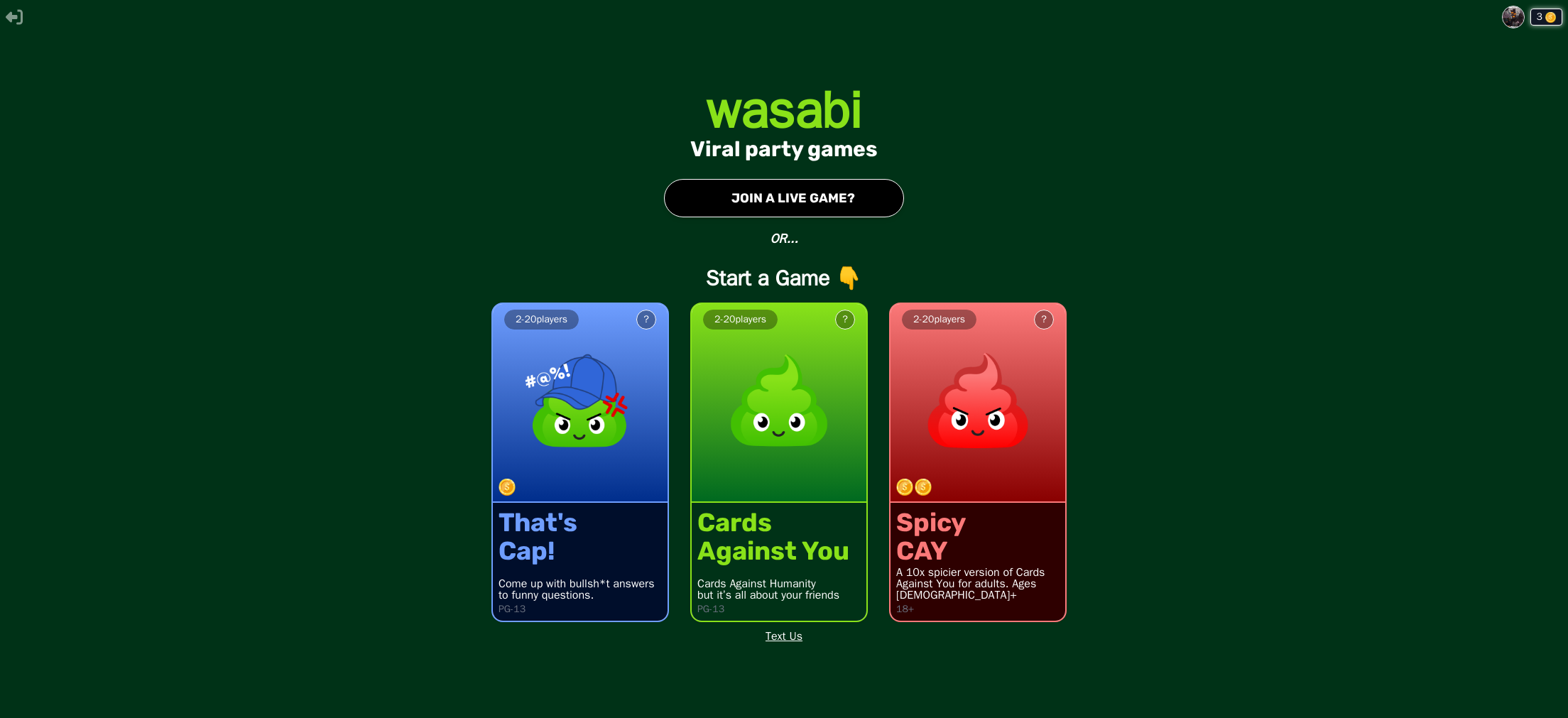 click on "● JOIN A LIVE GAME?" at bounding box center (784, 198) 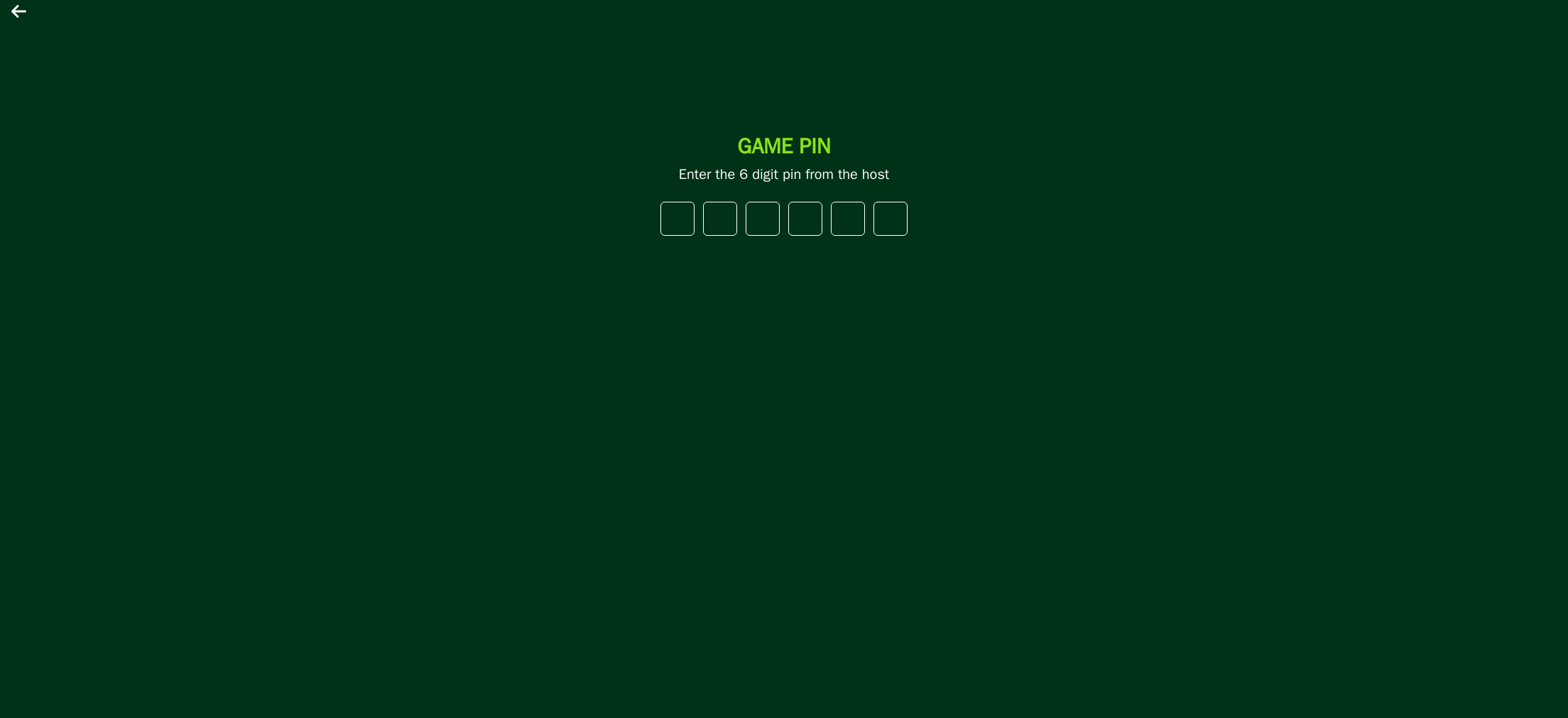 click 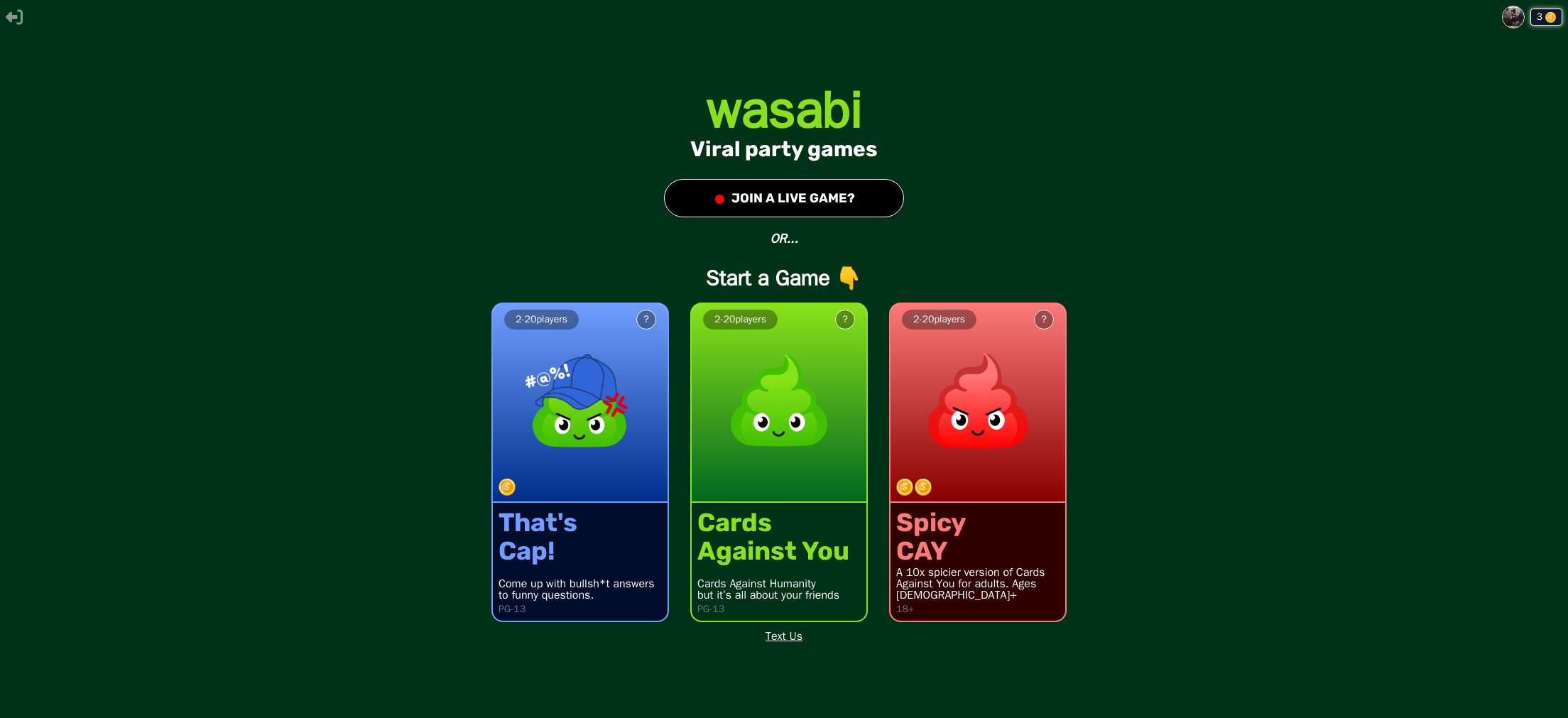 click at bounding box center (978, 401) 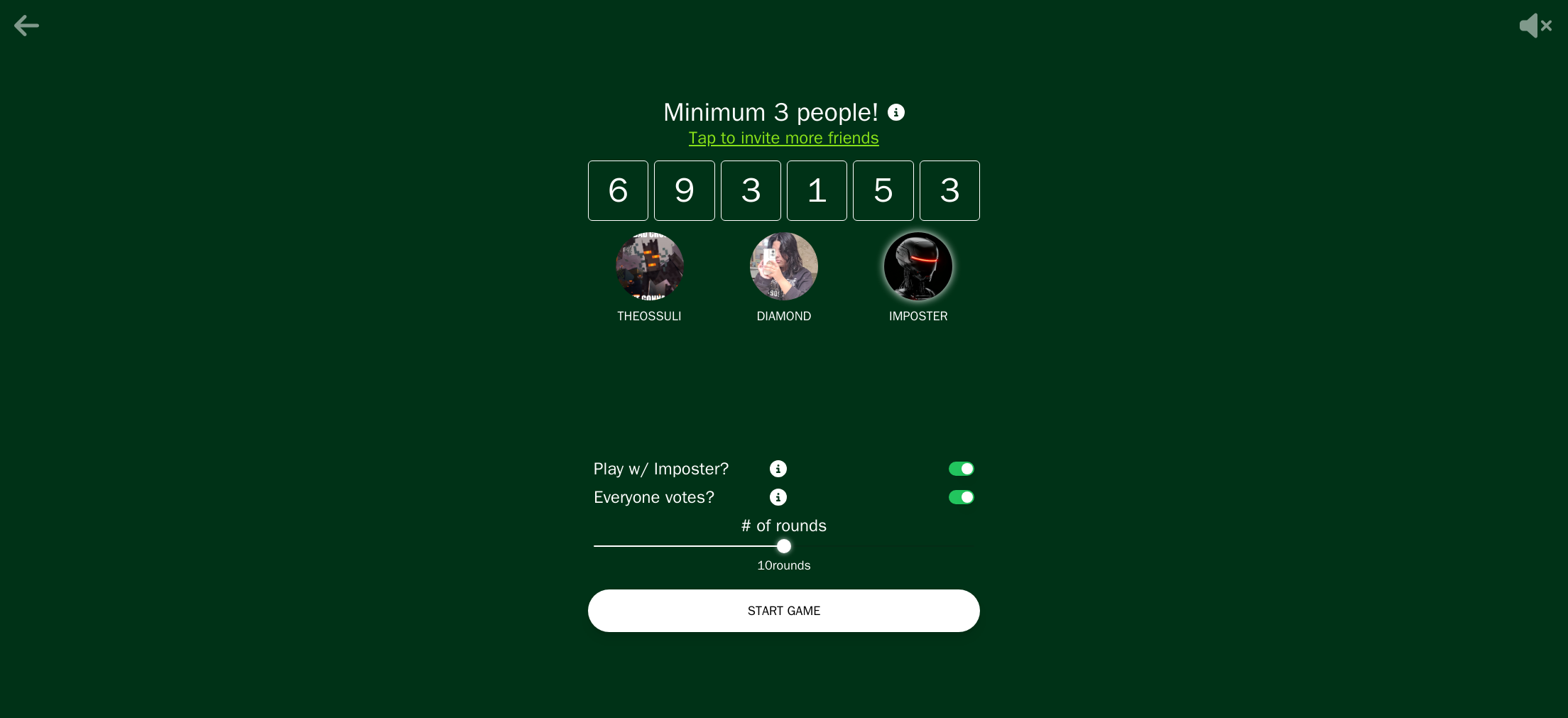 click on "START GAME" at bounding box center (784, 611) 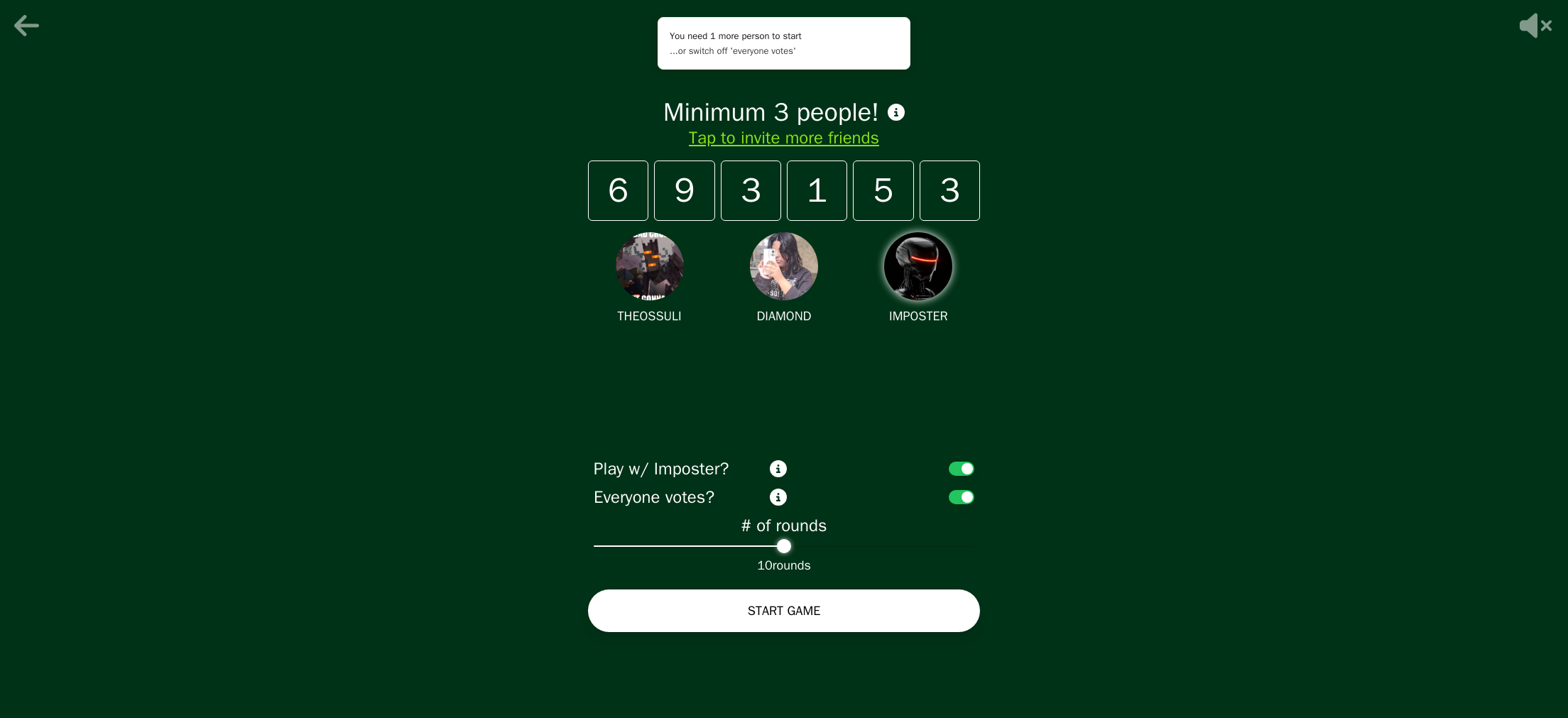 click at bounding box center [962, 497] 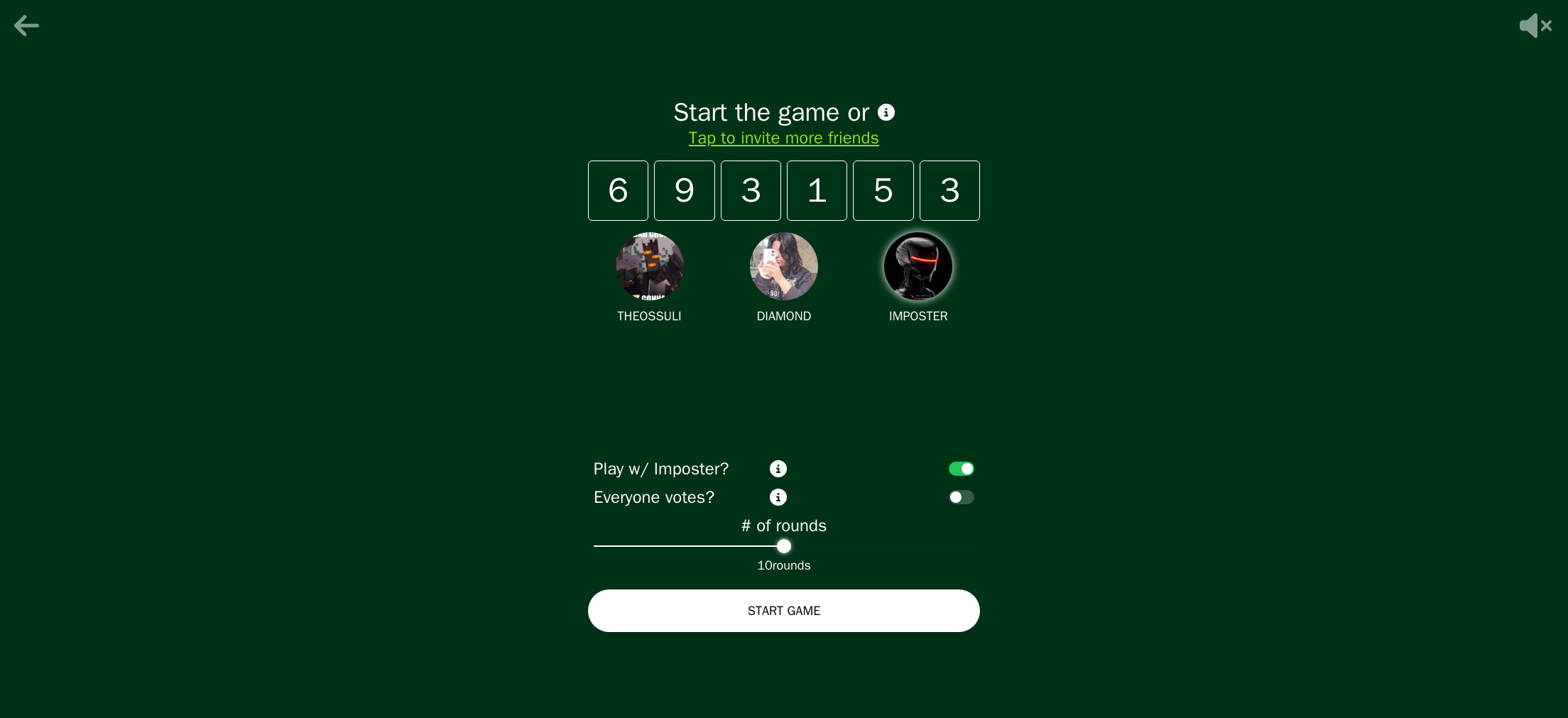click on "START GAME" at bounding box center [784, 611] 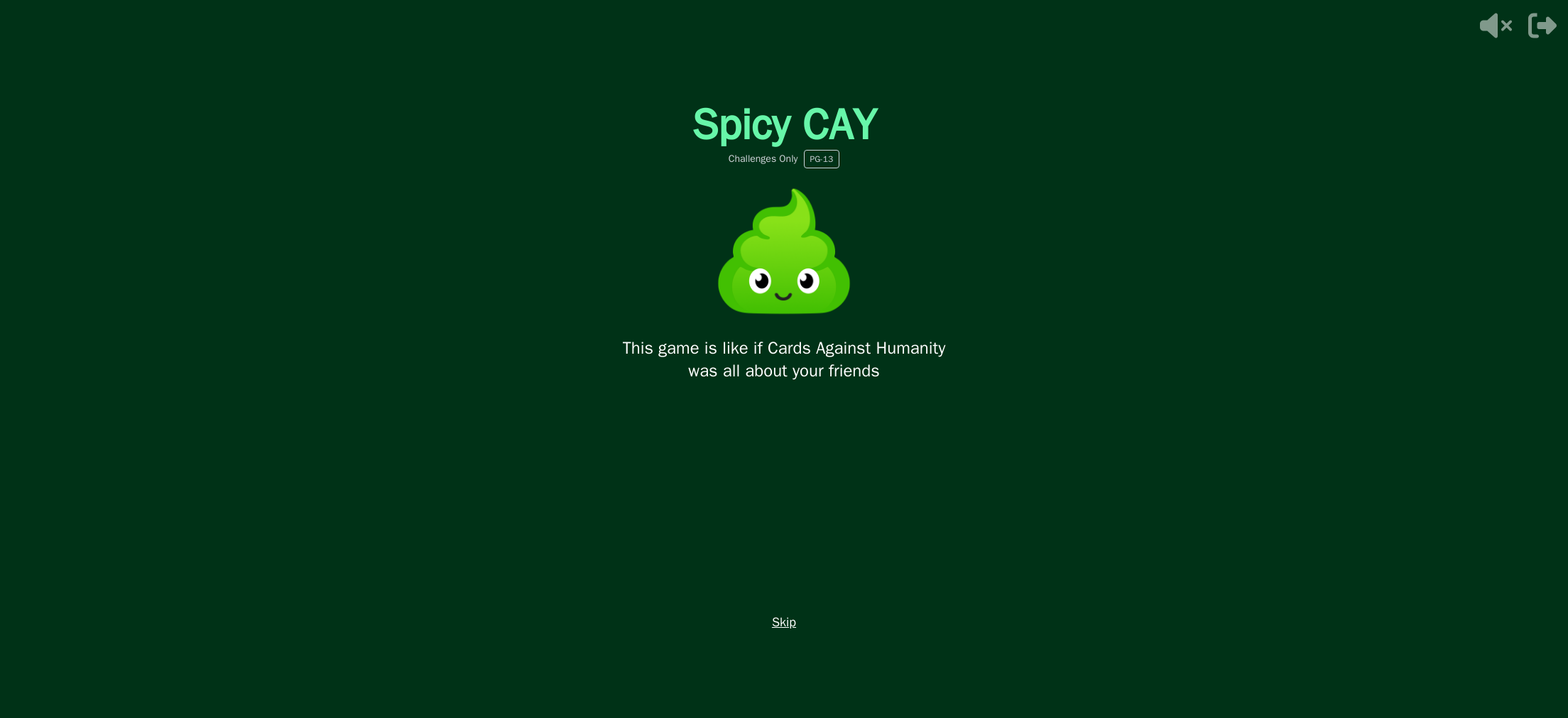 click on "Skip" at bounding box center [784, 622] 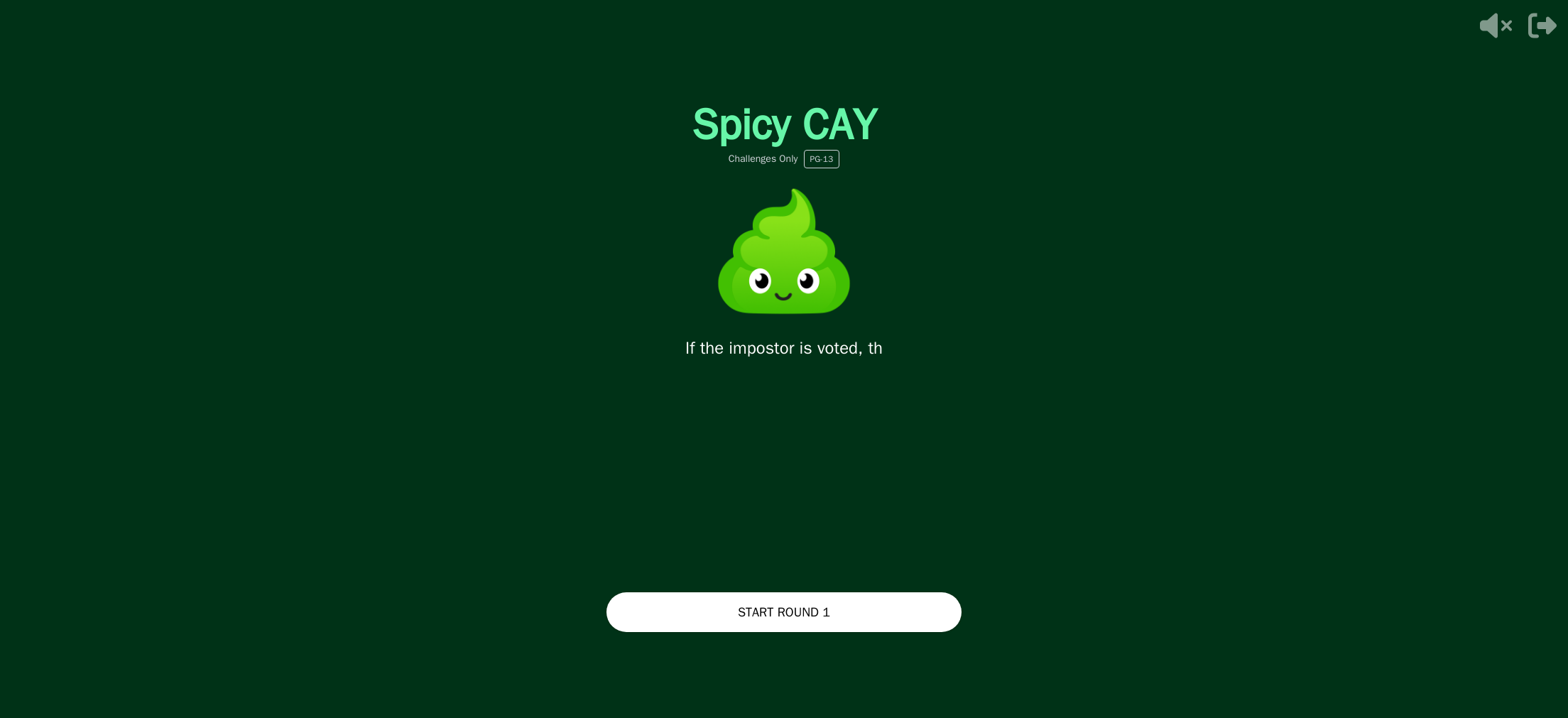 click on "START ROUND 1" at bounding box center (784, 612) 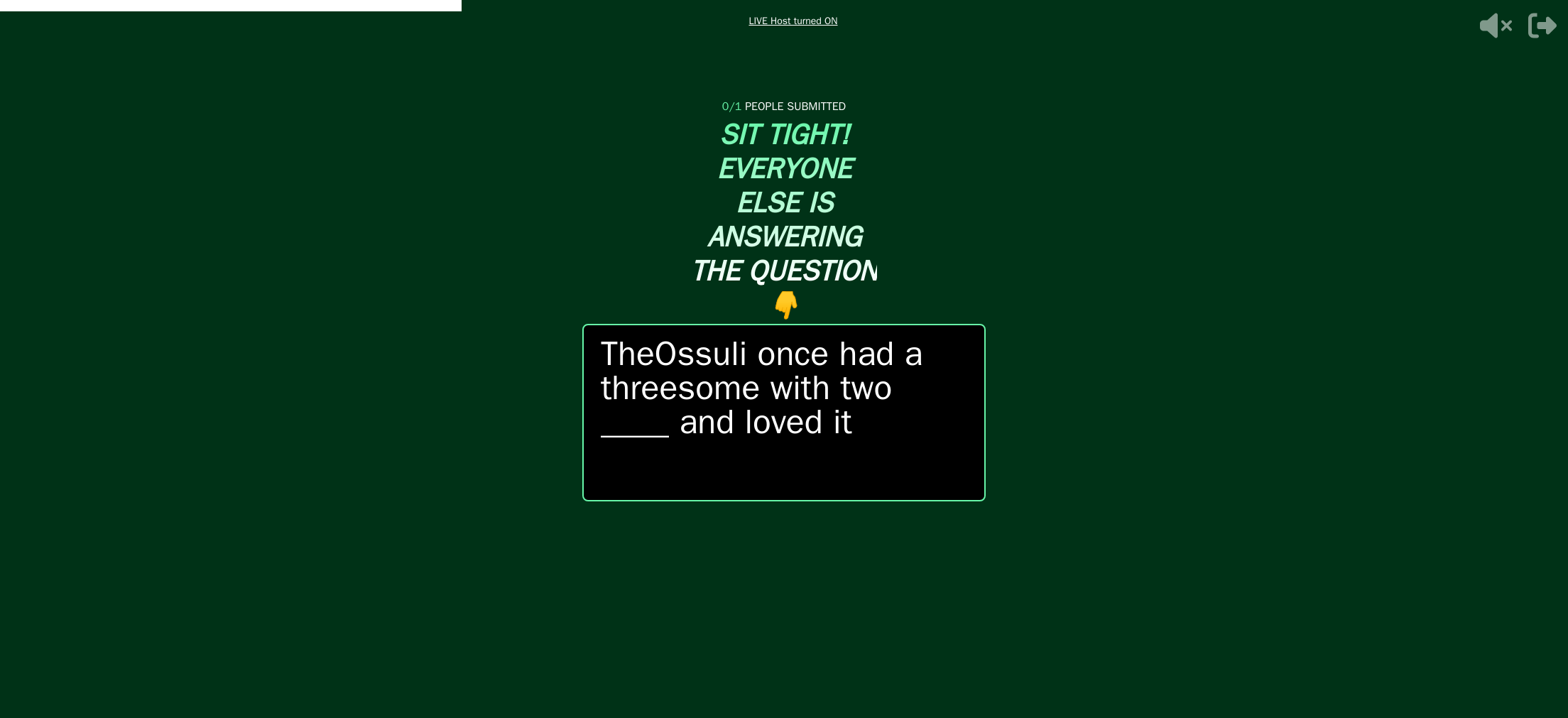 click at bounding box center (784, 359) 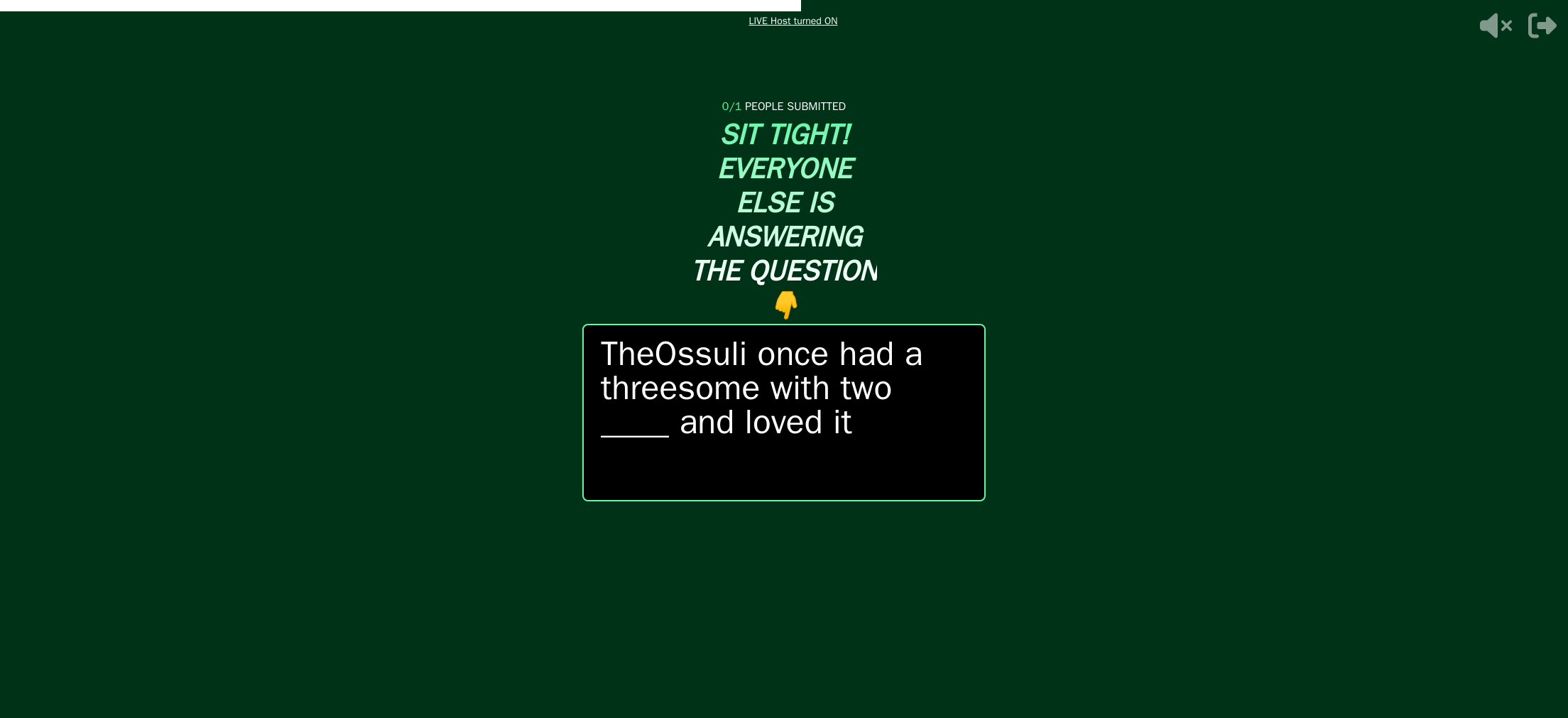 click at bounding box center (784, 359) 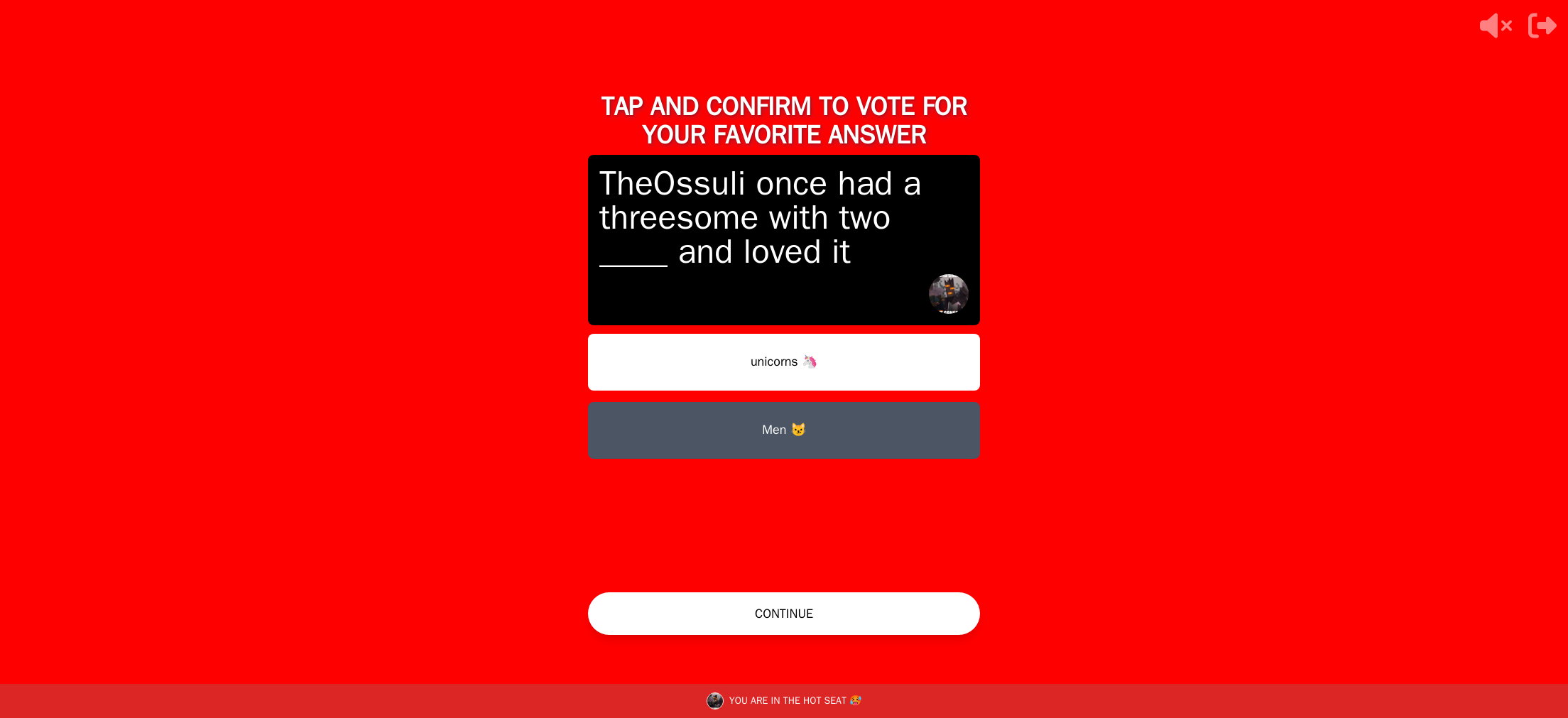 click on "Men 😼" at bounding box center [784, 430] 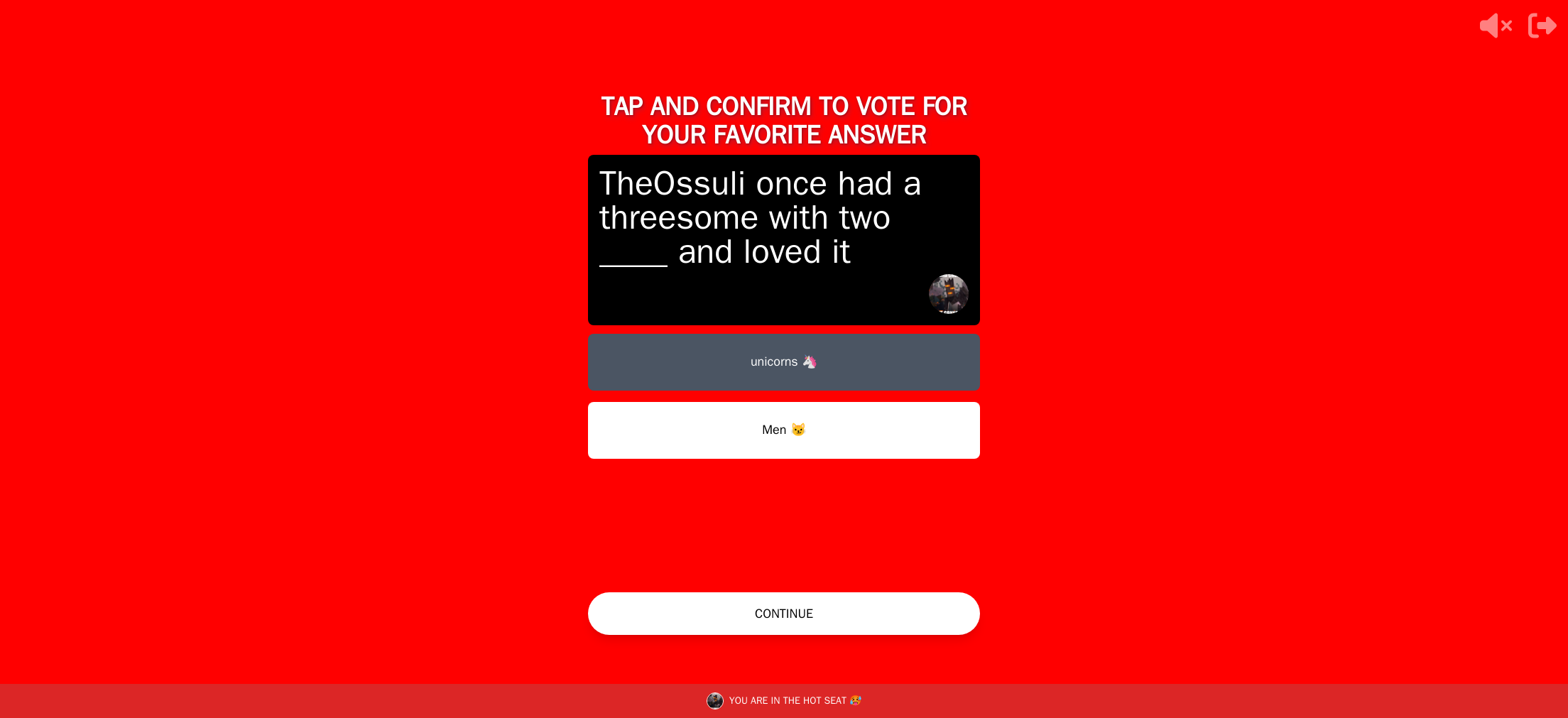 click on "CONTINUE" at bounding box center [784, 614] 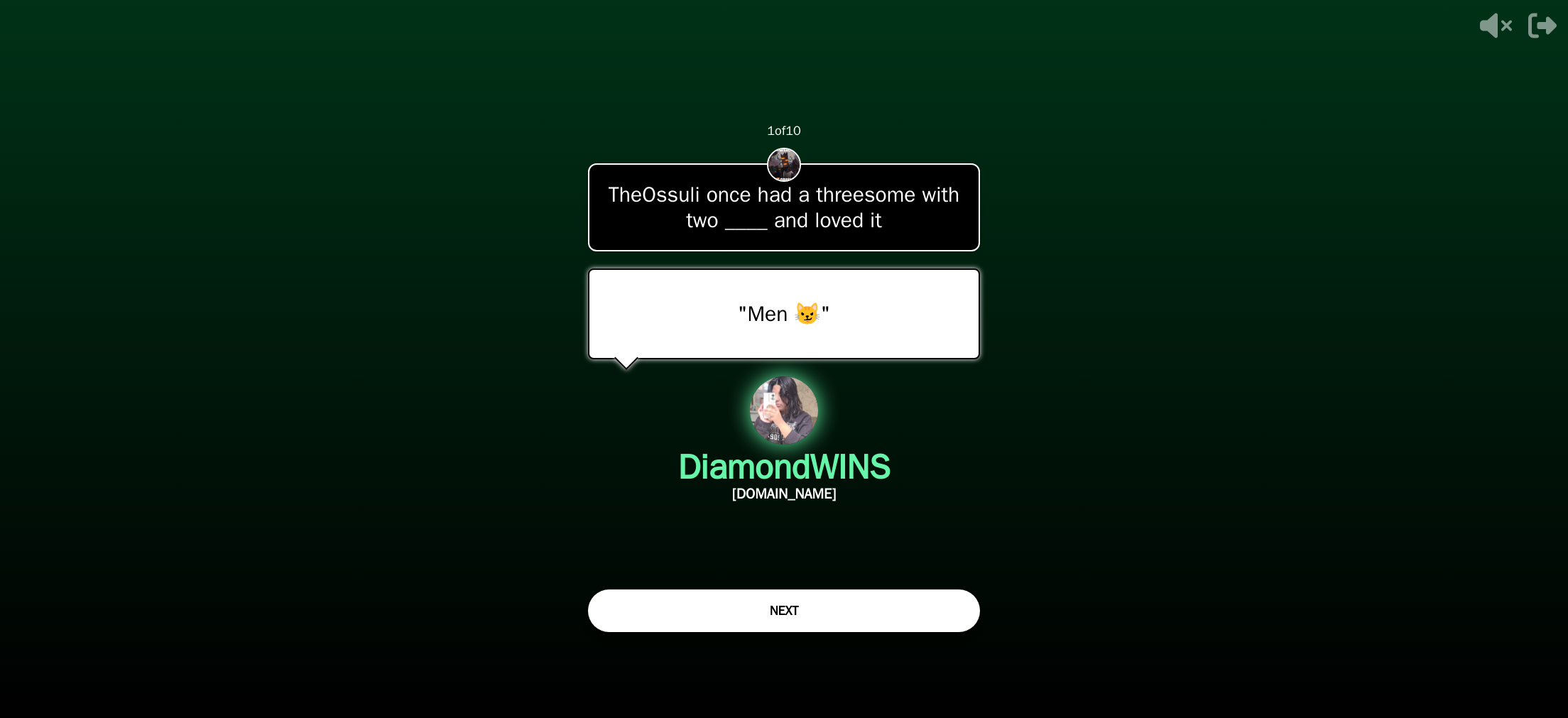 click on "NEXT" at bounding box center (784, 611) 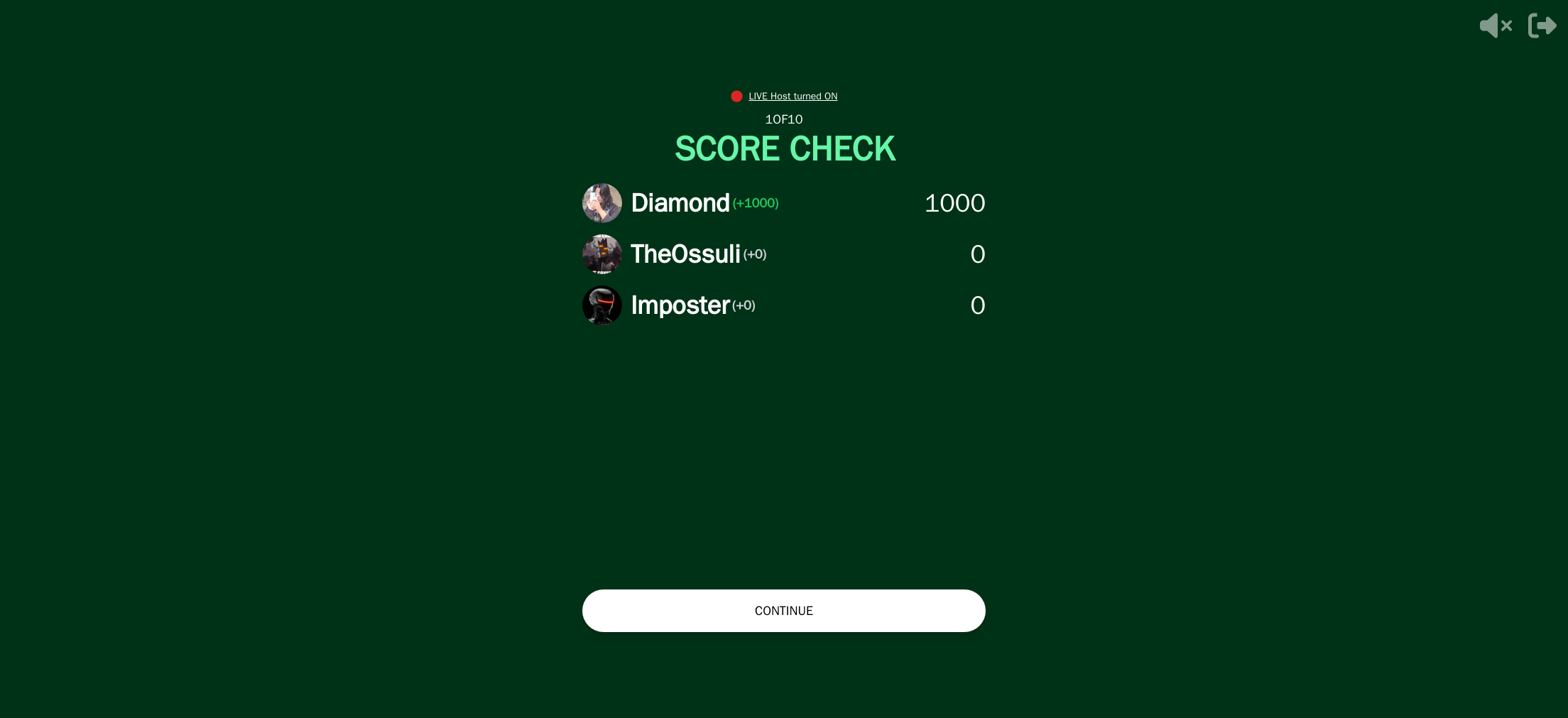 click on "CONTINUE" at bounding box center (784, 611) 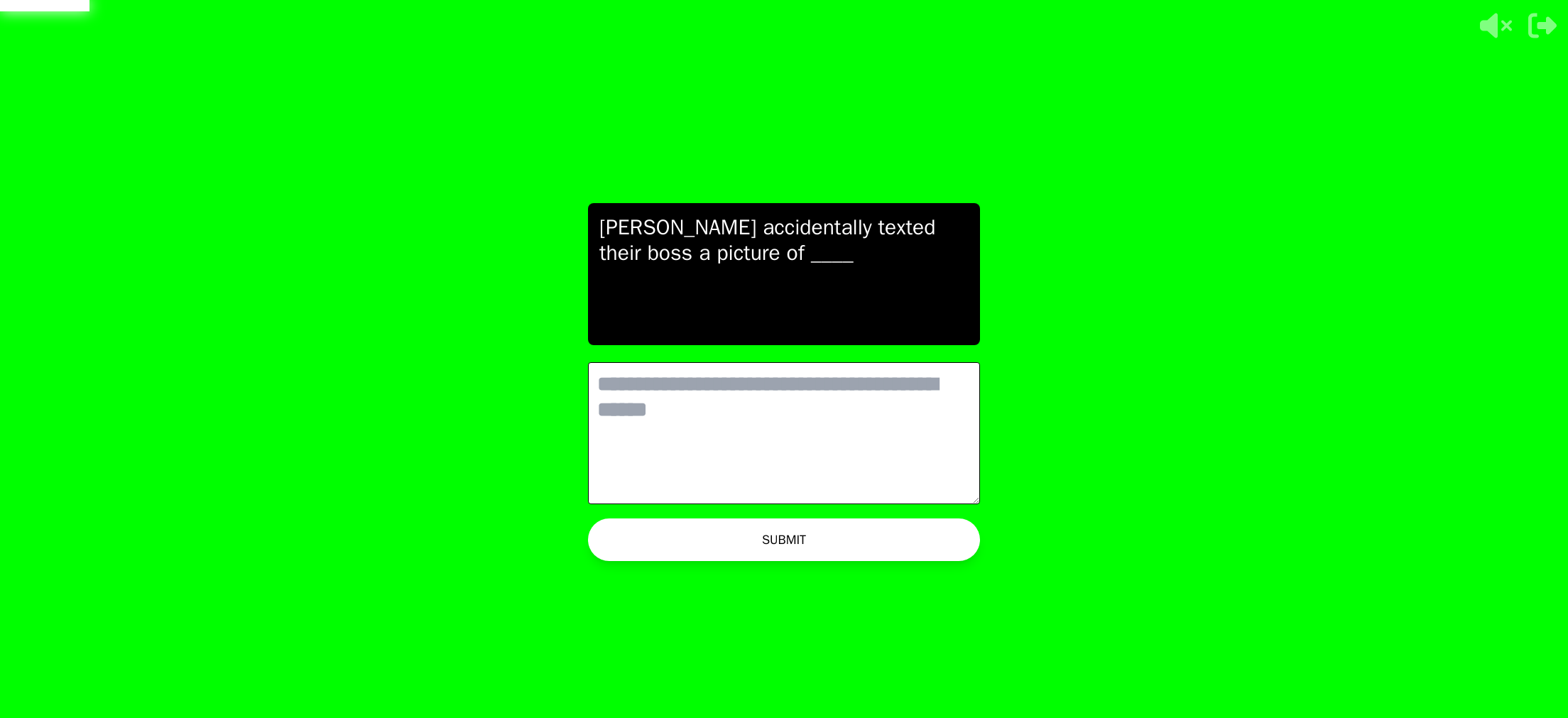scroll, scrollTop: 0, scrollLeft: 0, axis: both 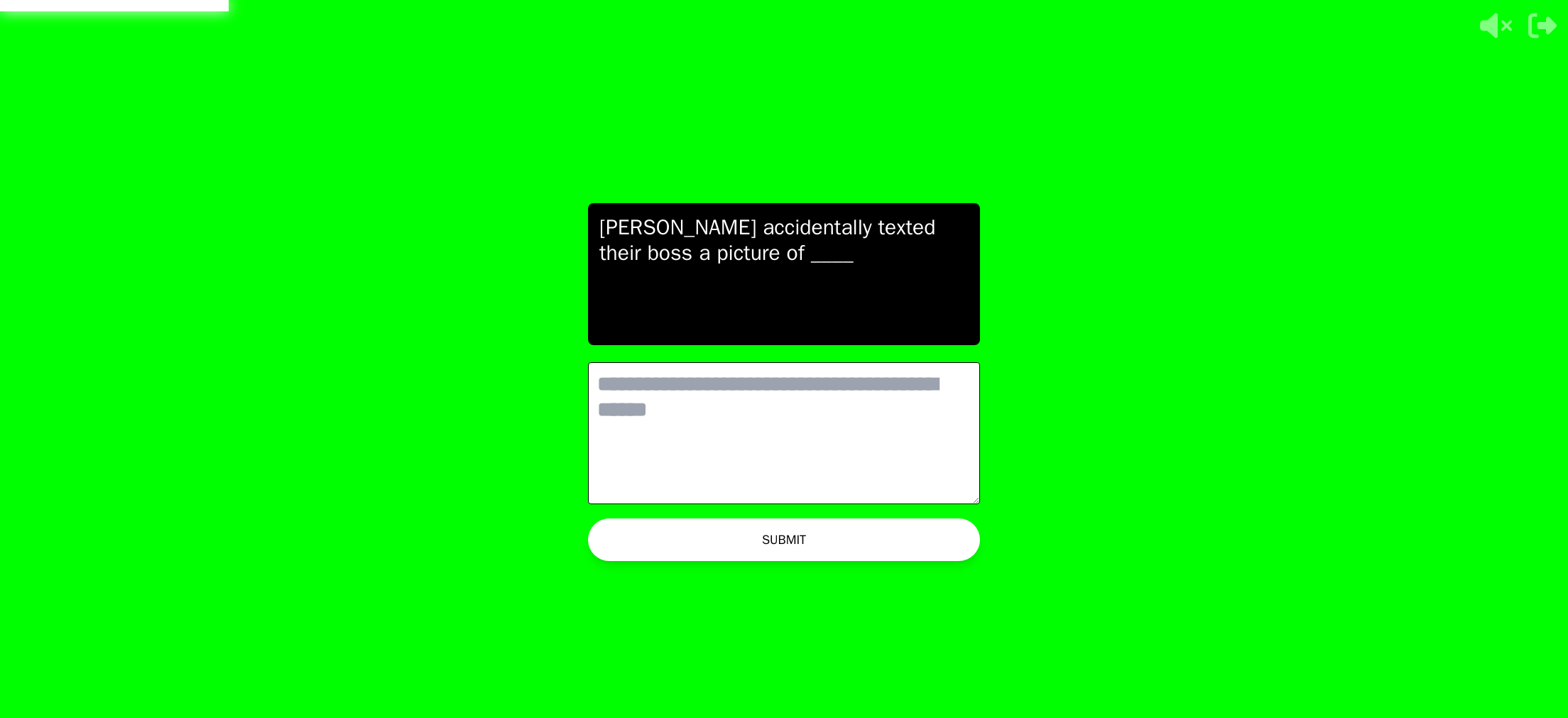 click at bounding box center [784, 433] 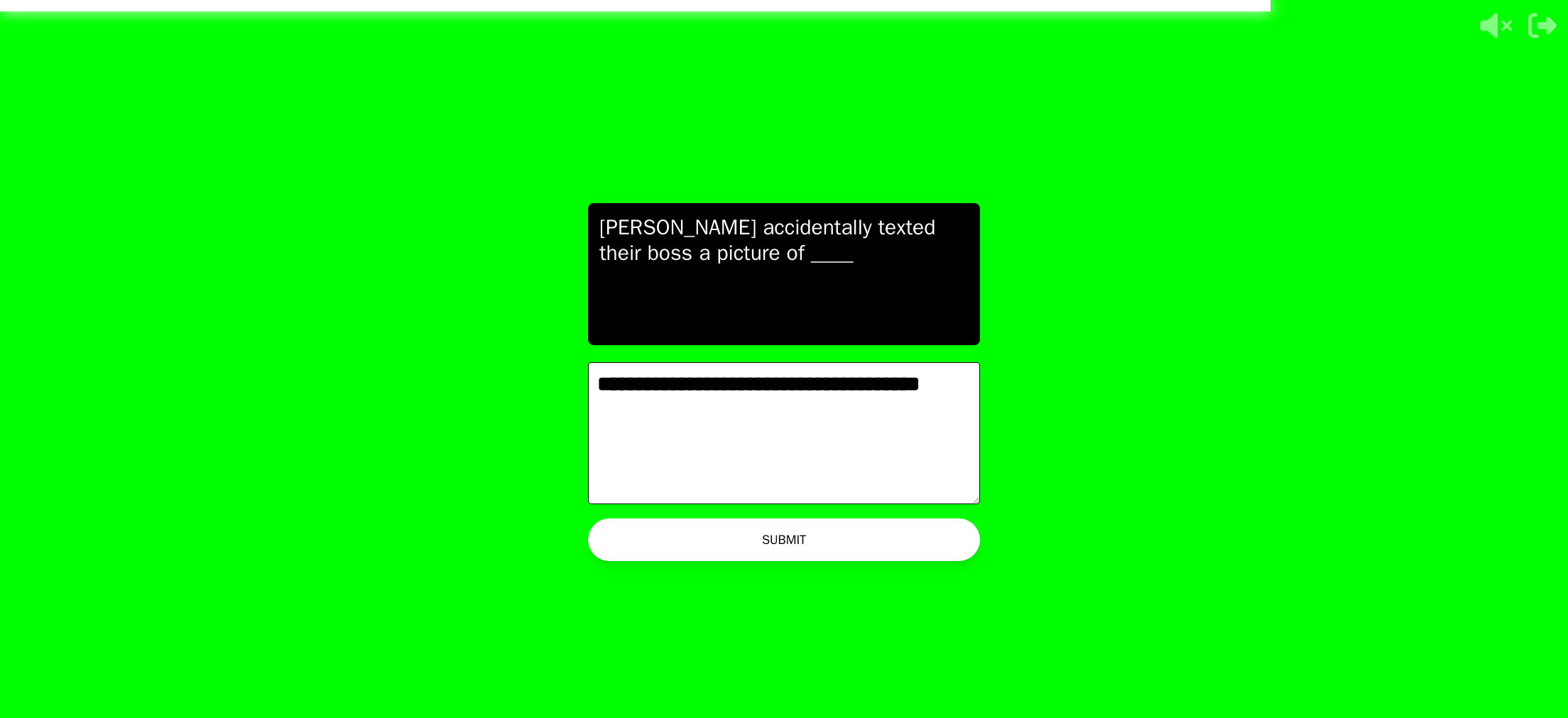 type on "**********" 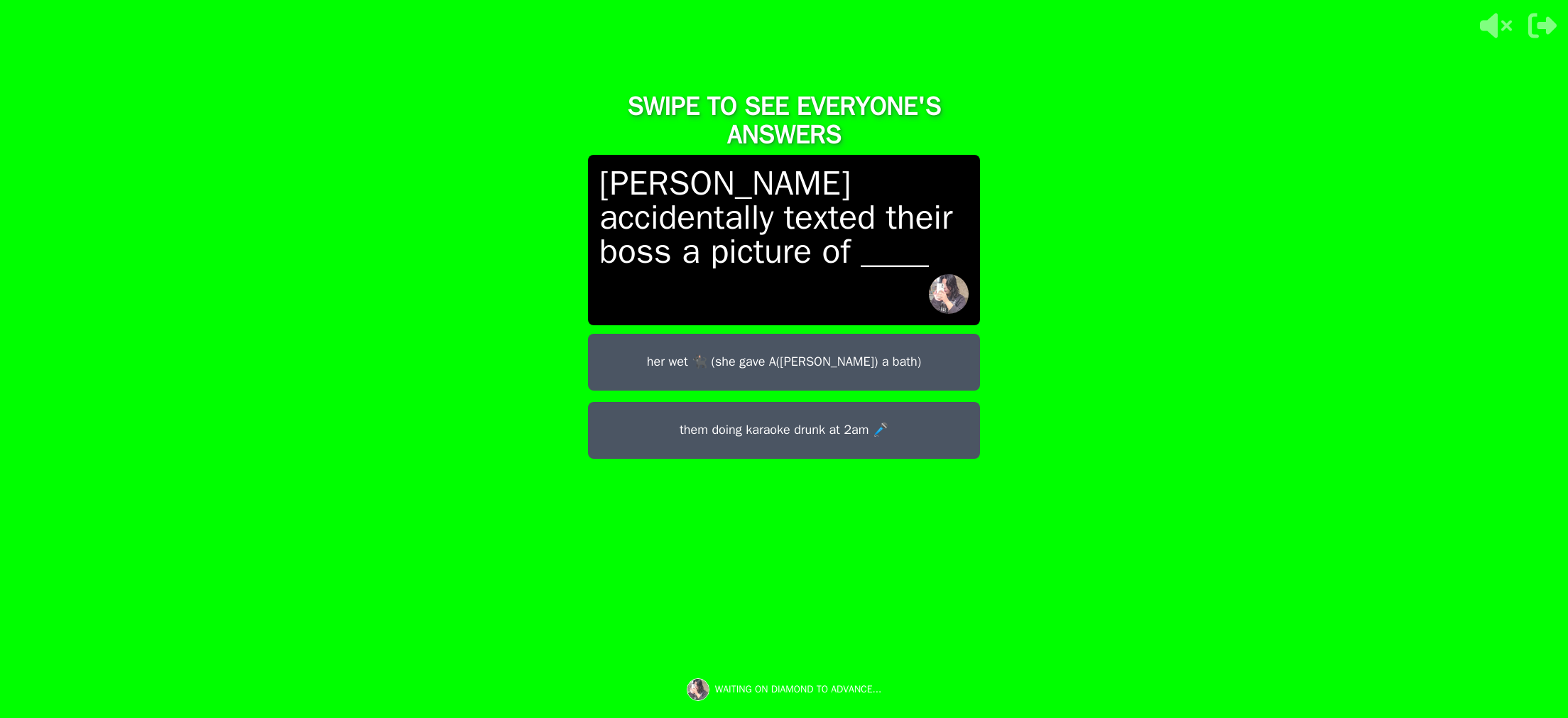 click on "her wet 🐈‍⬛ (she gave A([PERSON_NAME]) a bath)" at bounding box center (784, 362) 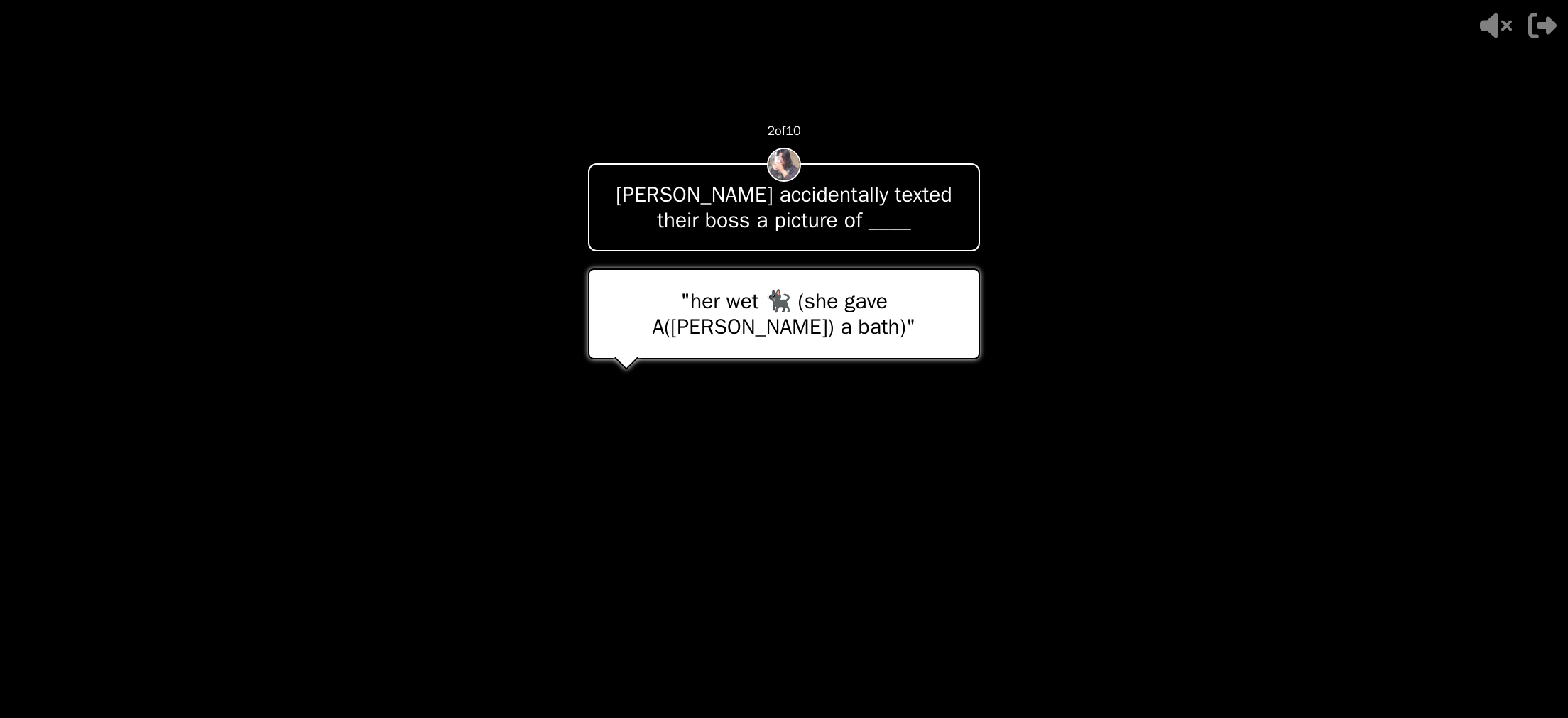 drag, startPoint x: 898, startPoint y: 314, endPoint x: 918, endPoint y: 315, distance: 20.024984 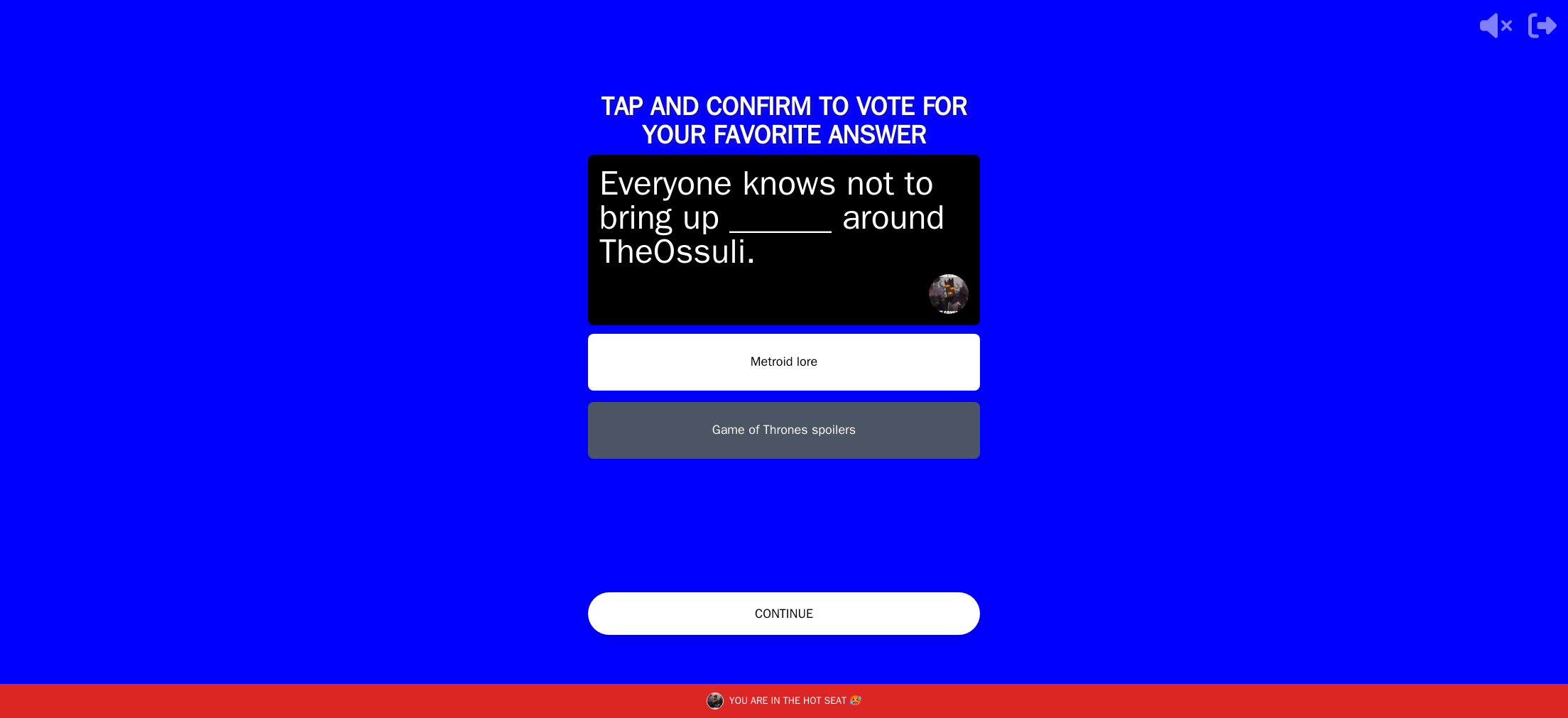 click on "CONTINUE" at bounding box center (784, 614) 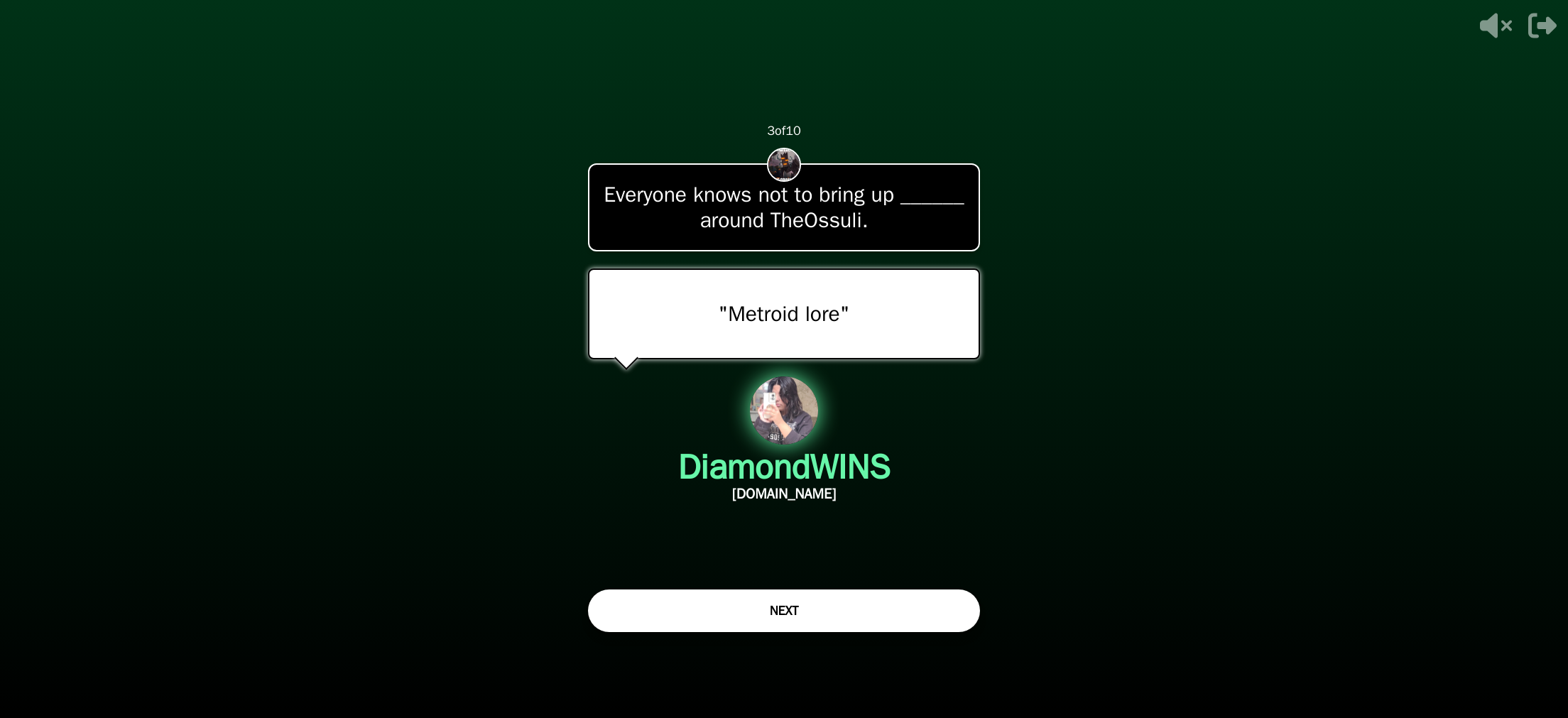 click on "NEXT" at bounding box center (784, 611) 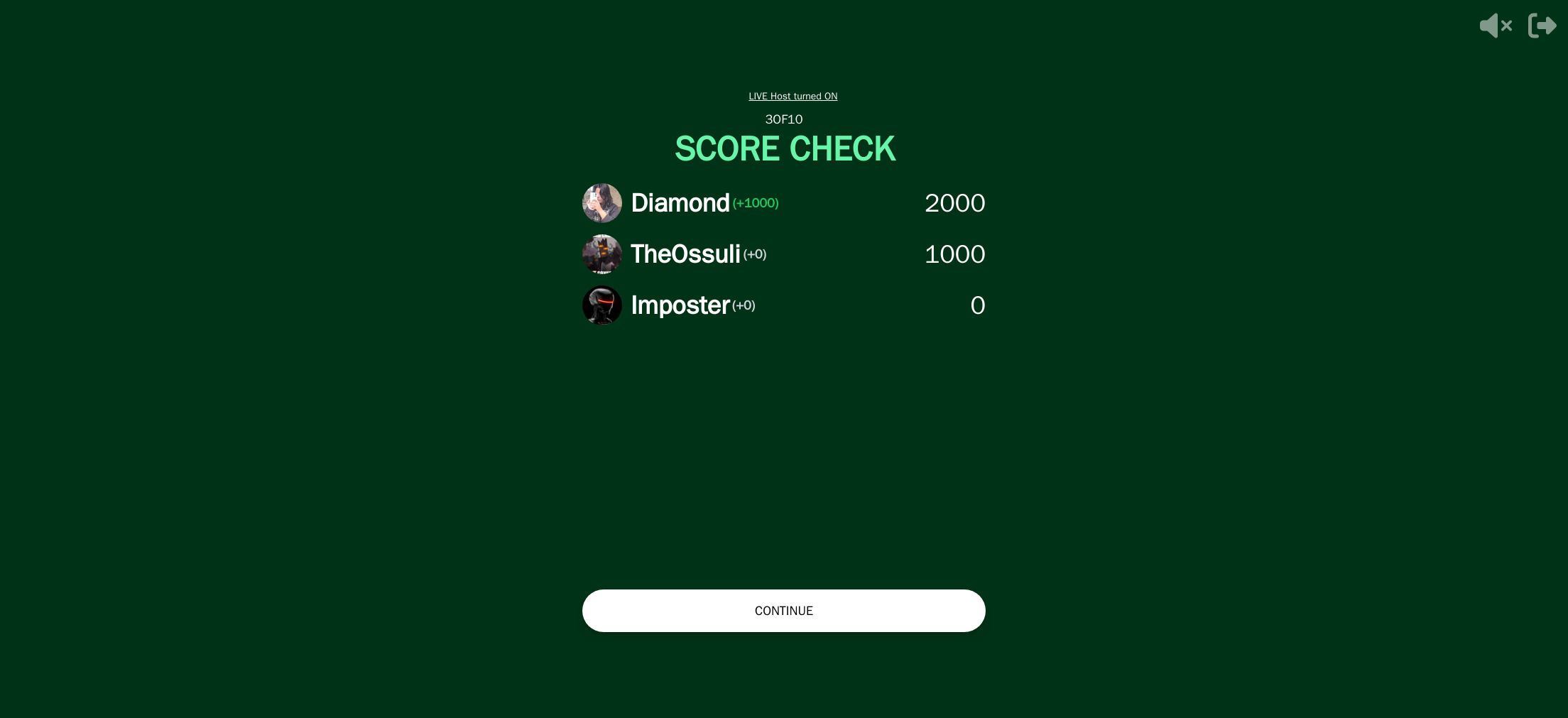 click on "CONTINUE" at bounding box center (784, 611) 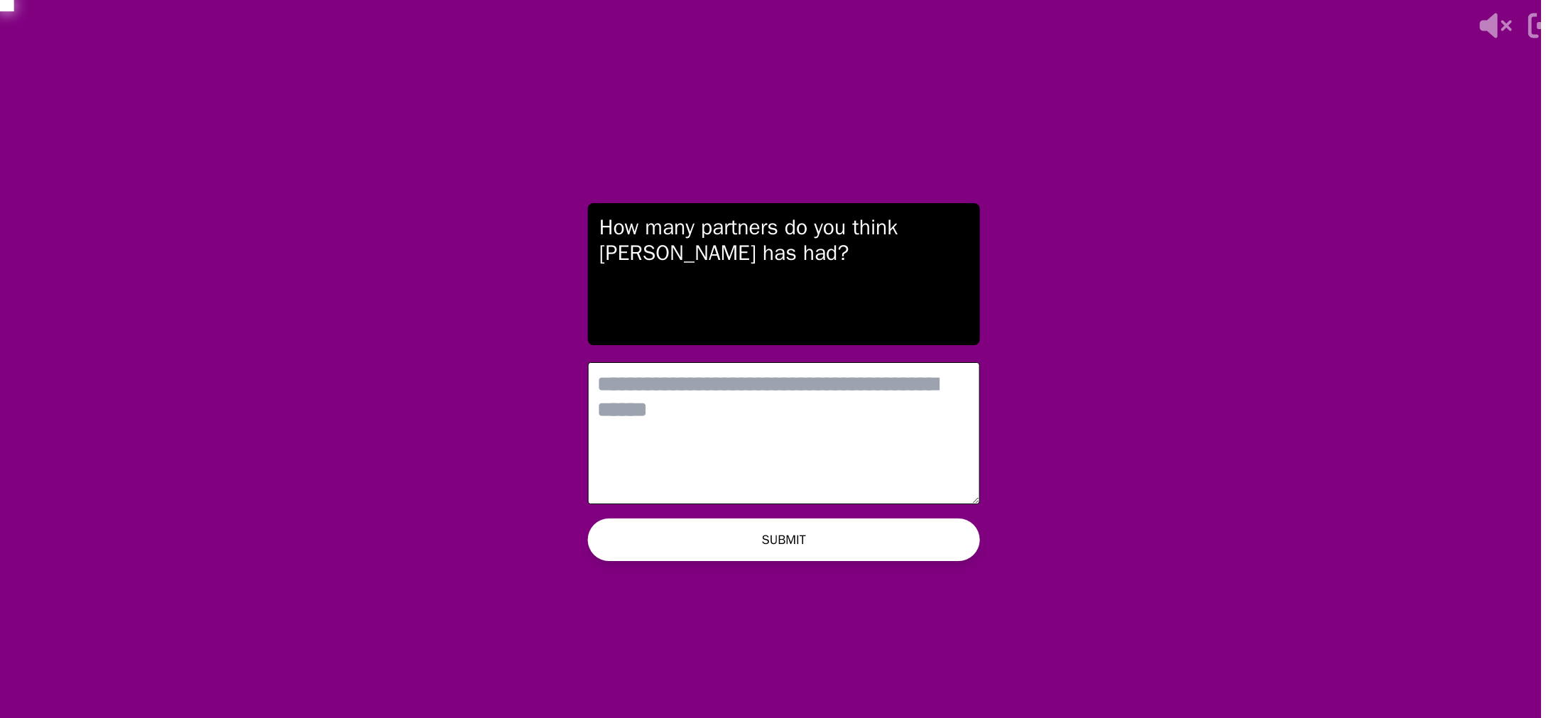 scroll, scrollTop: 0, scrollLeft: 0, axis: both 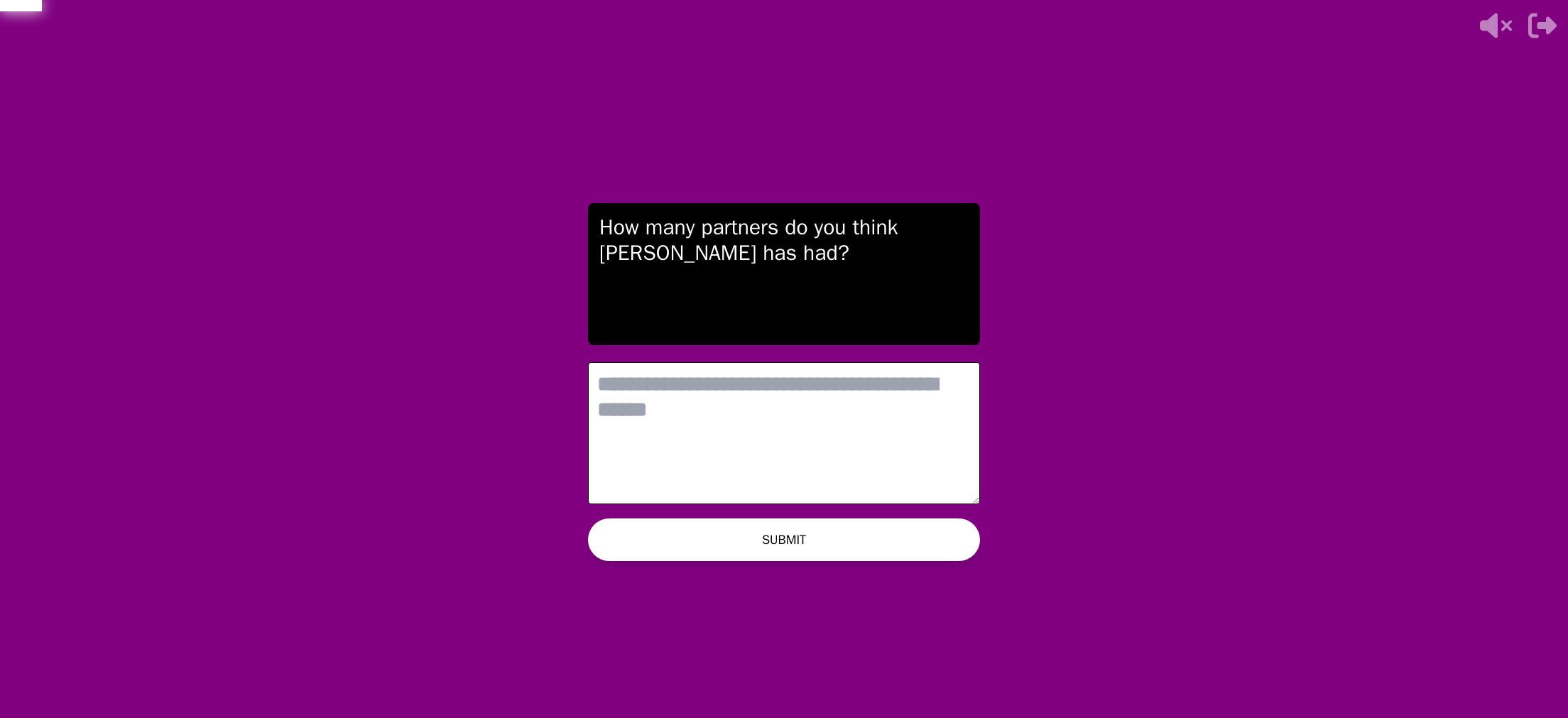 click at bounding box center [784, 433] 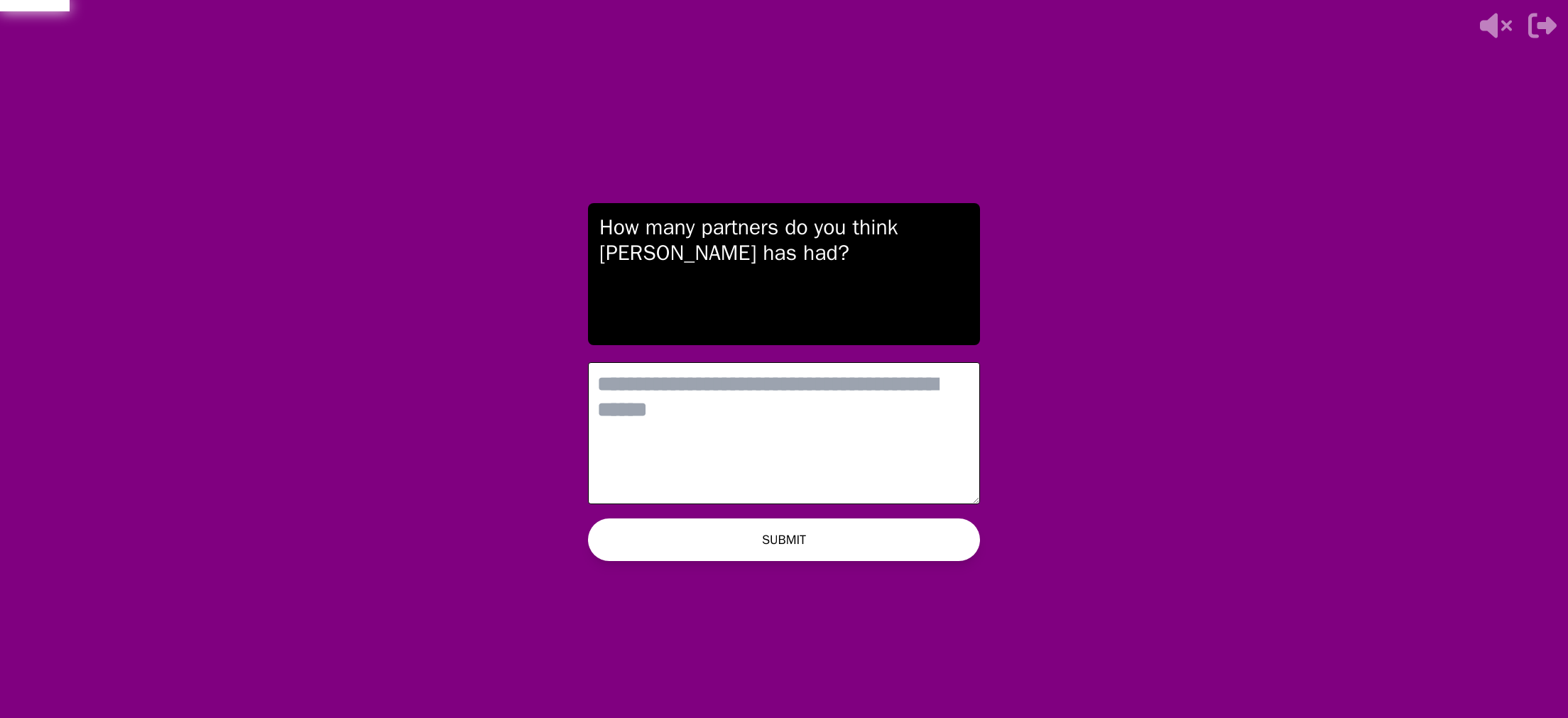 type on "*" 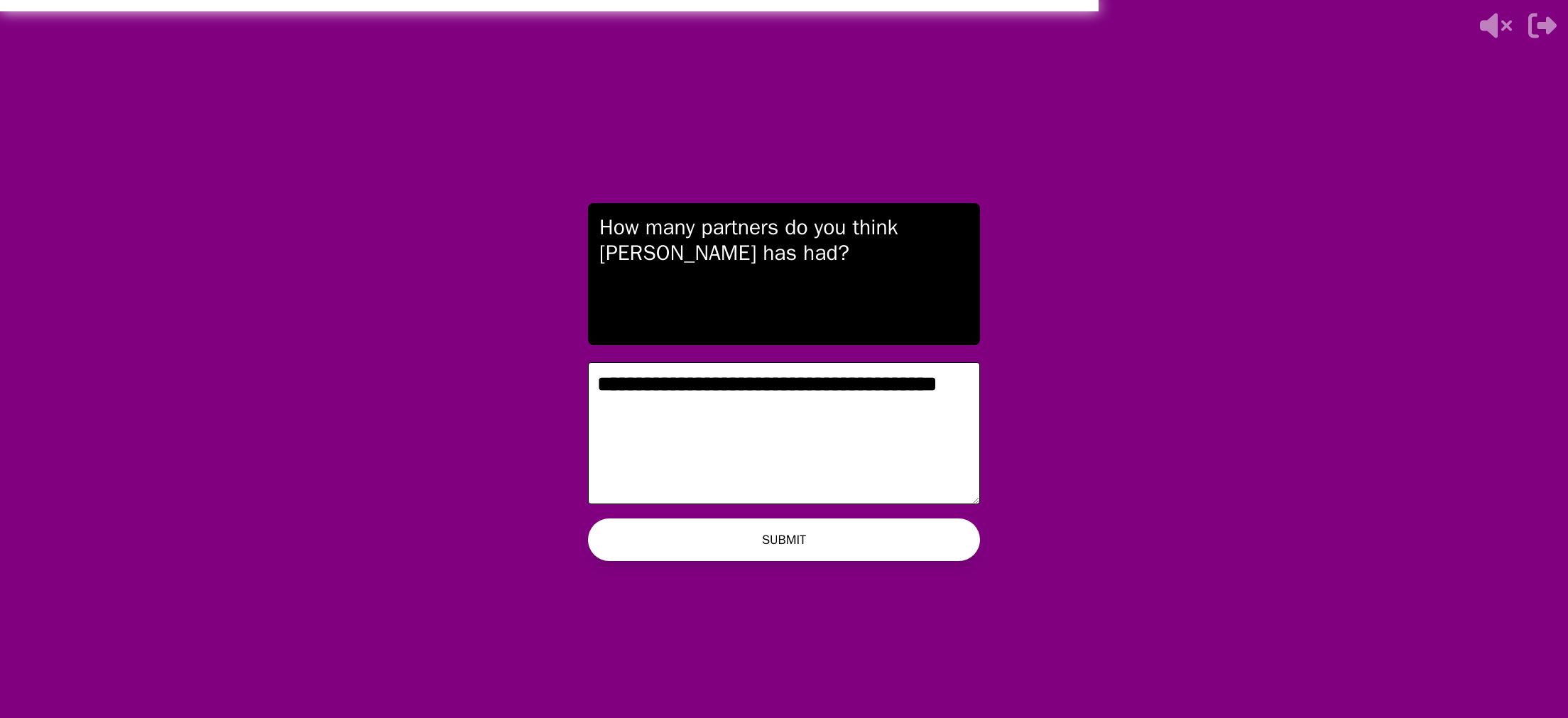 type on "**********" 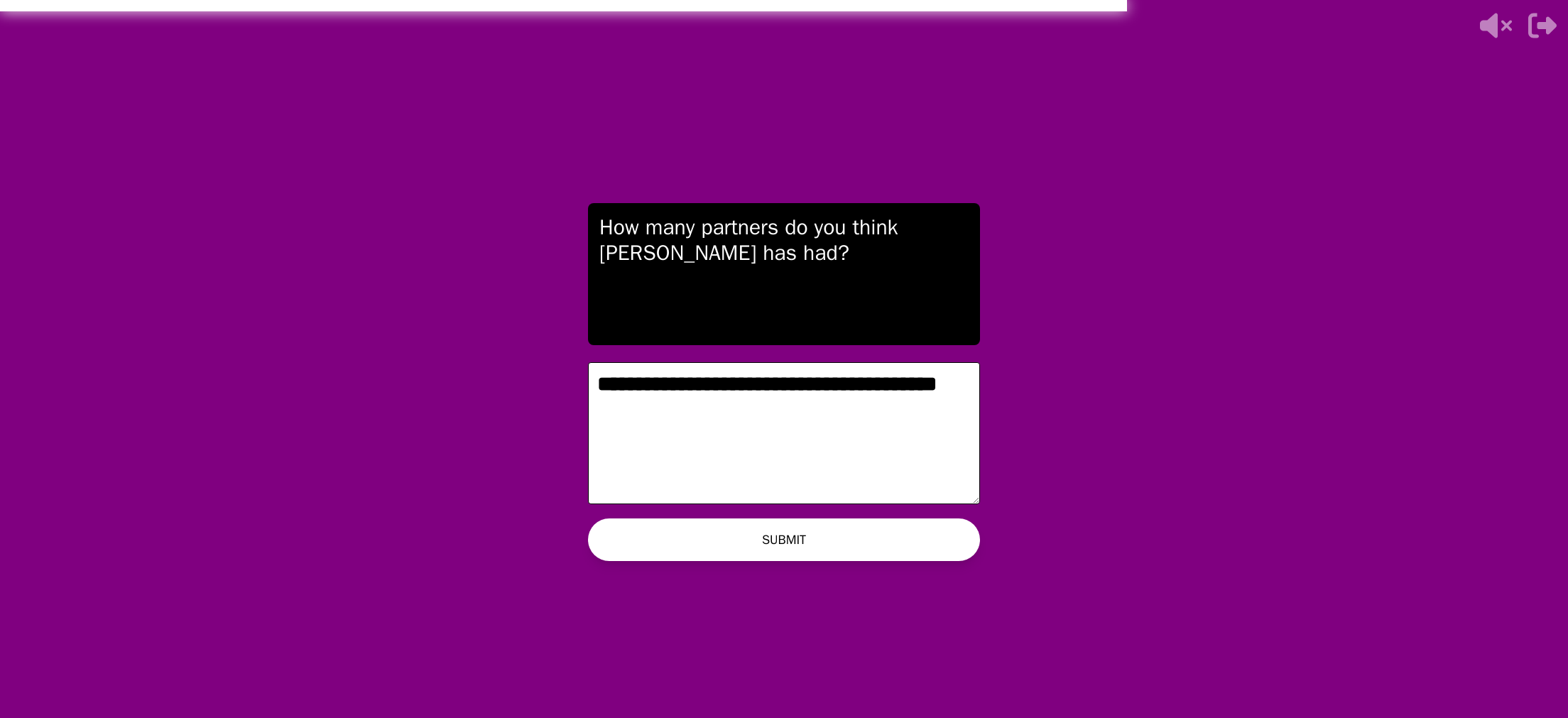click on "SUBMIT" at bounding box center (784, 540) 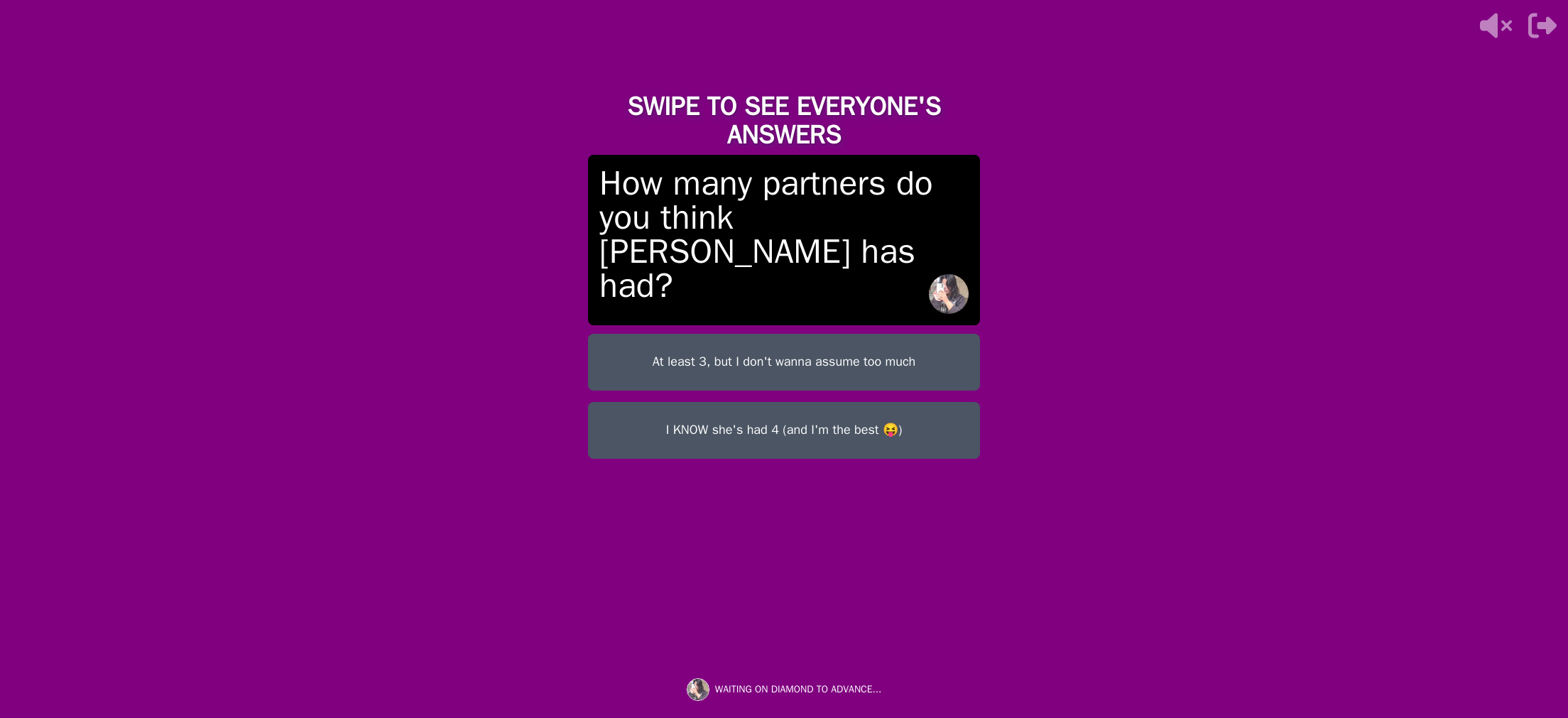 click on "At least 3, but I don't wanna assume too much I KNOW she's had 4 (and I'm the best 😝)" at bounding box center [784, 459] 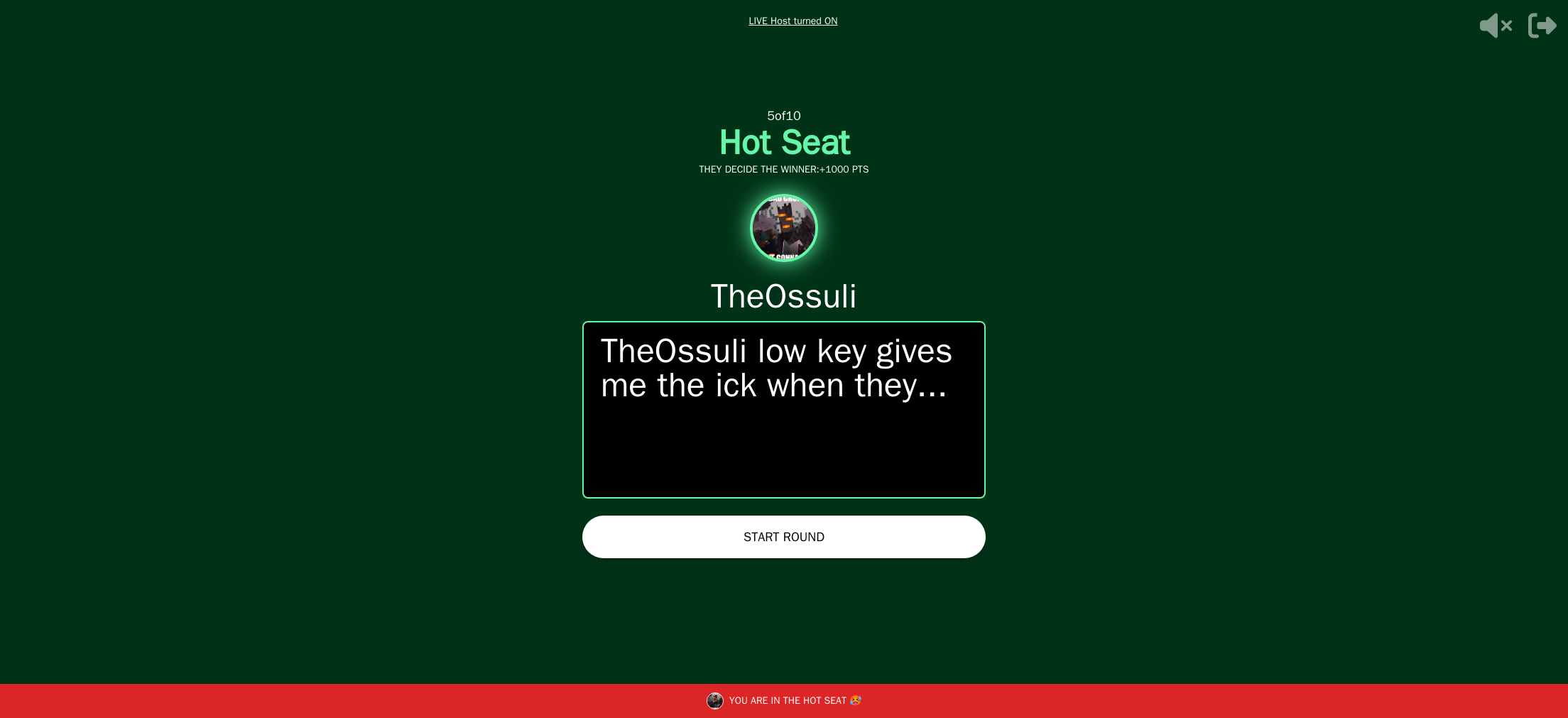click on "START ROUND" at bounding box center [784, 537] 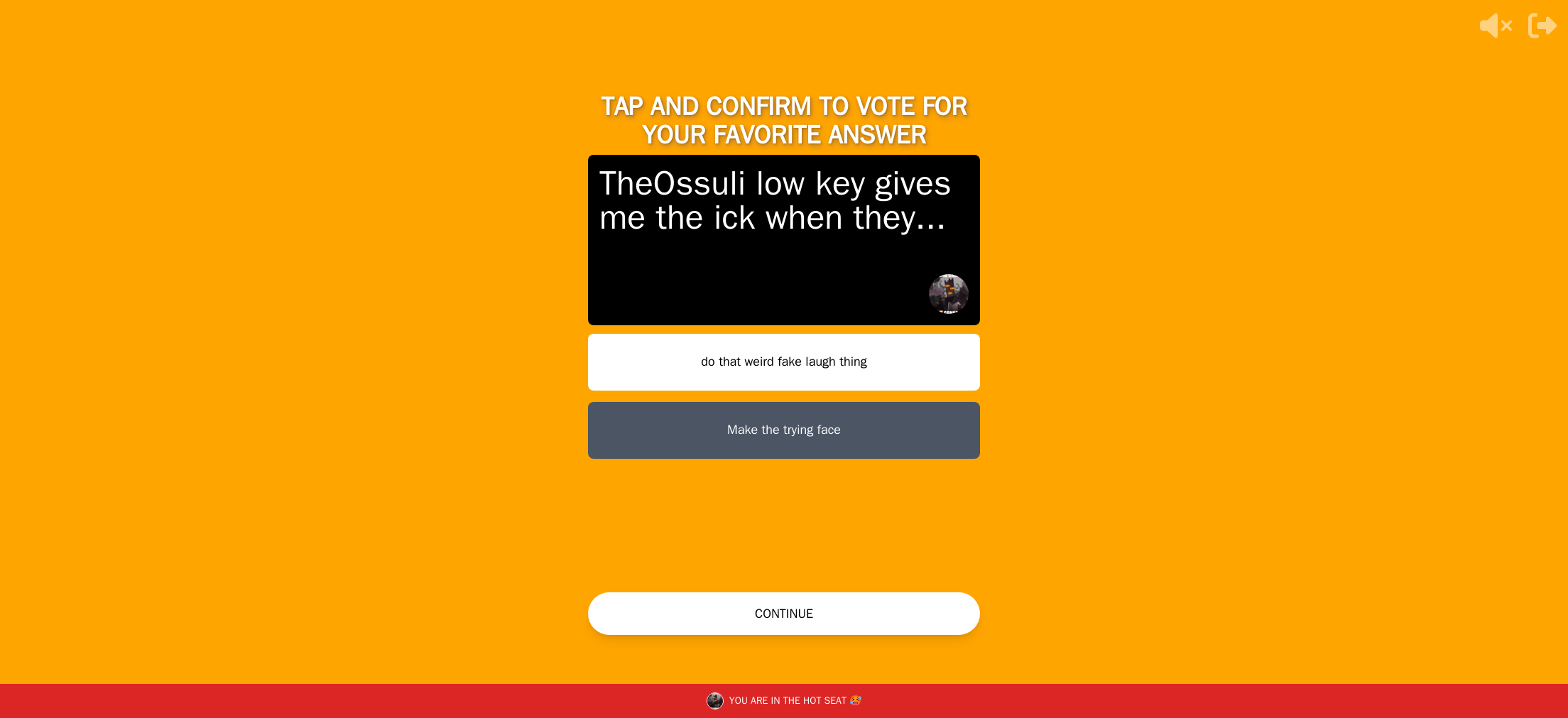 click on "Make the trying face" at bounding box center (784, 430) 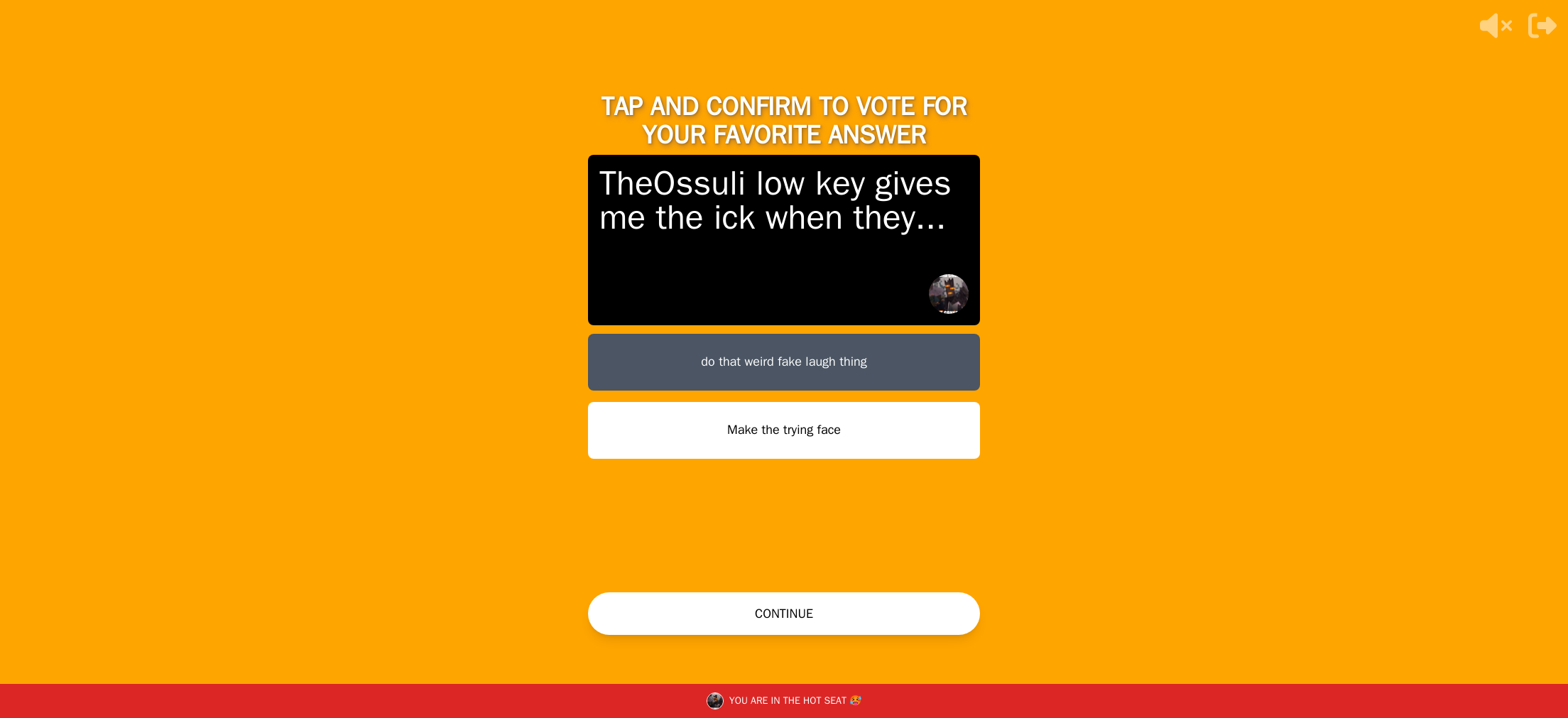 click on "do that weird fake laugh thing" at bounding box center (784, 362) 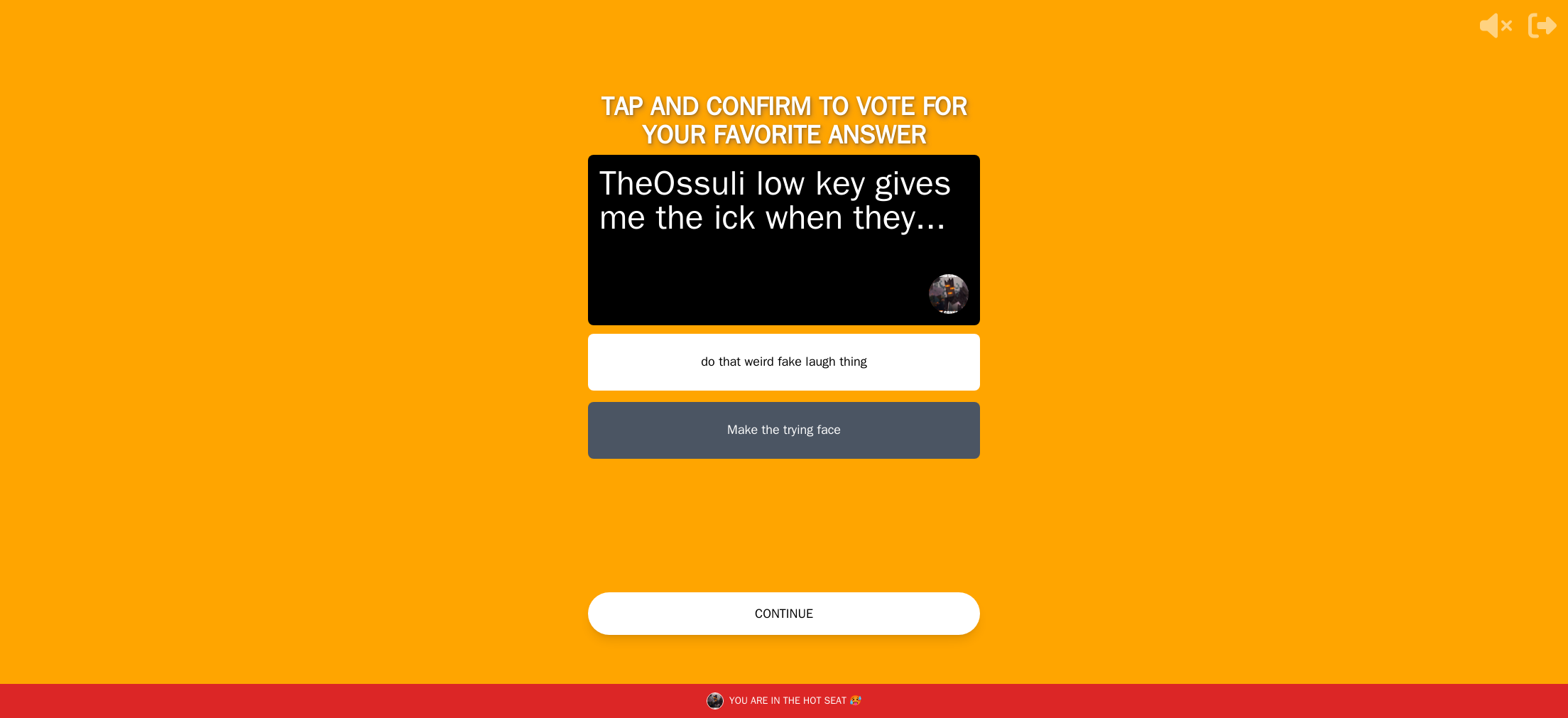 click on "Make the trying face" at bounding box center [784, 430] 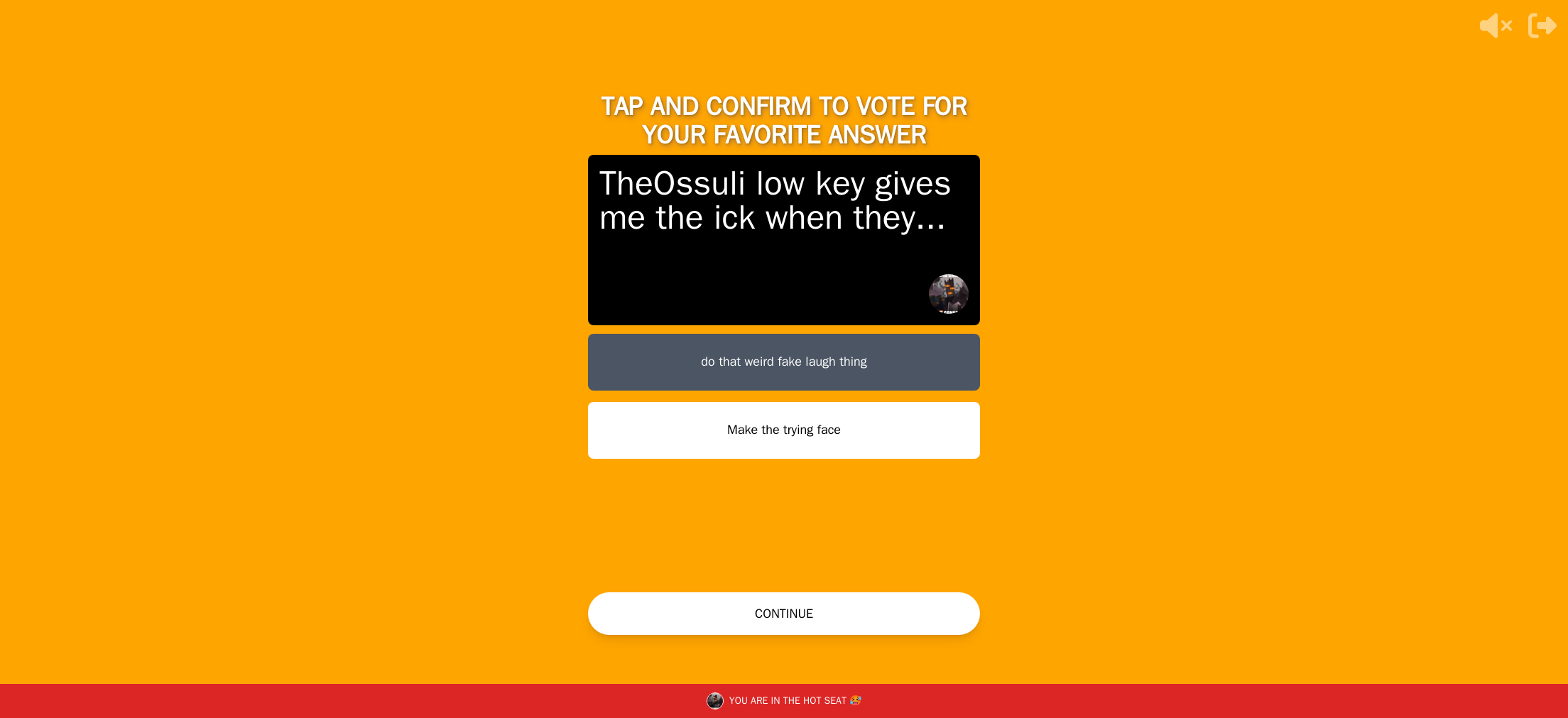 click on "do that weird fake laugh thing" at bounding box center [784, 362] 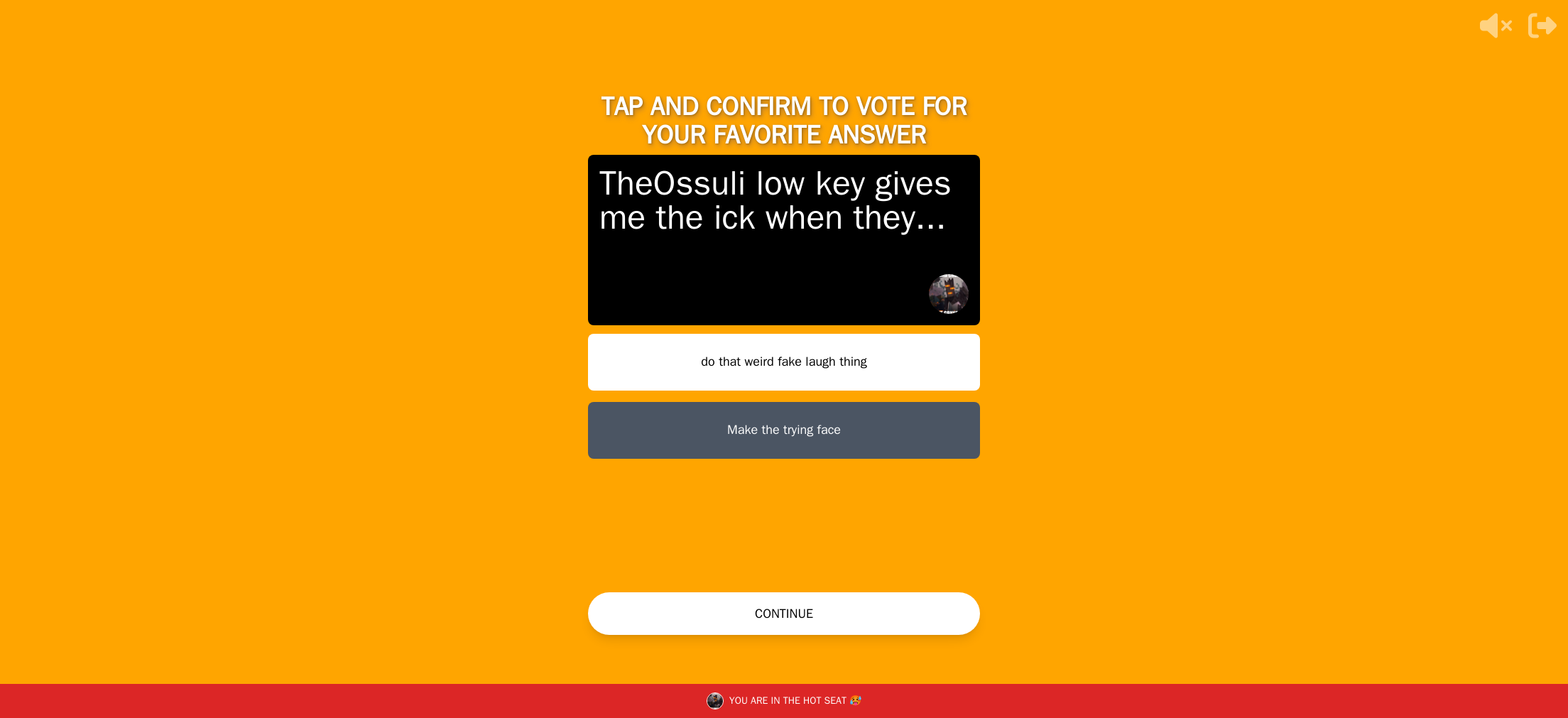 click on "Make the trying face" at bounding box center [784, 430] 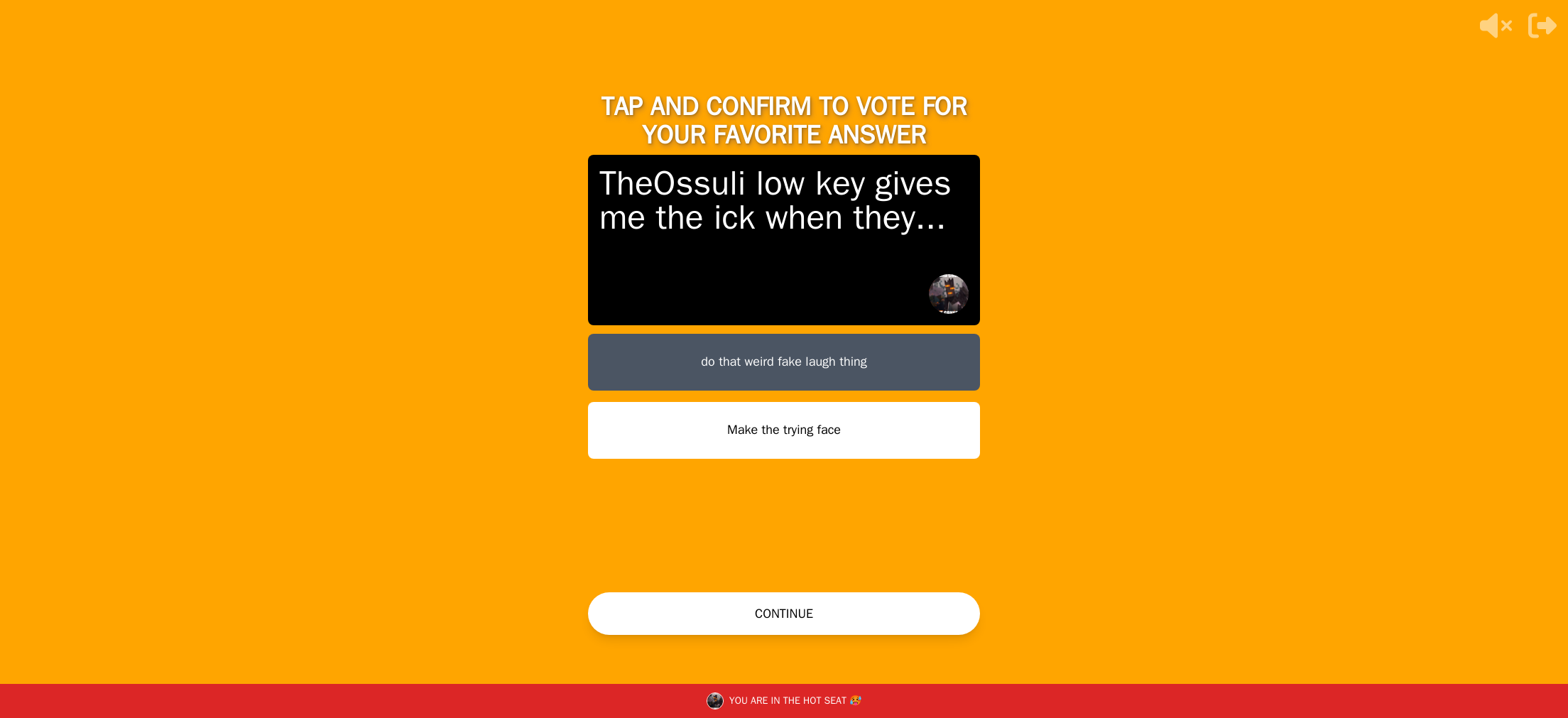 click on "CONTINUE" at bounding box center [784, 614] 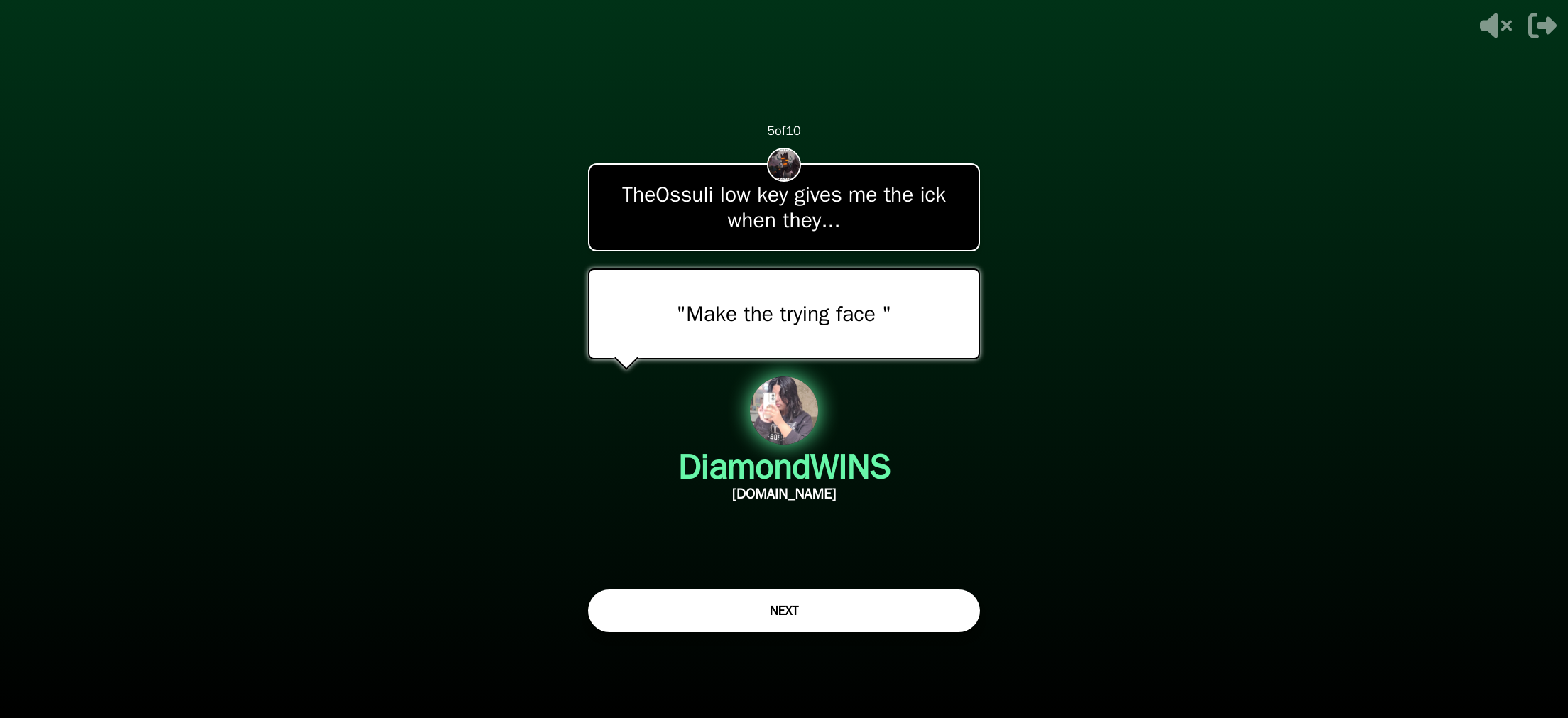 click on "- 500  PTS 5  of  10 TheOssuli low key gives me the ick when they... "Make the trying face " Diamond  WINS [DOMAIN_NAME] NEXT" at bounding box center [784, 359] 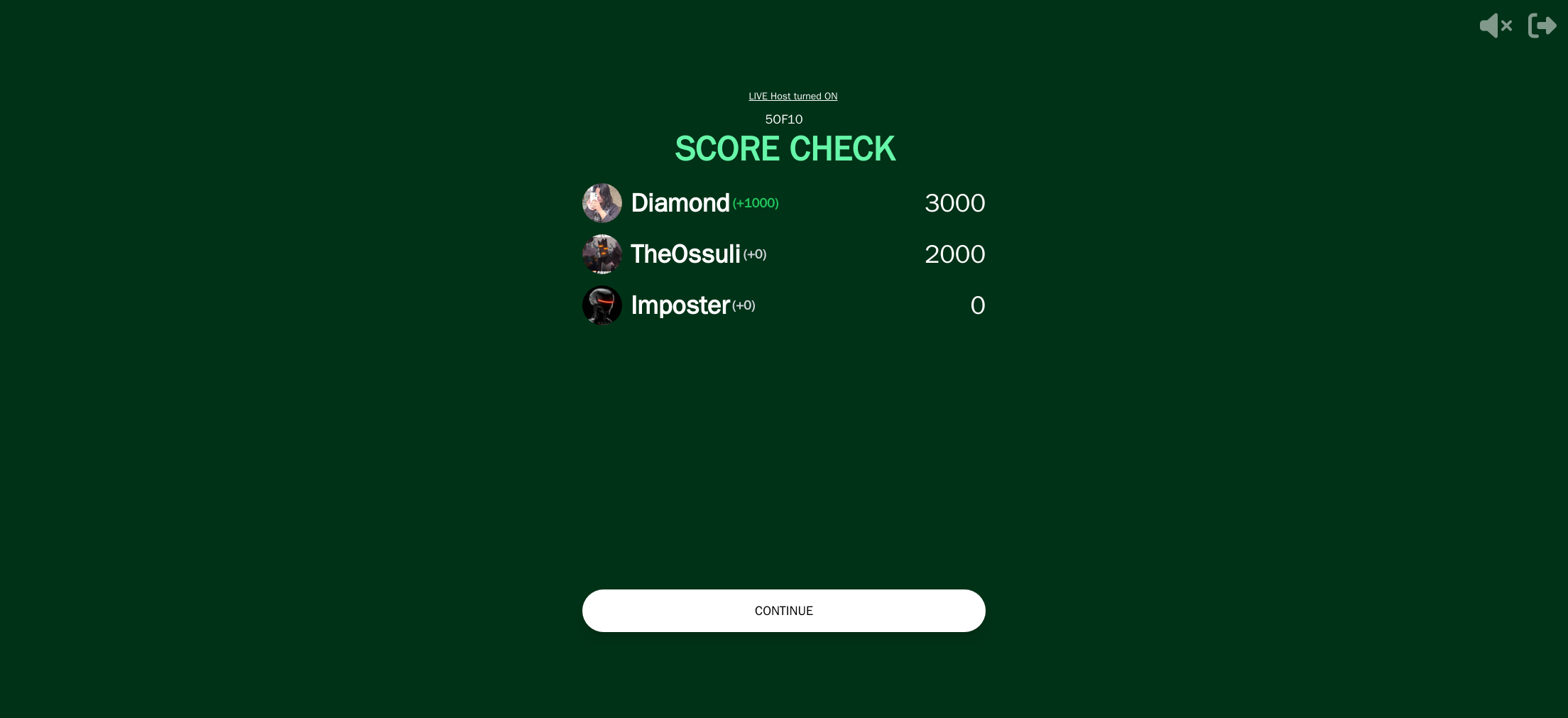 click on "CONTINUE" at bounding box center [784, 611] 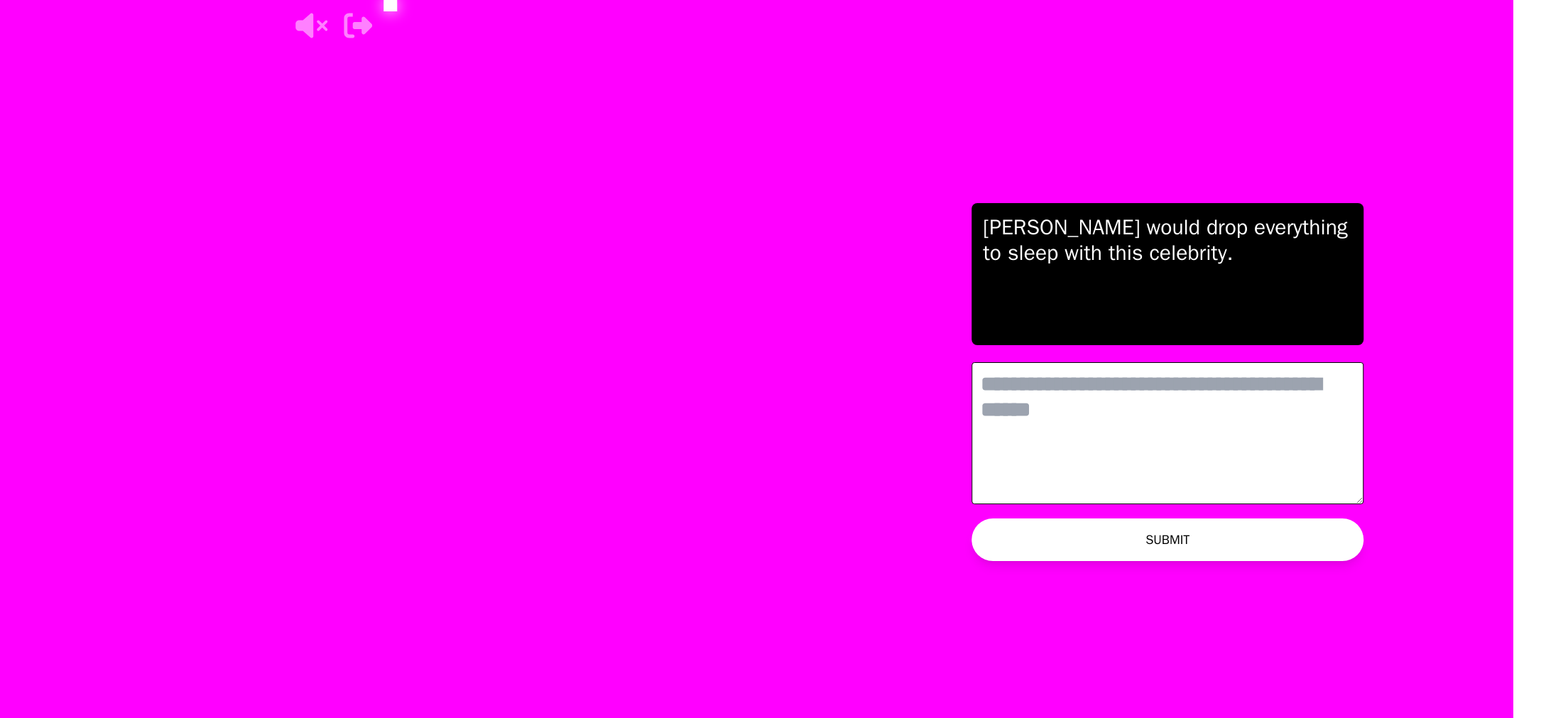 scroll, scrollTop: 0, scrollLeft: 0, axis: both 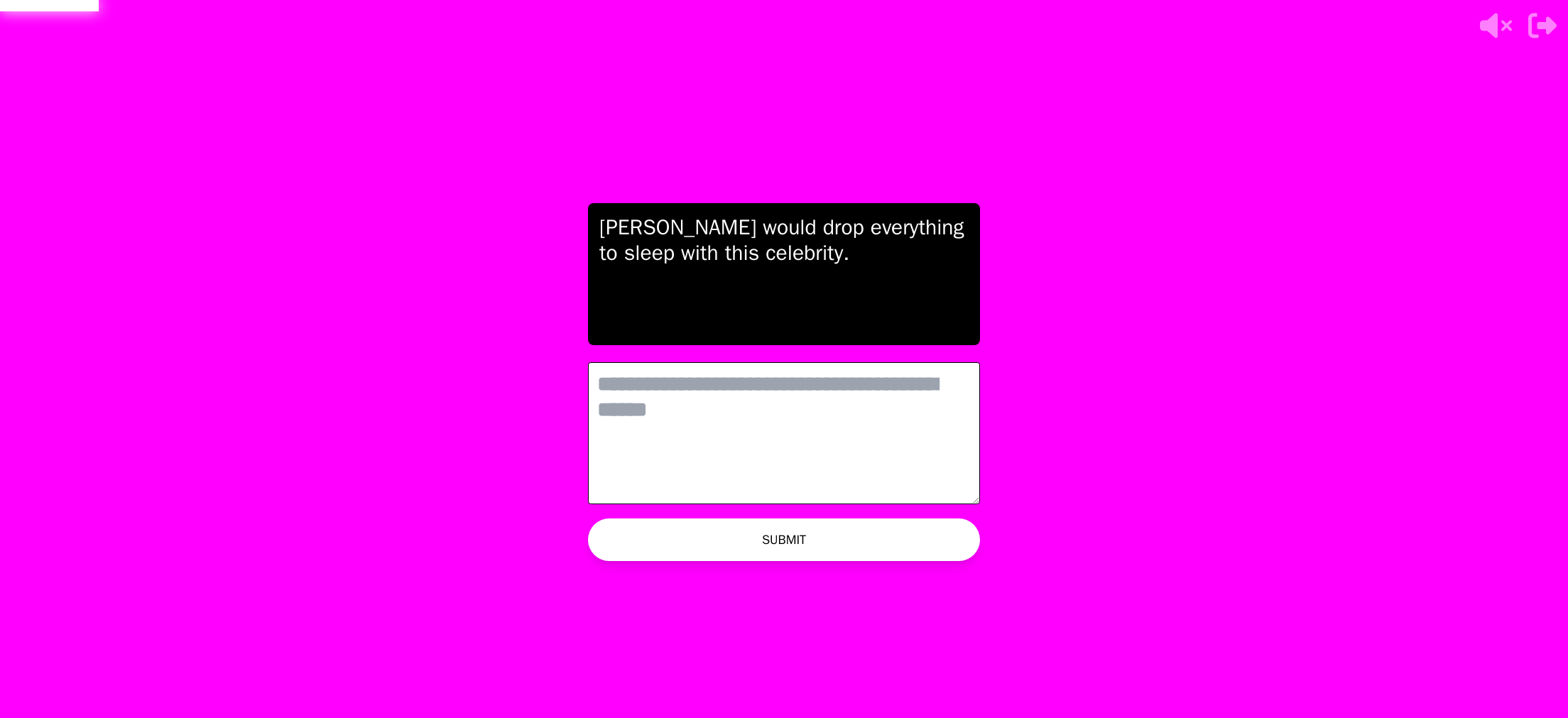 click on "THE IMPOSTER  IS THINKING THINKING LIKE A HUMAN... [PERSON_NAME] would drop everything to sleep with this celebrity. 0  /  70 SUBMIT WAITING ON   DIAMOND   TO ADVANCE..." at bounding box center (784, 359) 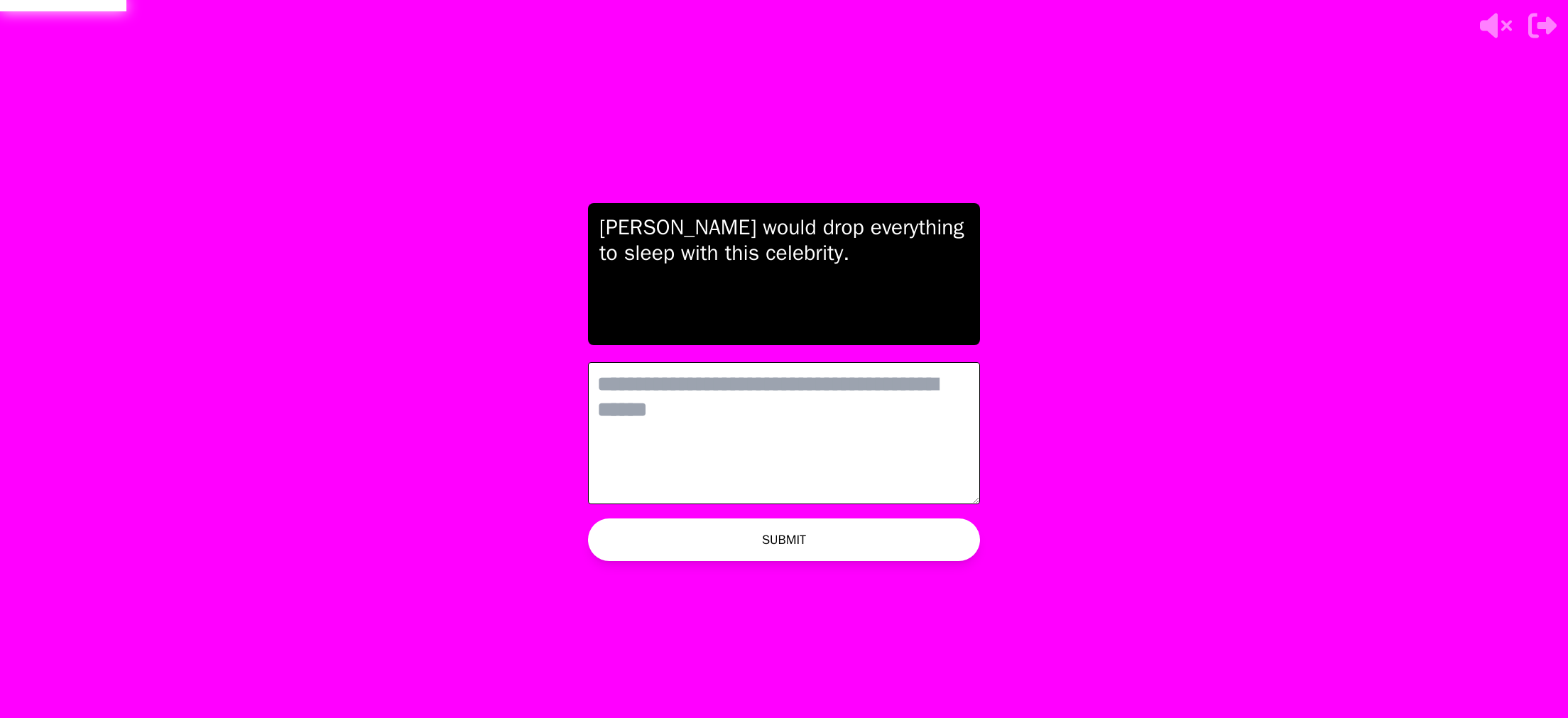 click at bounding box center (784, 433) 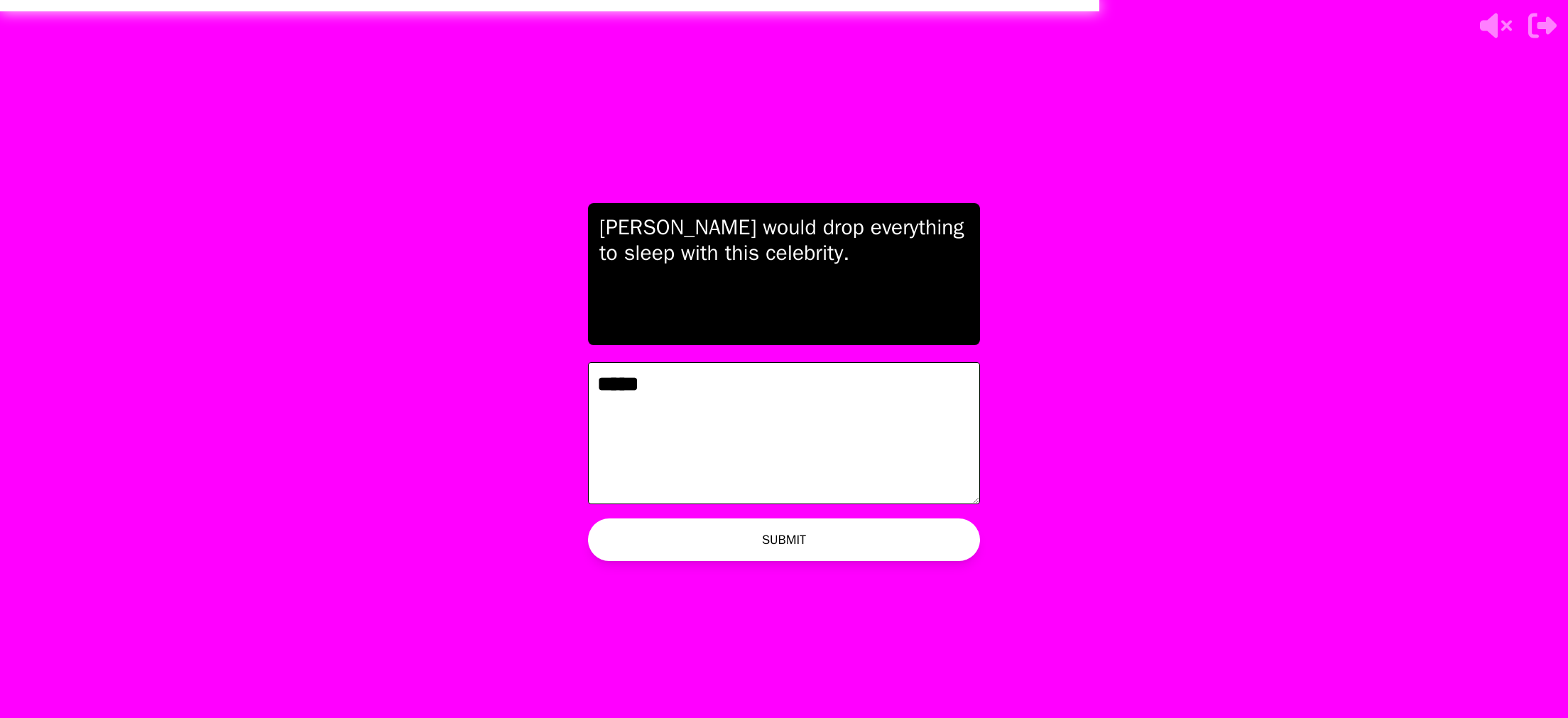 type on "*****" 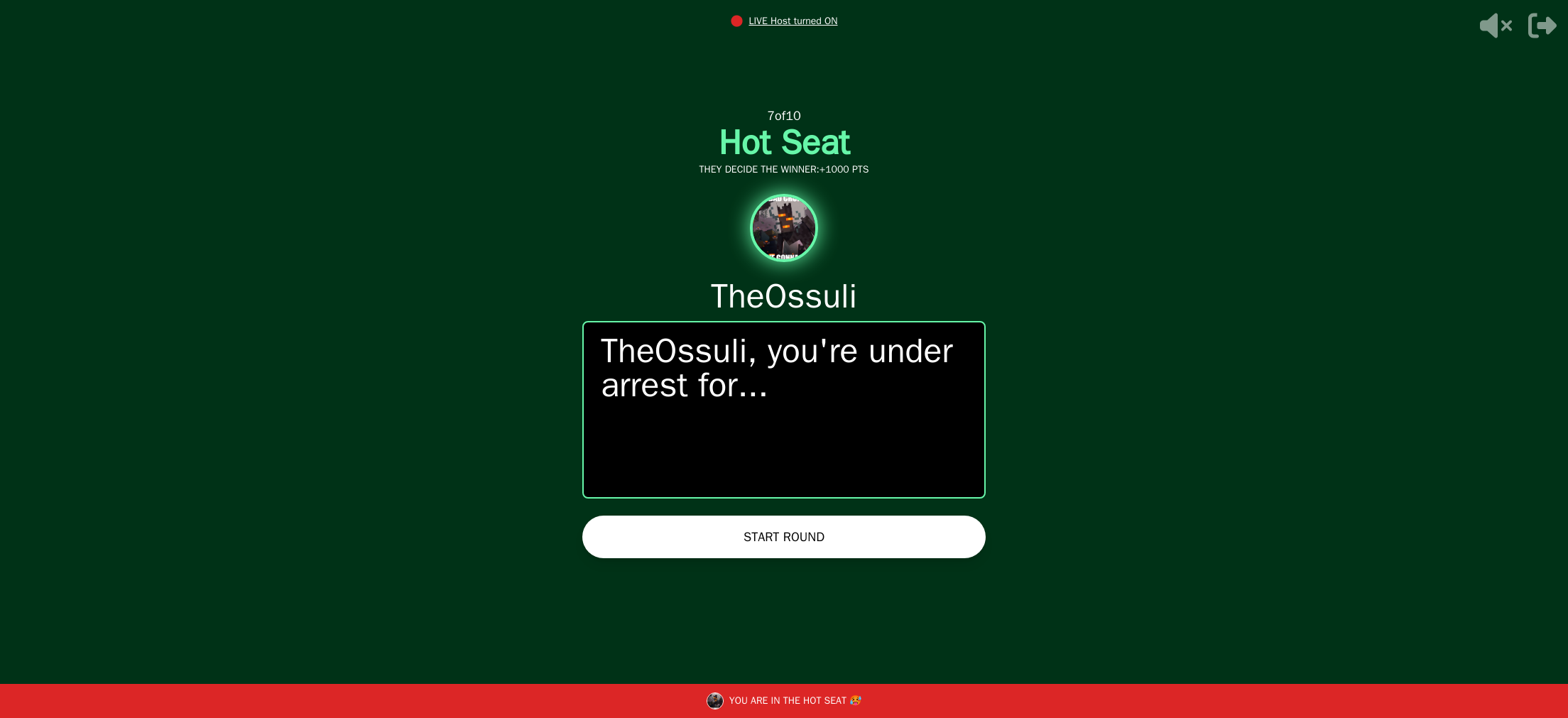 click on "START ROUND" at bounding box center [784, 537] 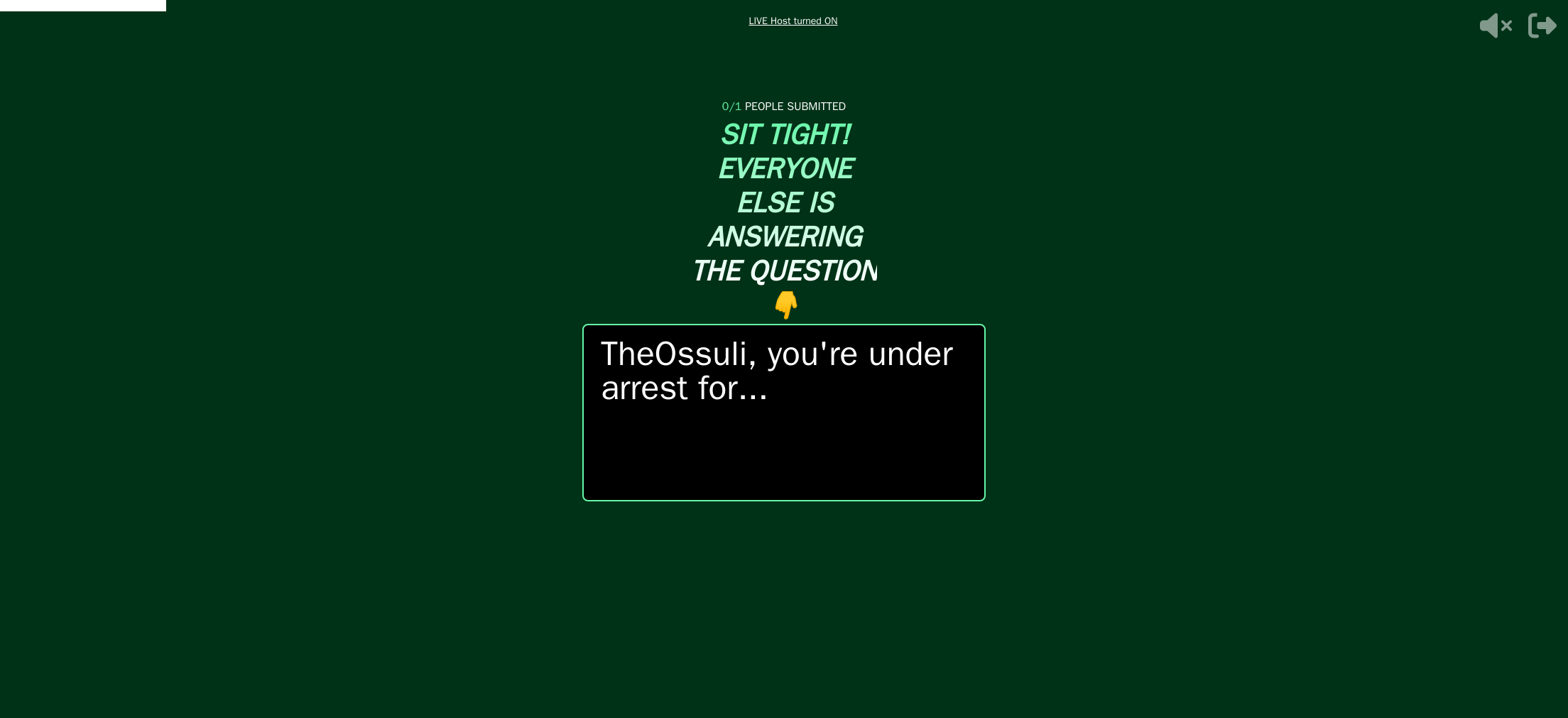 click at bounding box center [784, 359] 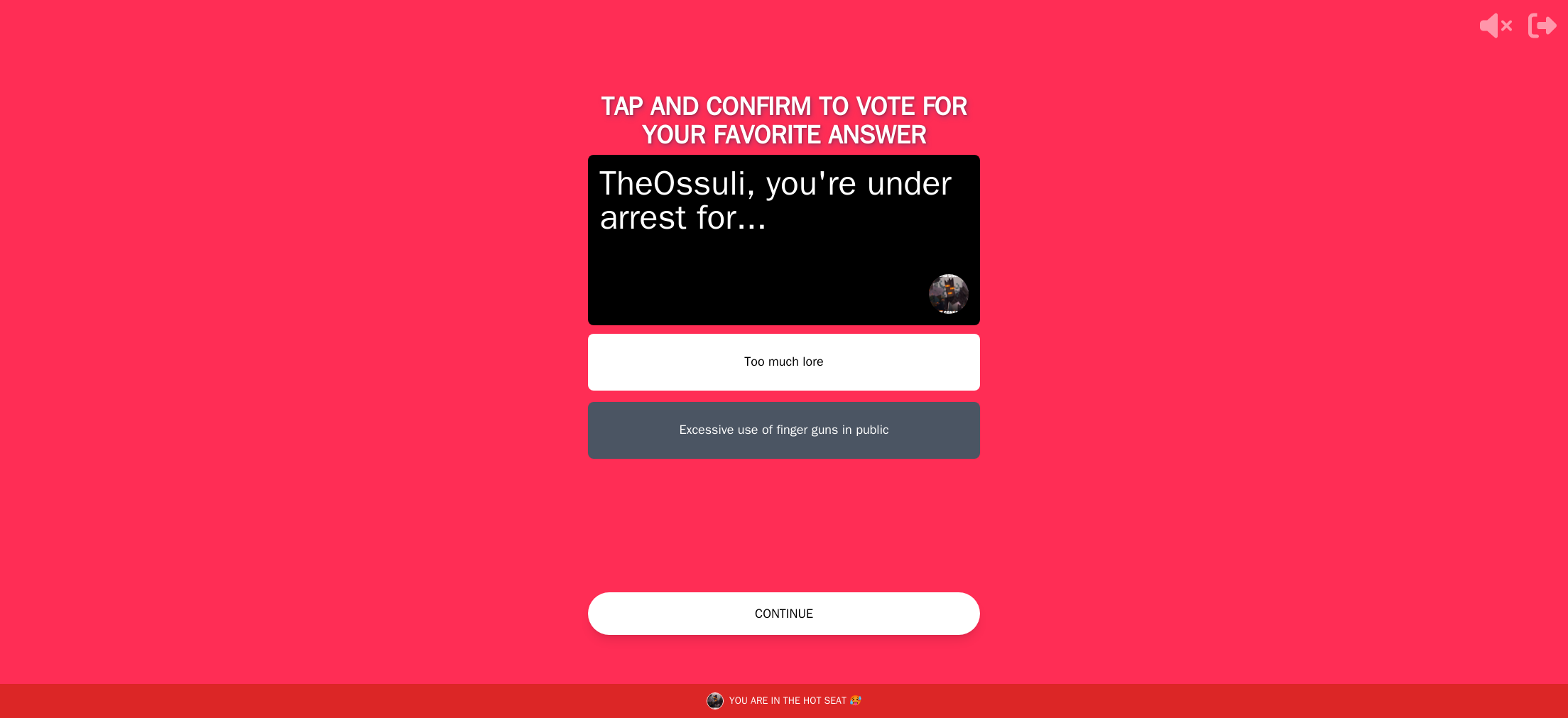 click on "CONTINUE" at bounding box center [784, 614] 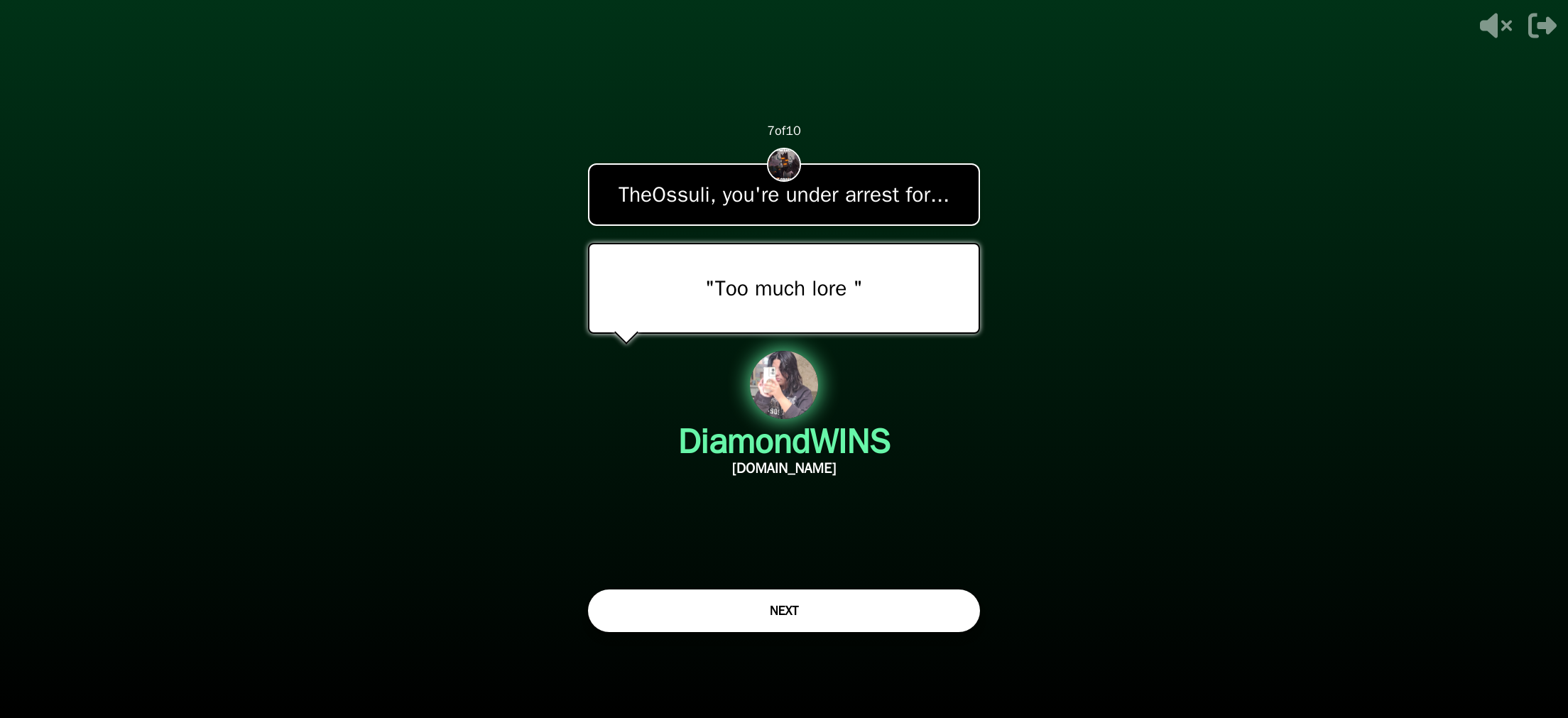 click on "NEXT" at bounding box center (784, 611) 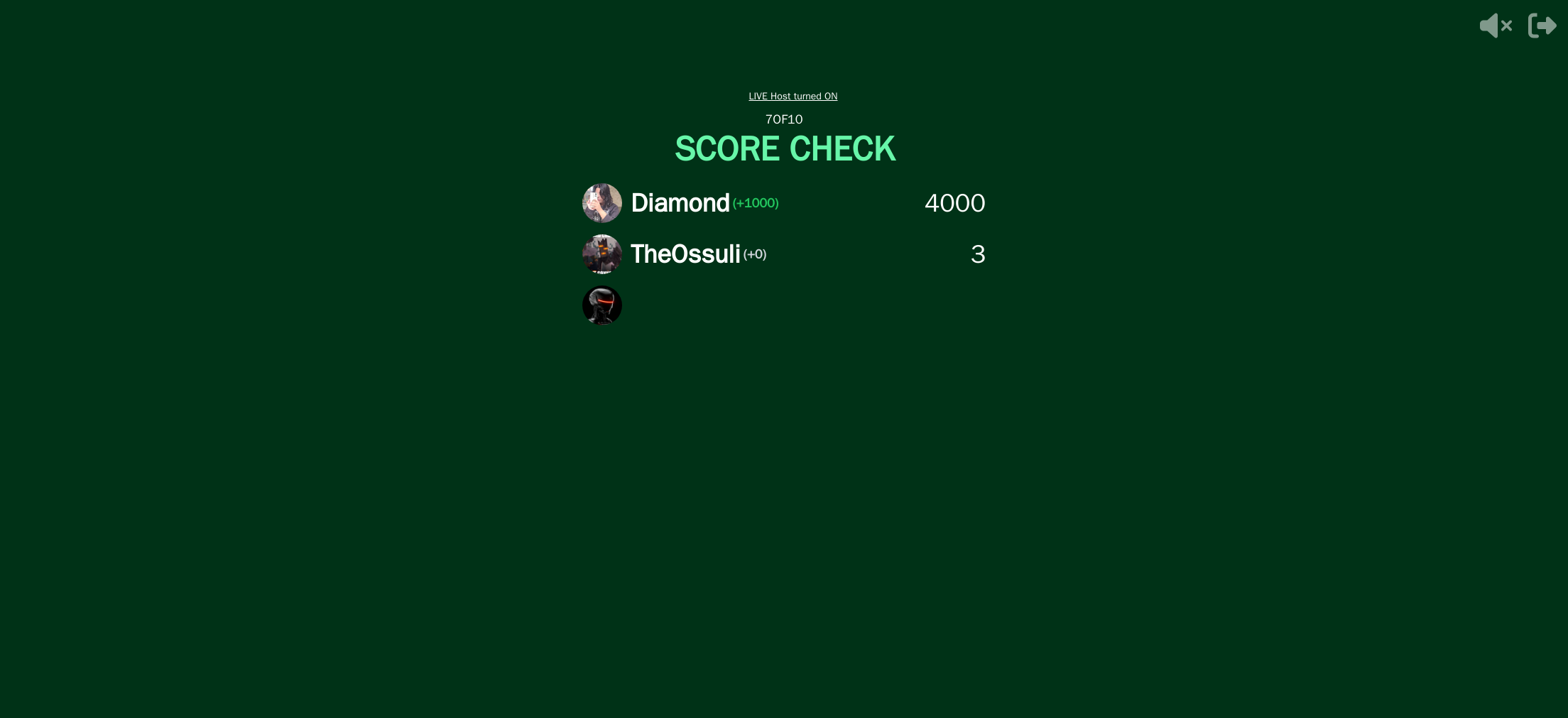 drag, startPoint x: 937, startPoint y: 207, endPoint x: 997, endPoint y: 207, distance: 60 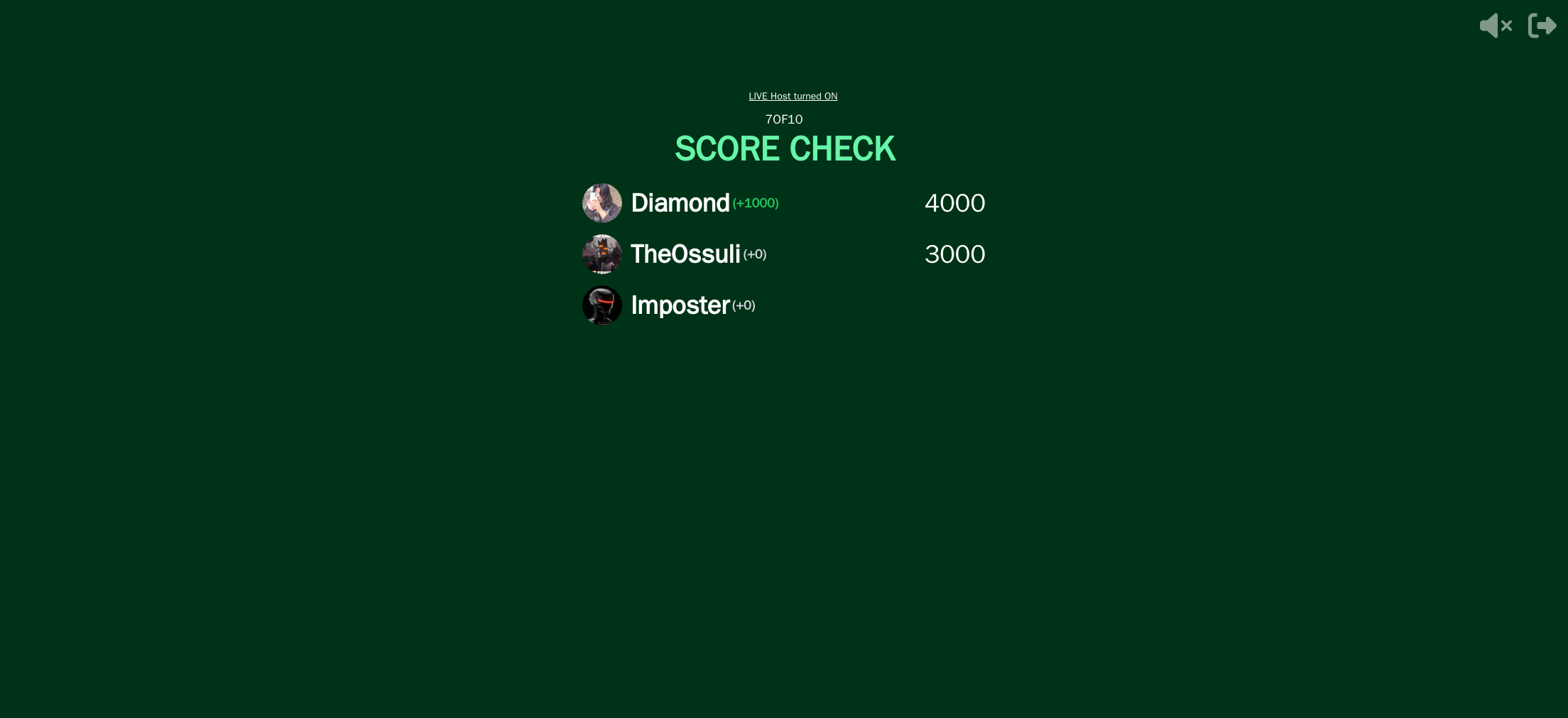 drag, startPoint x: 930, startPoint y: 259, endPoint x: 1050, endPoint y: 255, distance: 120.06665 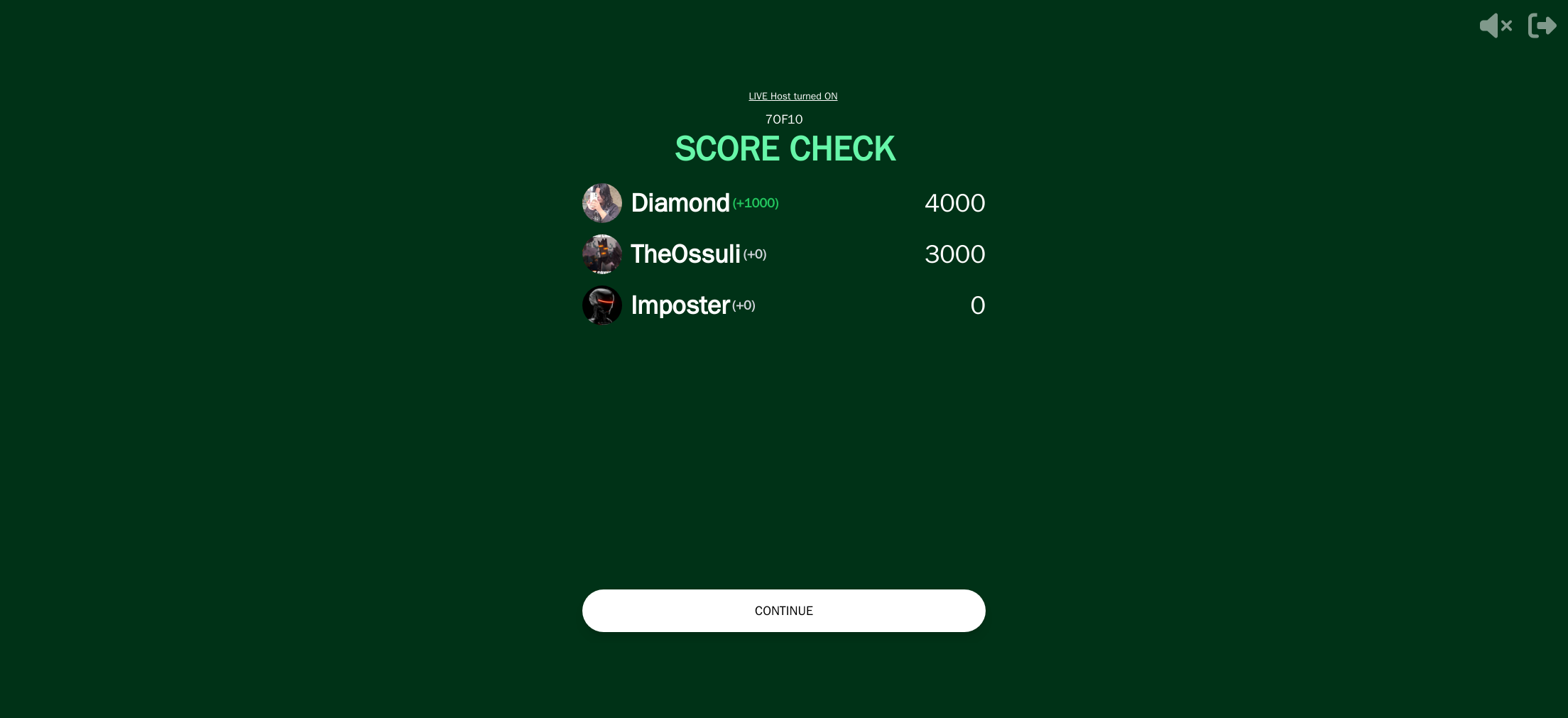click on "CONTINUE" at bounding box center [784, 611] 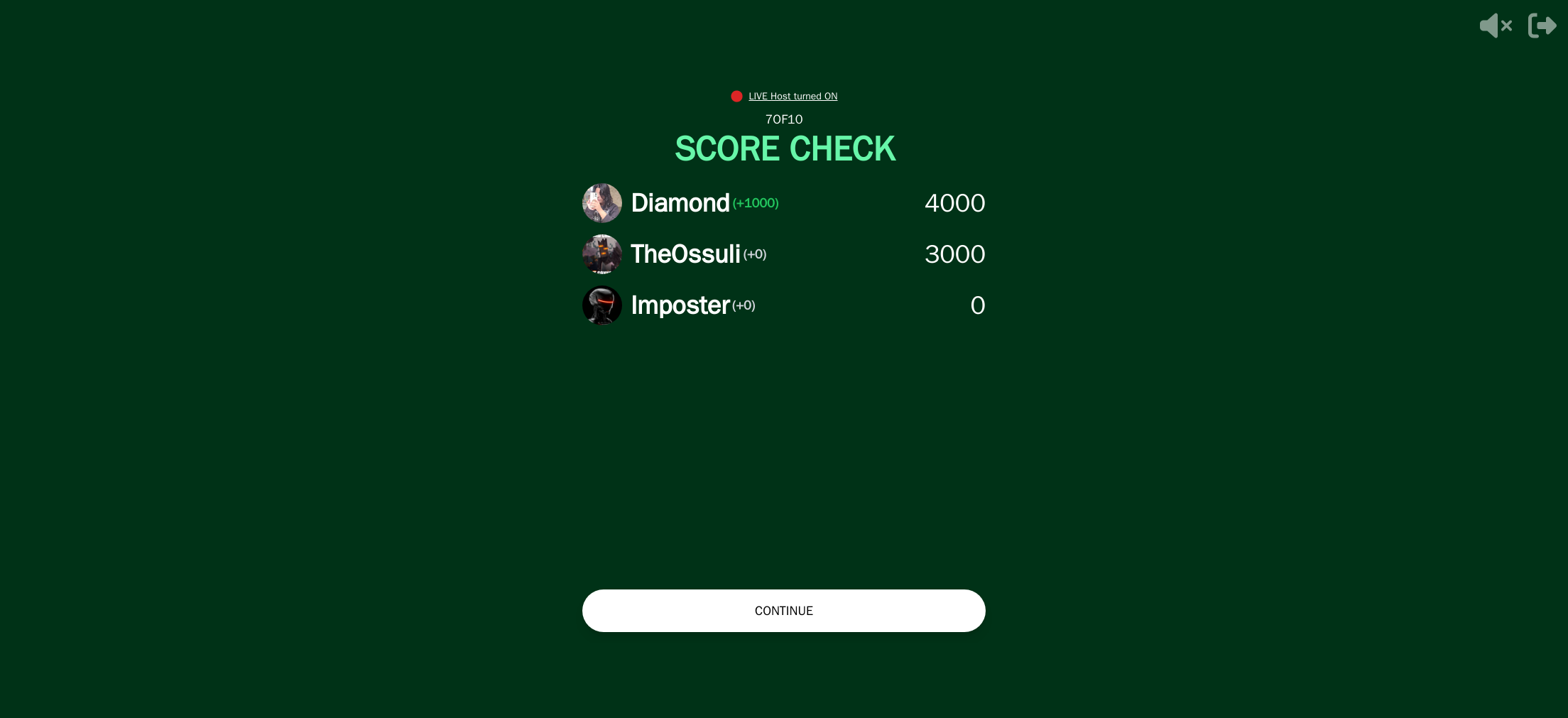 click on "CONTINUE" at bounding box center (784, 611) 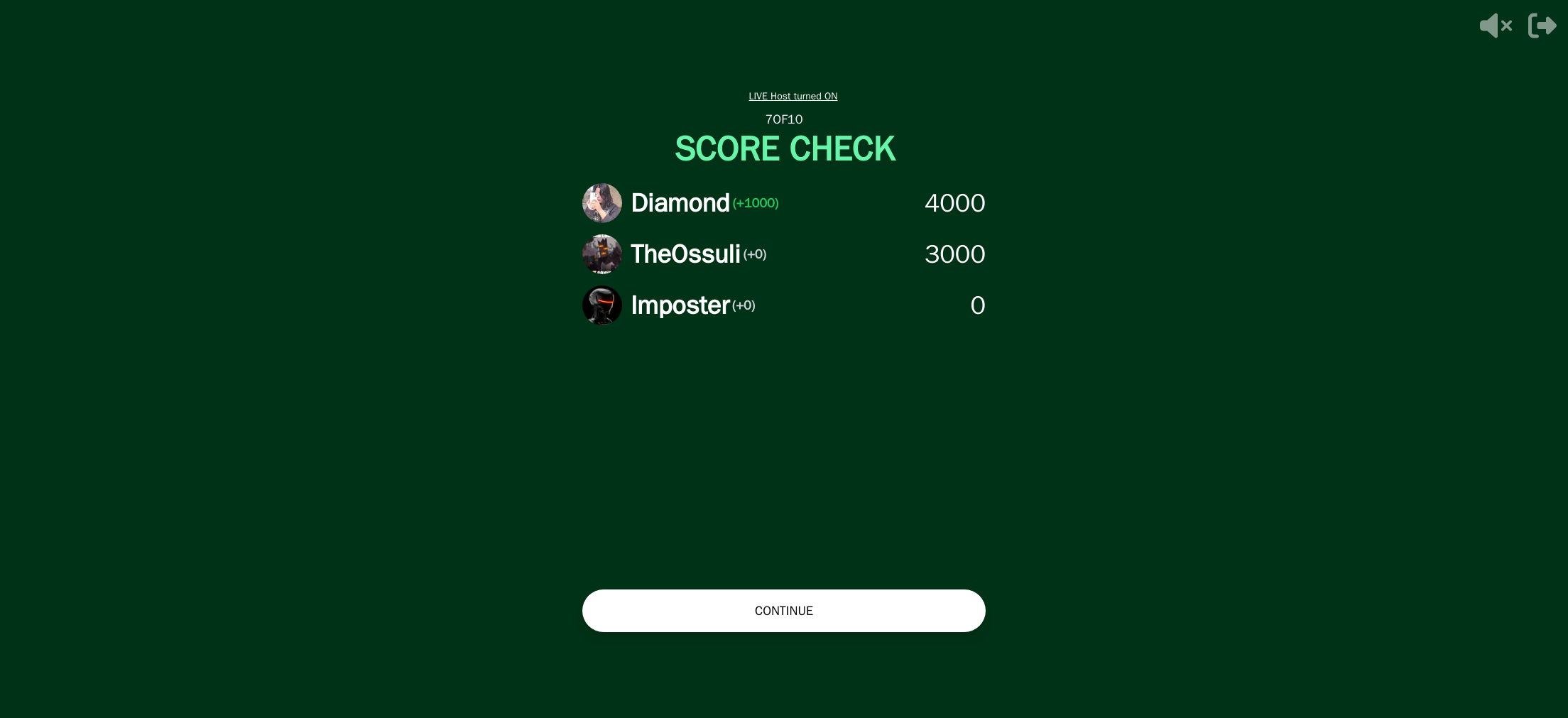 click on "CONTINUE" at bounding box center (784, 611) 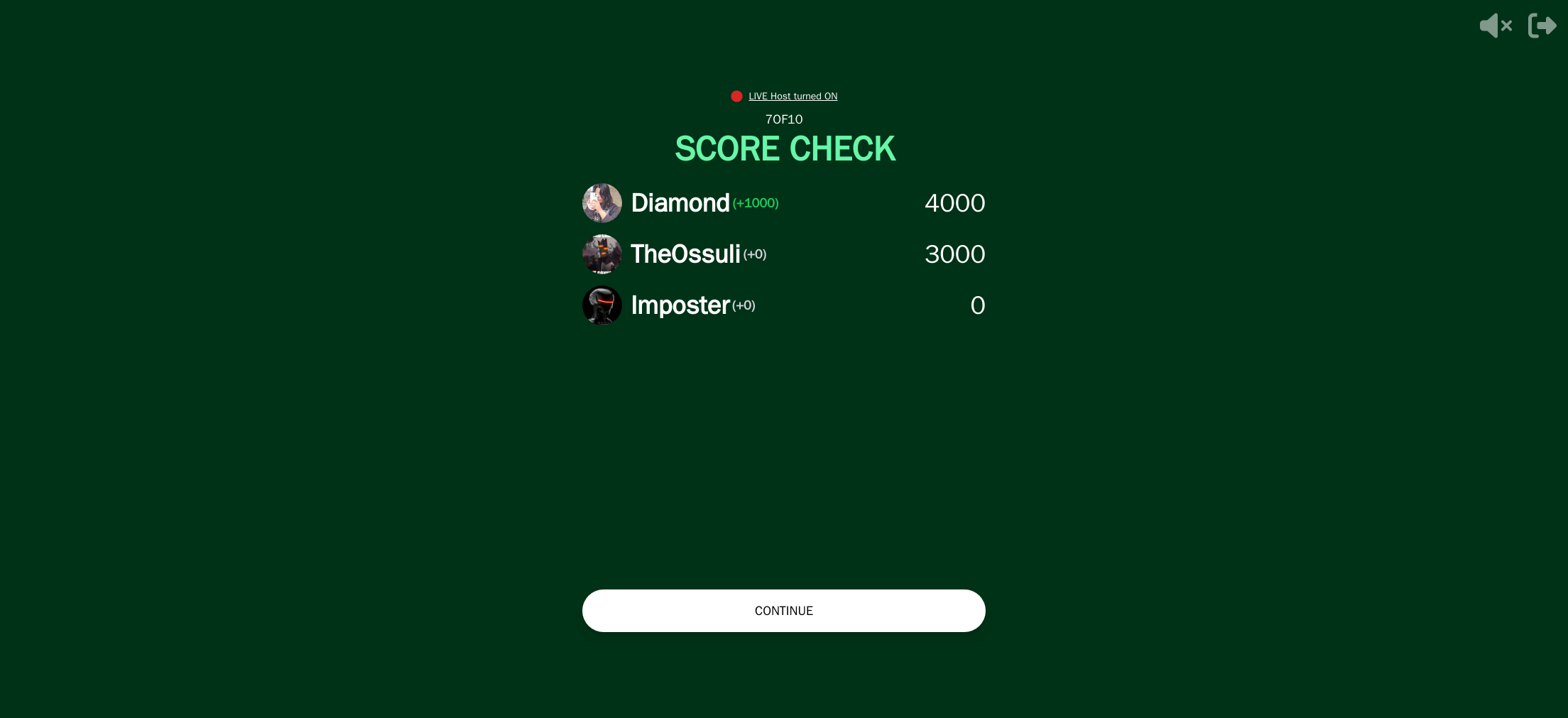 click on "CONTINUE" at bounding box center [784, 611] 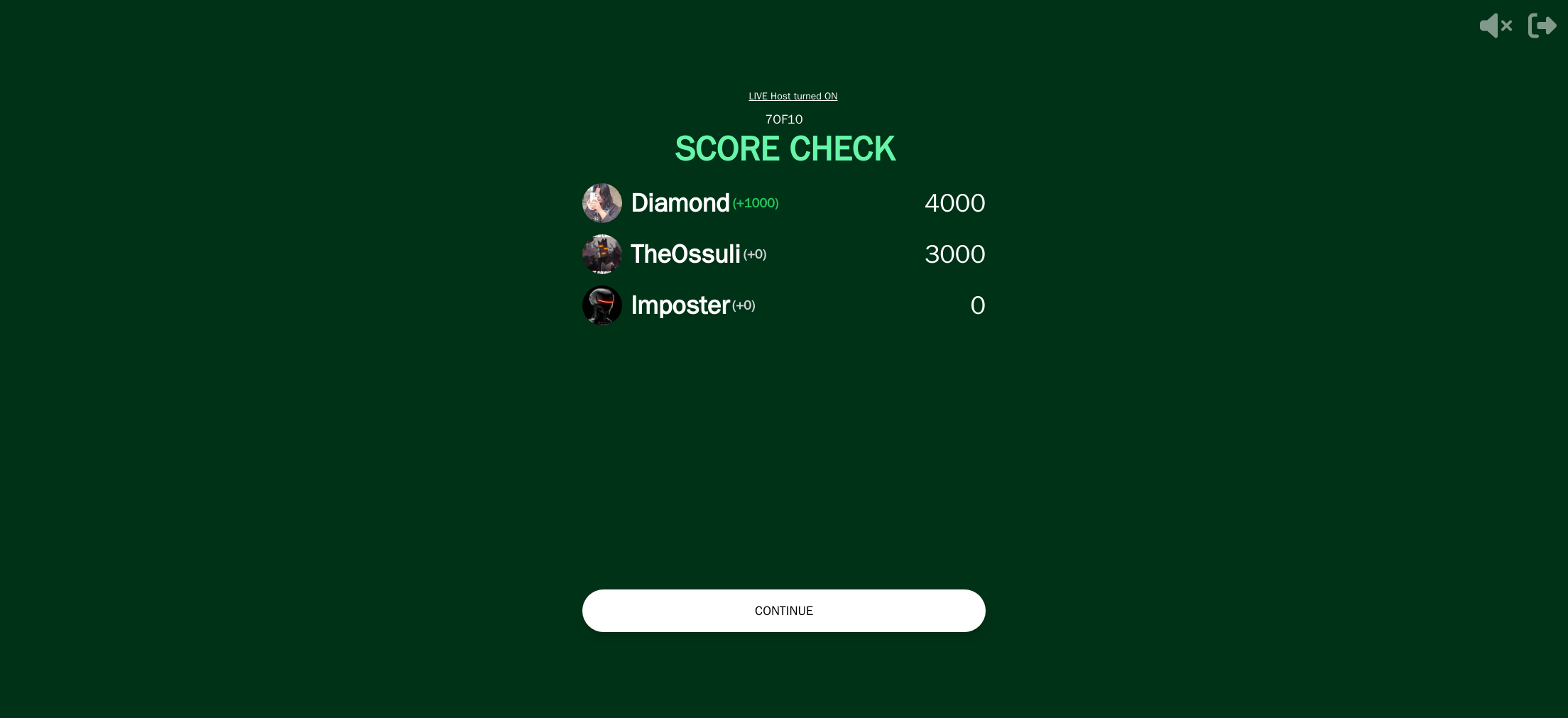 click on "CONTINUE" at bounding box center [784, 611] 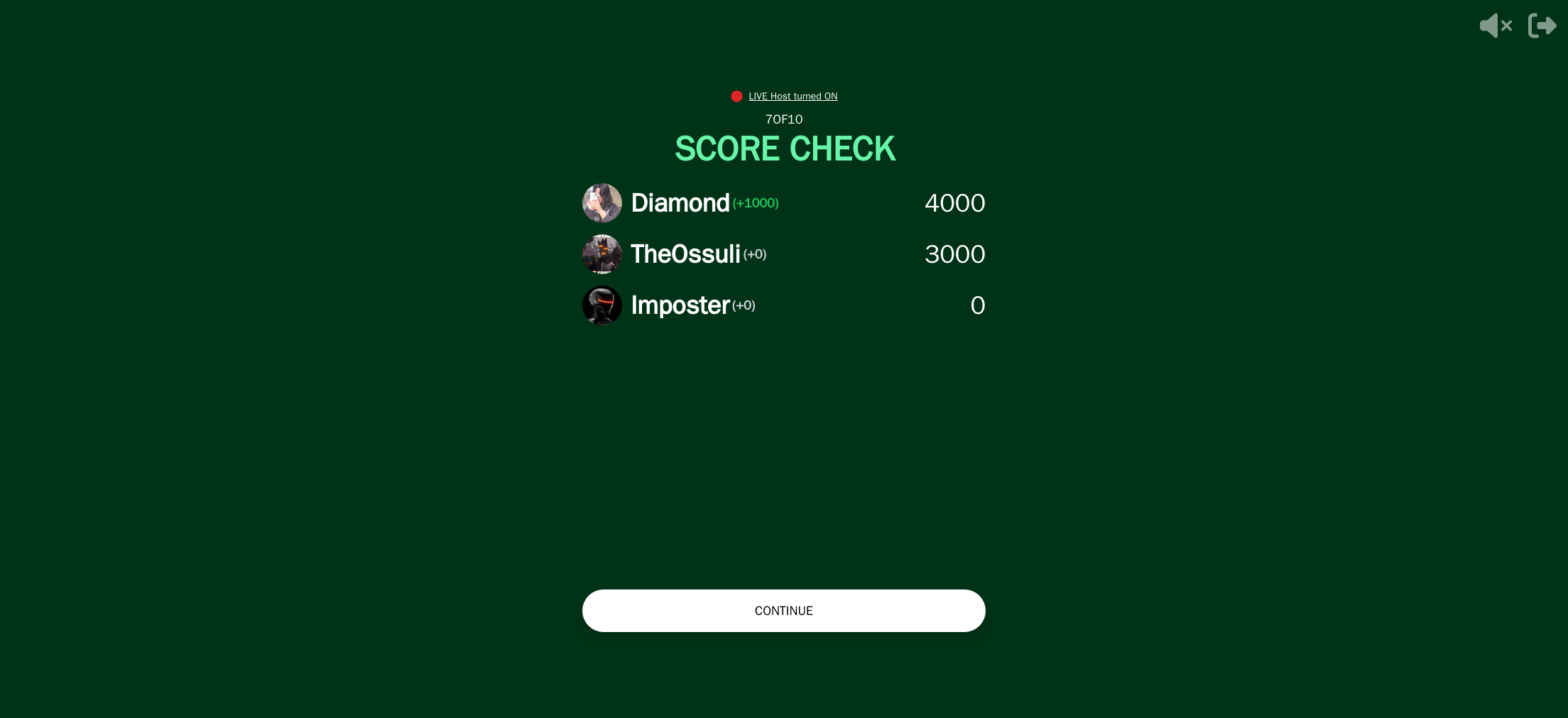 click on "● LIVE Host turned ON 7  OF  10 SCORE CHECK Diamond (+1000) 4000 TheOssuli (+0) 3000 Imposter (+0) 0 CONTINUE" at bounding box center [784, 359] 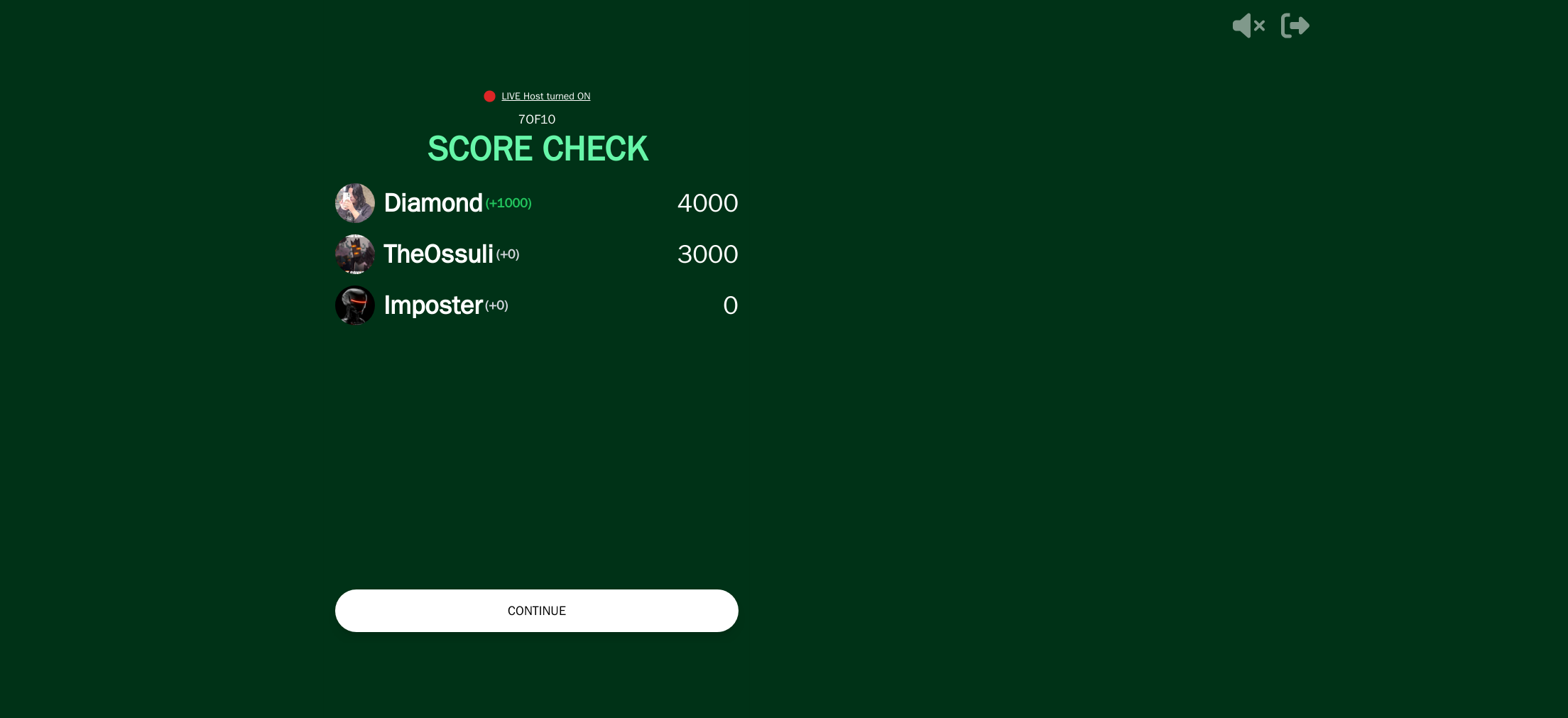 click on "● LIVE Host turned ON 7  OF  10 SCORE CHECK Diamond (+1000) 4000 TheOssuli (+0) 3000 Imposter (+0) 0 CONTINUE" at bounding box center [537, 359] 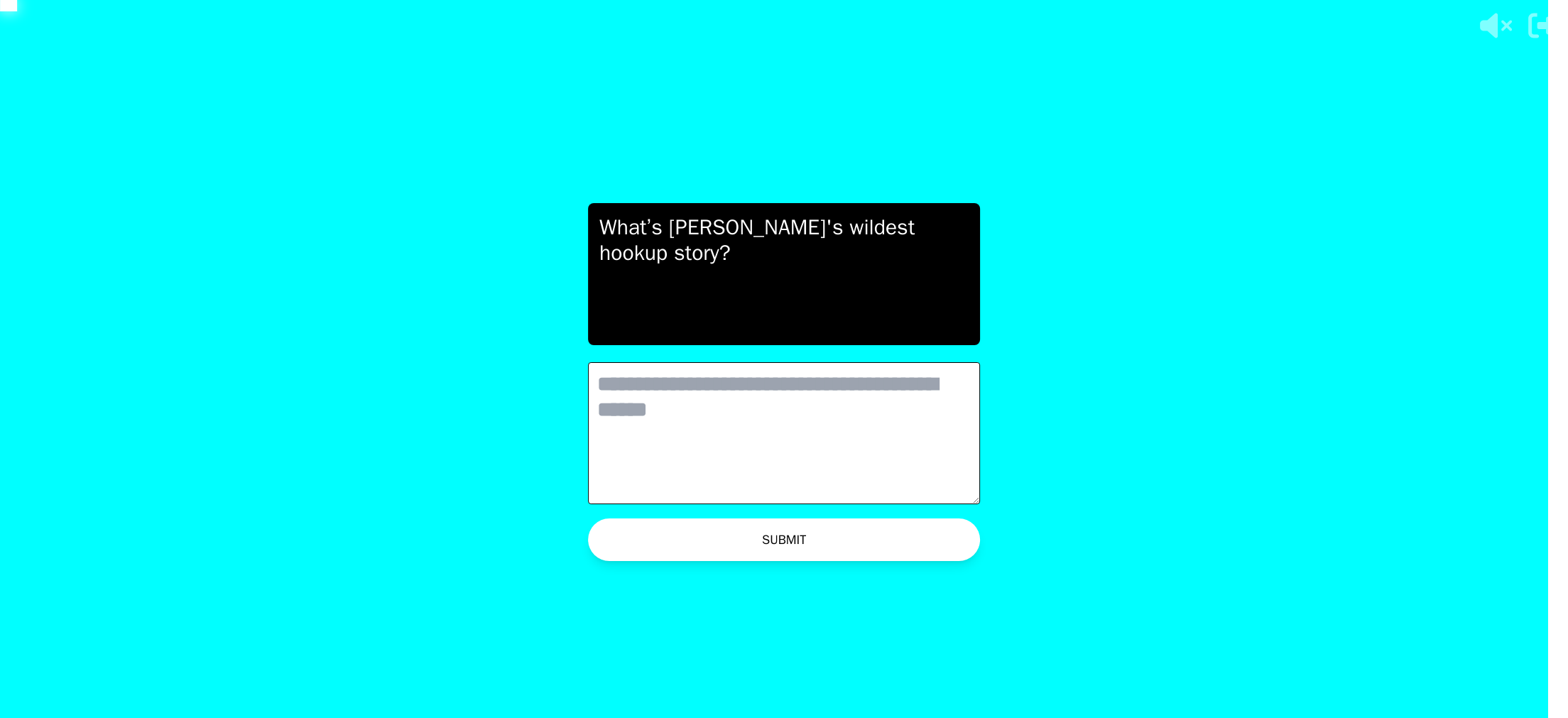 scroll, scrollTop: 0, scrollLeft: 0, axis: both 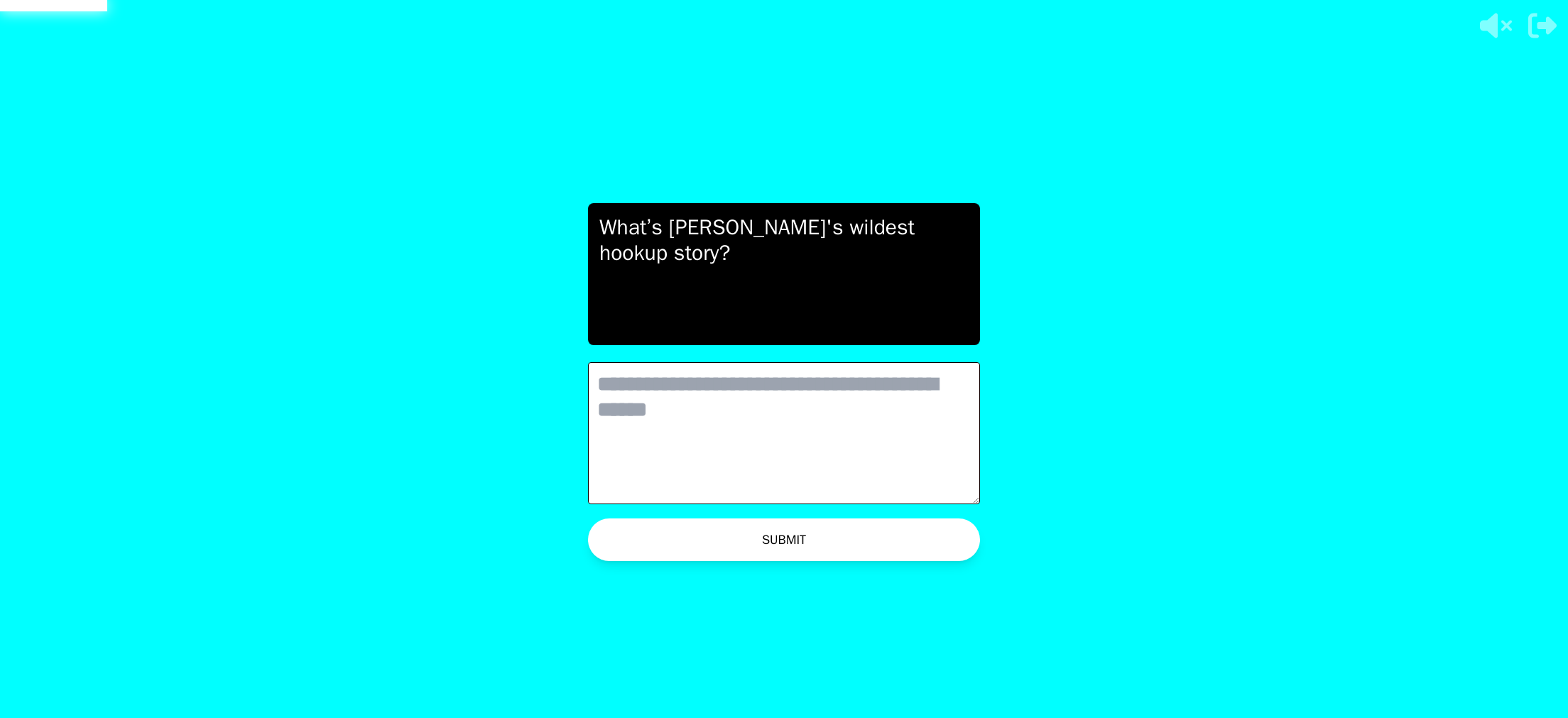 click at bounding box center (784, 433) 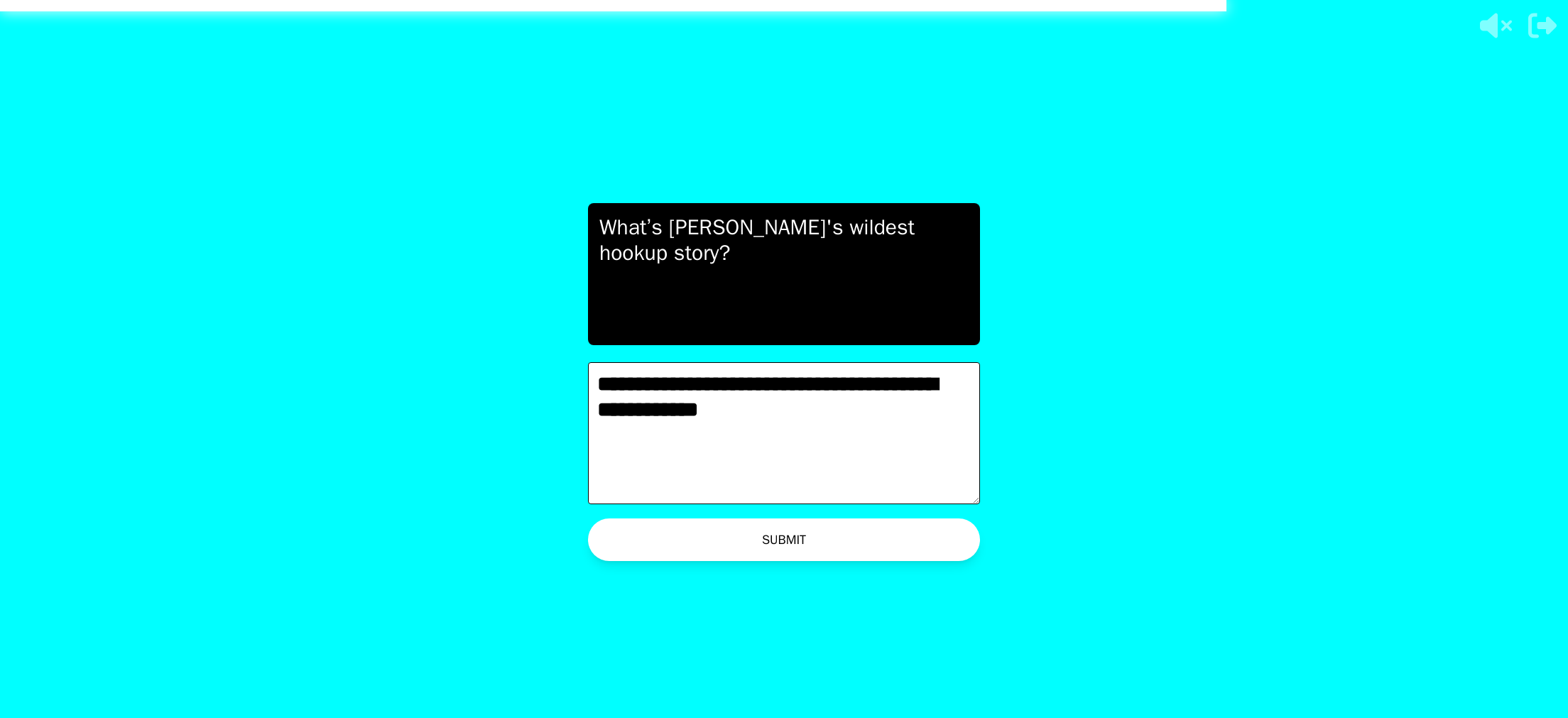 type on "**********" 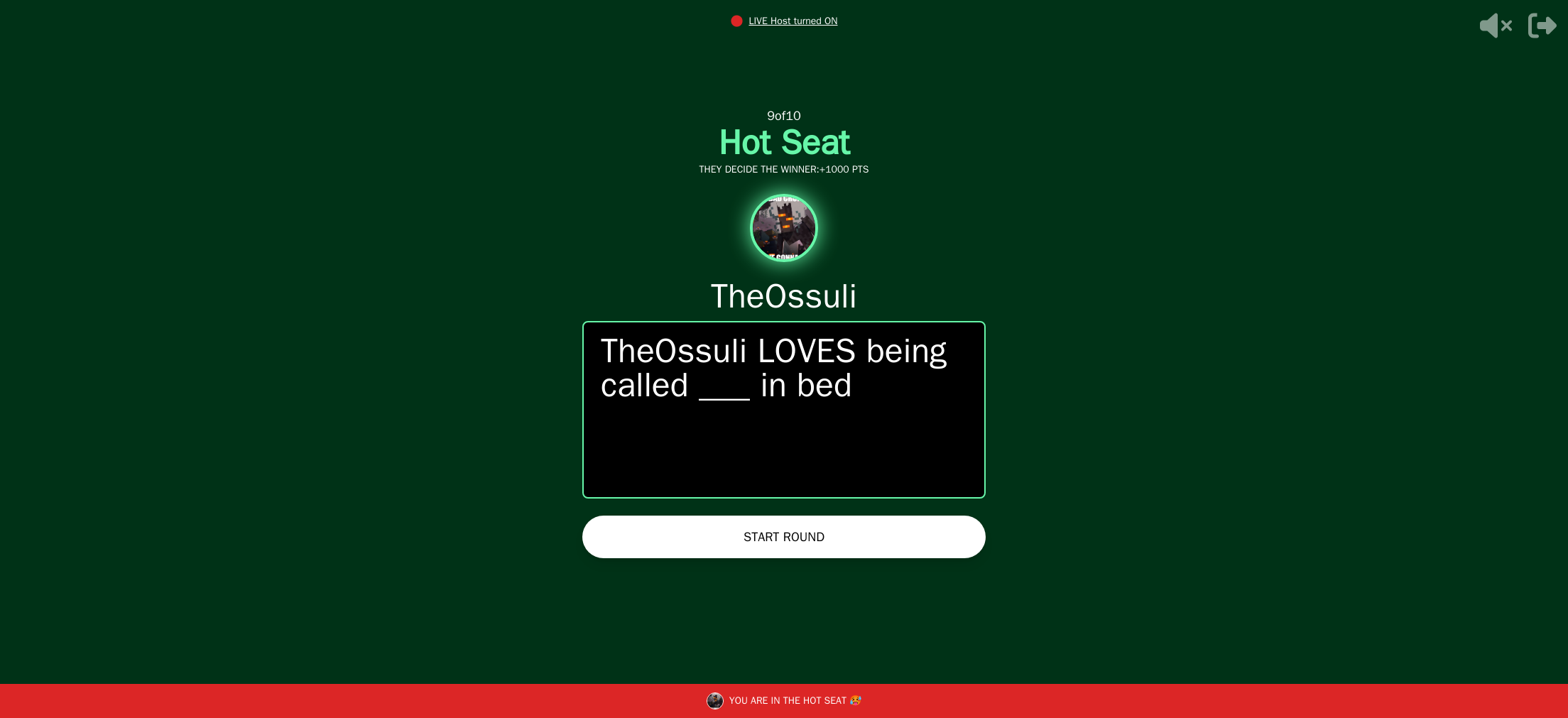 click on "START ROUND" at bounding box center [784, 537] 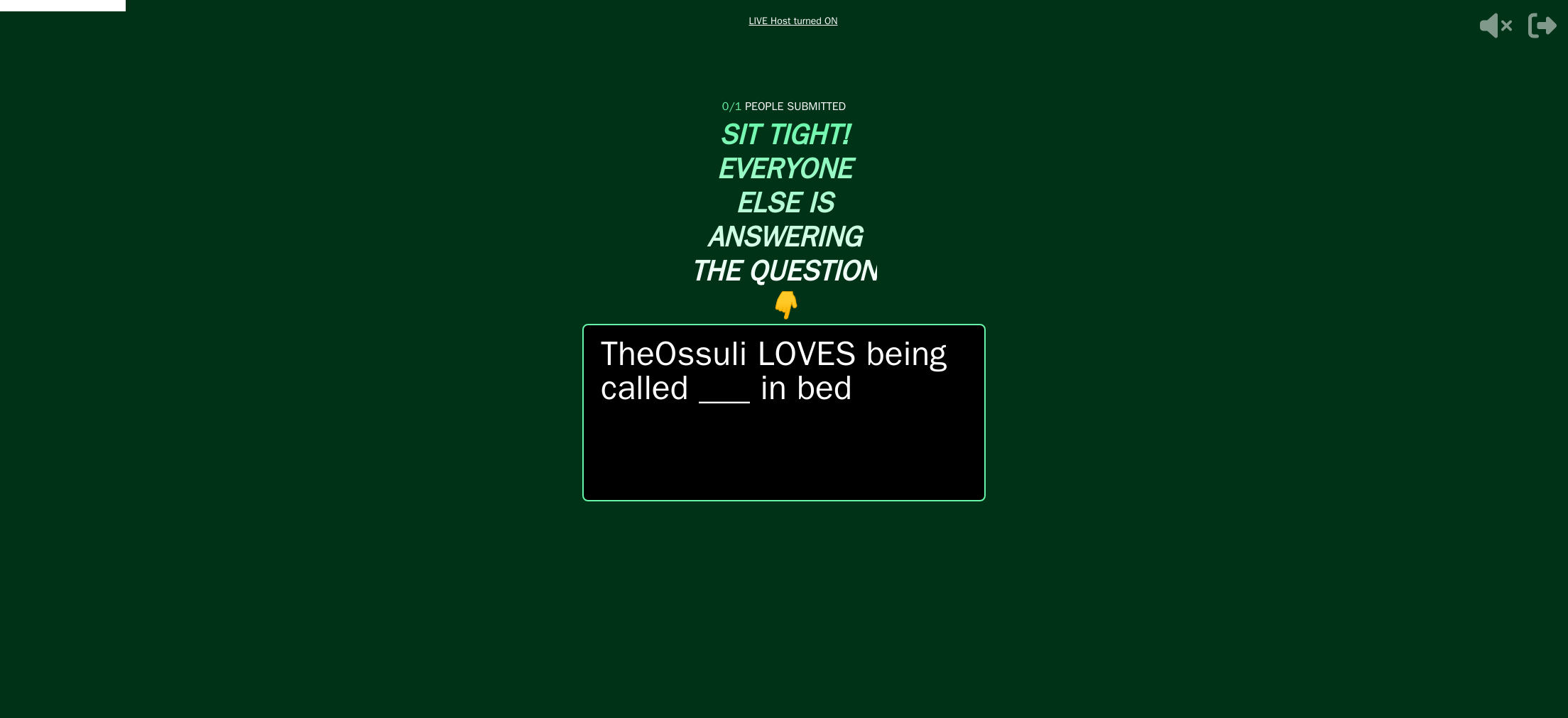click at bounding box center (784, 359) 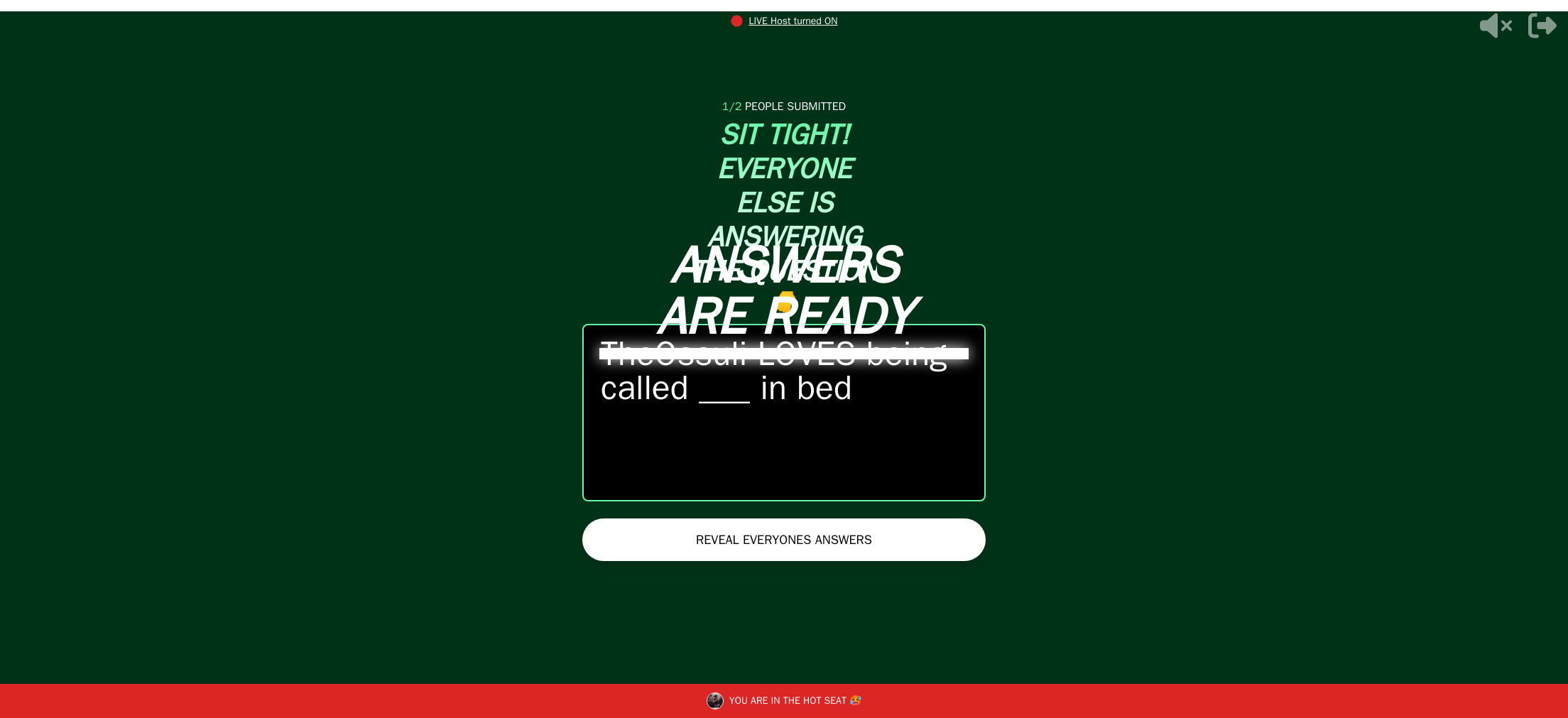 click on "ANSWERS ARE READY" at bounding box center (784, 359) 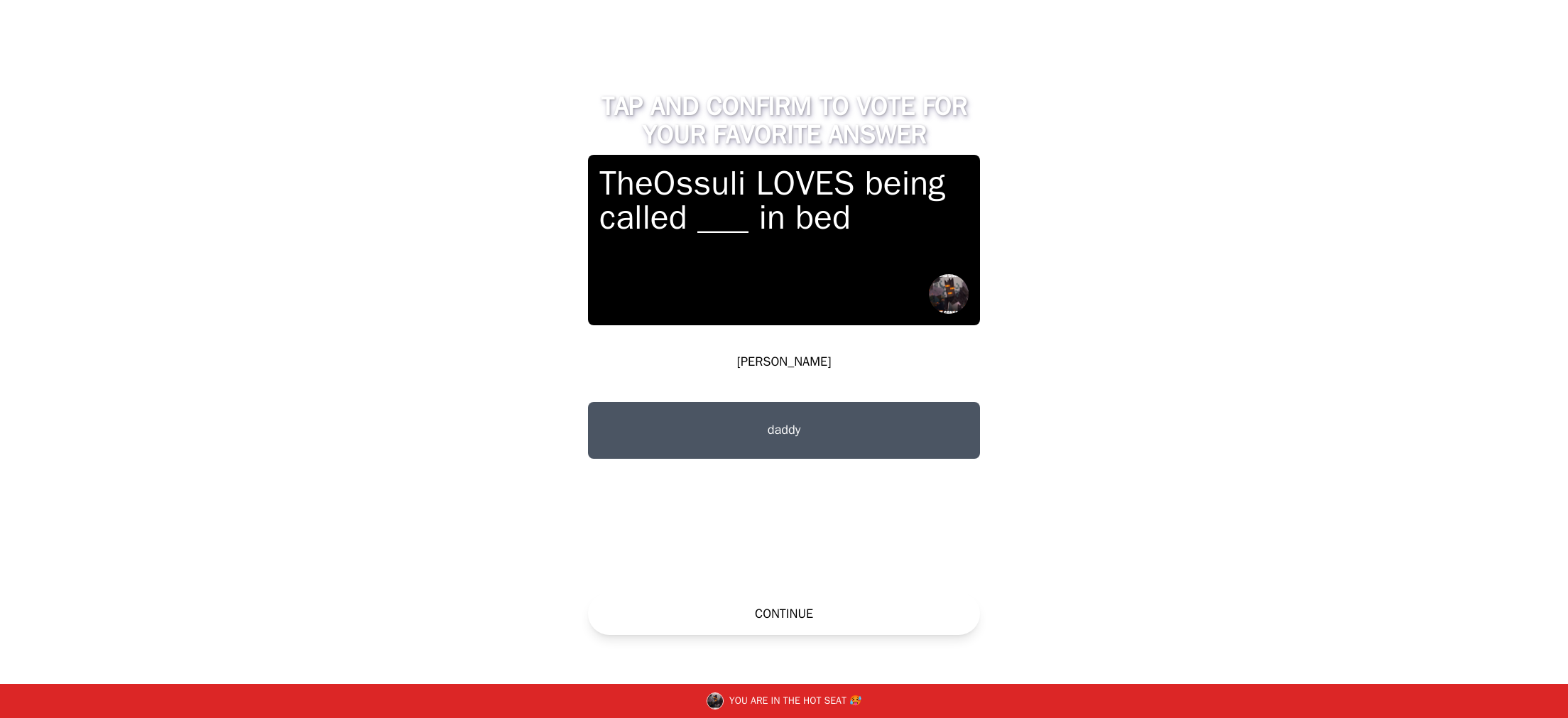click on "[PERSON_NAME]" at bounding box center [784, 362] 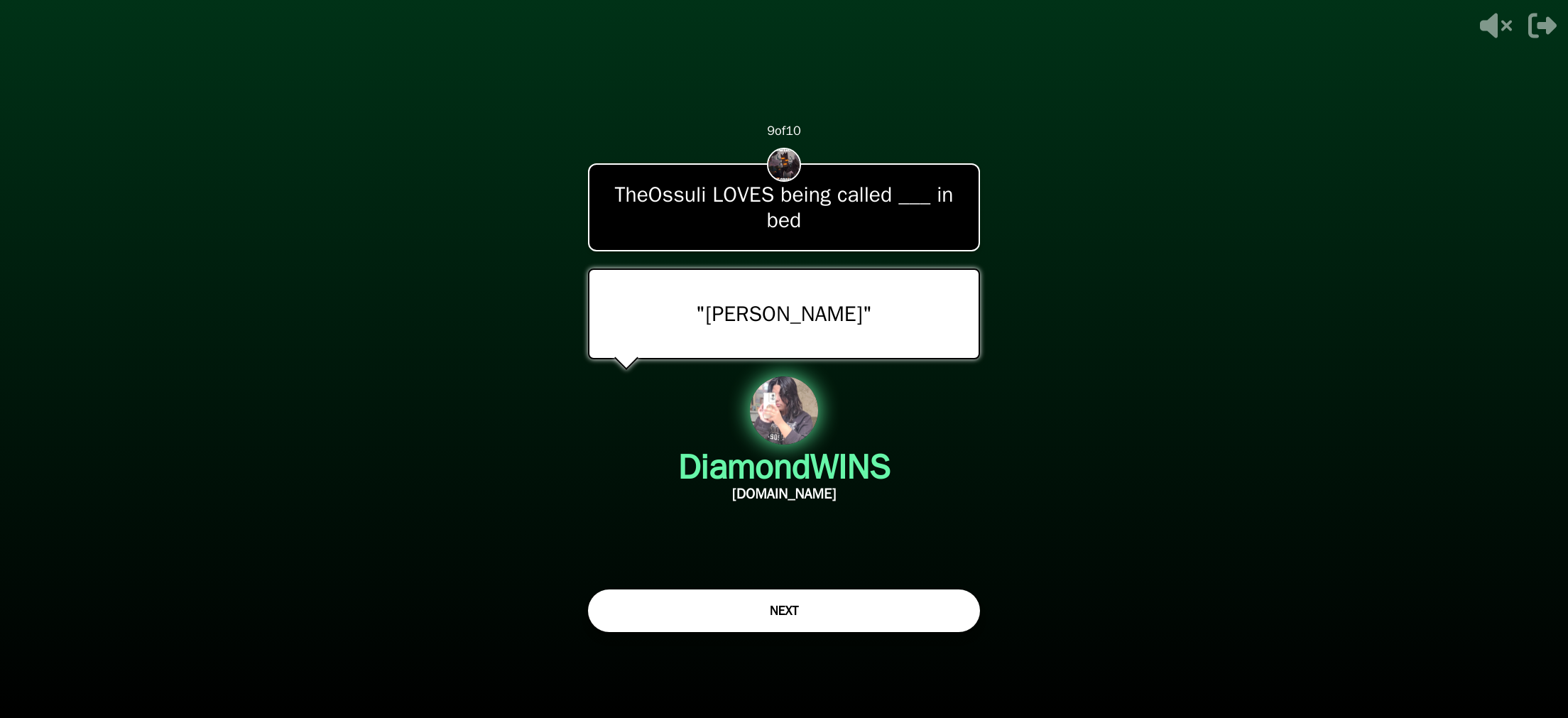 click at bounding box center (784, 359) 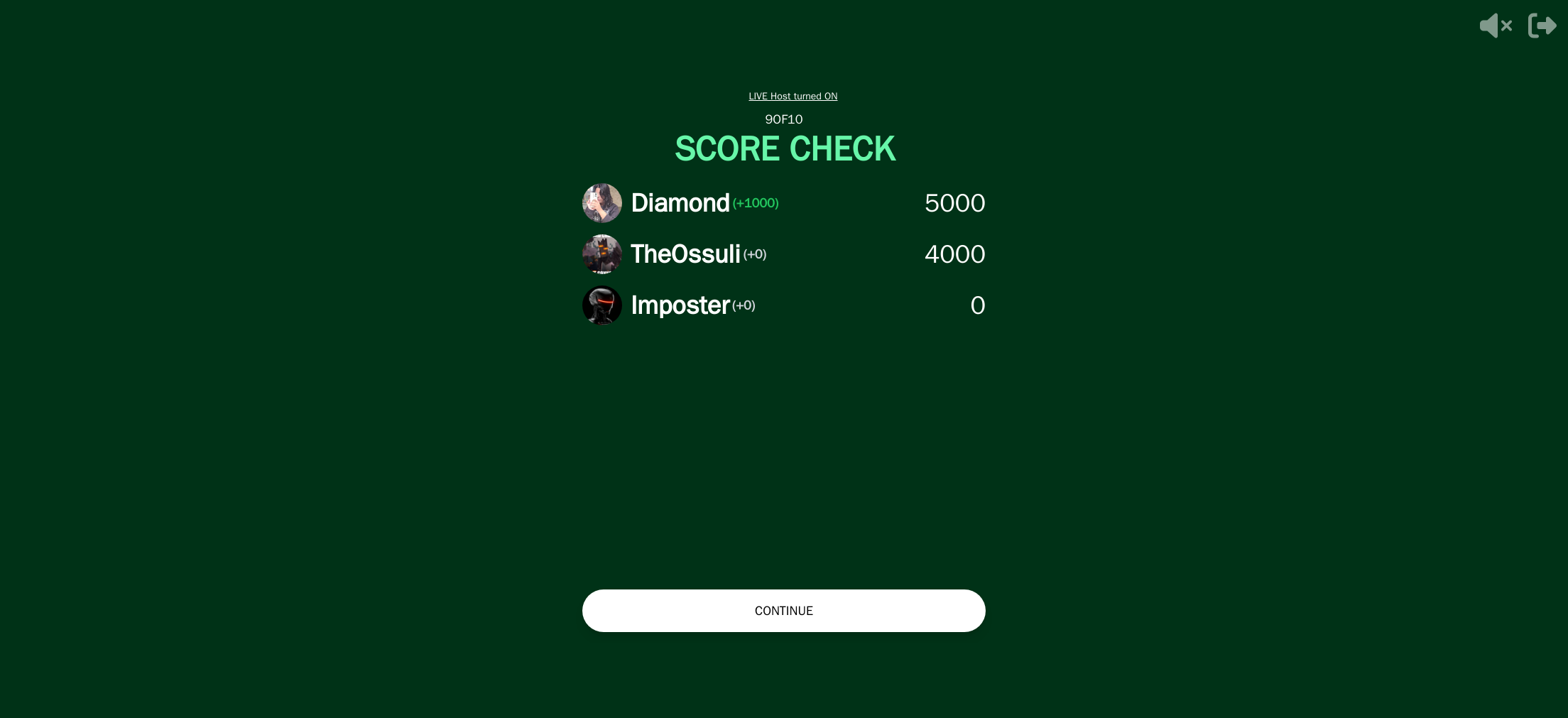 click on "● LIVE Host turned ON 9  OF  10 SCORE CHECK Diamond (+1000) 5000 TheOssuli (+0) 4000 Imposter (+0) 0 CONTINUE" at bounding box center (784, 359) 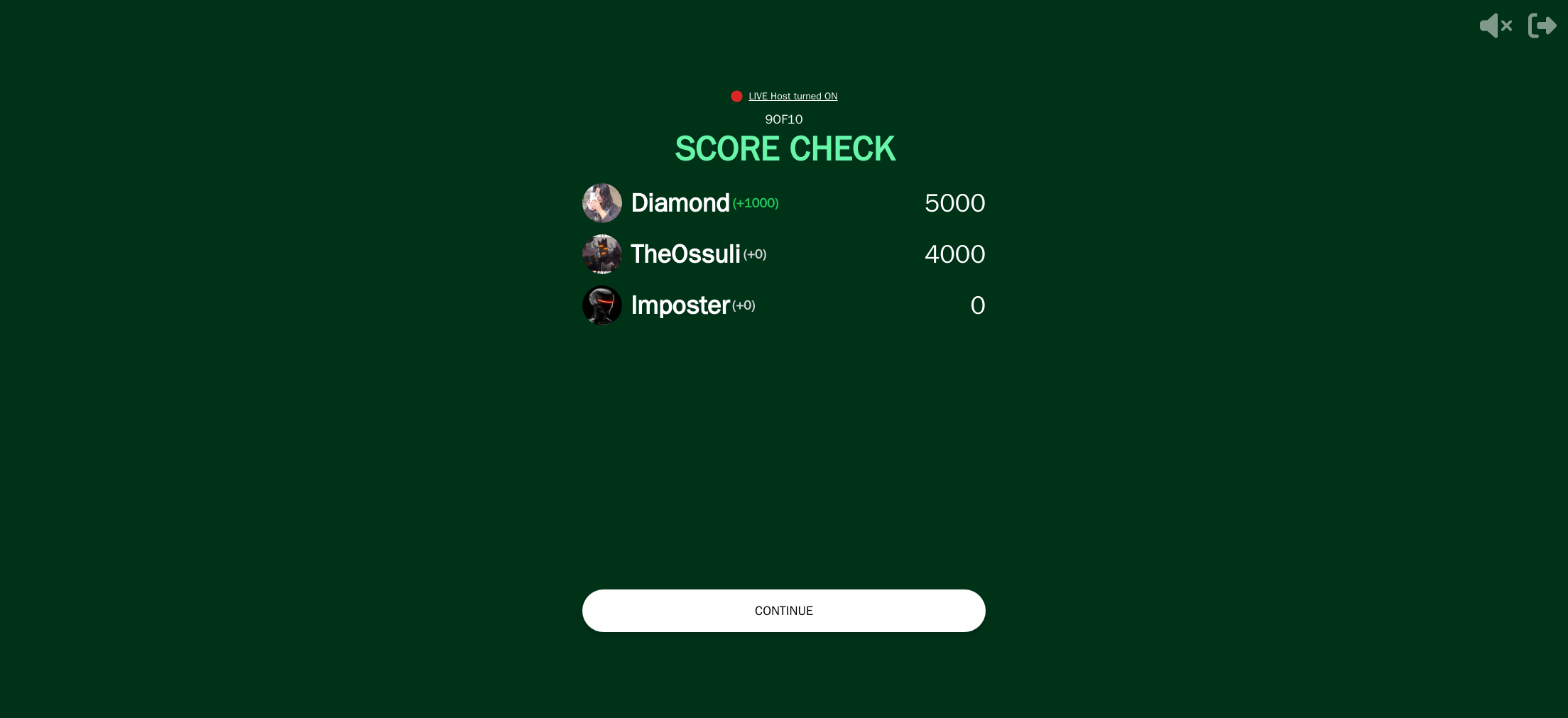 click on "CONTINUE" at bounding box center [784, 611] 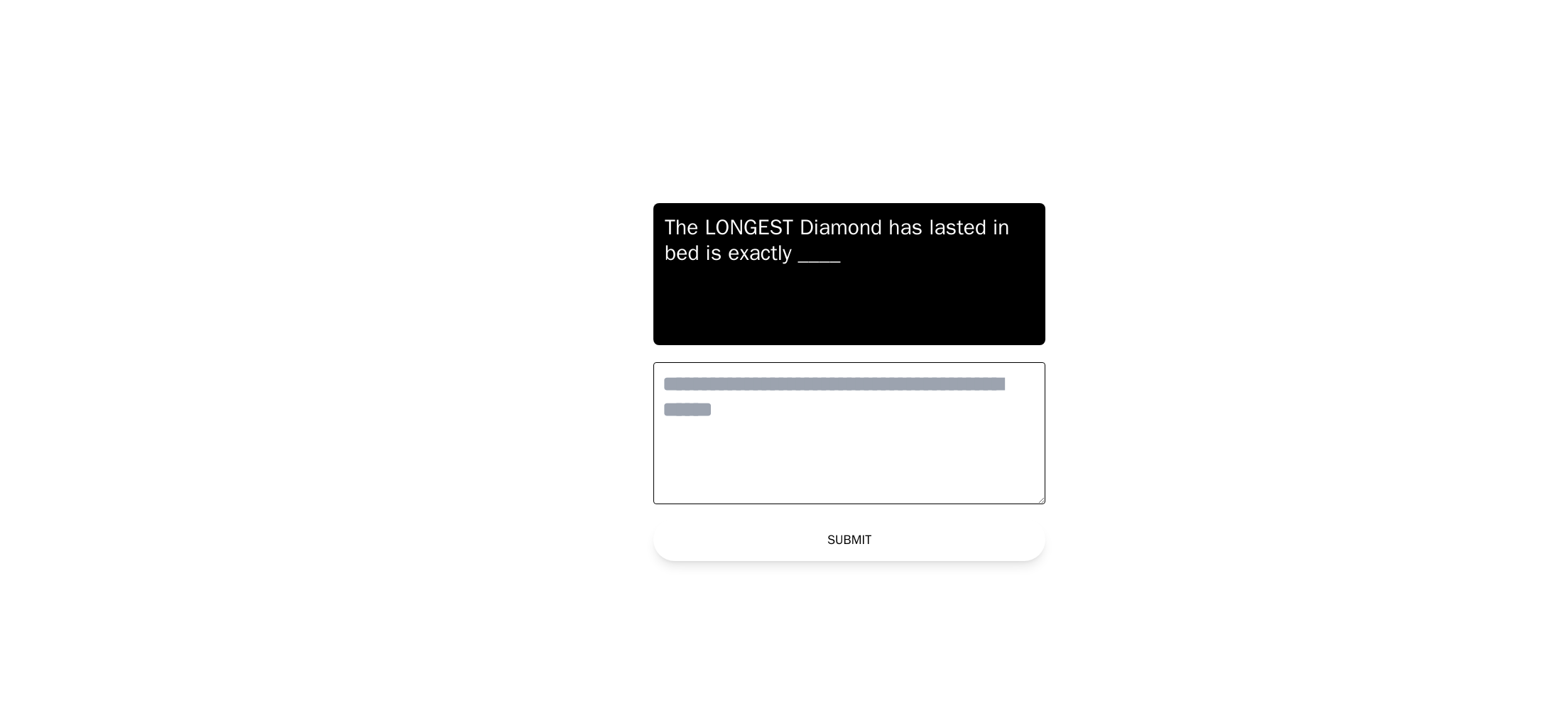 scroll, scrollTop: 0, scrollLeft: 0, axis: both 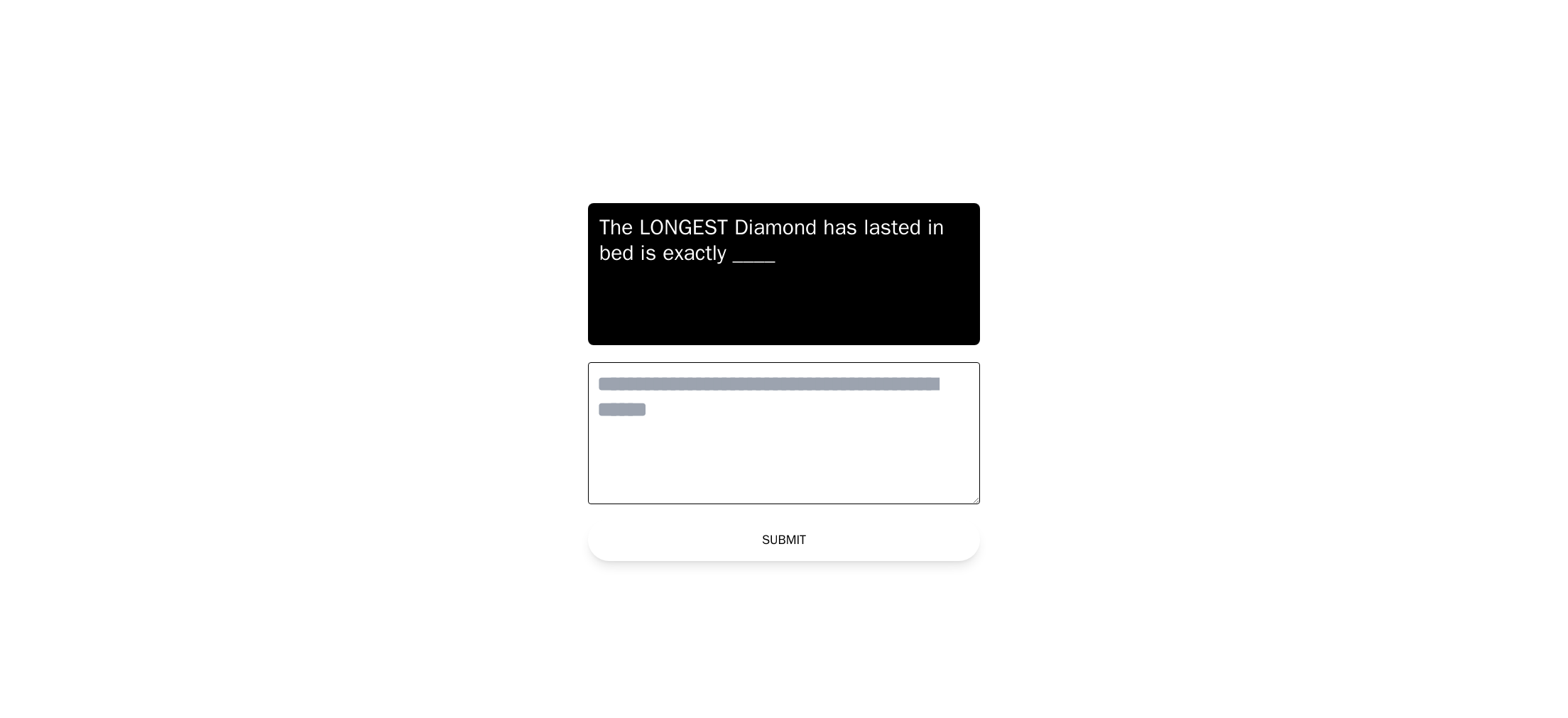click at bounding box center [784, 433] 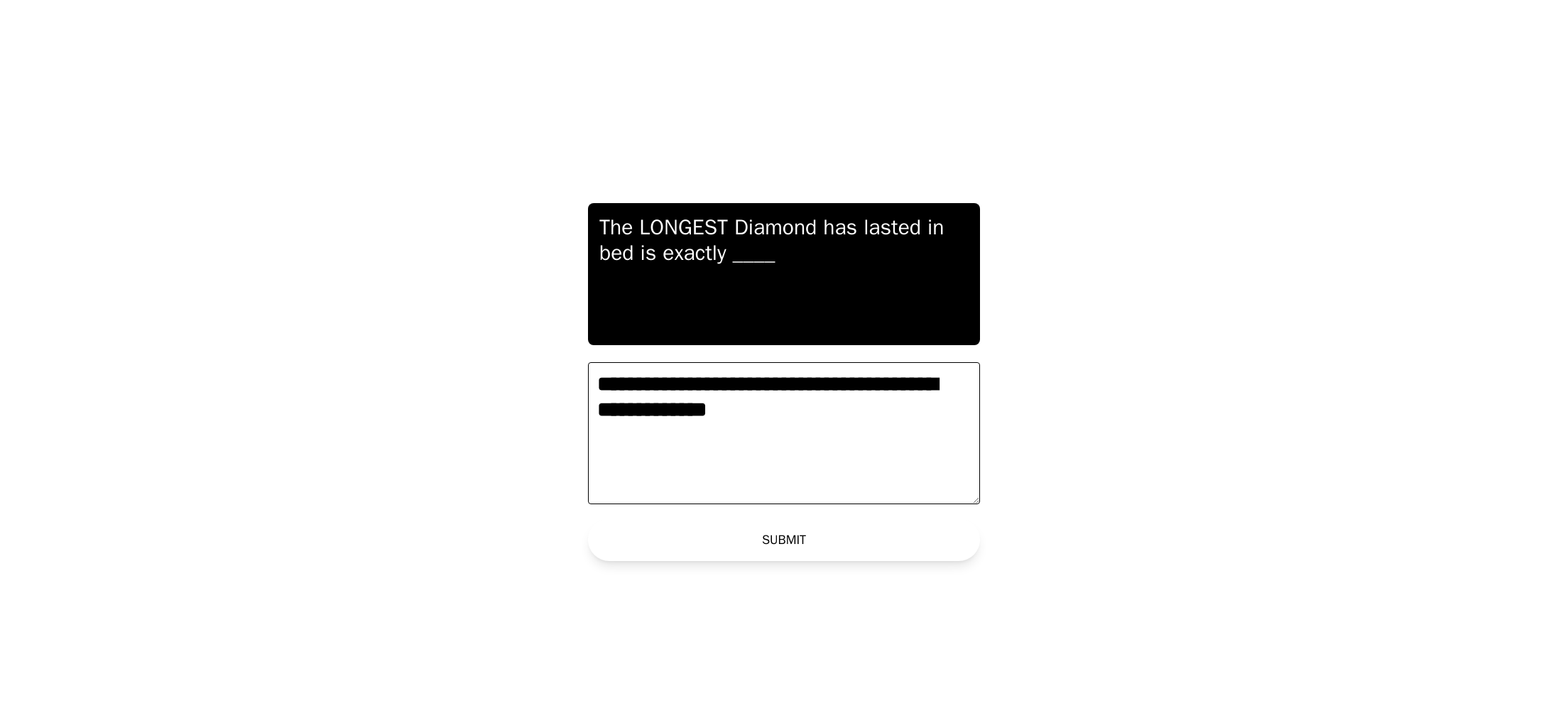 type on "**********" 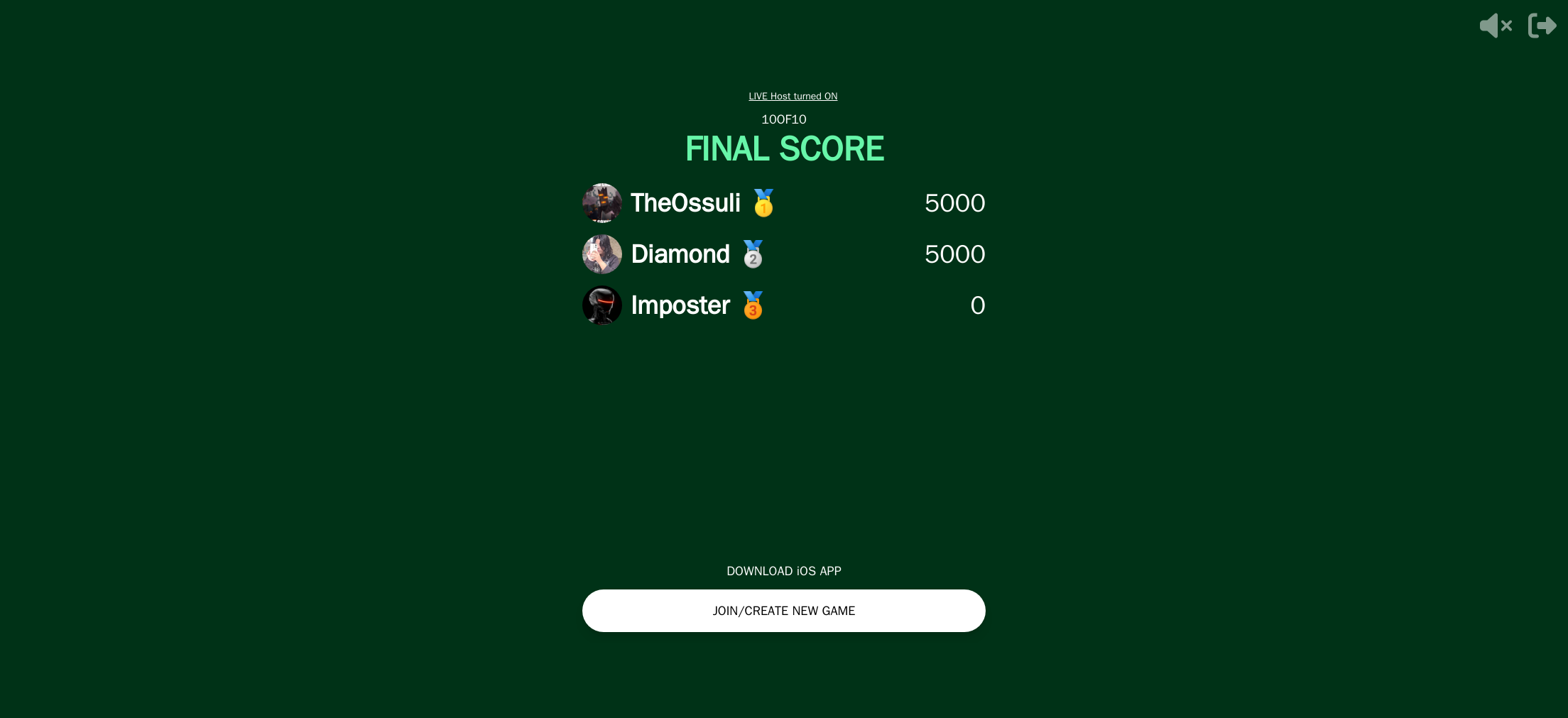 click on "JOIN/CREATE NEW GAME" at bounding box center [784, 611] 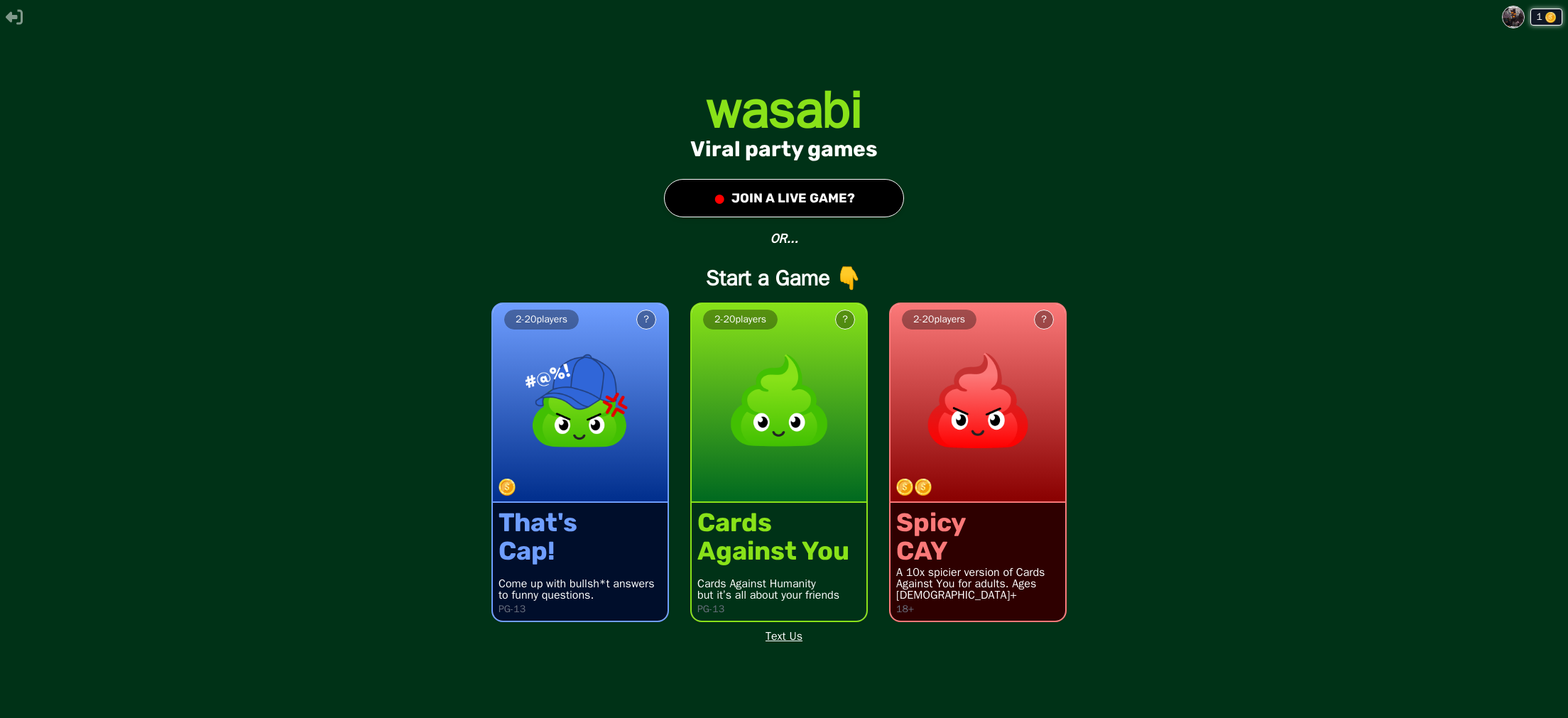 click at bounding box center [580, 401] 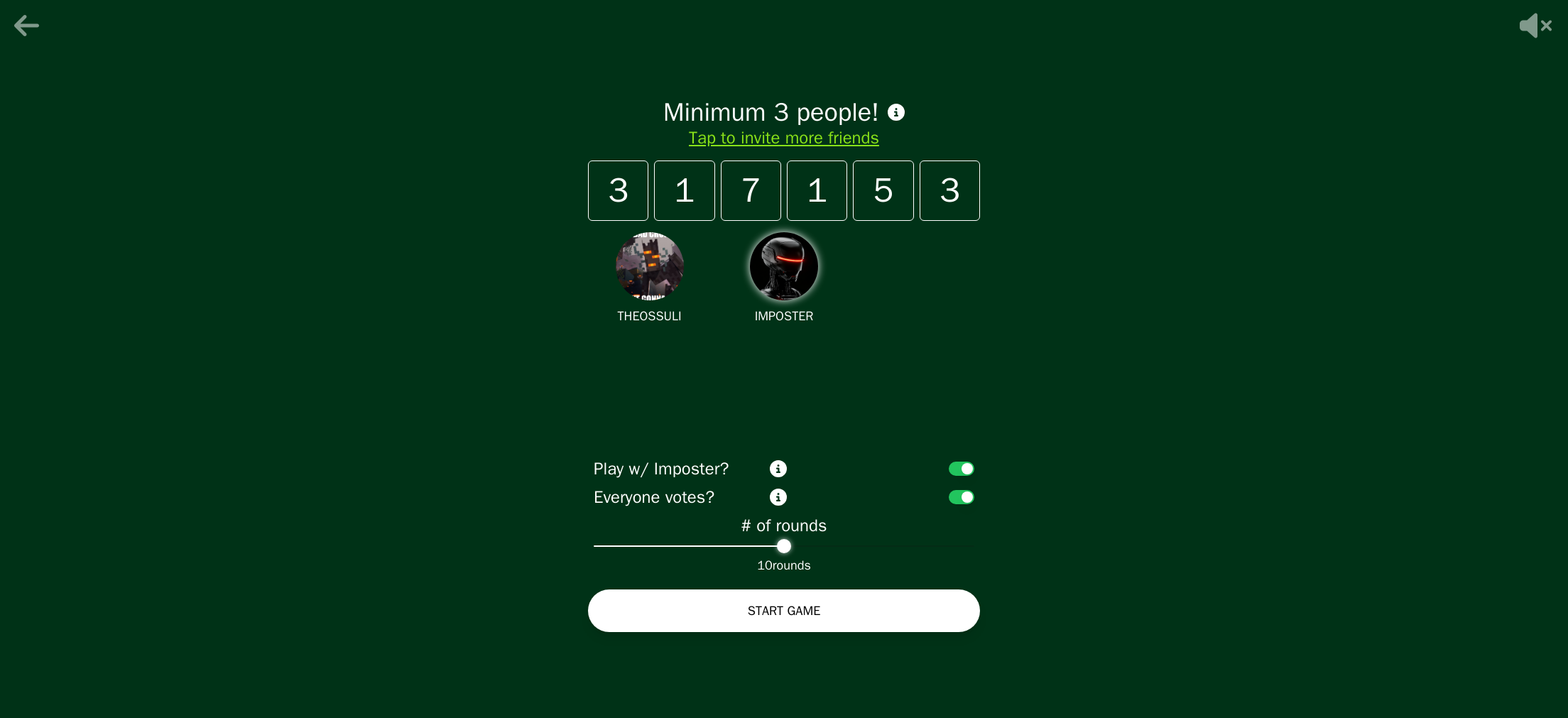 click at bounding box center [962, 497] 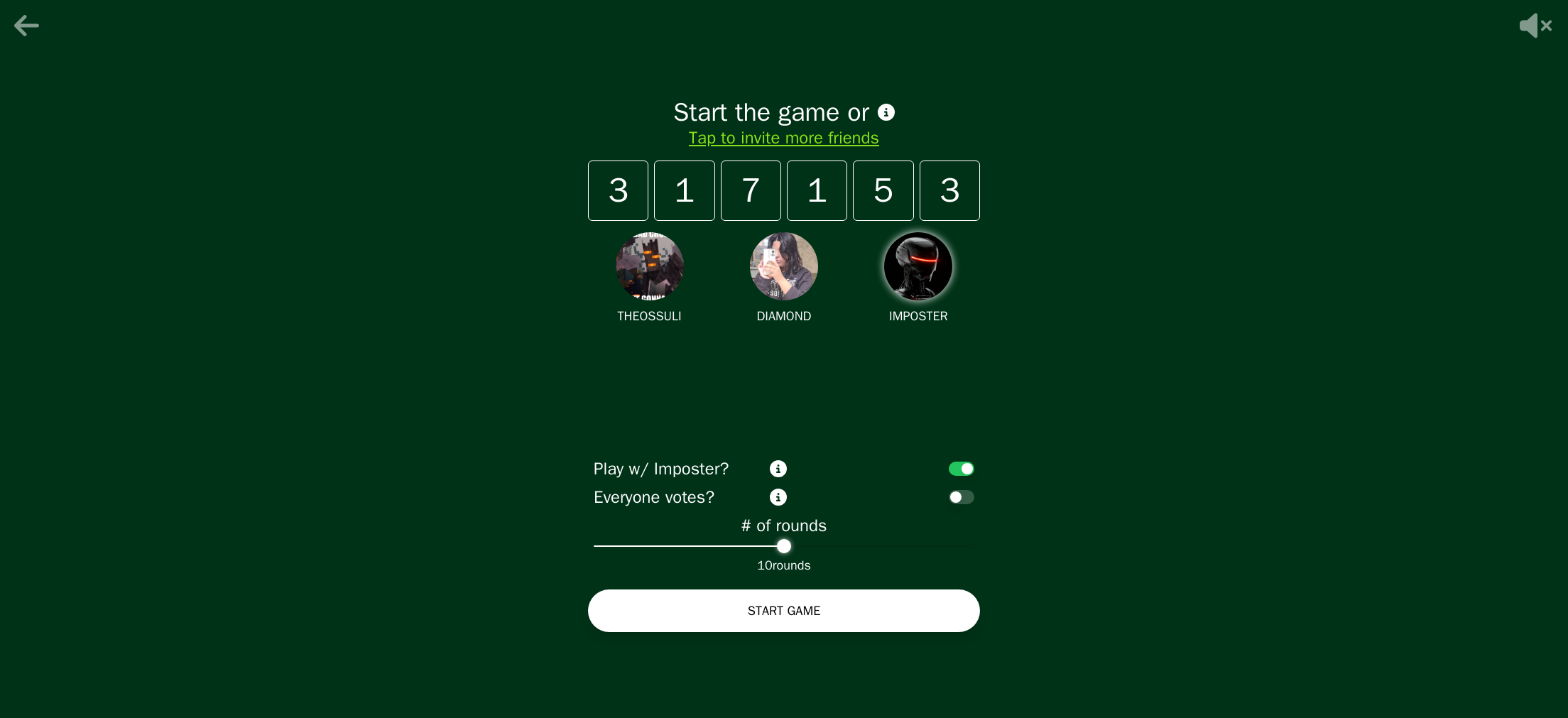 click on "START GAME" at bounding box center (784, 611) 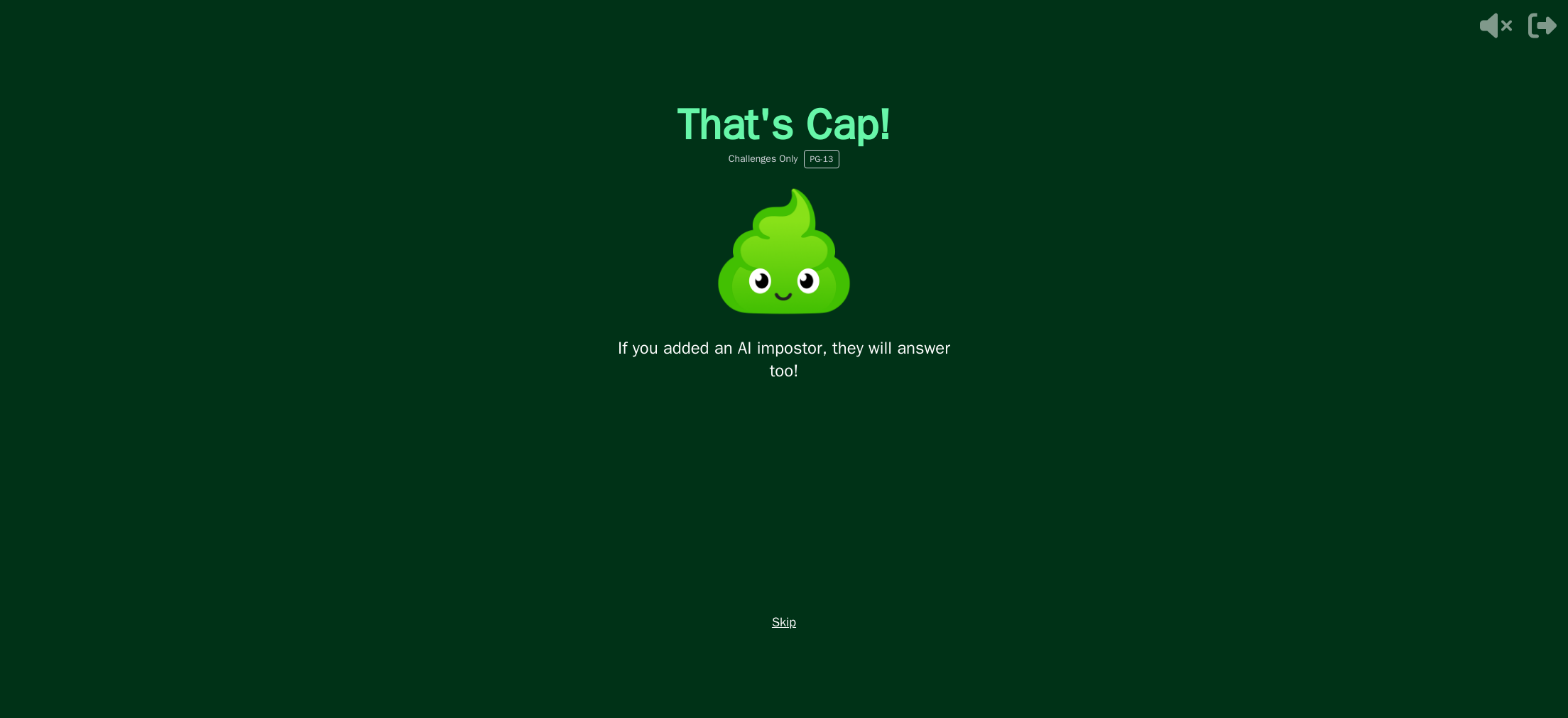click on "Skip" at bounding box center [784, 622] 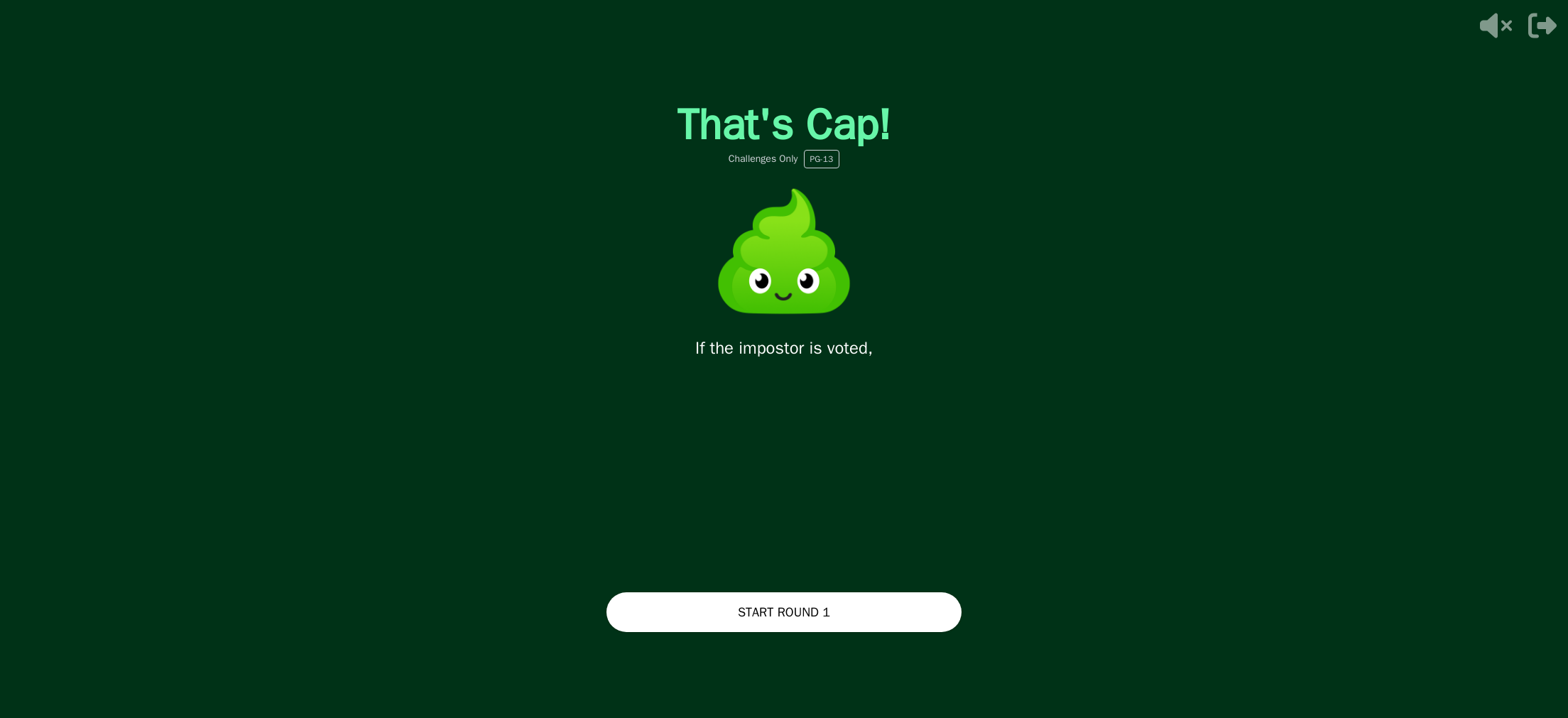 click on "START ROUND 1" at bounding box center (784, 612) 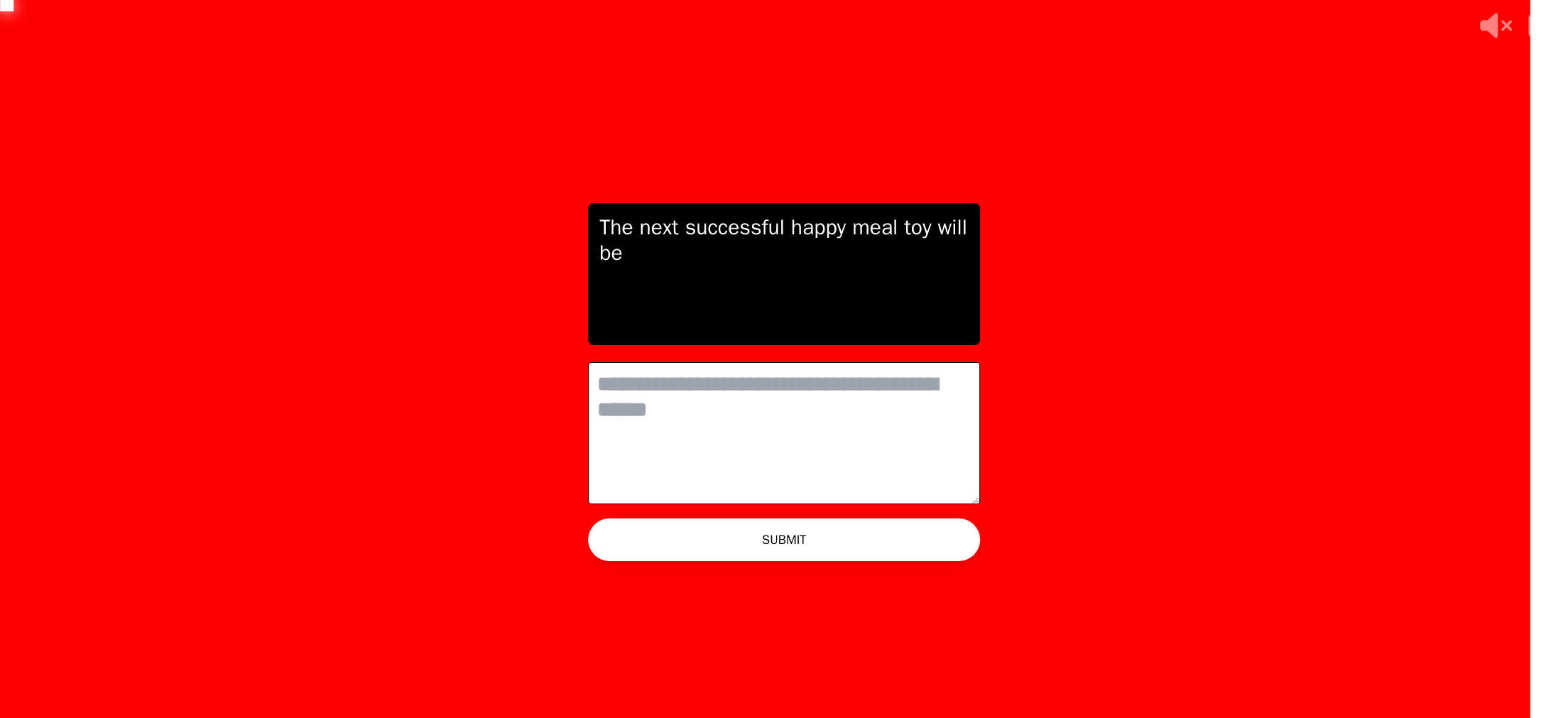 scroll, scrollTop: 0, scrollLeft: 0, axis: both 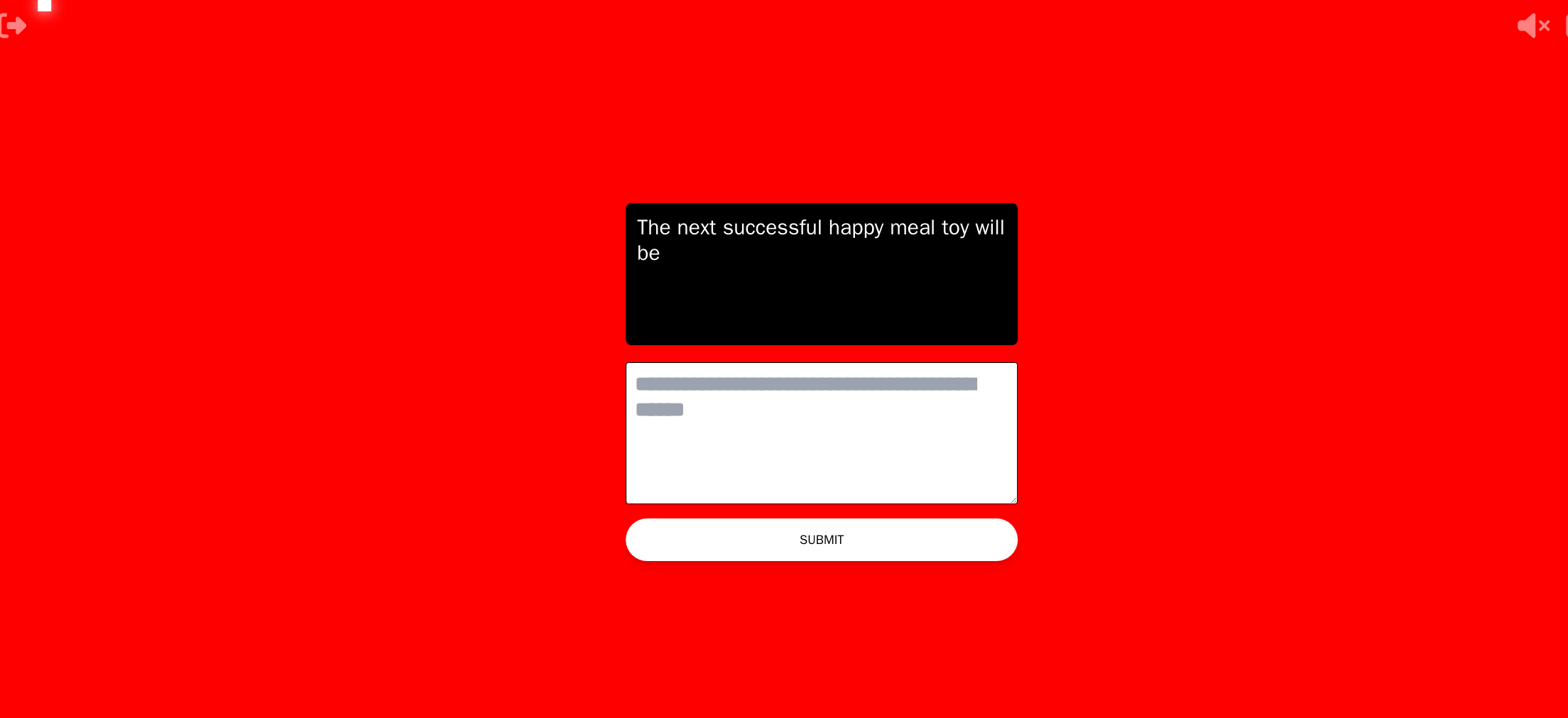 click at bounding box center [822, 433] 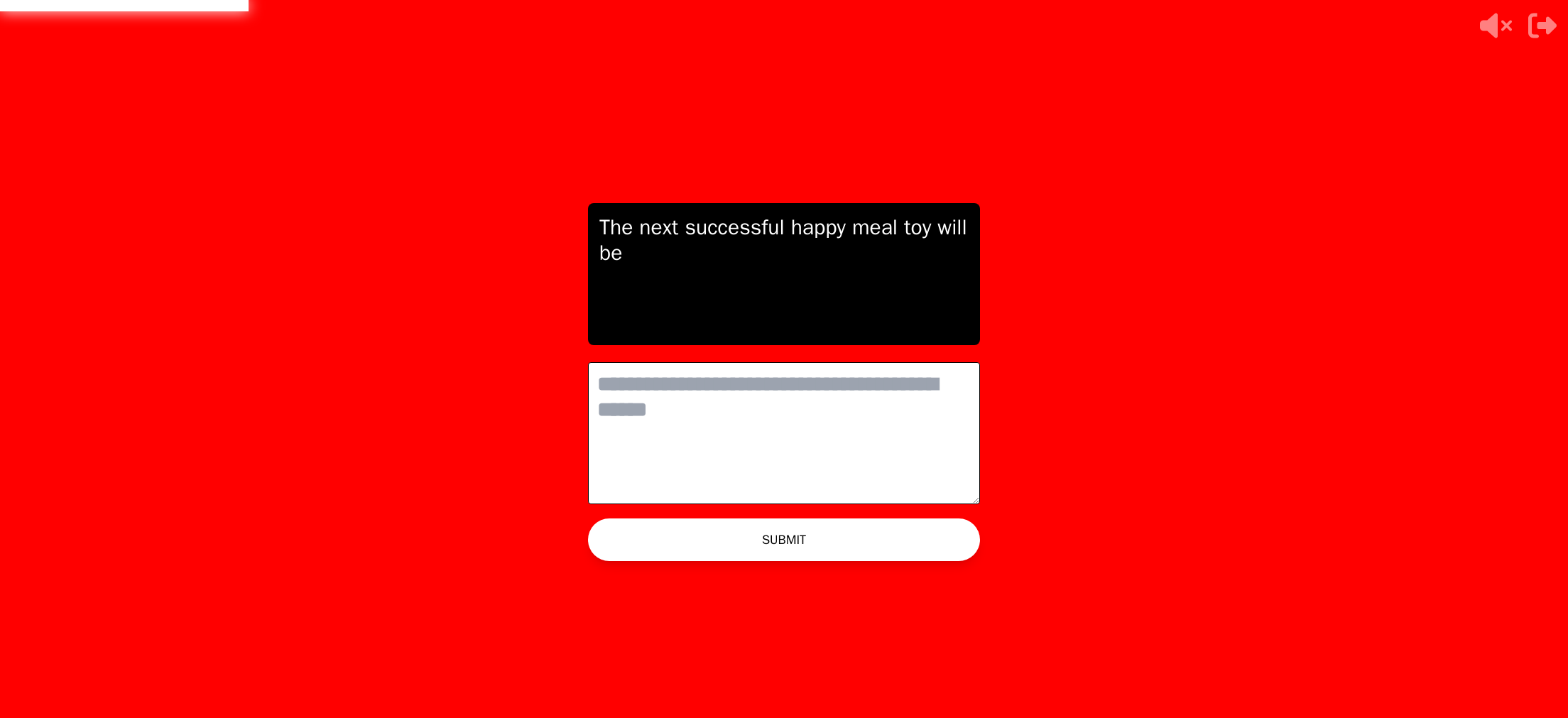 type on "*" 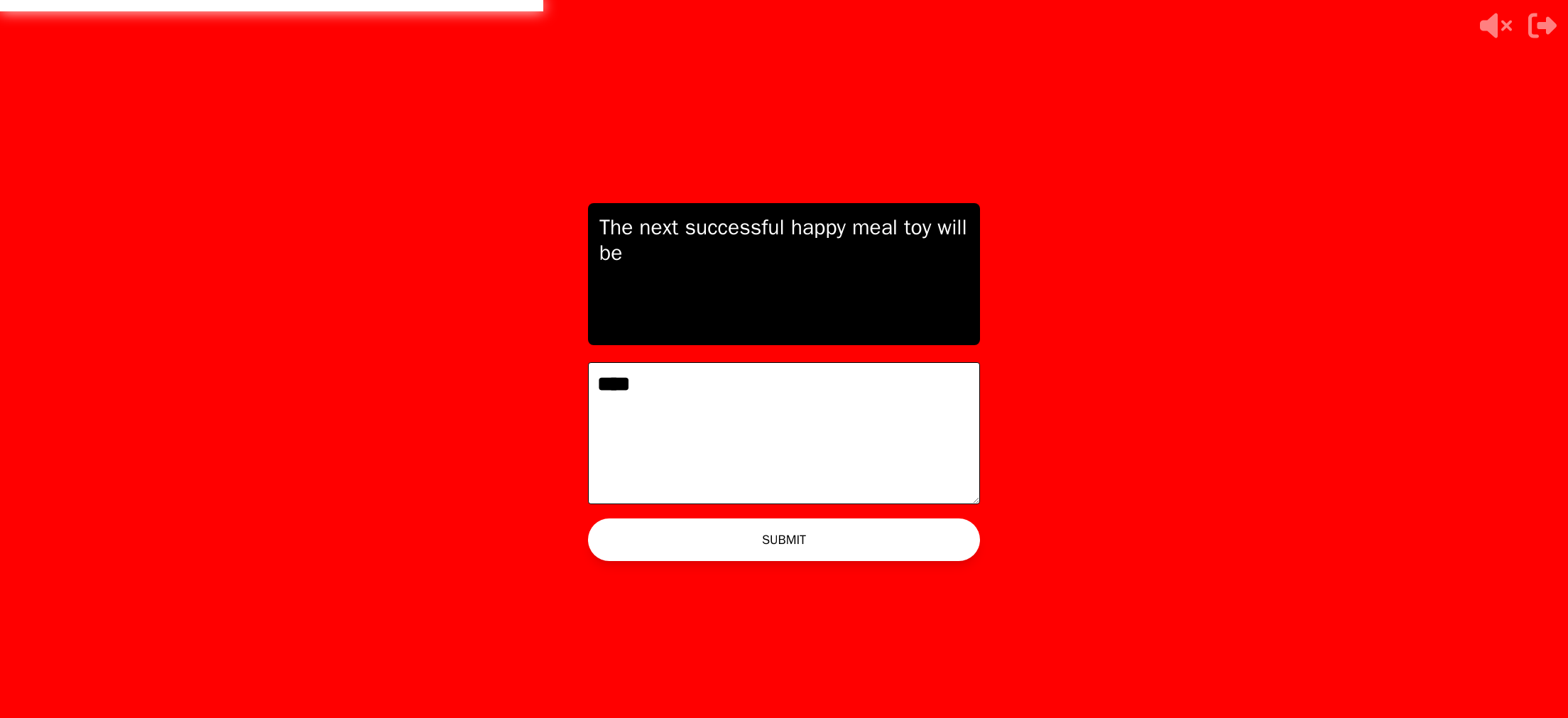 type on "****" 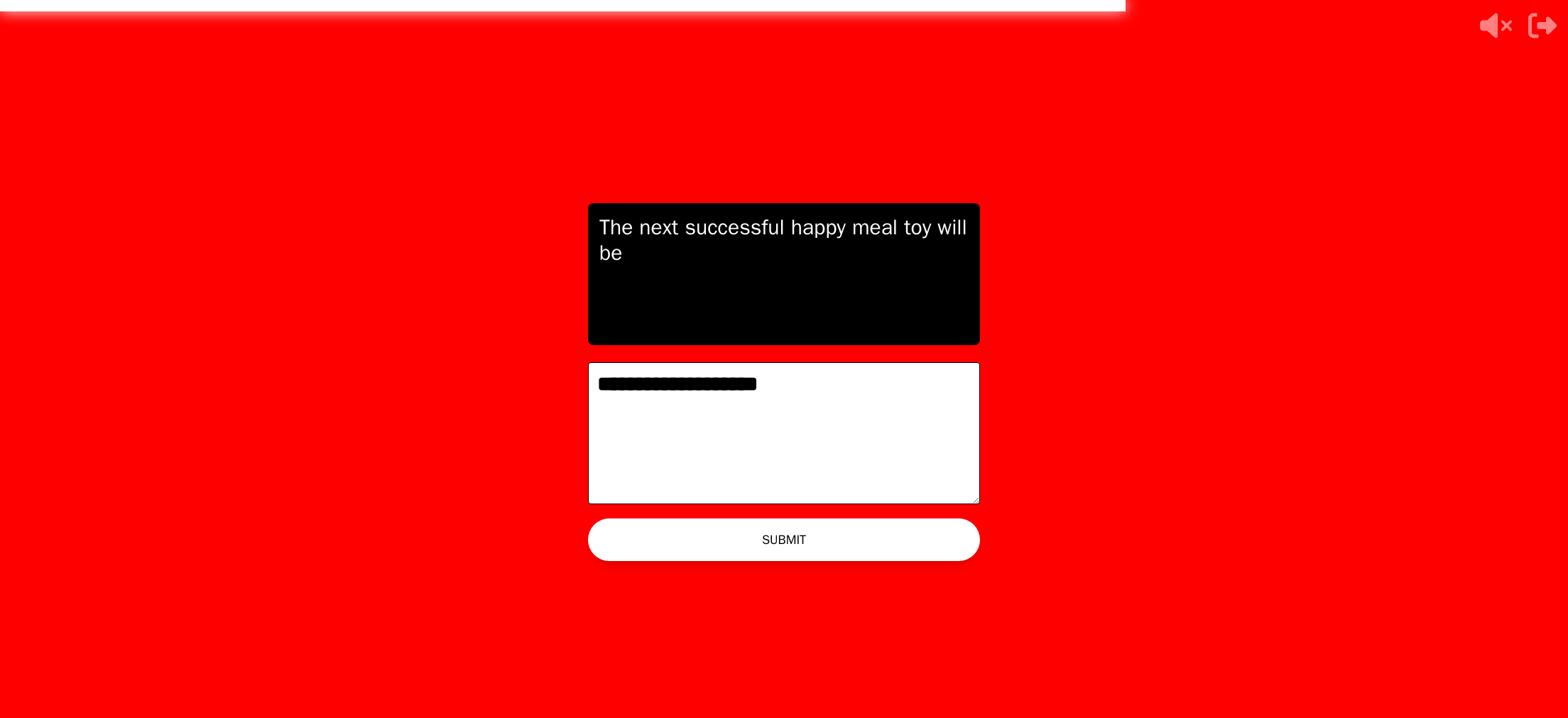 type on "**********" 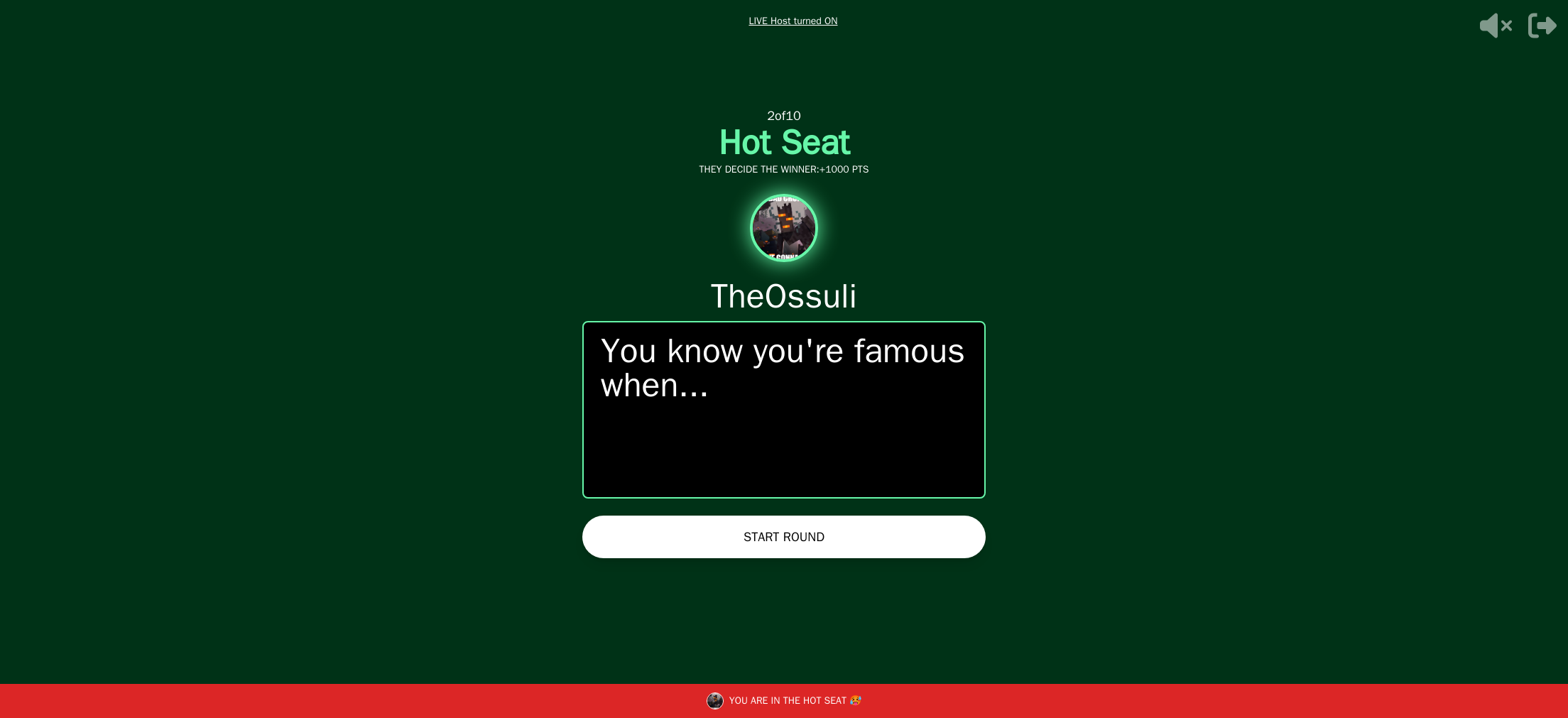 click on "START ROUND" at bounding box center (784, 537) 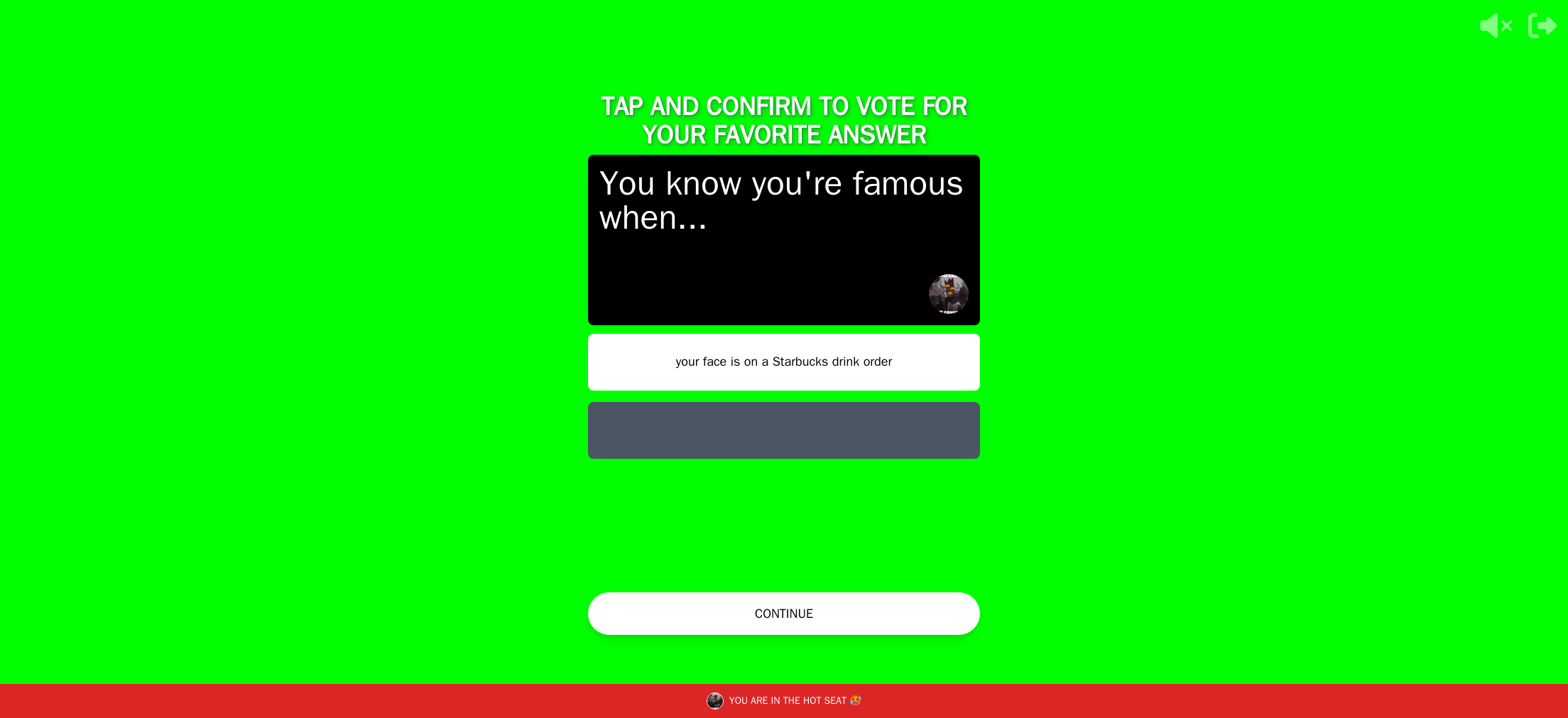 click at bounding box center [784, 430] 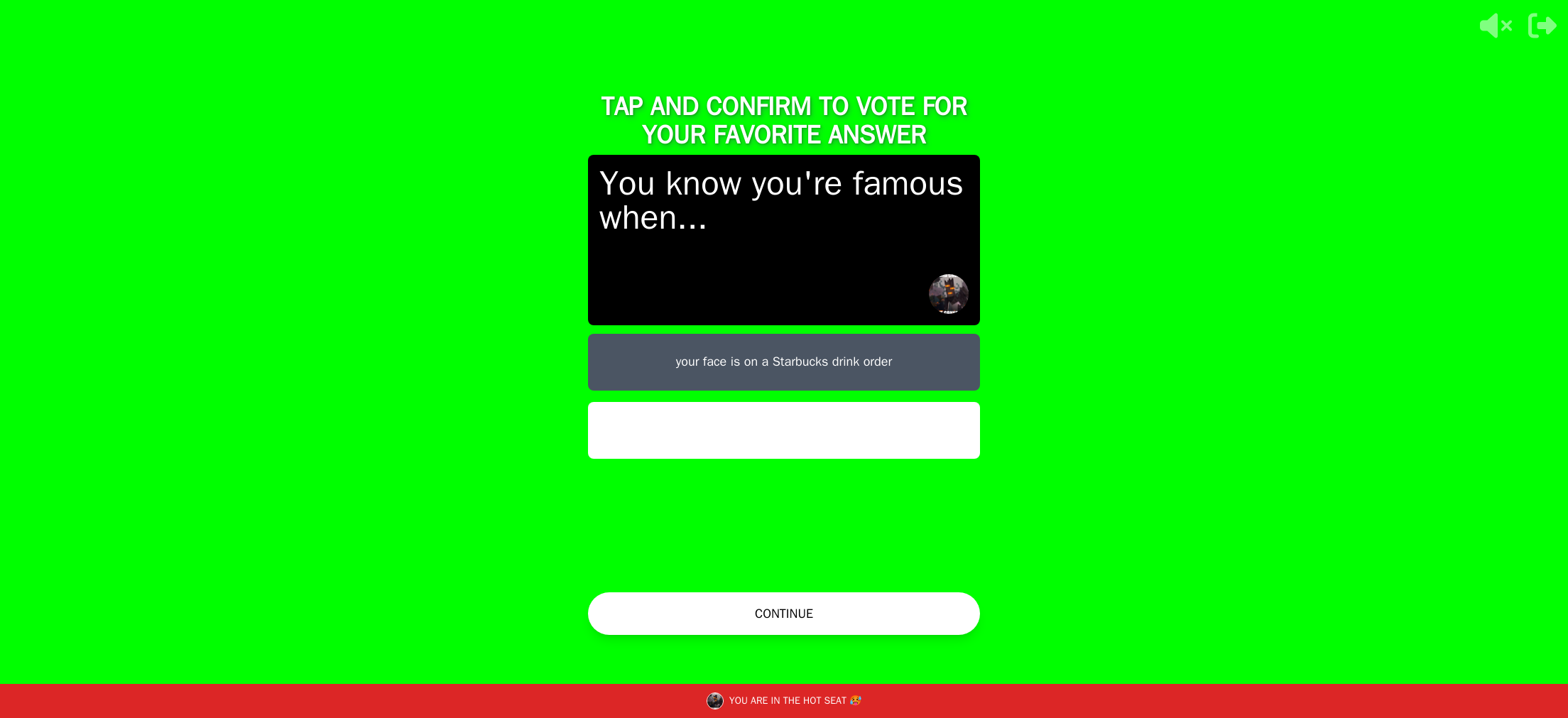 click on "CONTINUE" at bounding box center (784, 614) 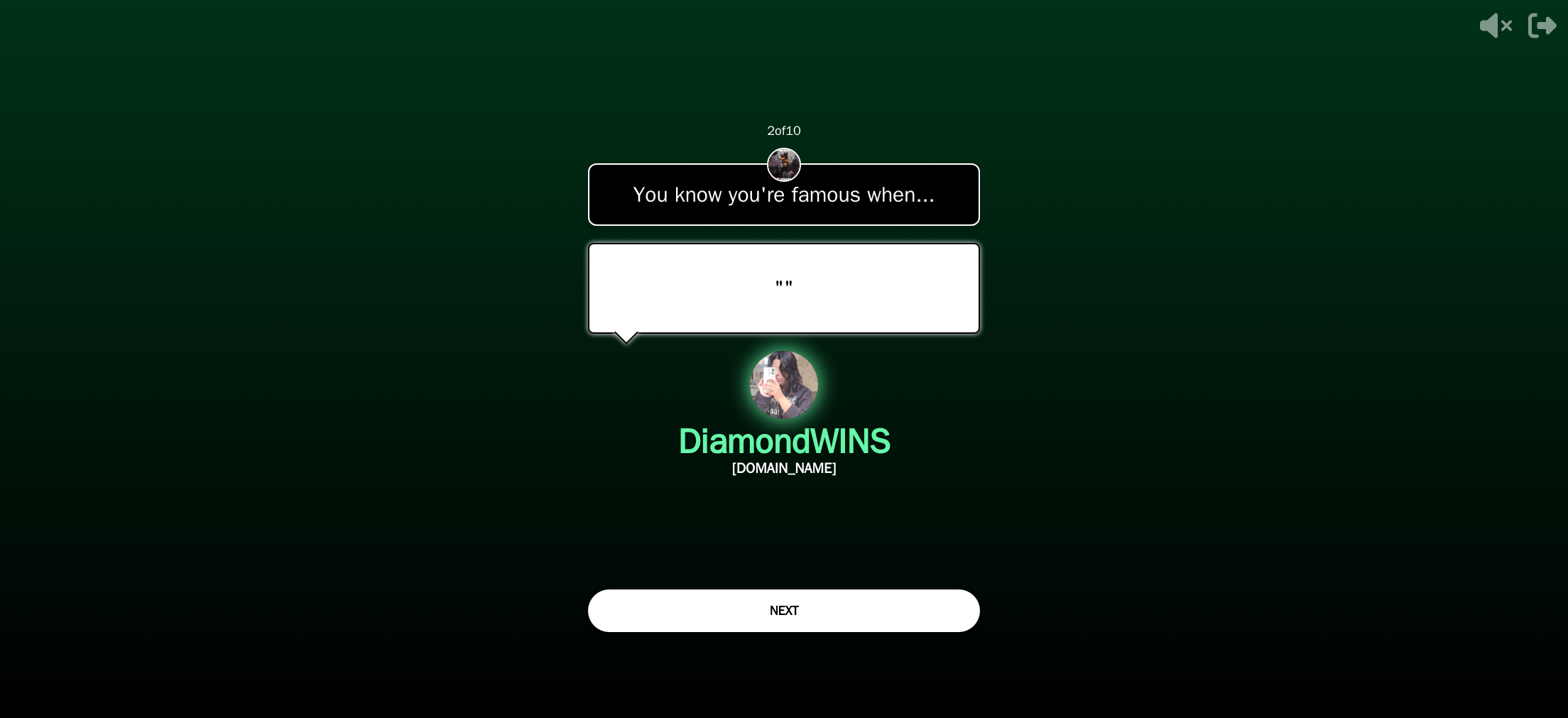 click on "NEXT" at bounding box center [784, 611] 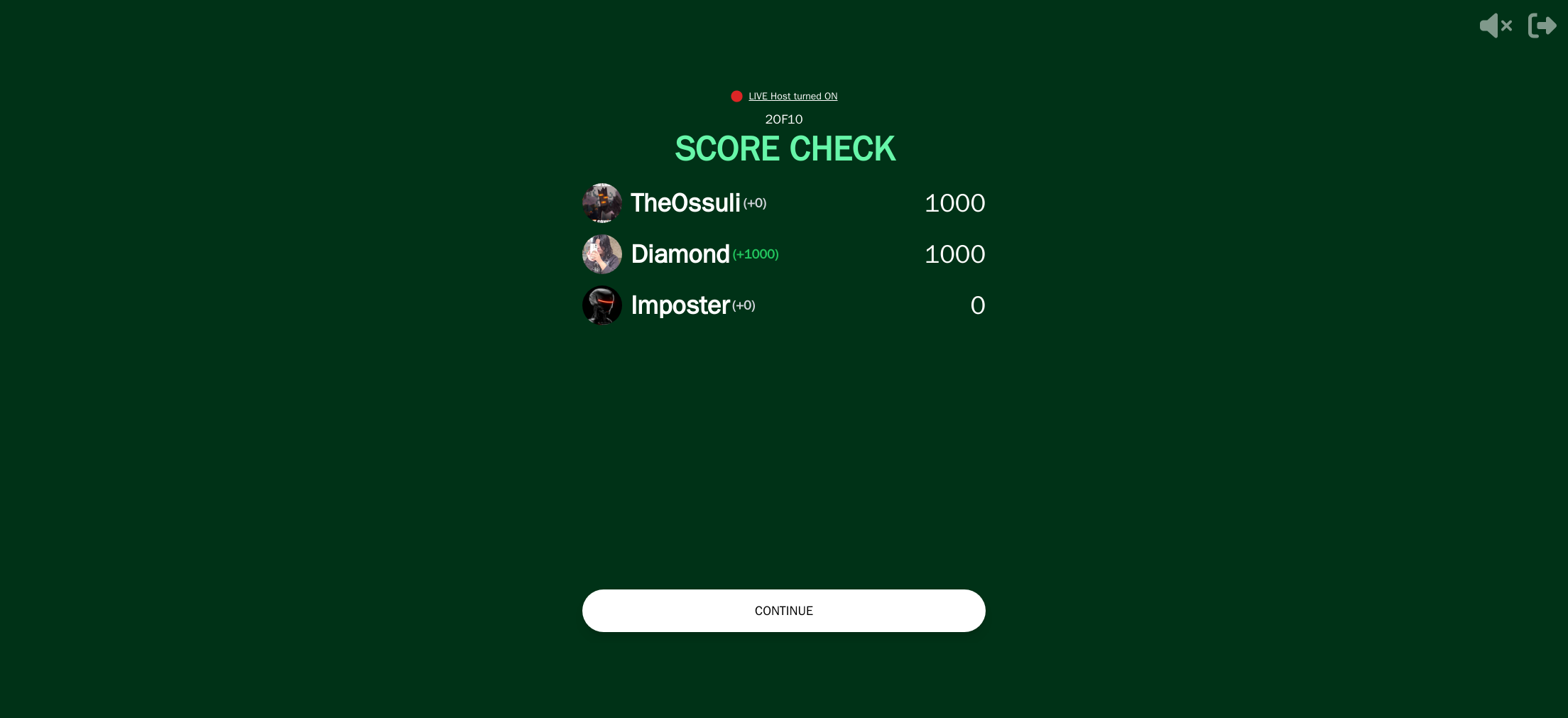 click on "CONTINUE" at bounding box center [784, 611] 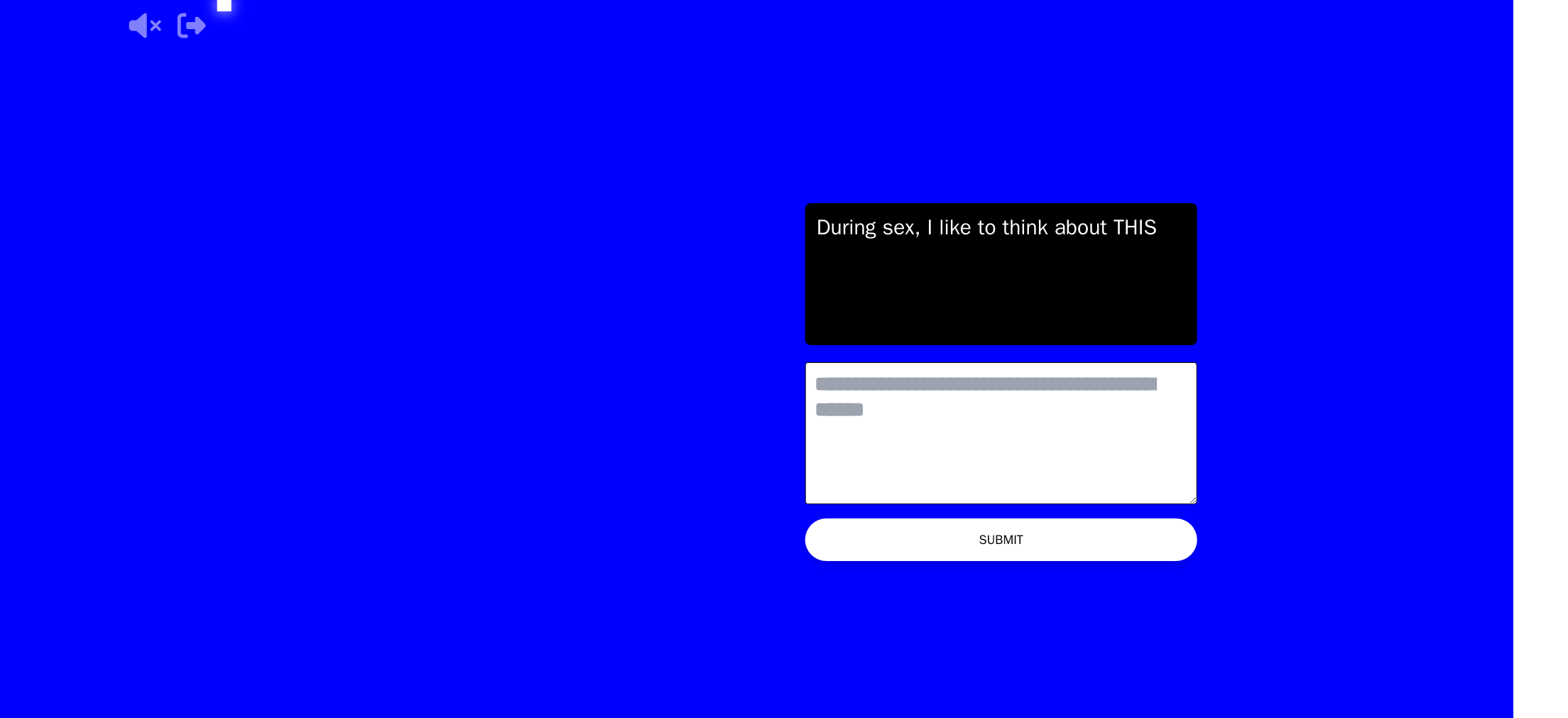 scroll, scrollTop: 0, scrollLeft: 0, axis: both 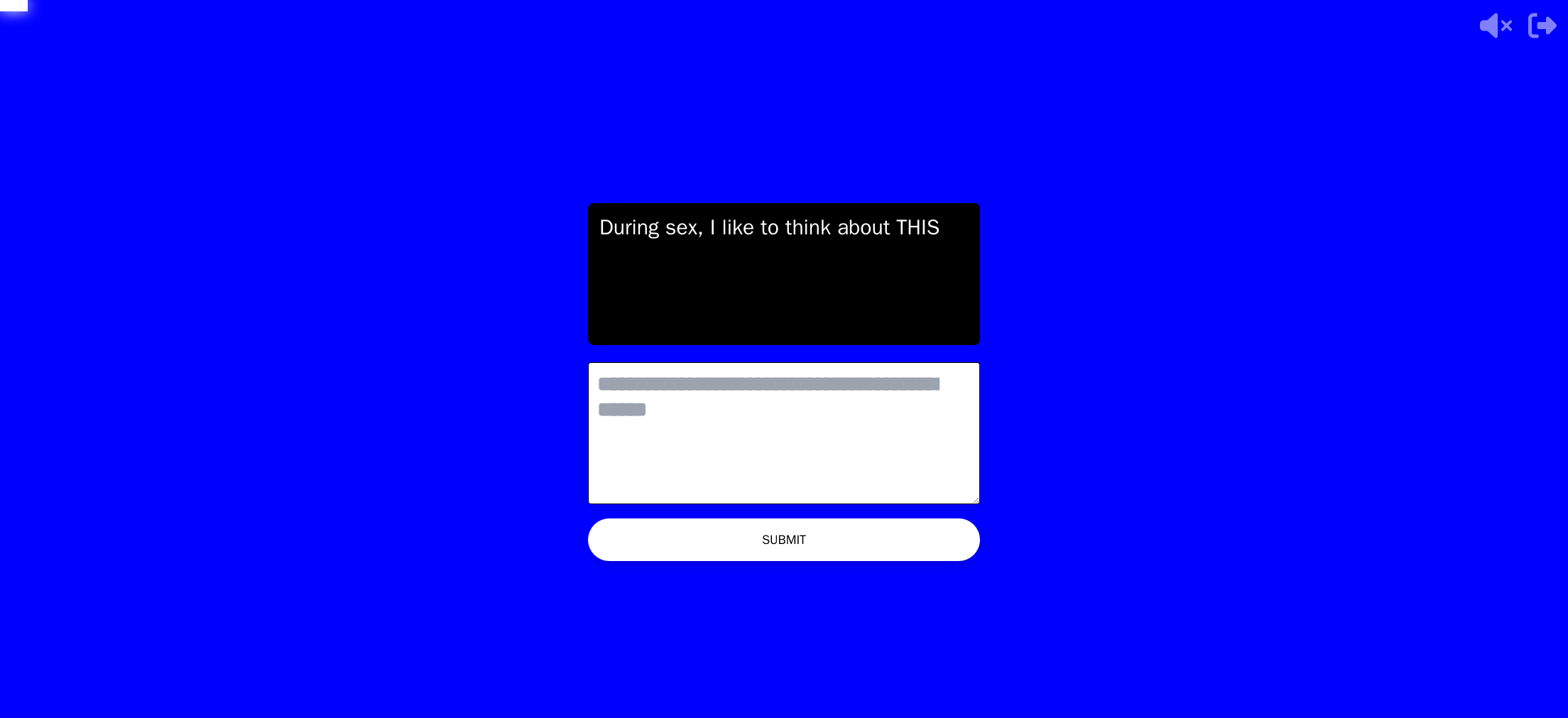 drag, startPoint x: 817, startPoint y: 425, endPoint x: 1241, endPoint y: 394, distance: 425.13174 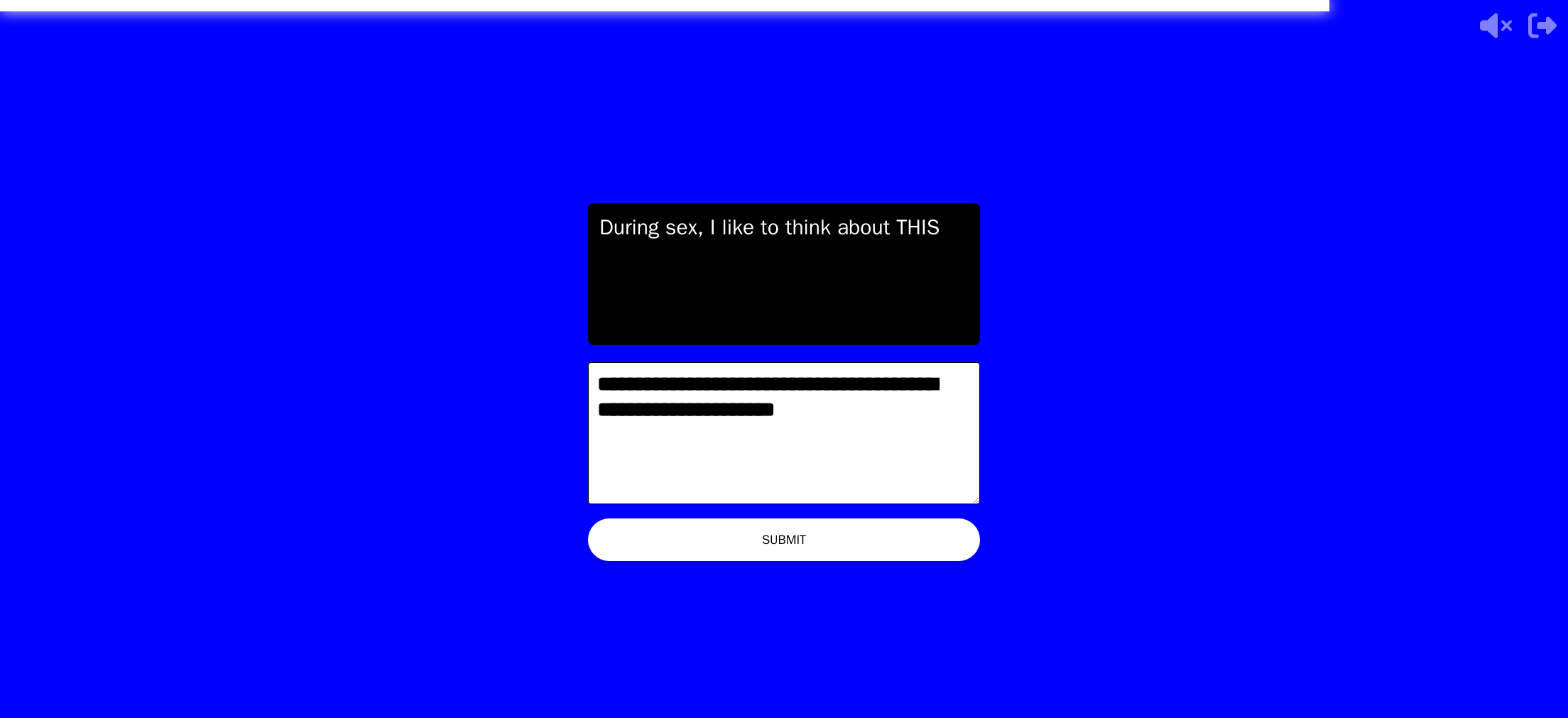 type on "**********" 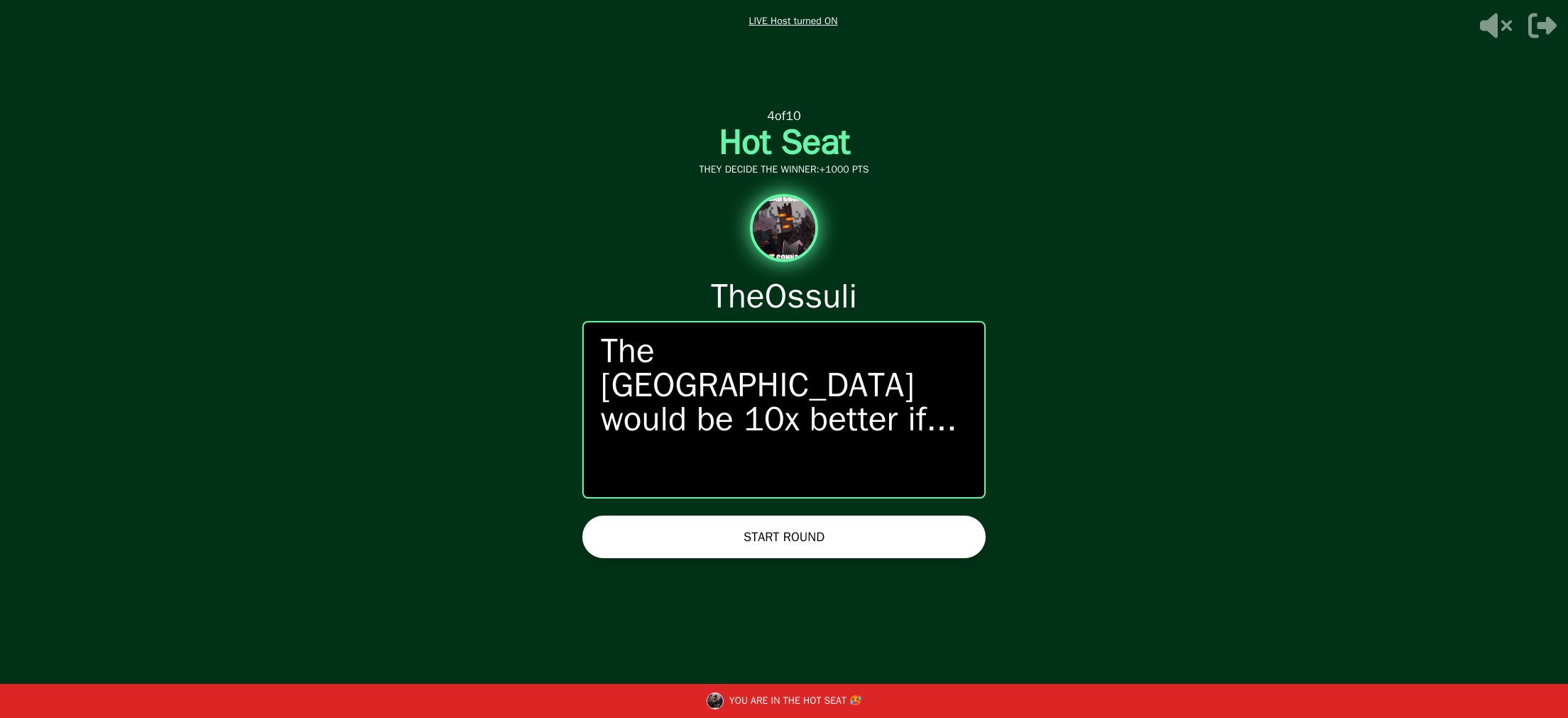 click on "START ROUND" at bounding box center (784, 537) 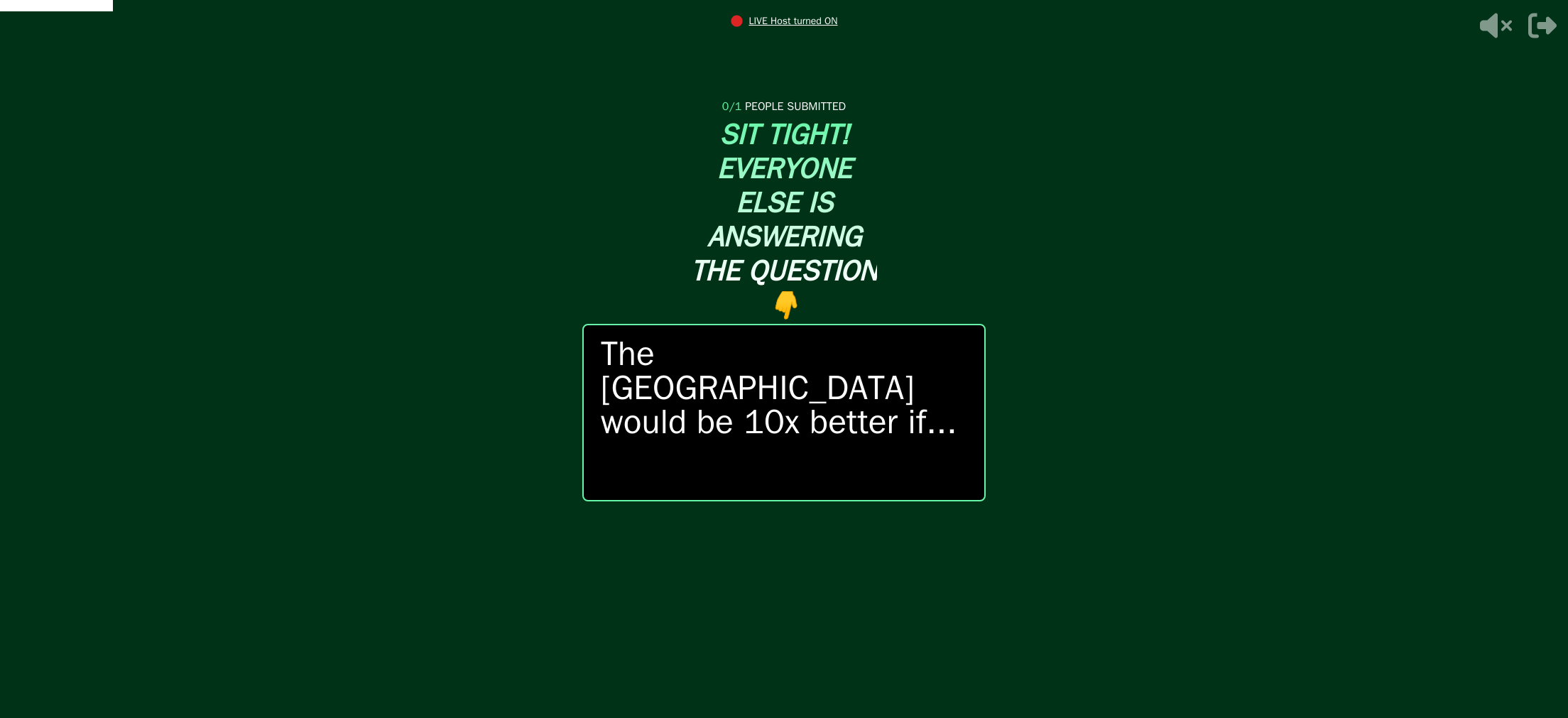 type 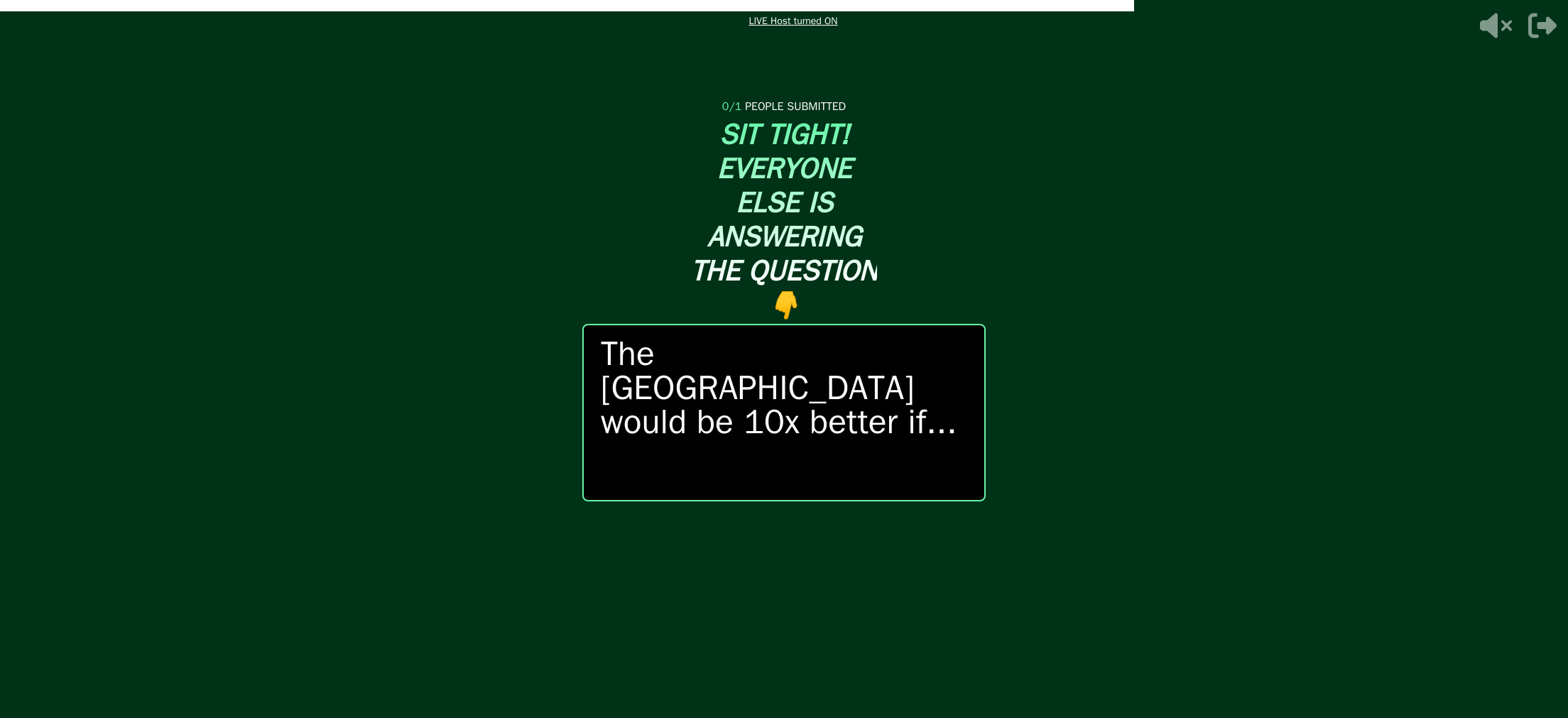 click at bounding box center [784, 359] 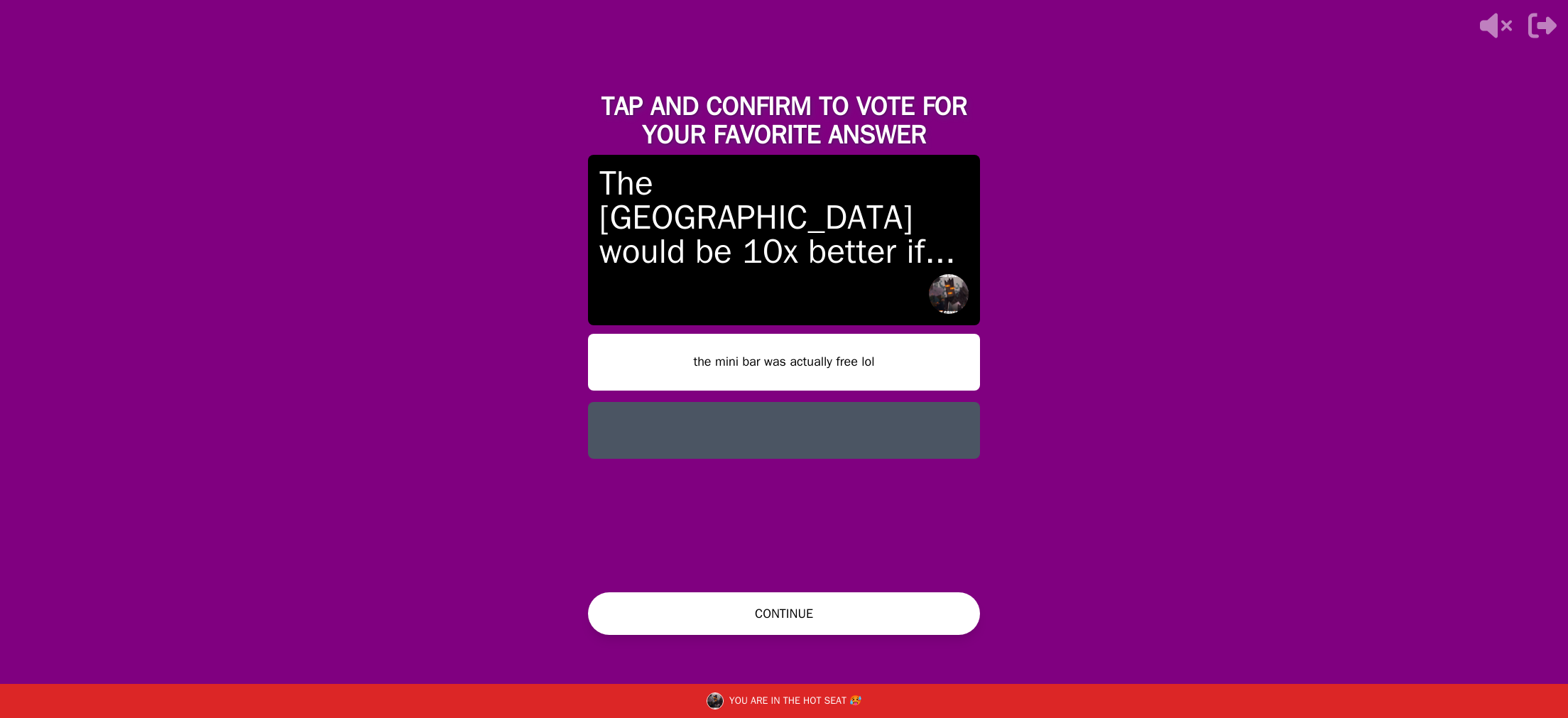 click at bounding box center [784, 430] 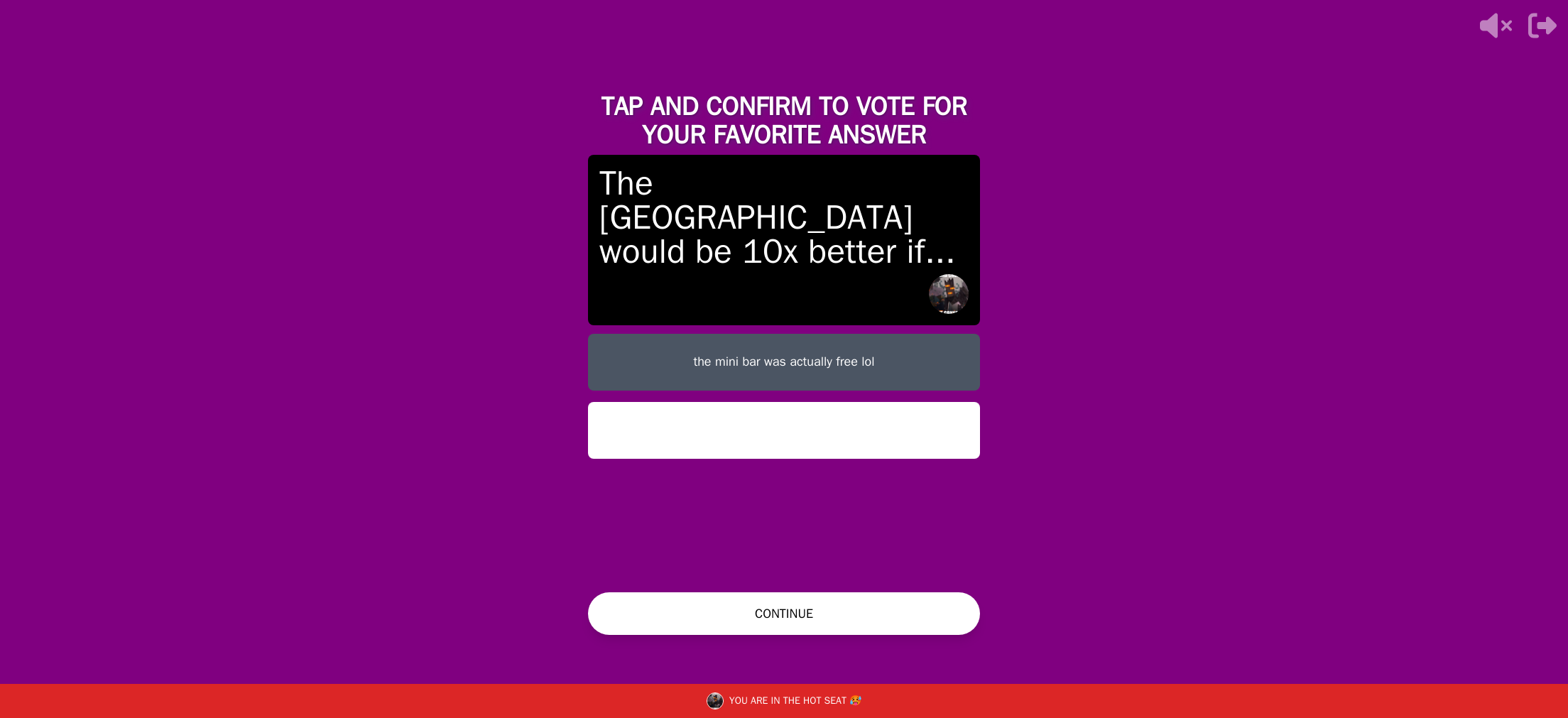 click on "CONTINUE" at bounding box center [784, 614] 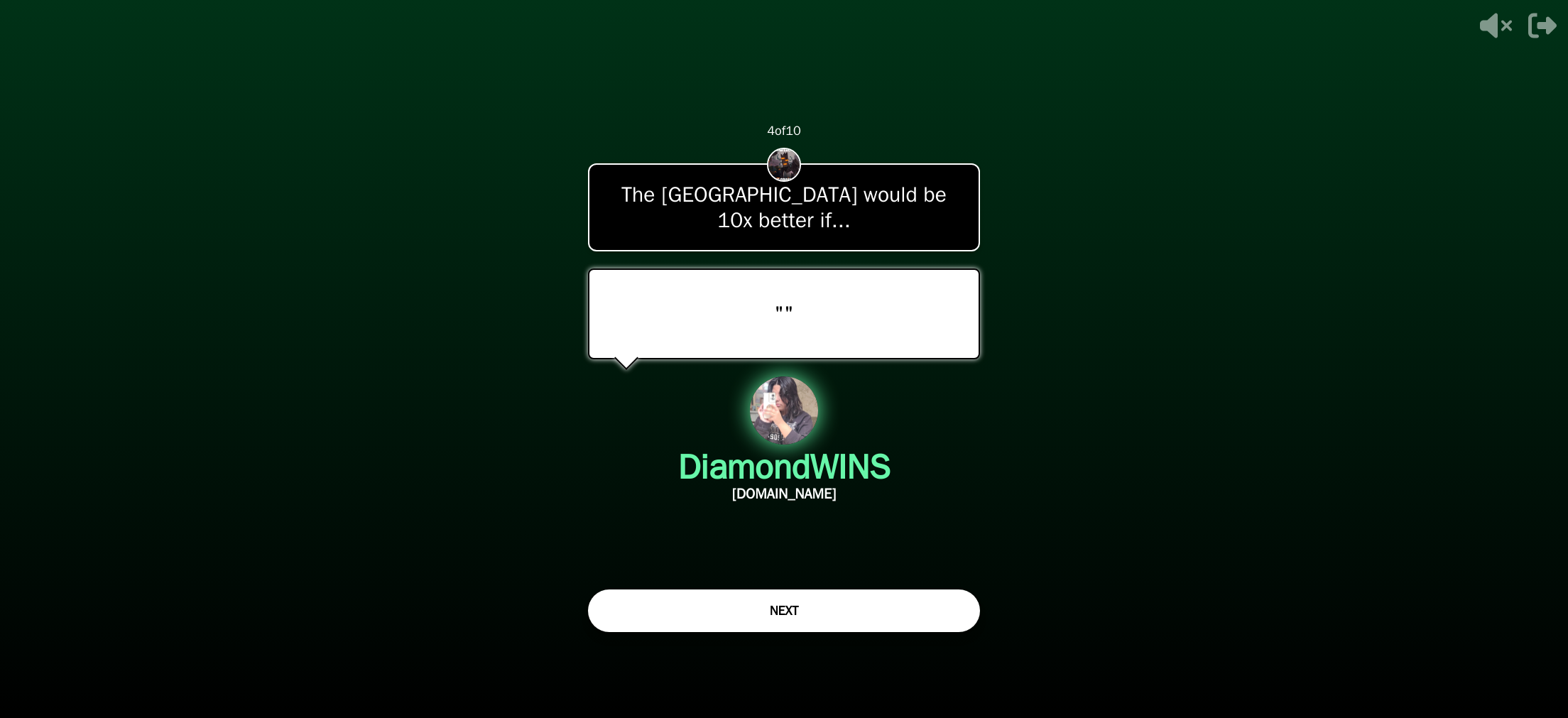 click on "NEXT" at bounding box center [784, 611] 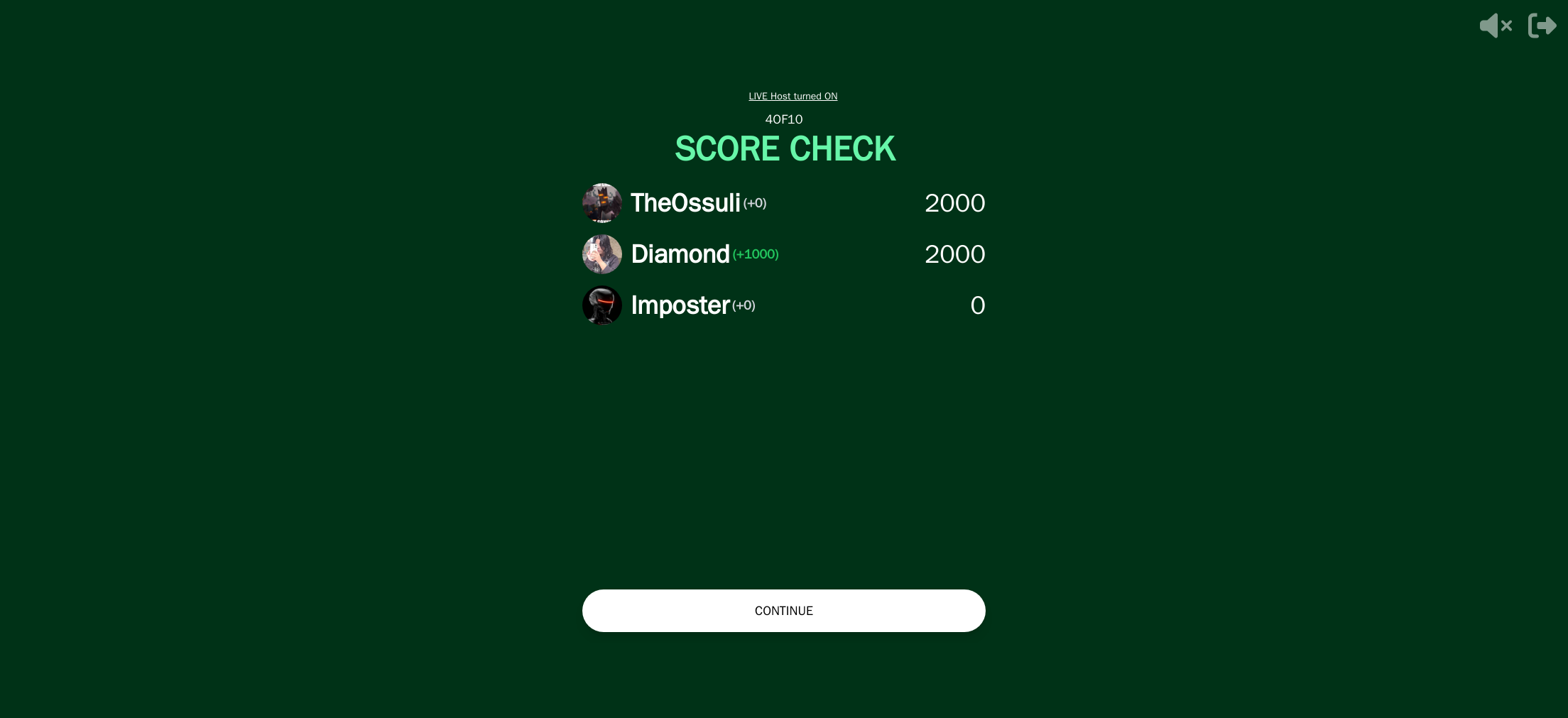 click on "CONTINUE" at bounding box center (784, 611) 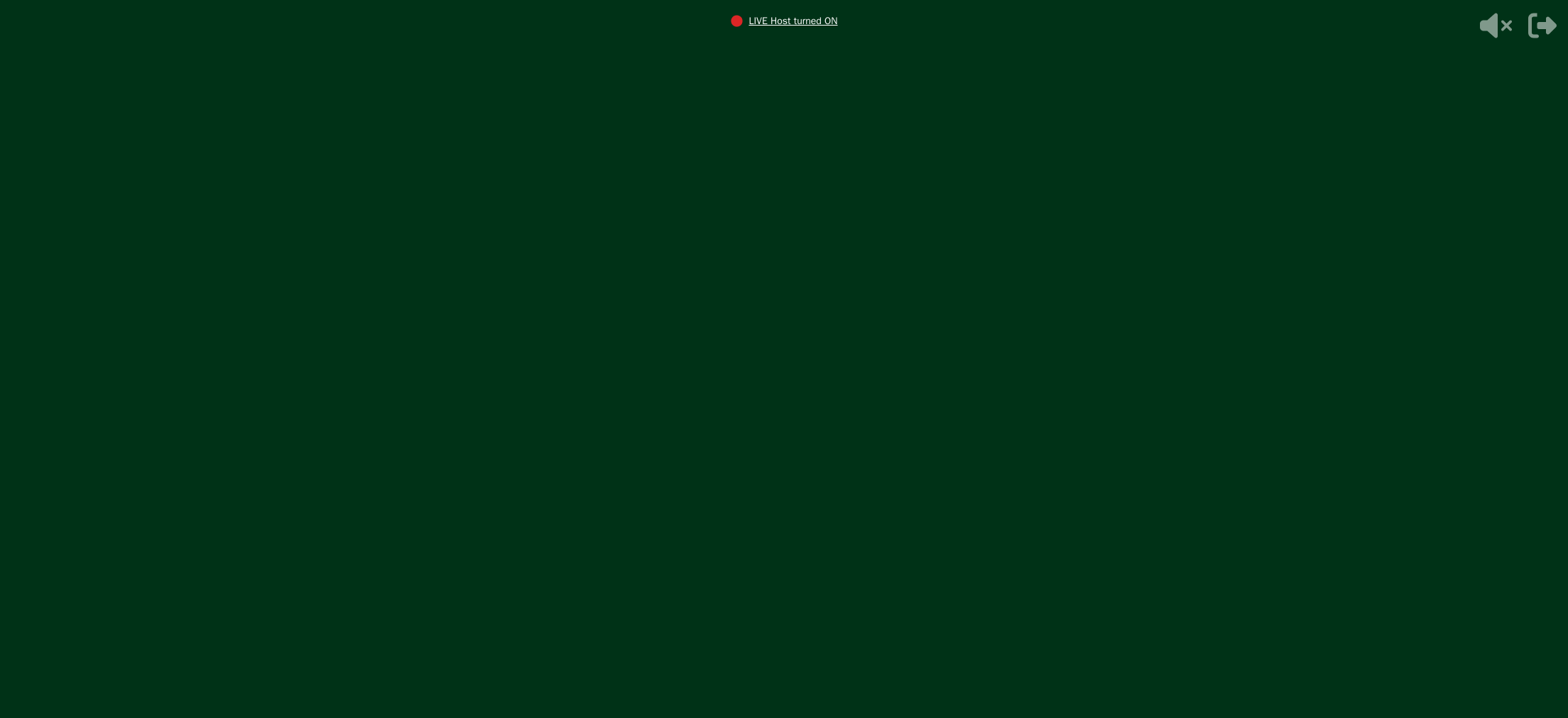 drag, startPoint x: 832, startPoint y: 582, endPoint x: 829, endPoint y: 572, distance: 10.44031 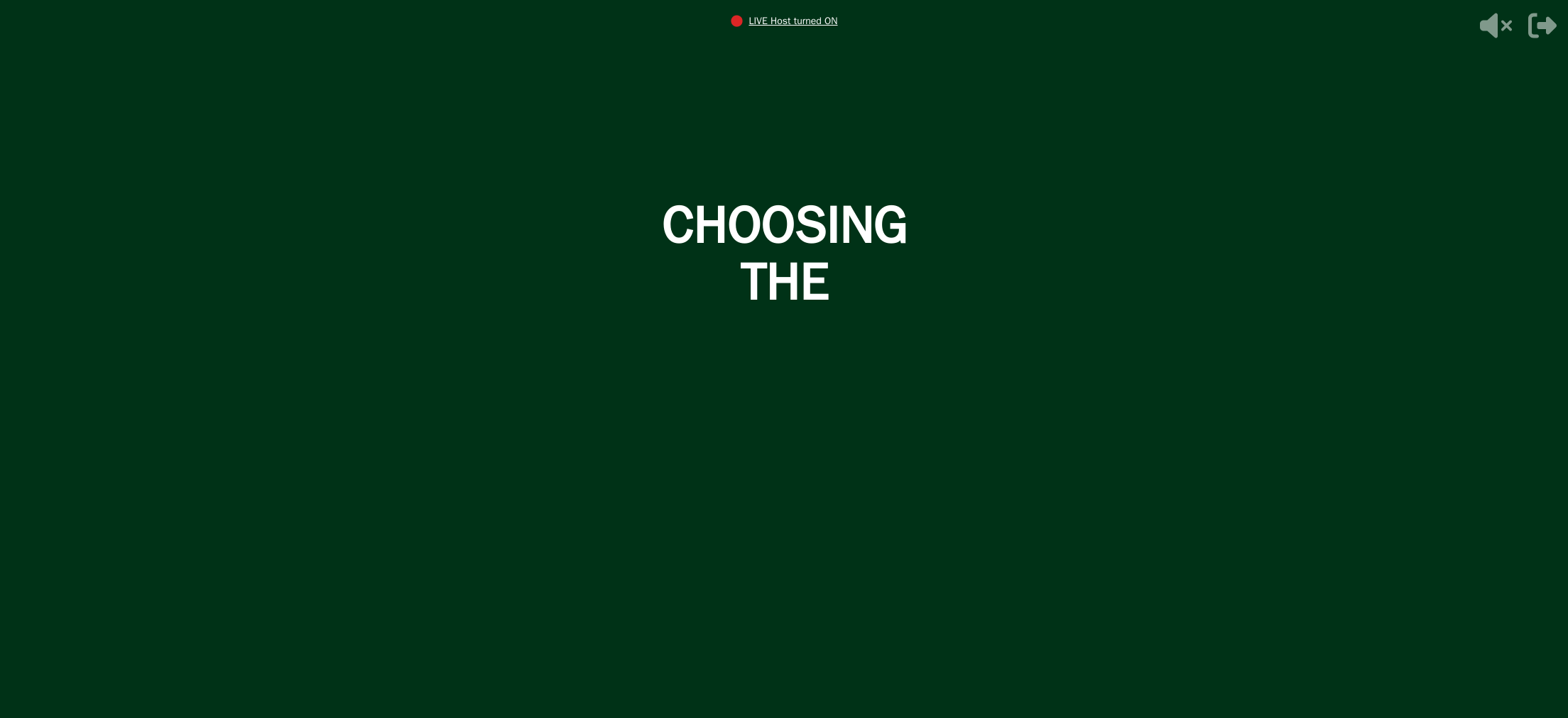 click at bounding box center (784, 359) 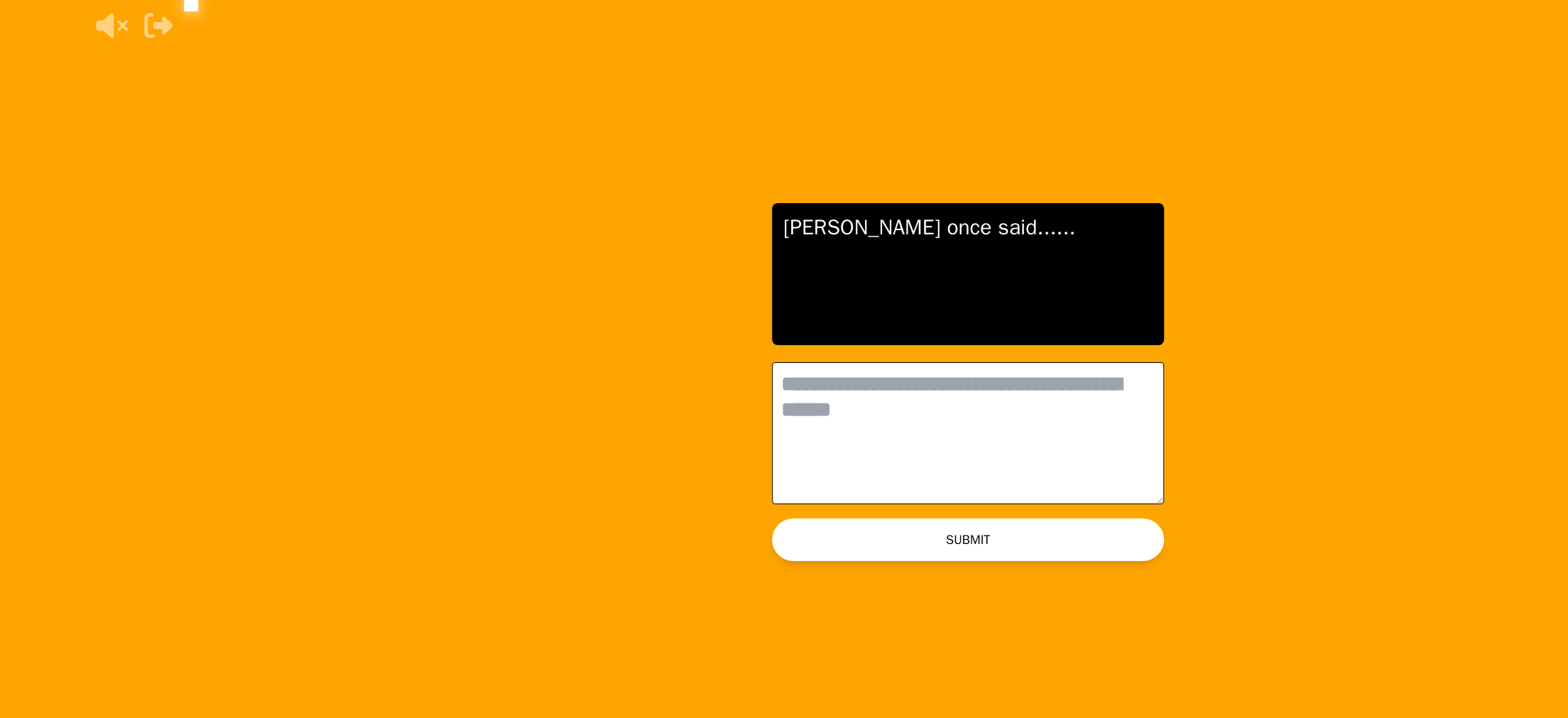 scroll, scrollTop: 0, scrollLeft: 0, axis: both 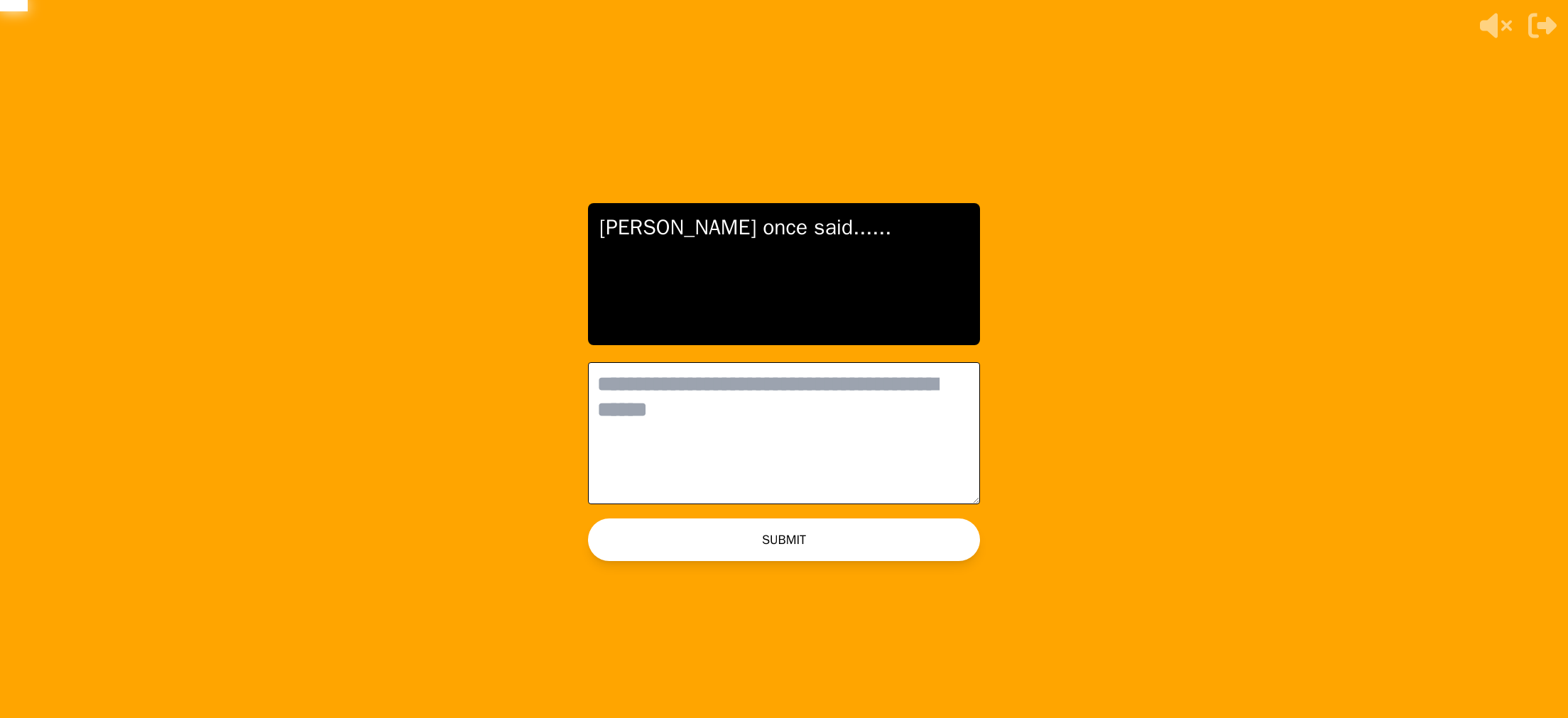 click at bounding box center (784, 433) 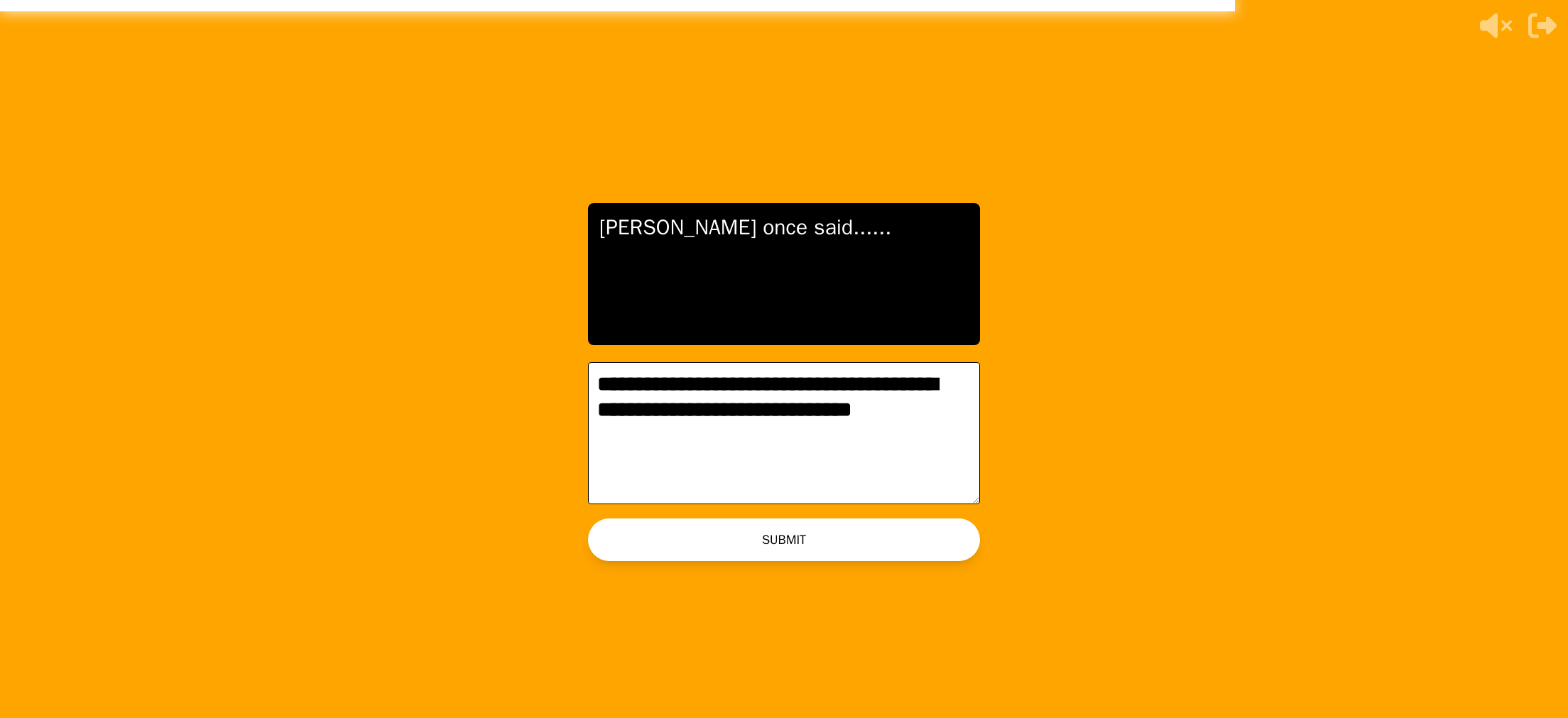 type on "**********" 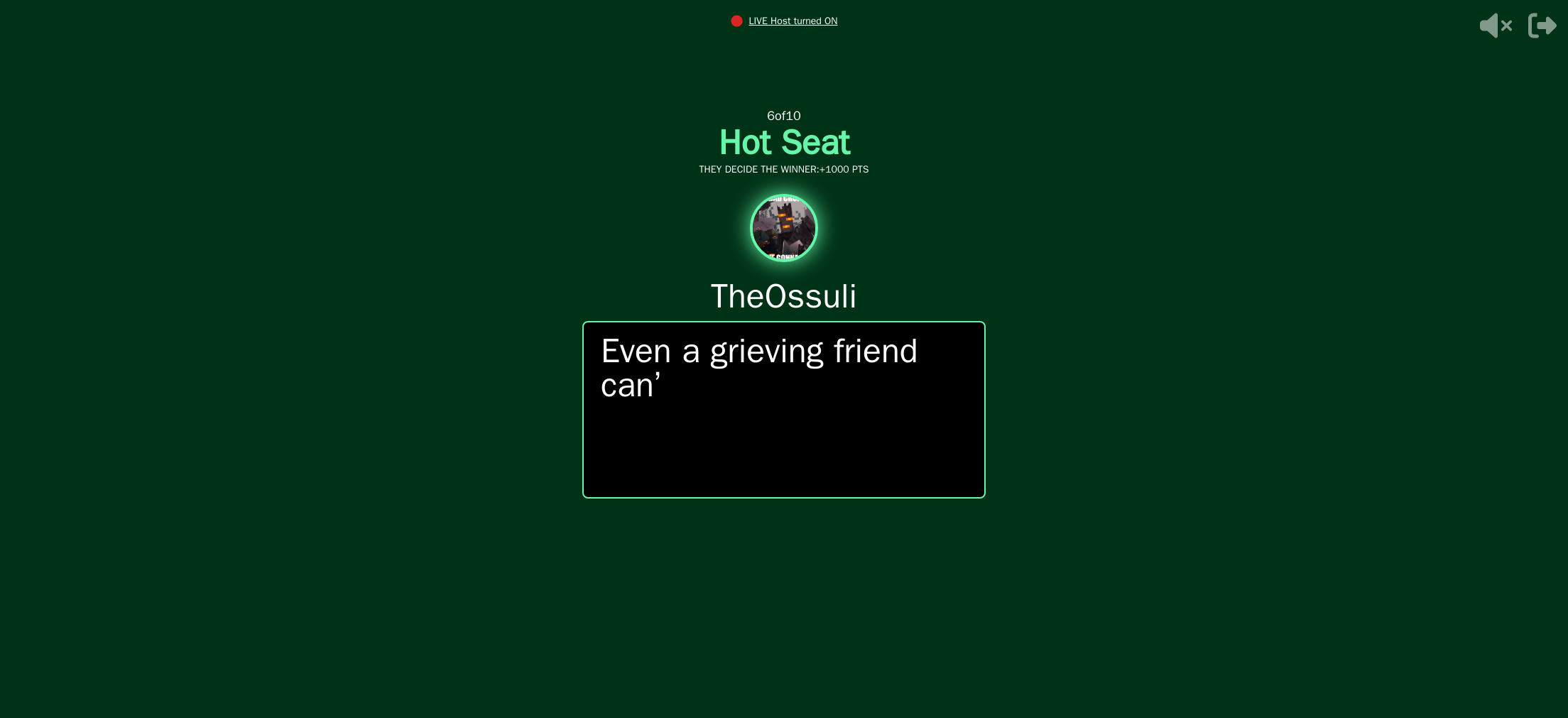 click at bounding box center [784, 359] 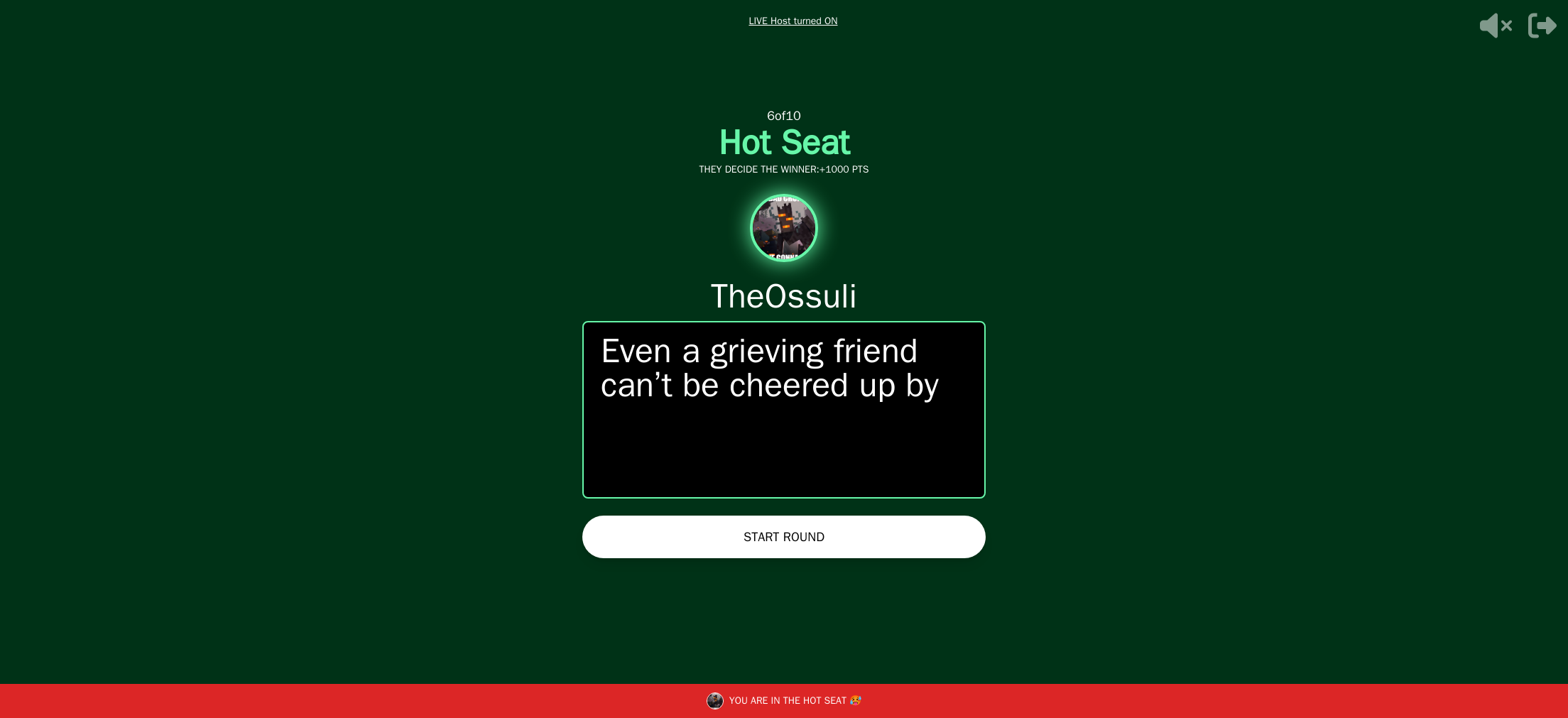 drag, startPoint x: 919, startPoint y: 545, endPoint x: 914, endPoint y: 530, distance: 15.811388 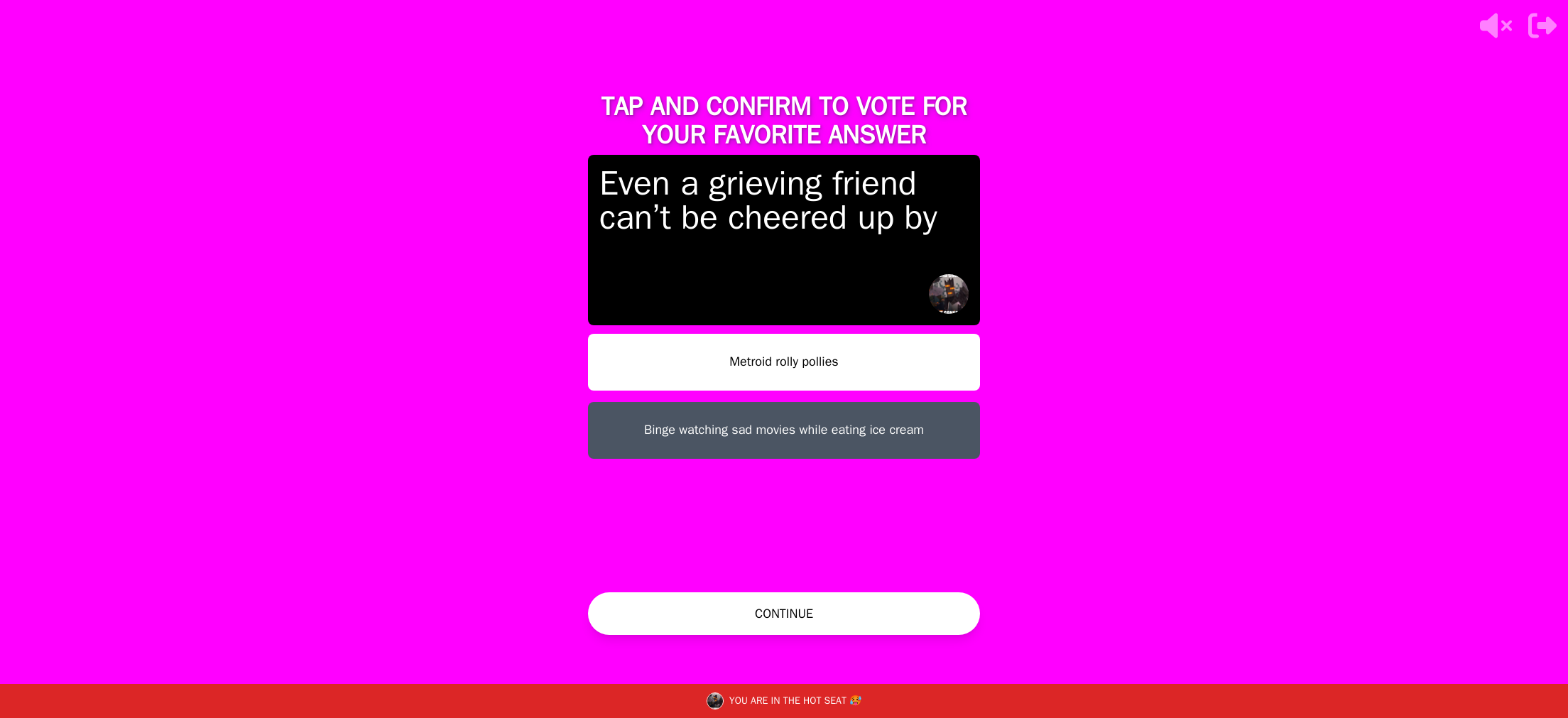 click on "CONTINUE" at bounding box center (784, 614) 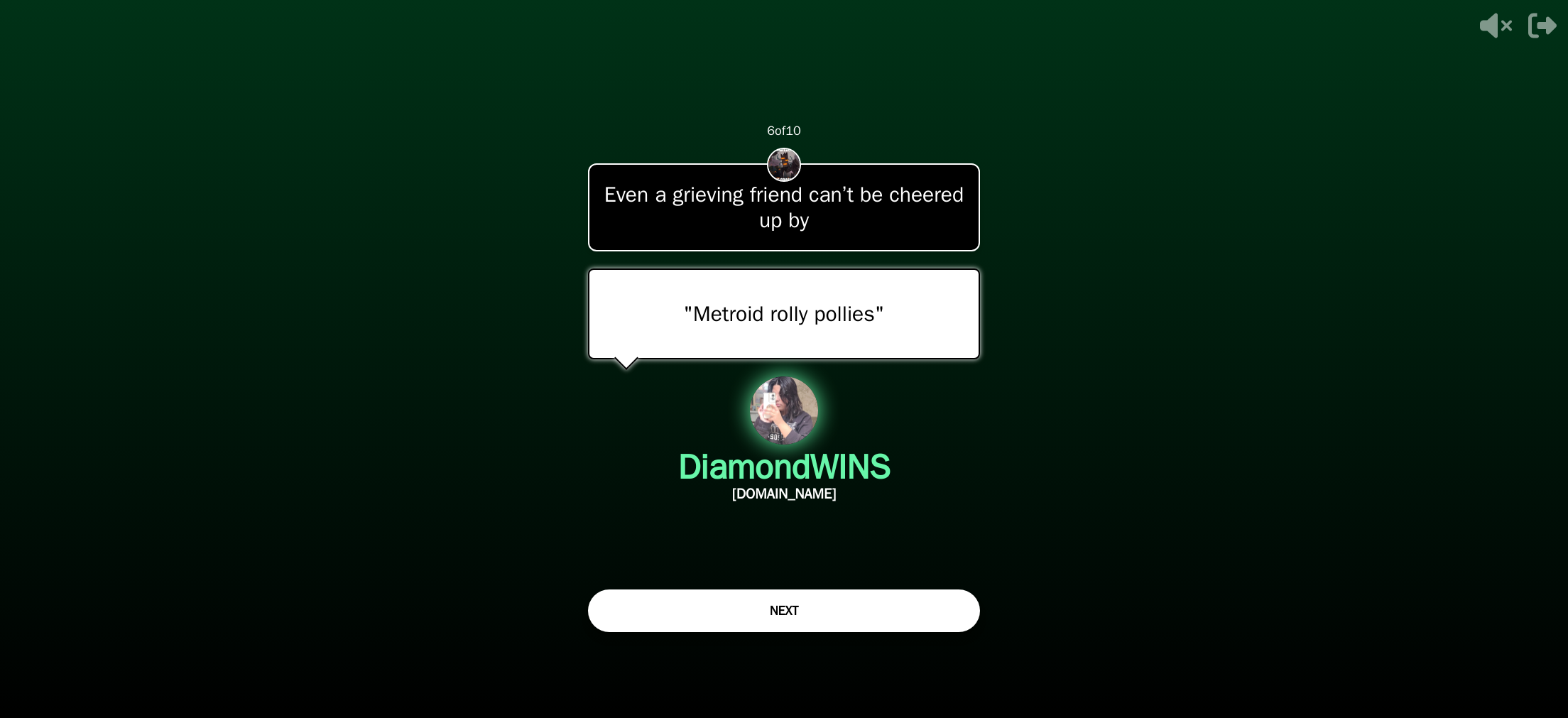 click on "NEXT" at bounding box center (784, 611) 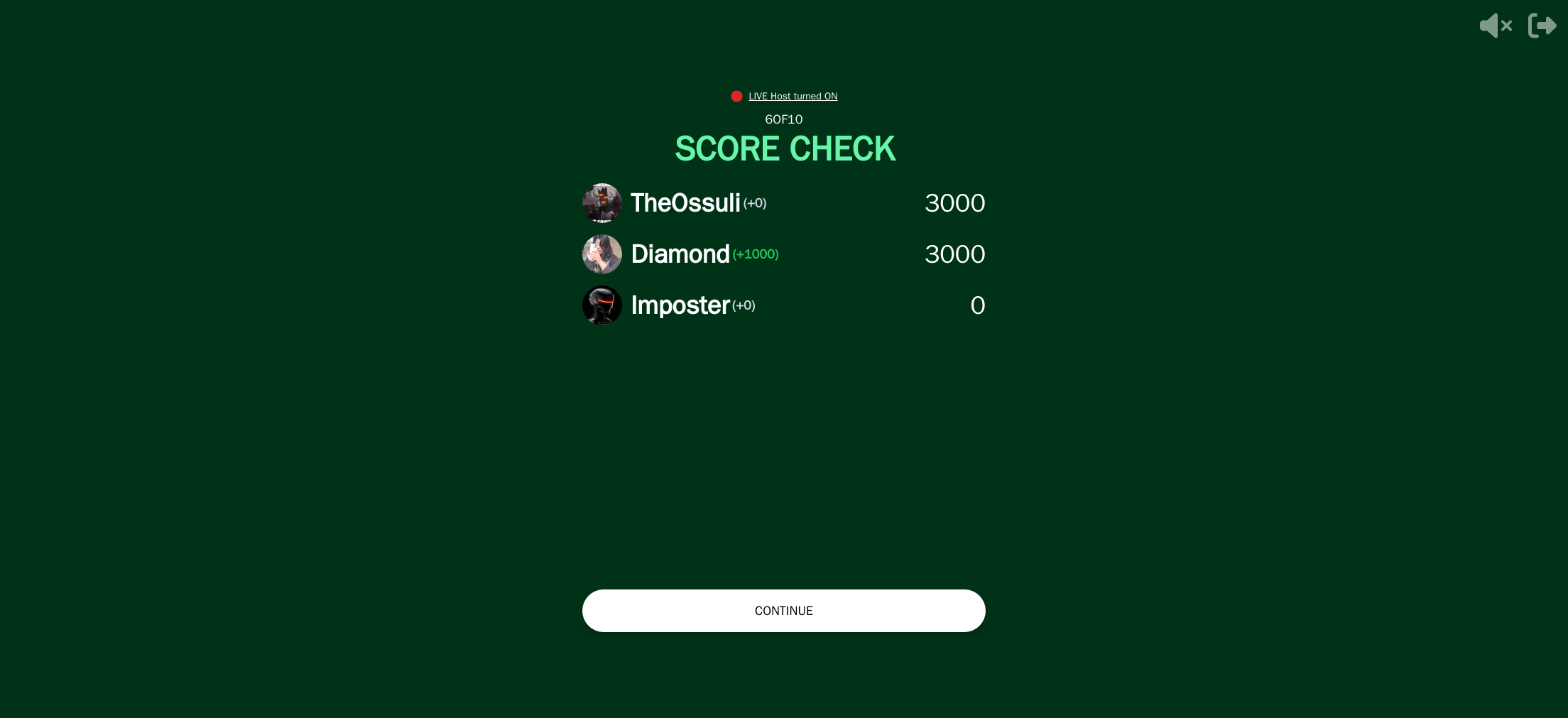 click on "TheOssuli (+0) 3000 Diamond (+1000) 3000 Imposter (+0) 0" at bounding box center [784, 349] 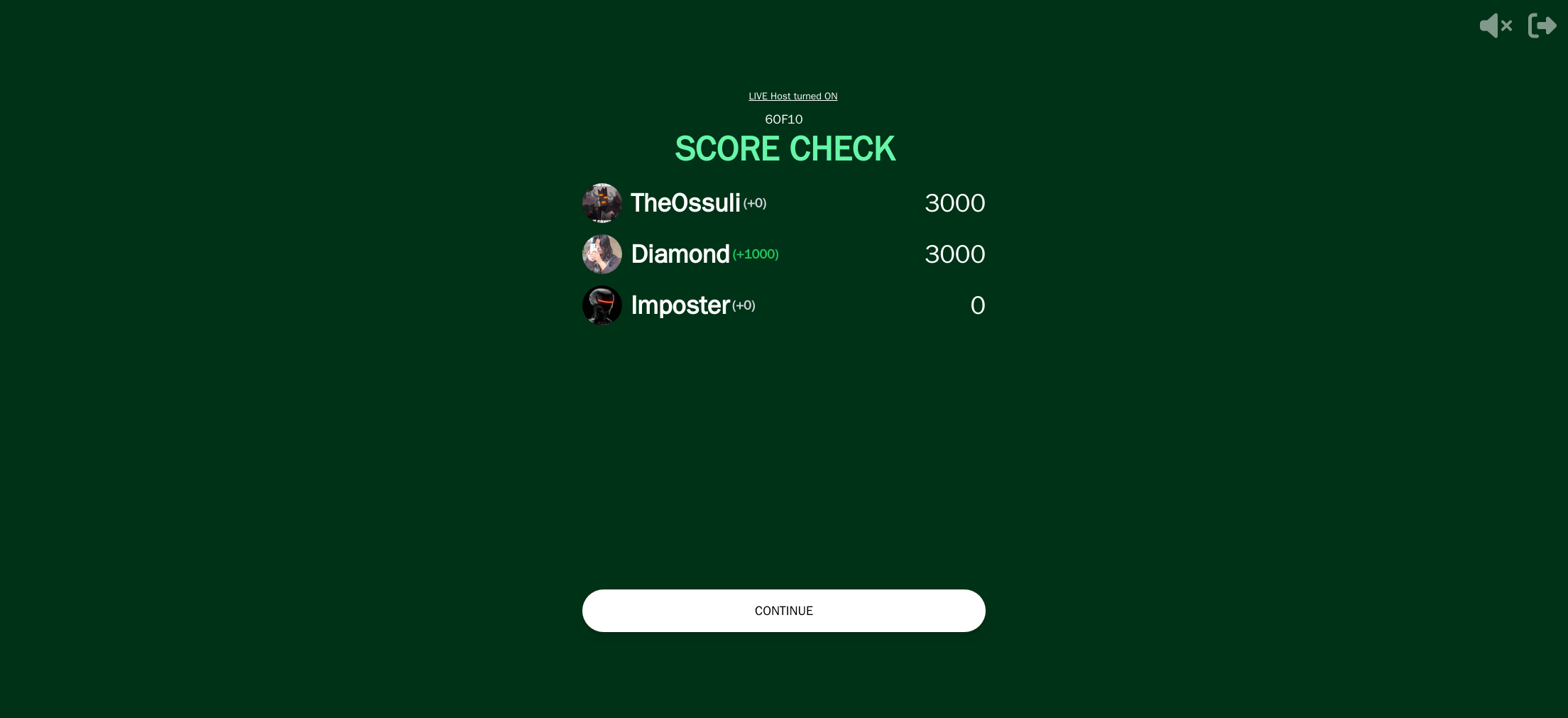 click on "CONTINUE" at bounding box center [784, 611] 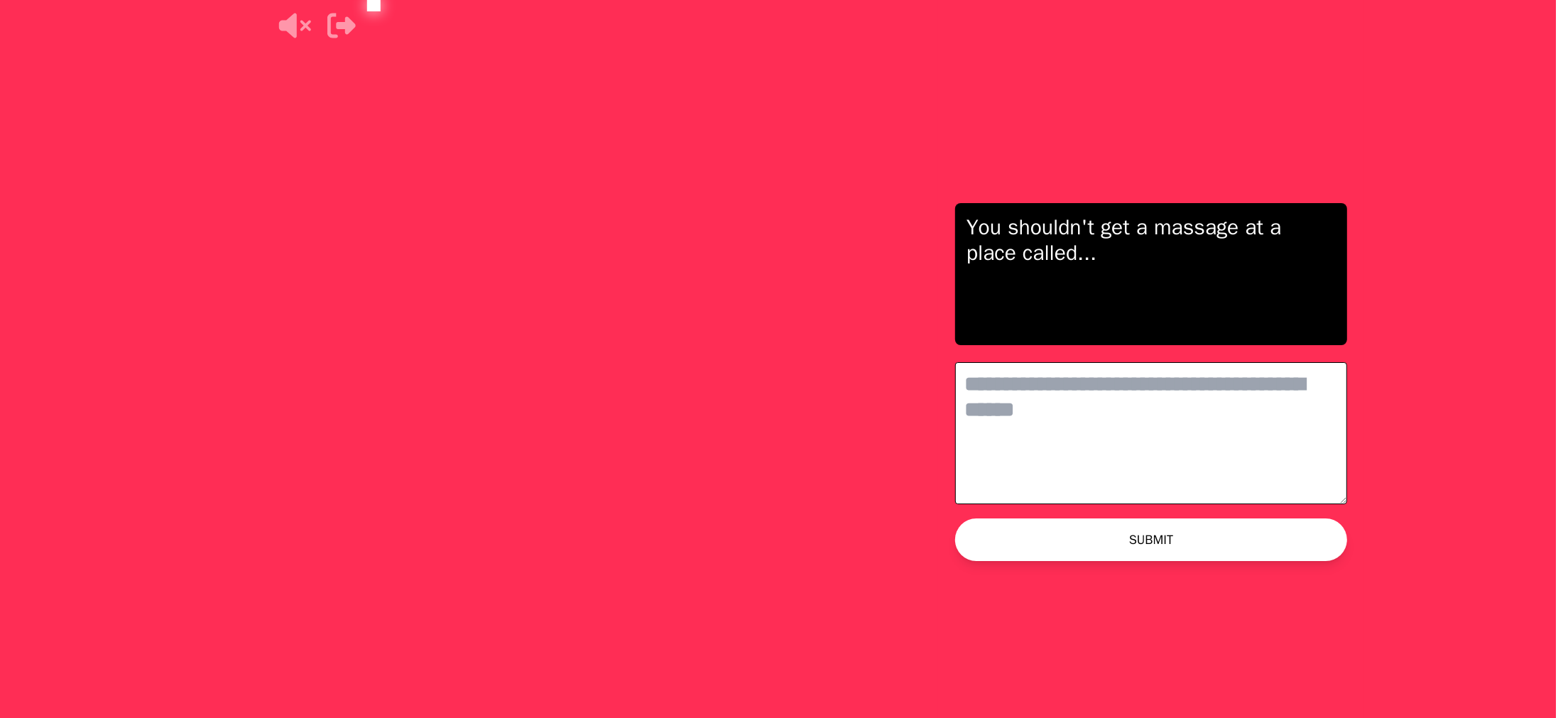 scroll, scrollTop: 0, scrollLeft: 0, axis: both 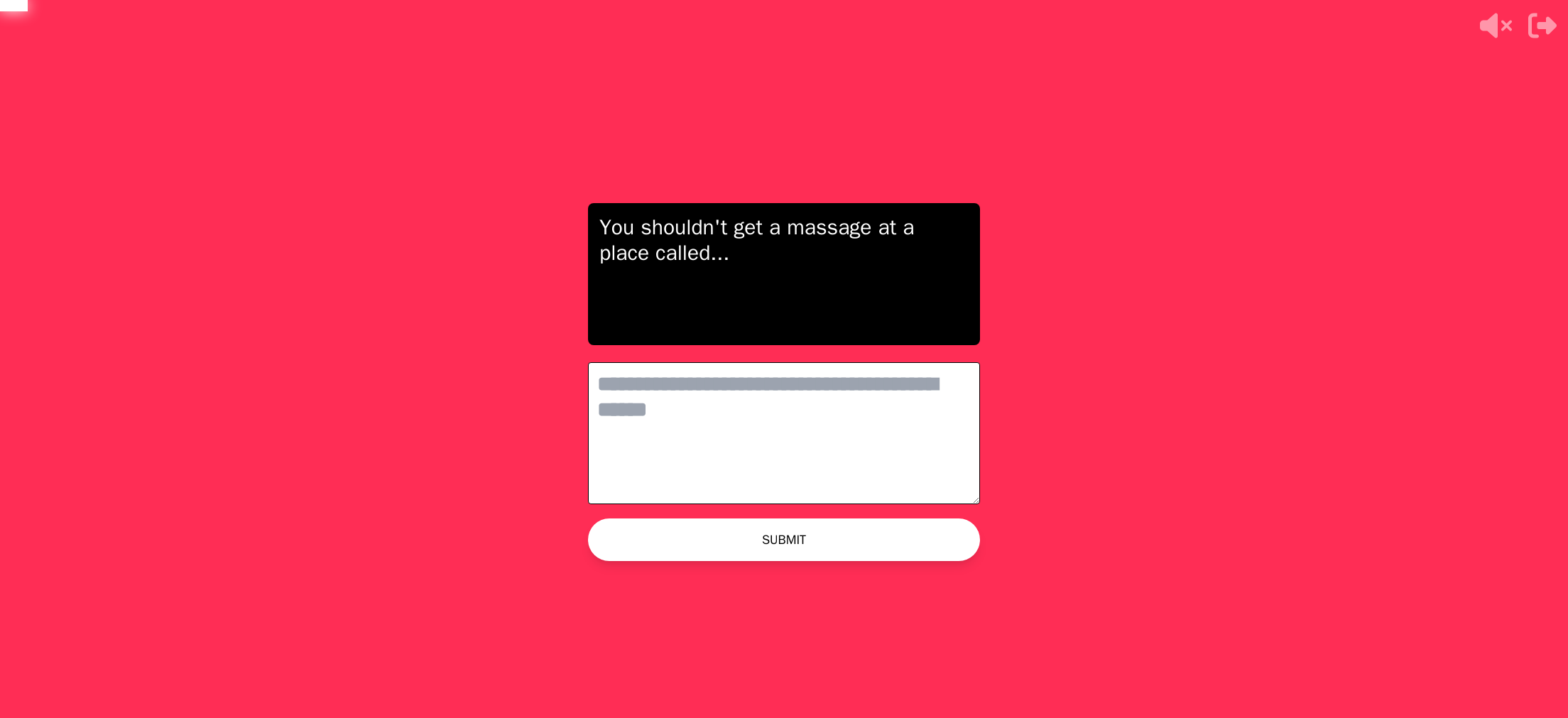 click at bounding box center (784, 433) 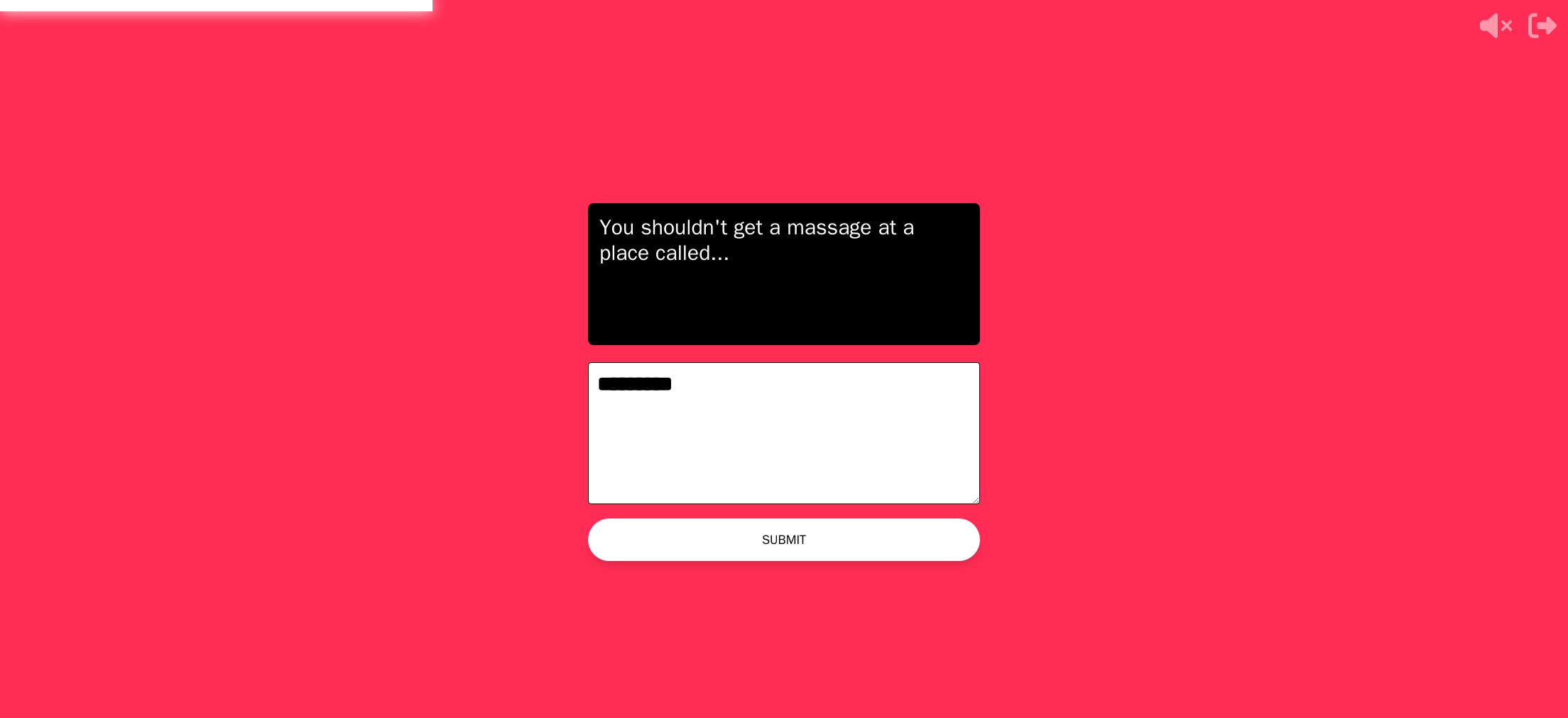 type on "*****" 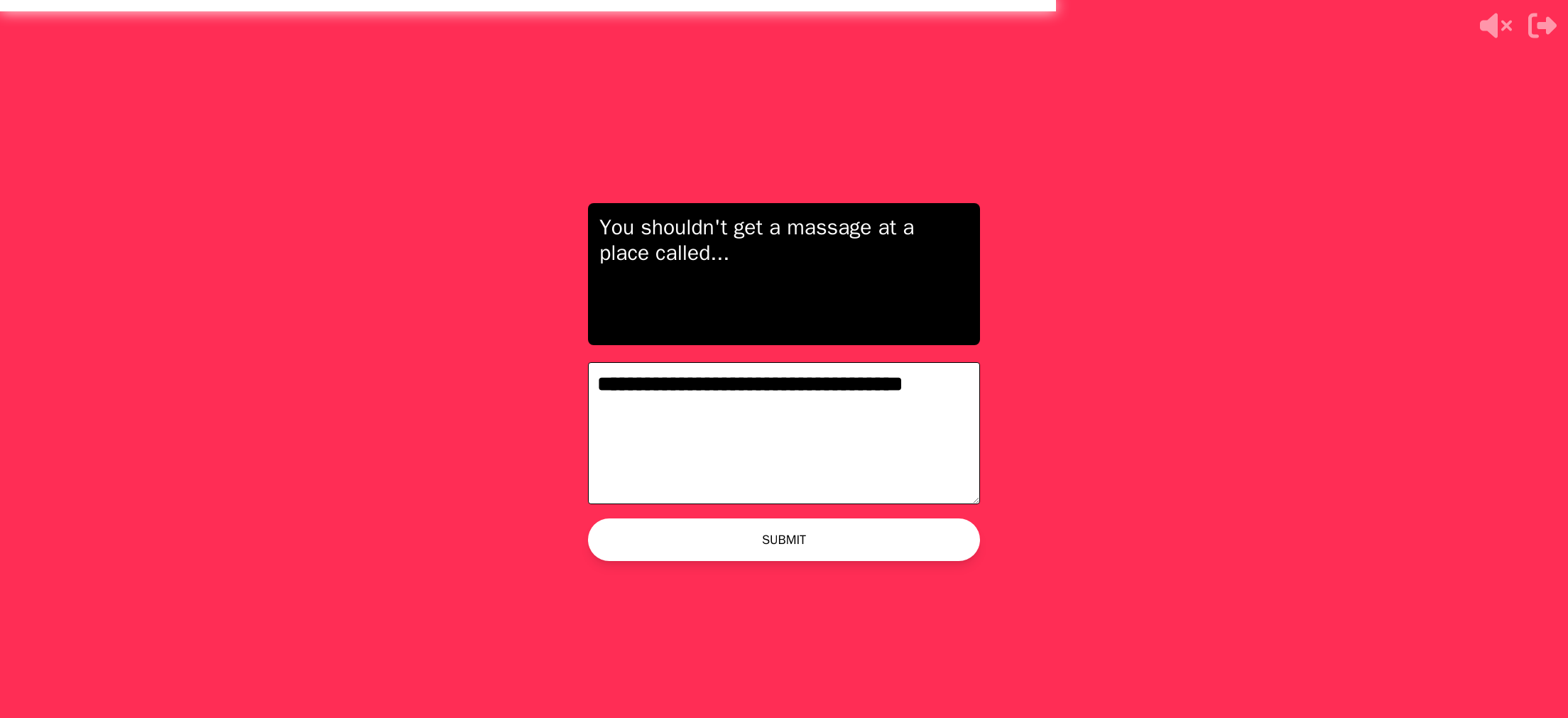 click on "**********" at bounding box center (784, 433) 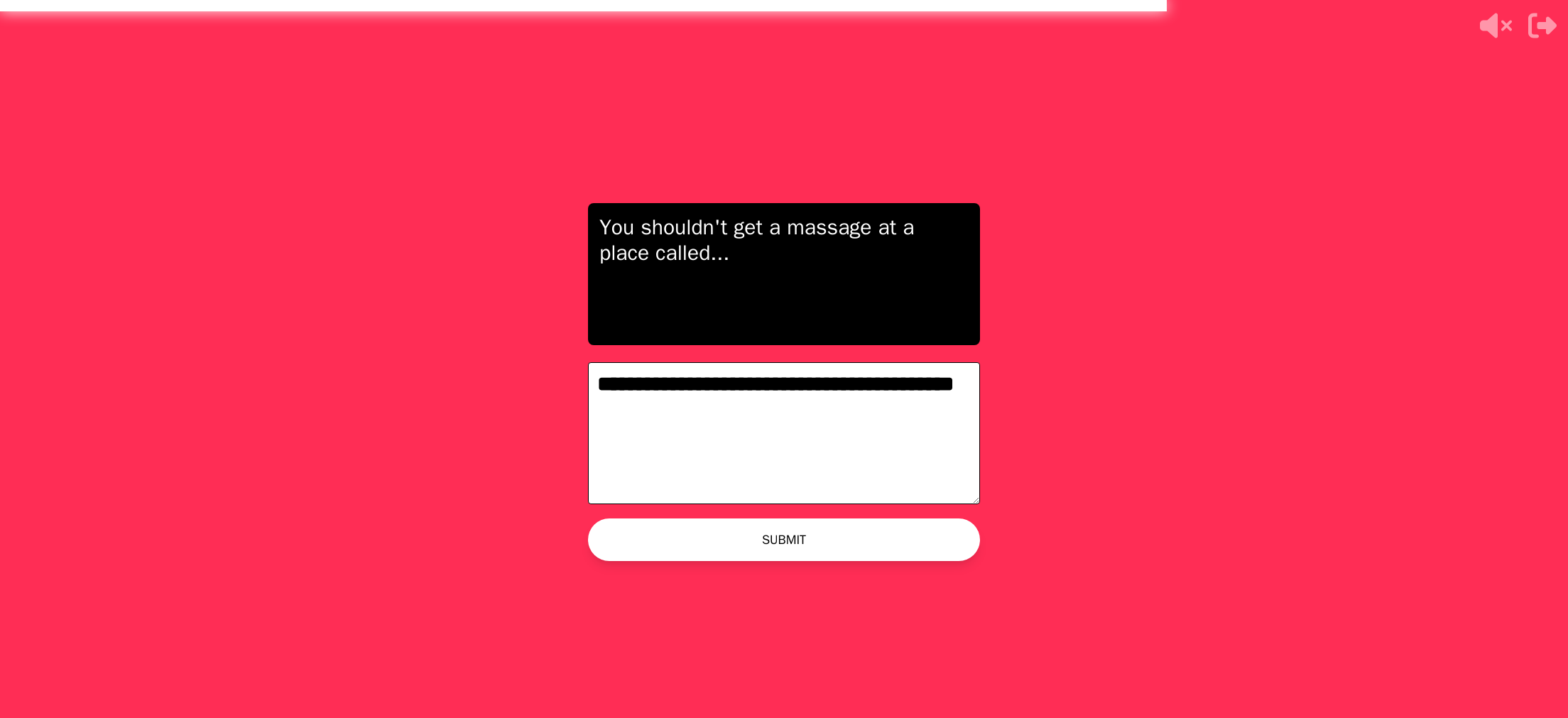 type on "**********" 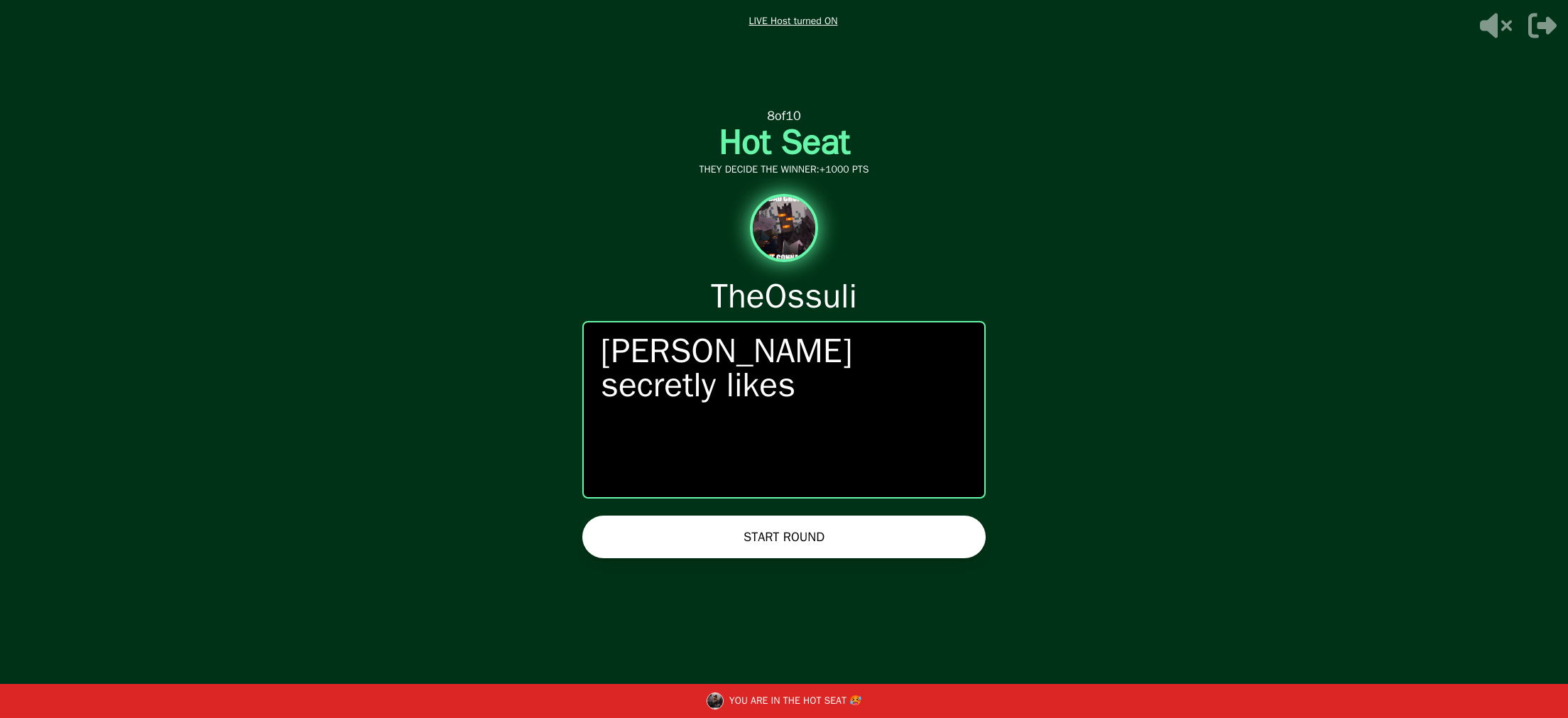 click on "START ROUND" at bounding box center [784, 537] 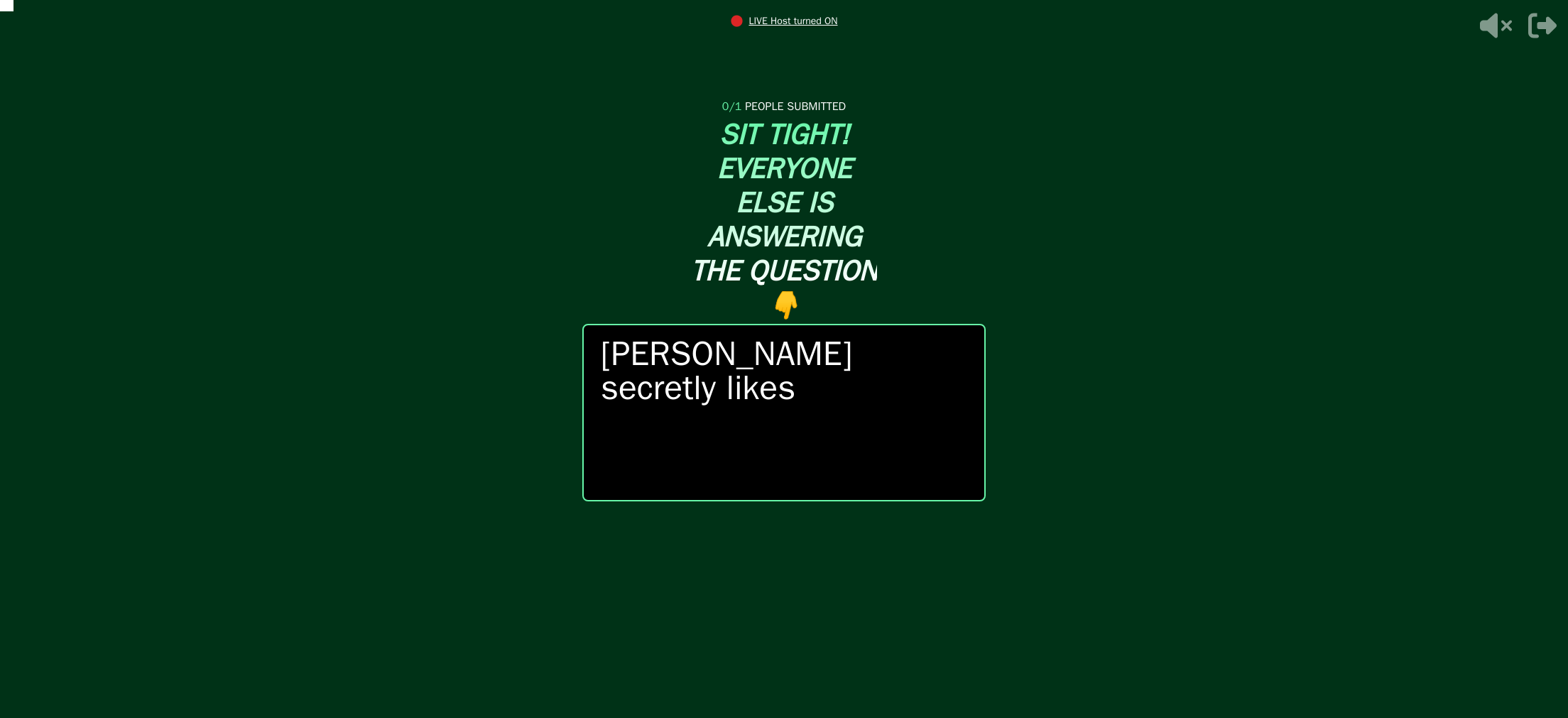 click on "[PERSON_NAME] secretly likes" at bounding box center (784, 413) 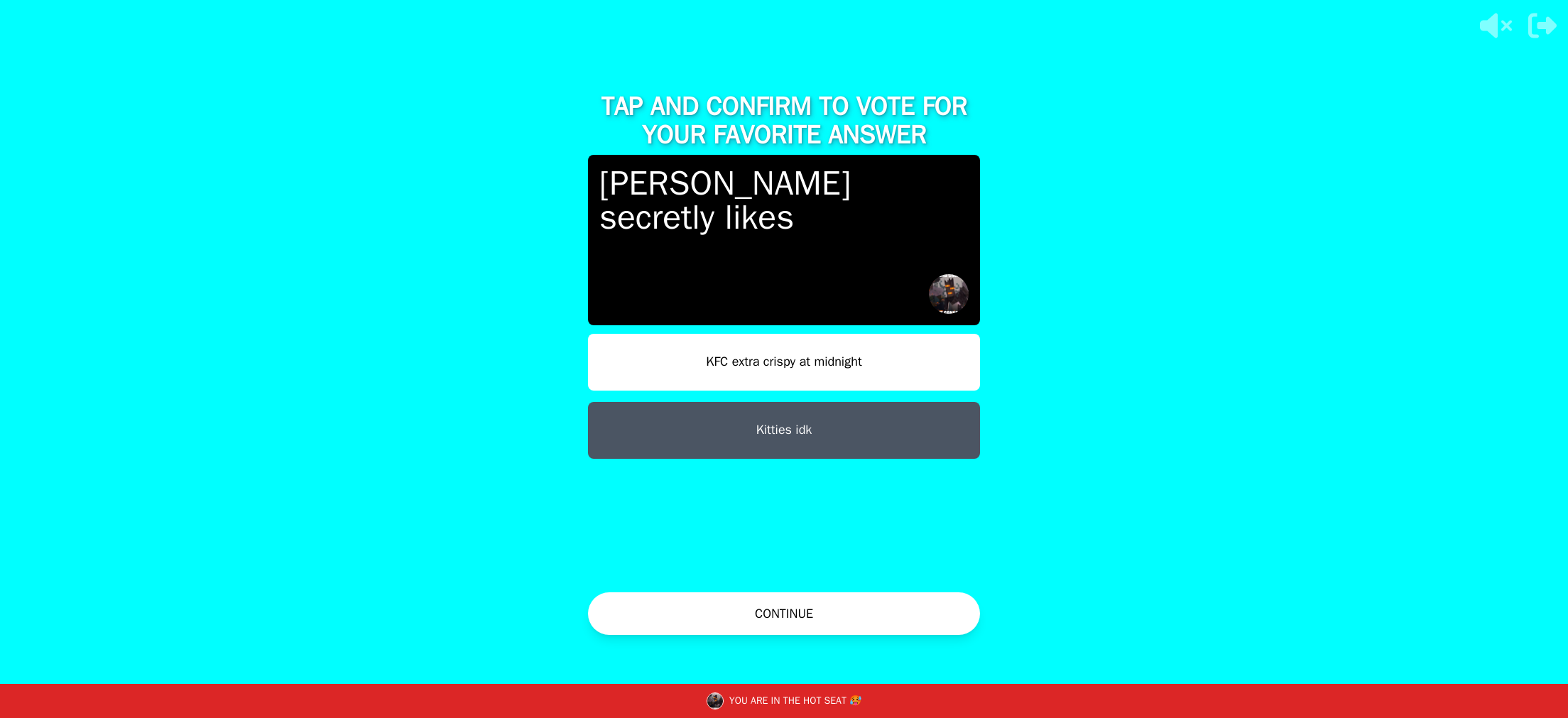 click on "CONTINUE" at bounding box center [784, 614] 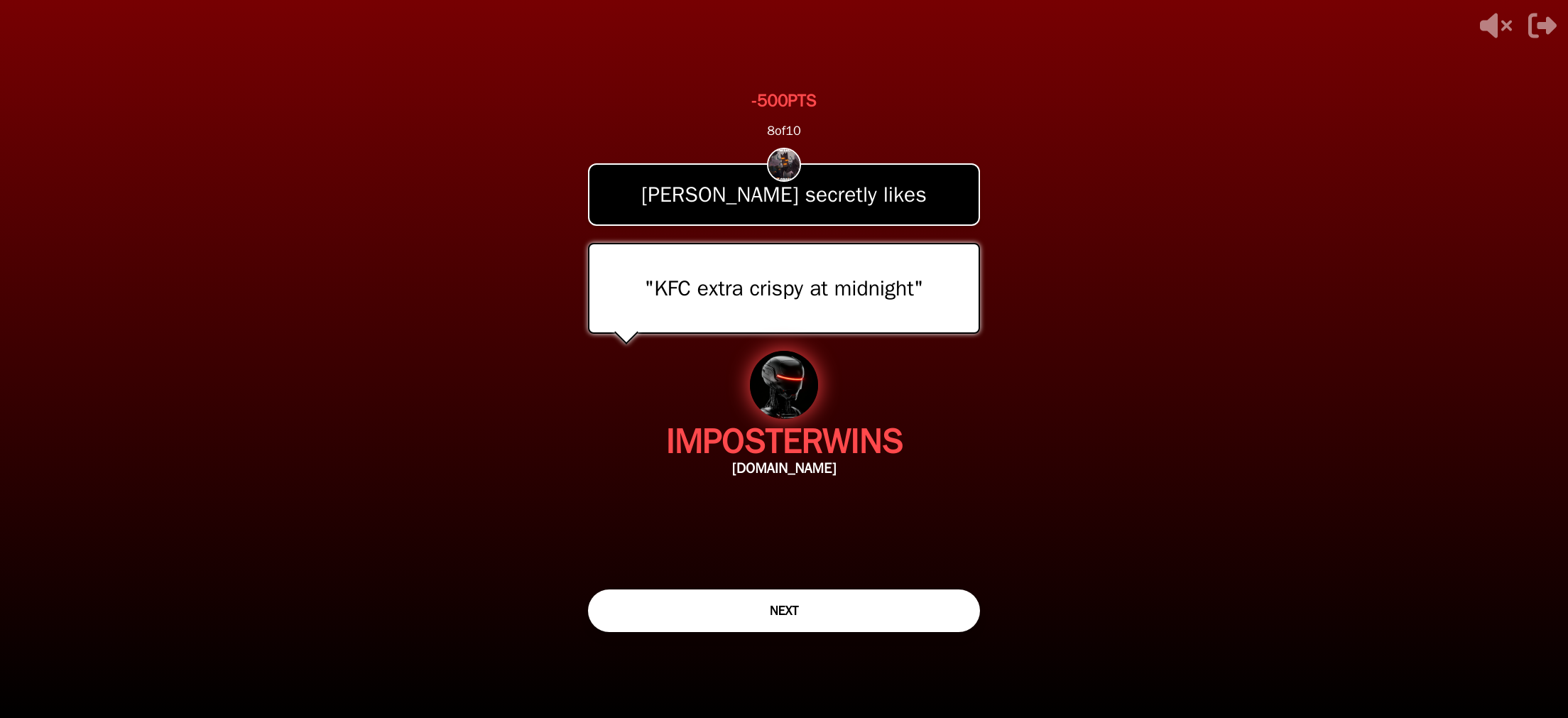 click on "NEXT" at bounding box center (784, 611) 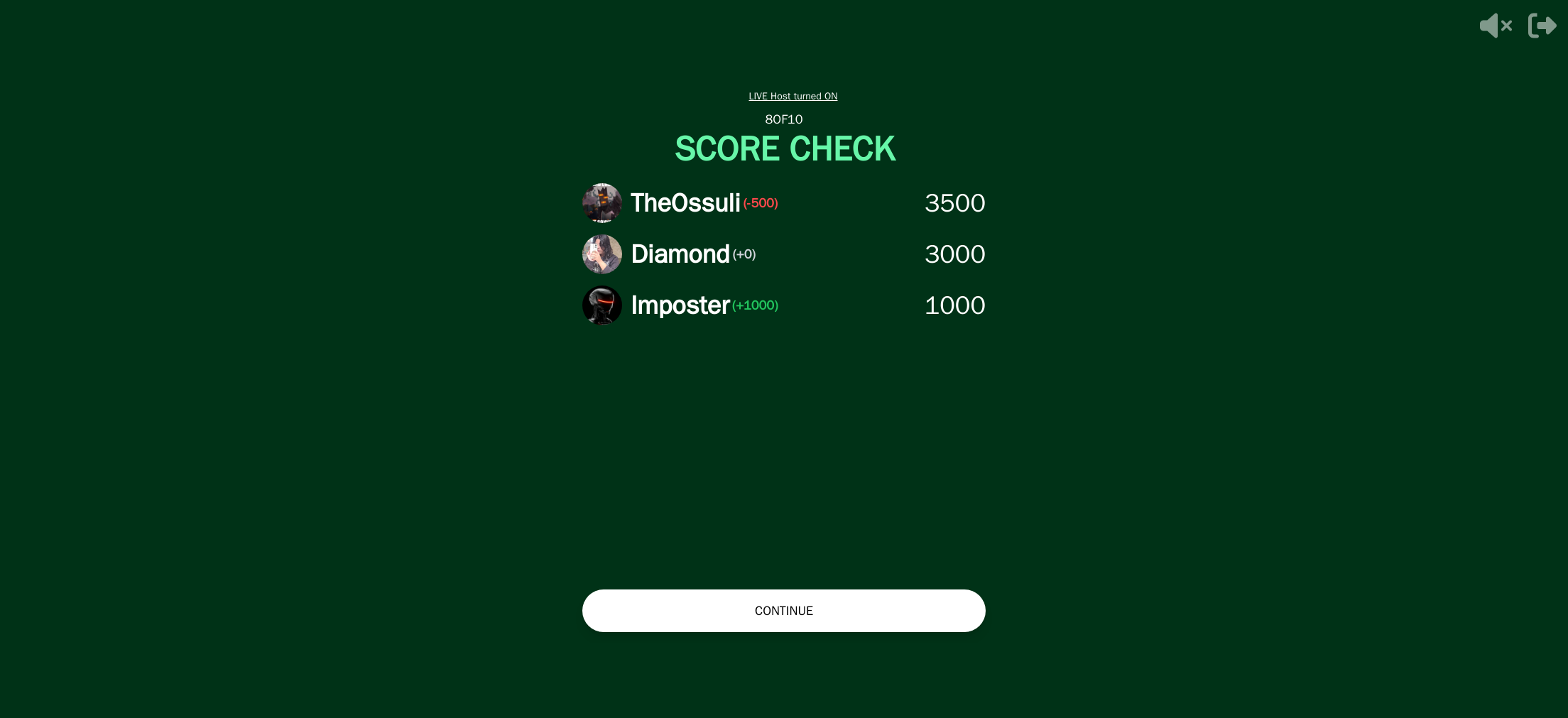 click on "CONTINUE" at bounding box center (784, 611) 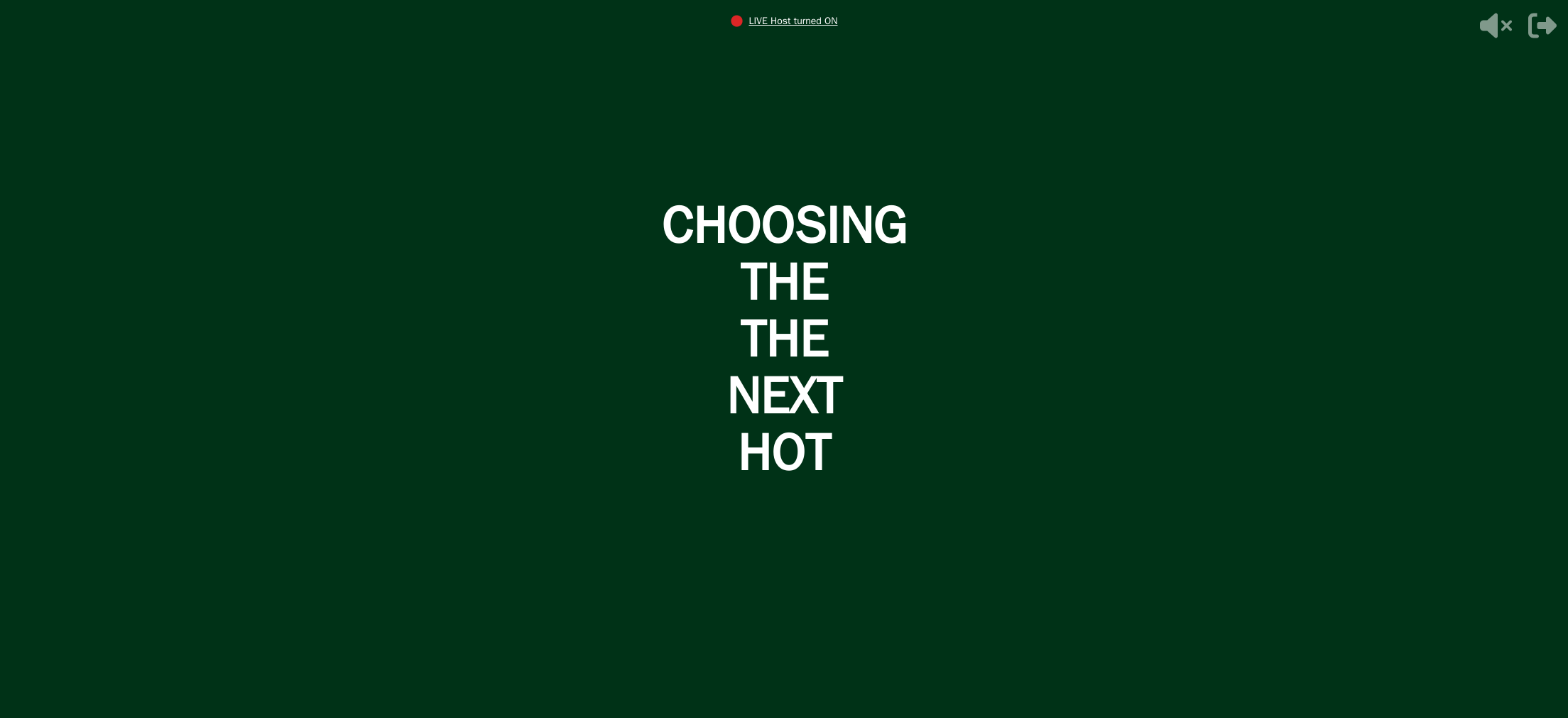 click at bounding box center (784, 359) 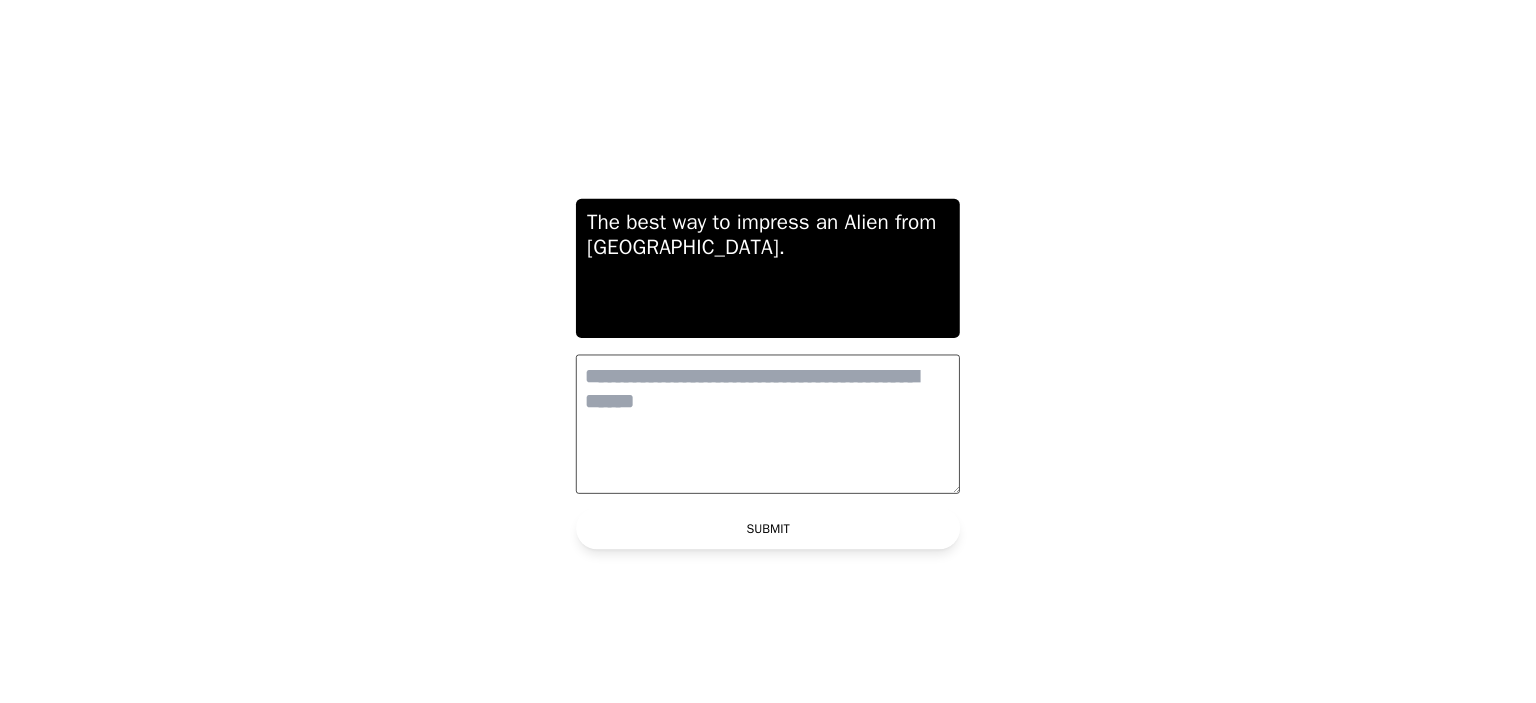 scroll, scrollTop: 0, scrollLeft: 0, axis: both 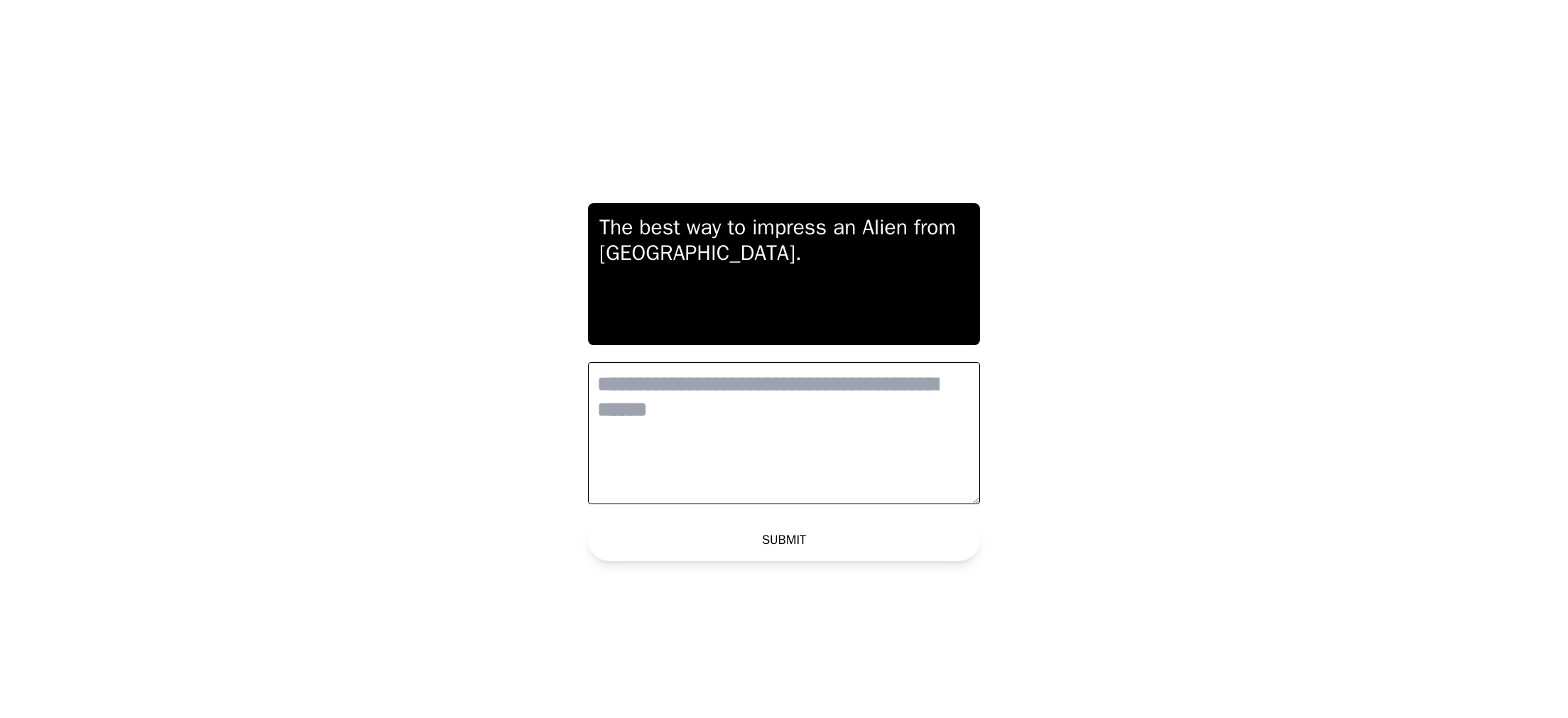 click at bounding box center [784, 433] 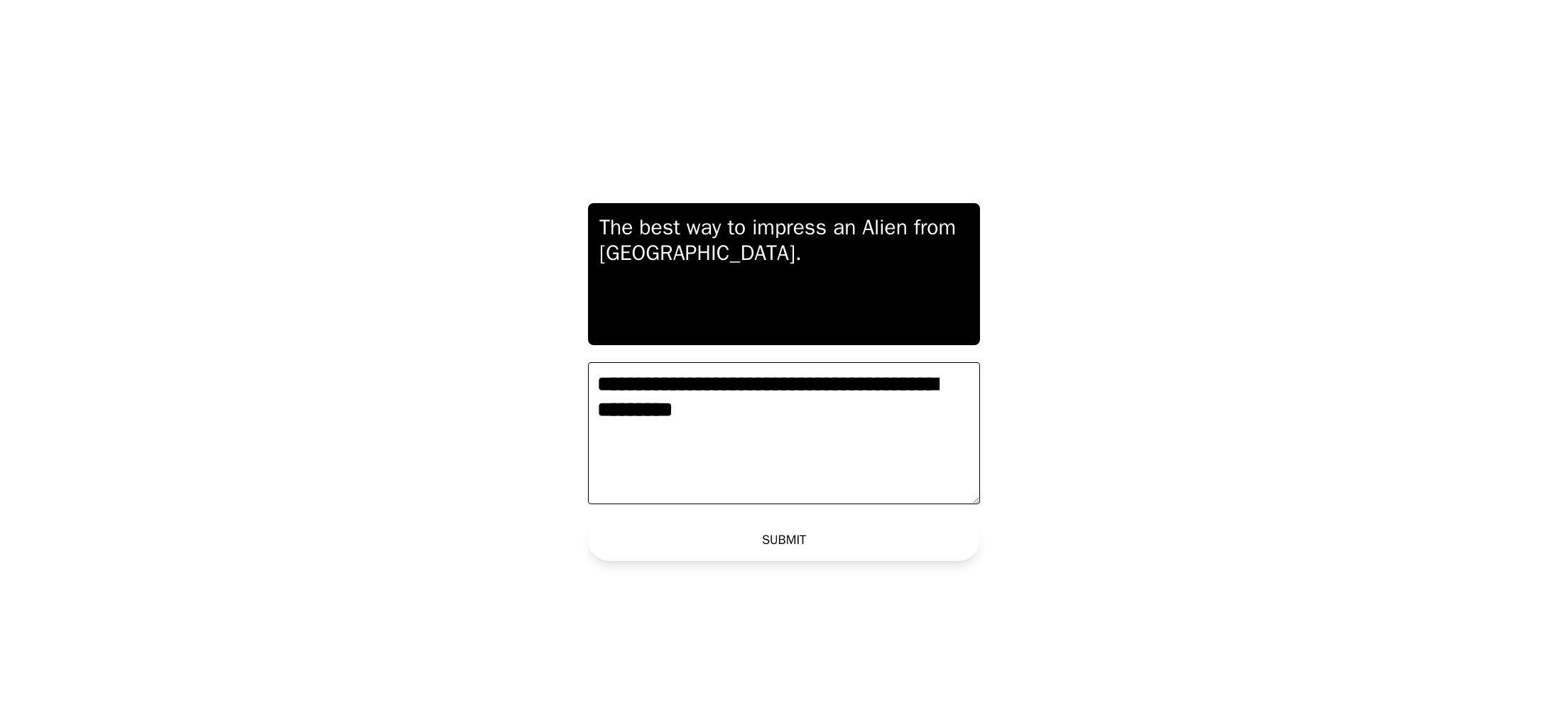 type on "**********" 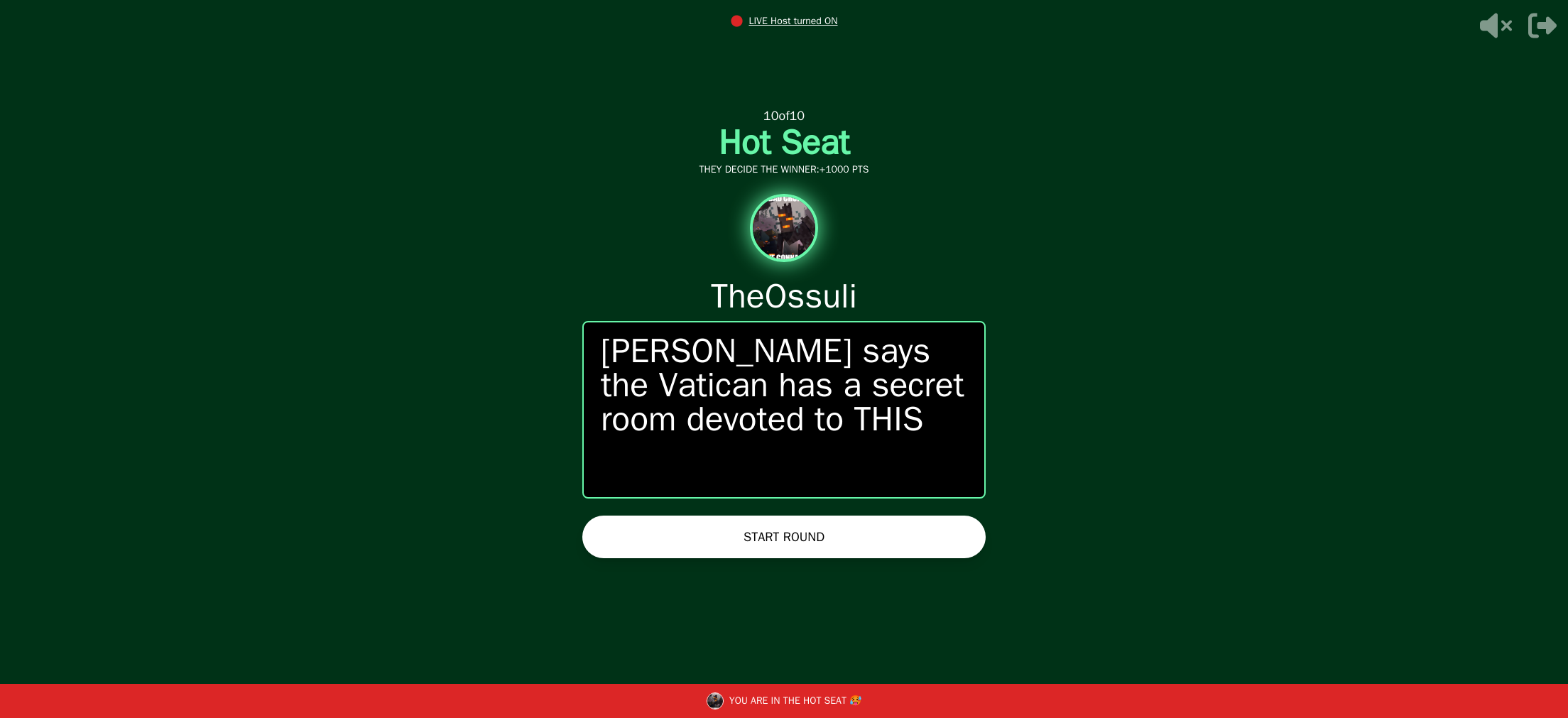 click on "START ROUND" at bounding box center [784, 537] 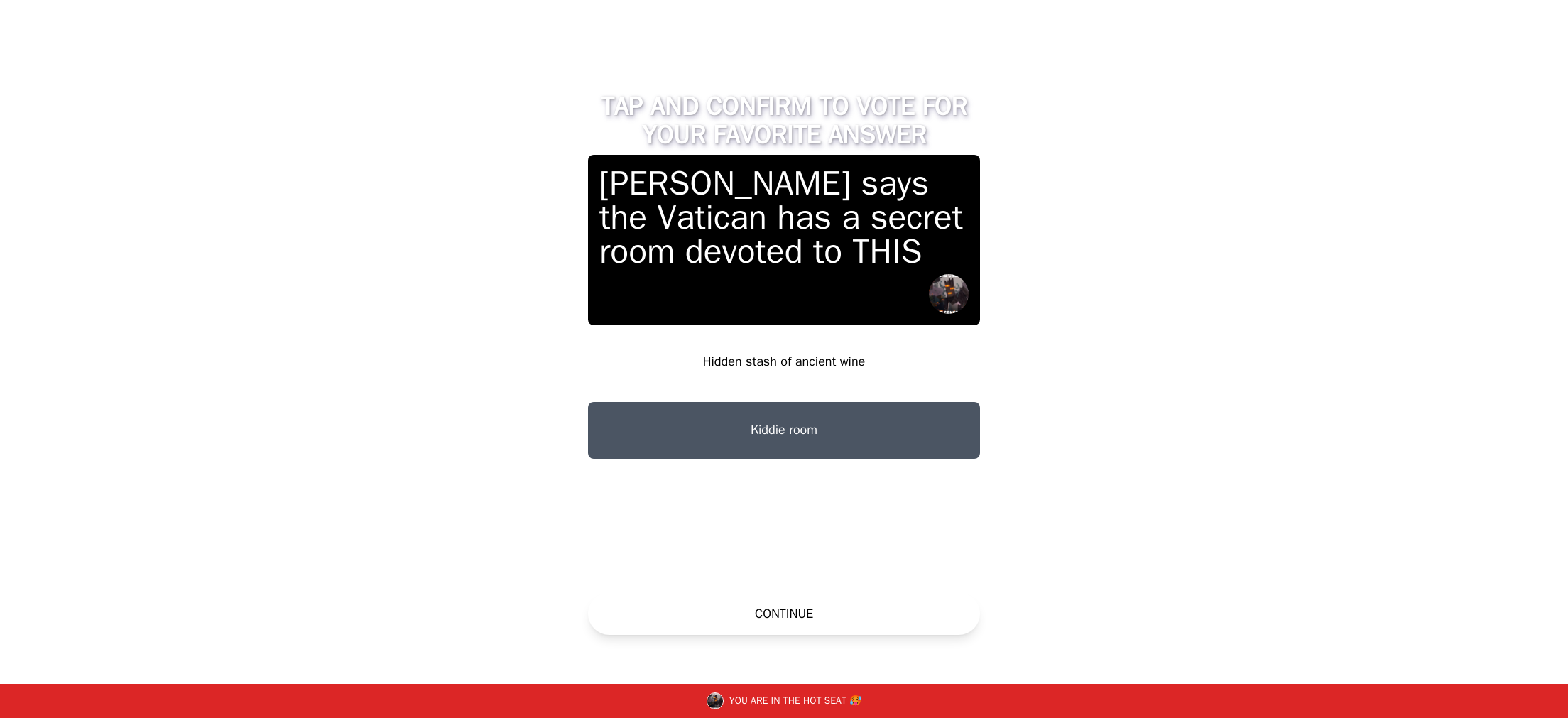 click on "Hidden stash of ancient wine" at bounding box center (784, 362) 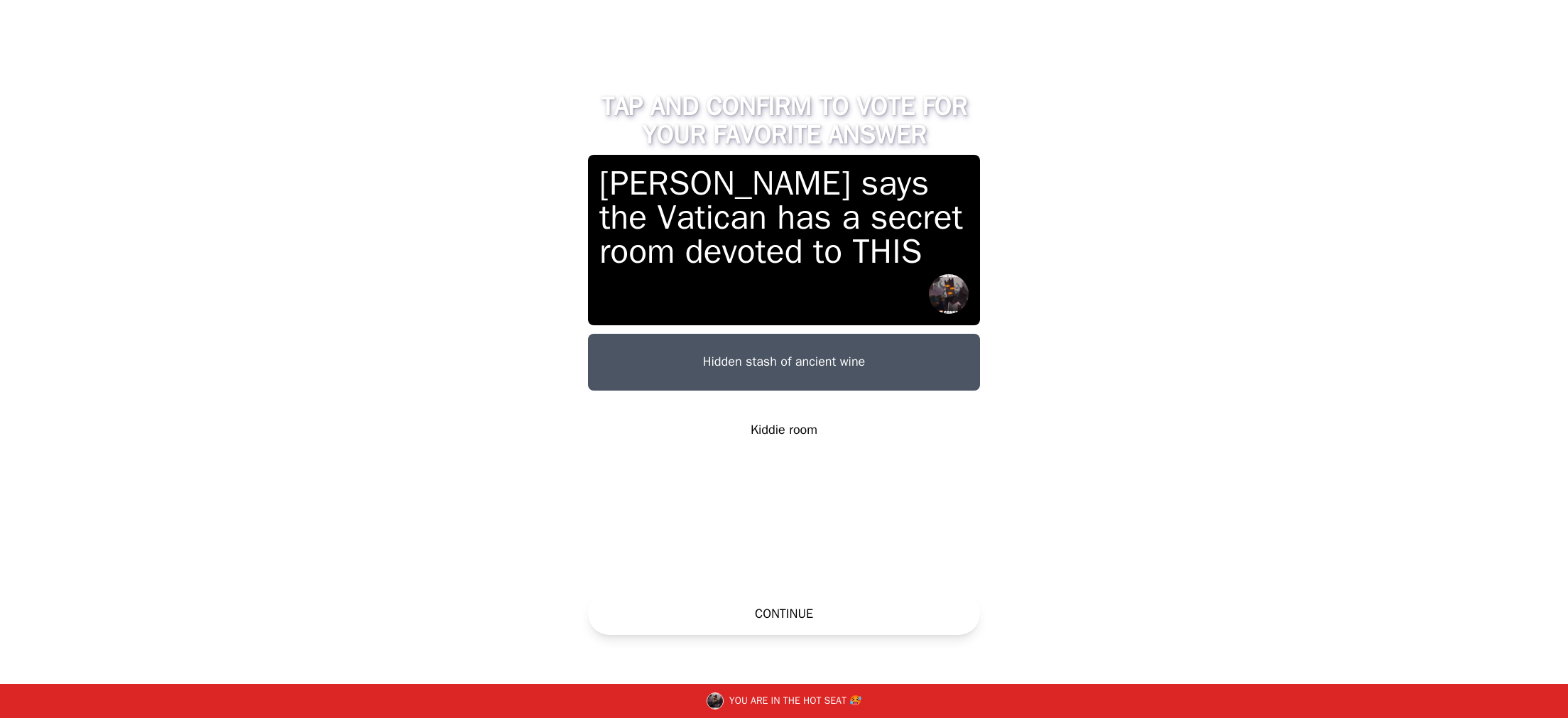click on "CONTINUE" at bounding box center (784, 614) 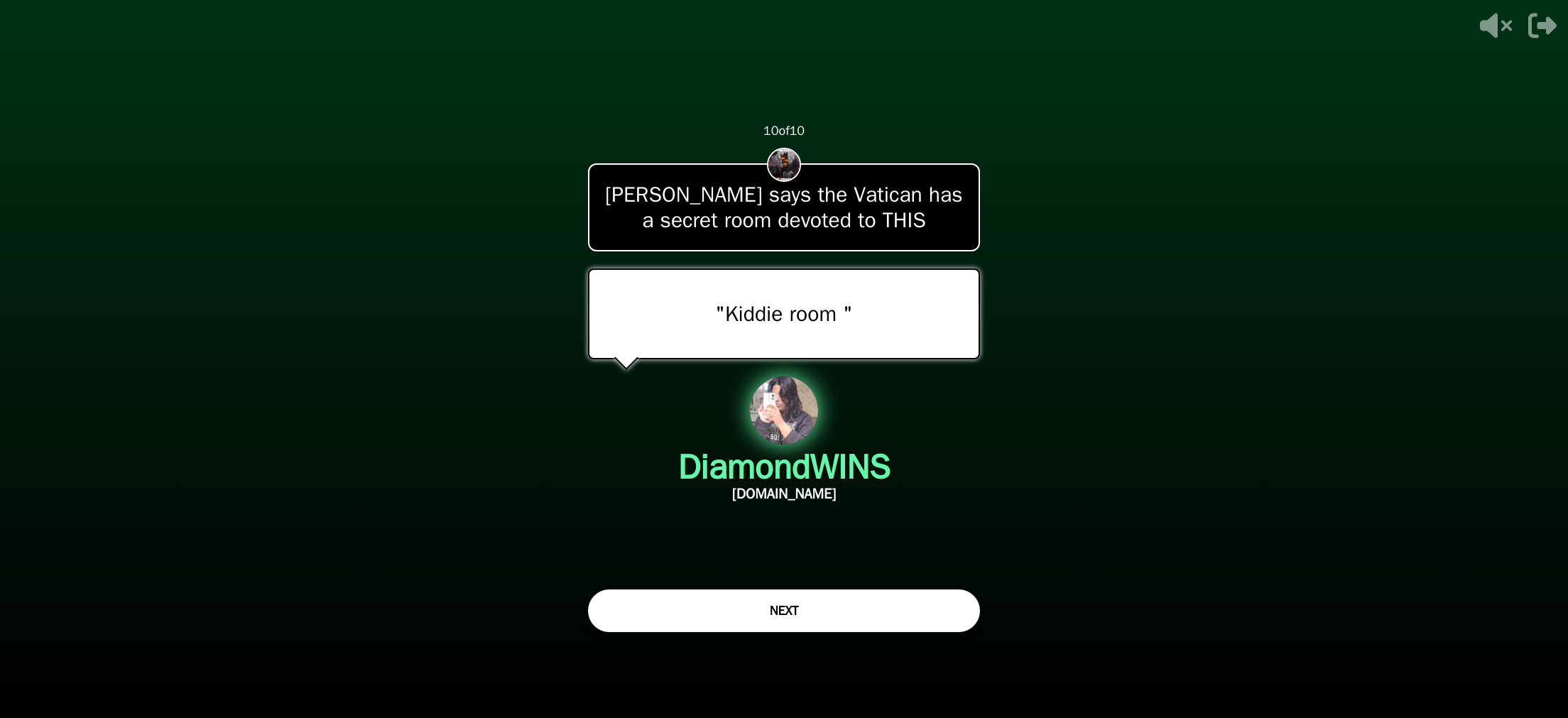 click on "NEXT" at bounding box center [784, 611] 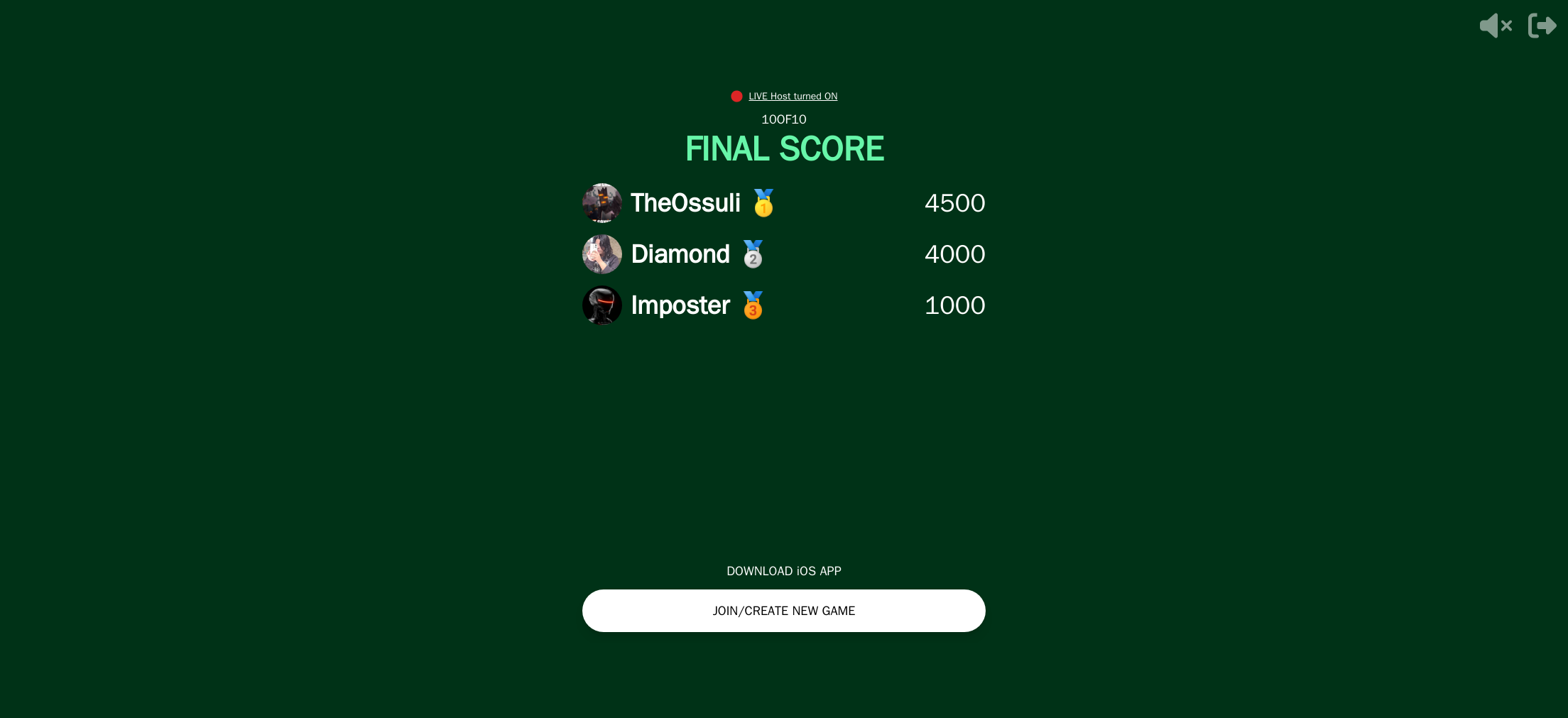 click 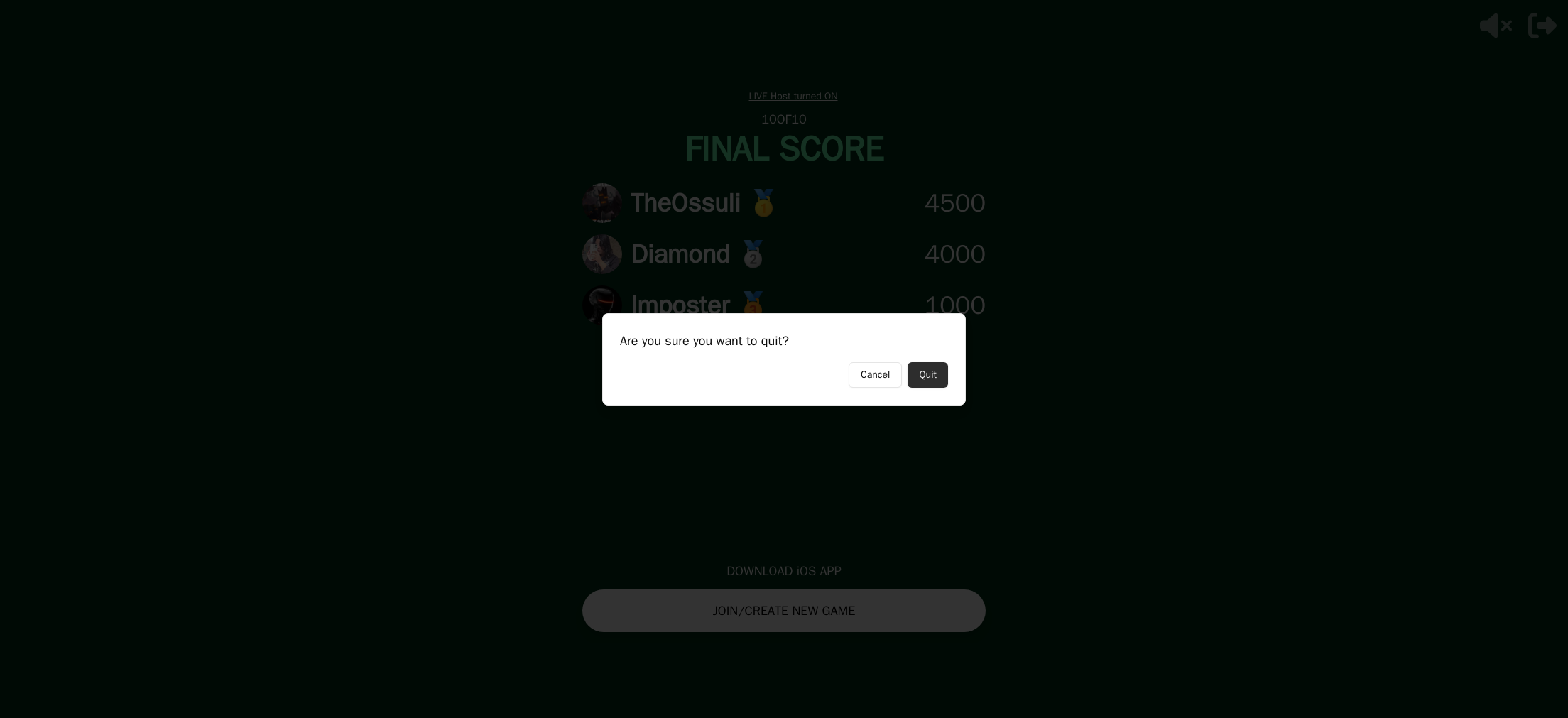 click on "Quit" at bounding box center [927, 375] 